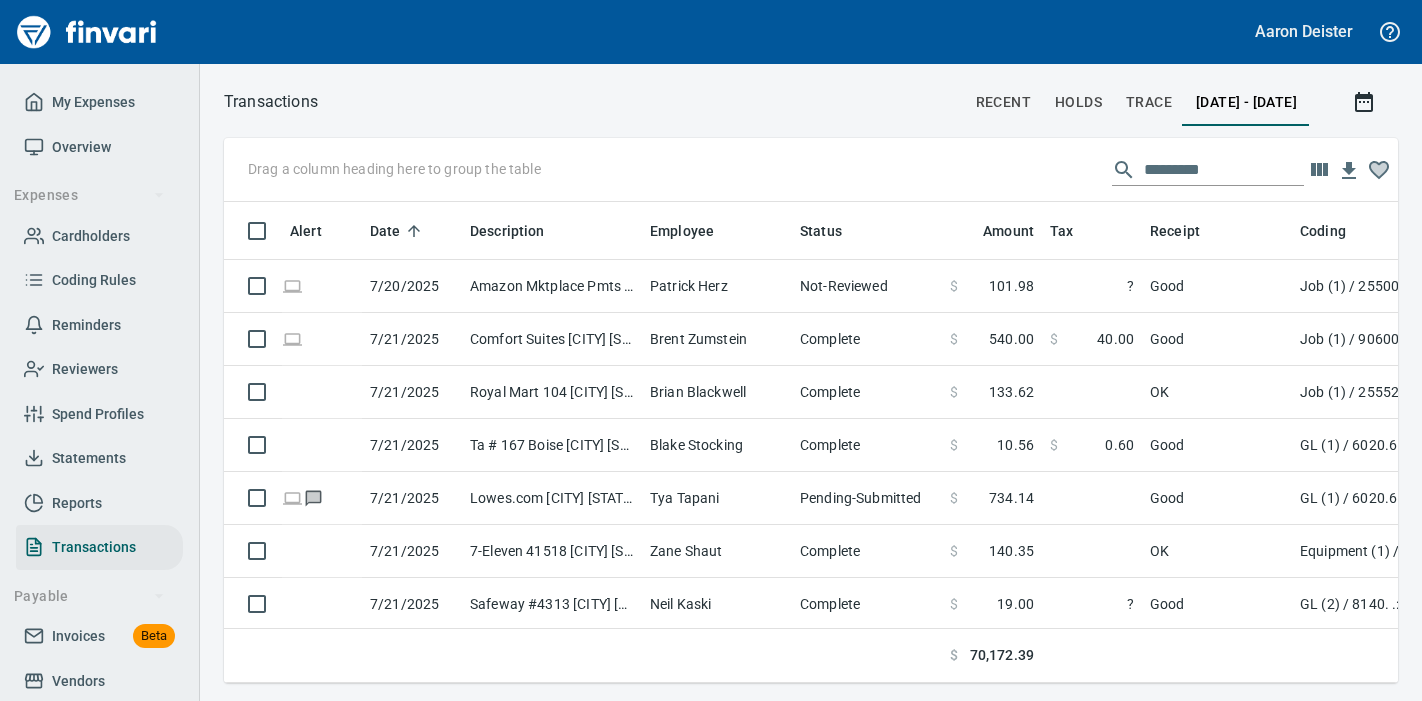 scroll, scrollTop: 0, scrollLeft: 0, axis: both 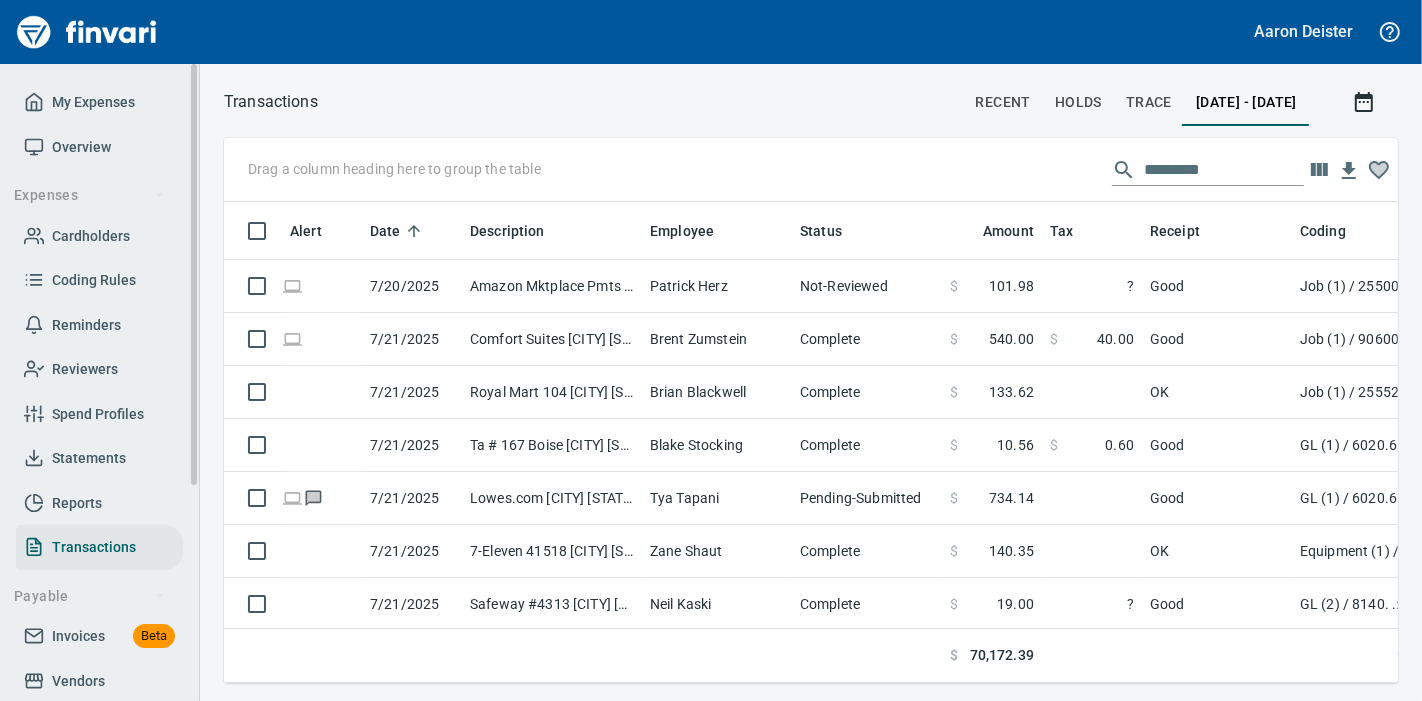 click on "Statements" at bounding box center (89, 458) 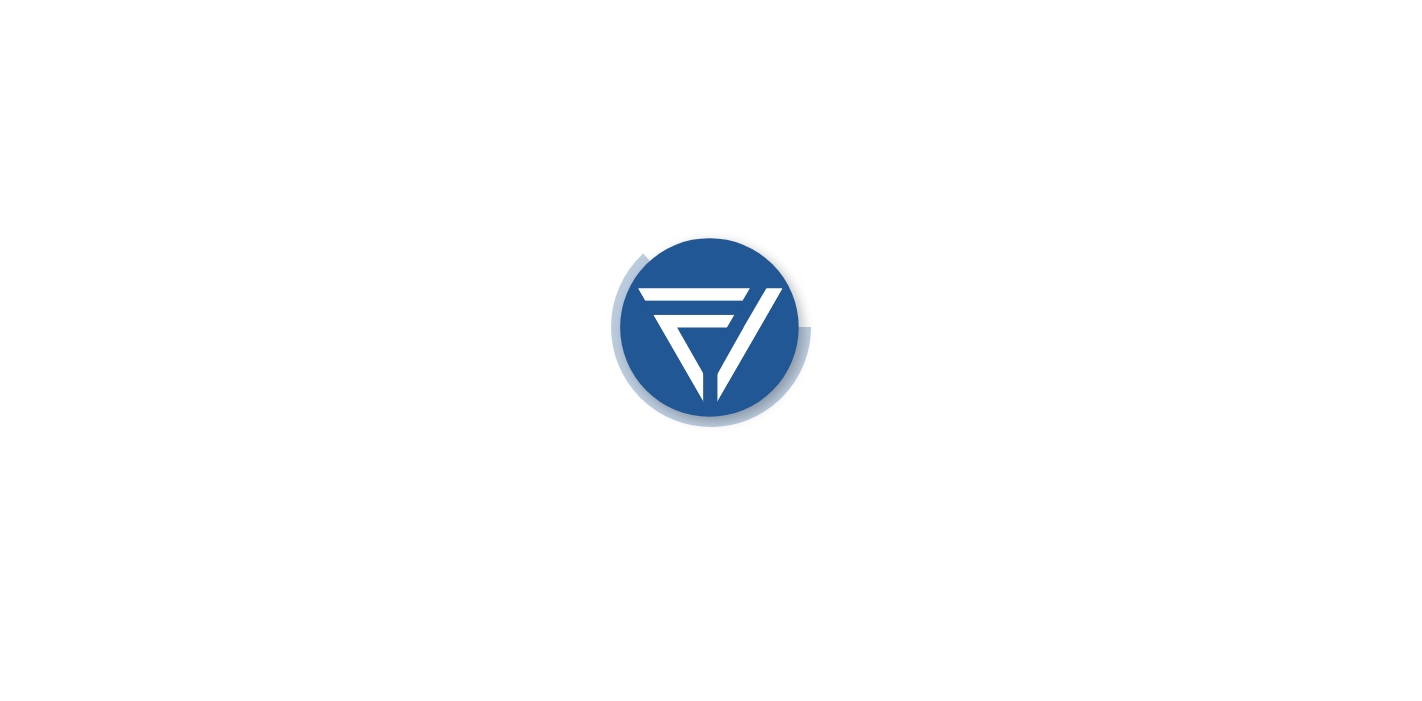 scroll, scrollTop: 0, scrollLeft: 0, axis: both 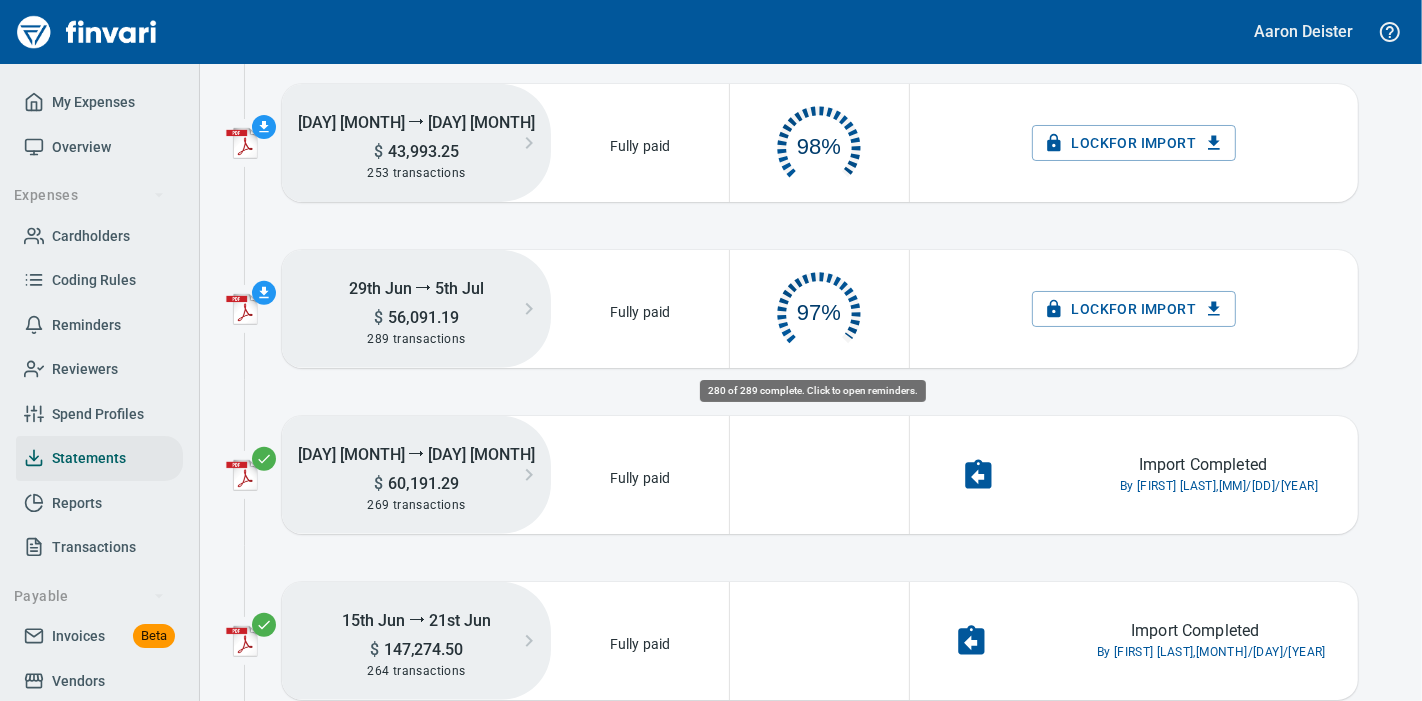 click 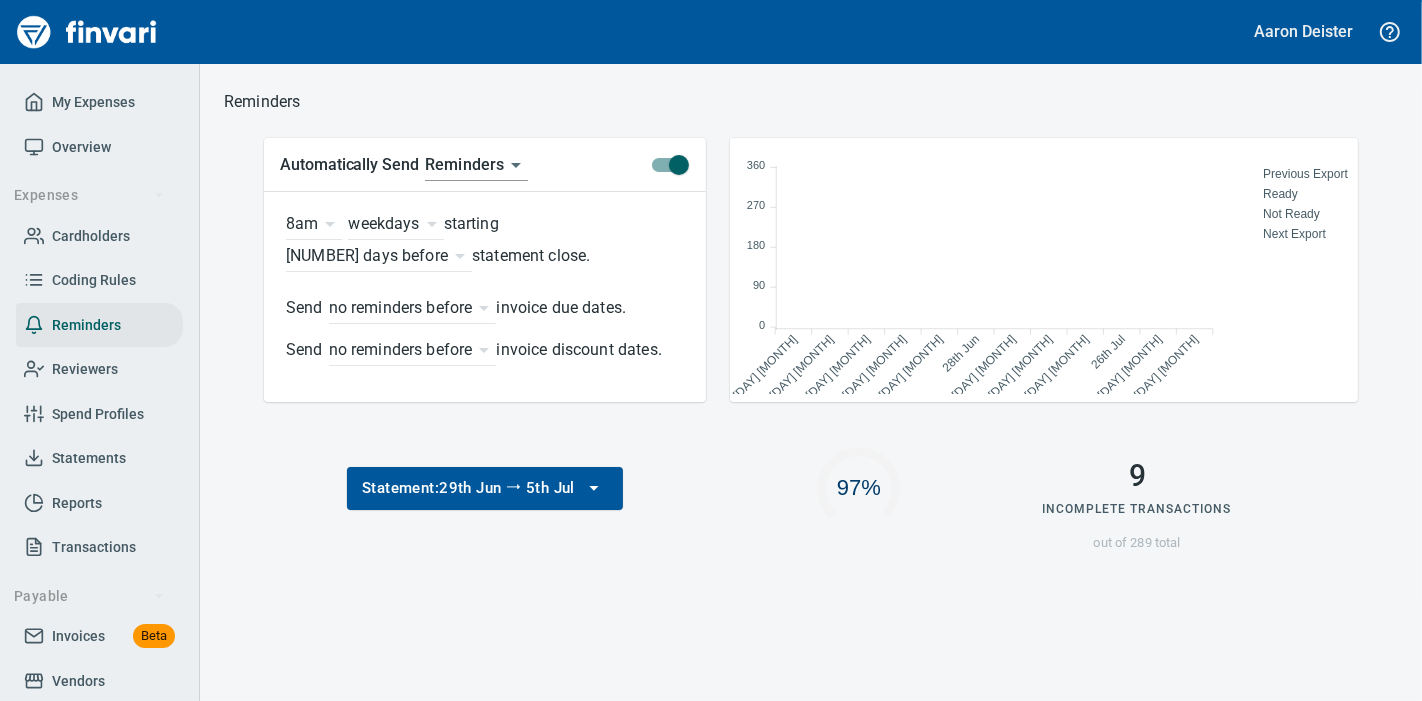 scroll, scrollTop: 239, scrollLeft: 611, axis: both 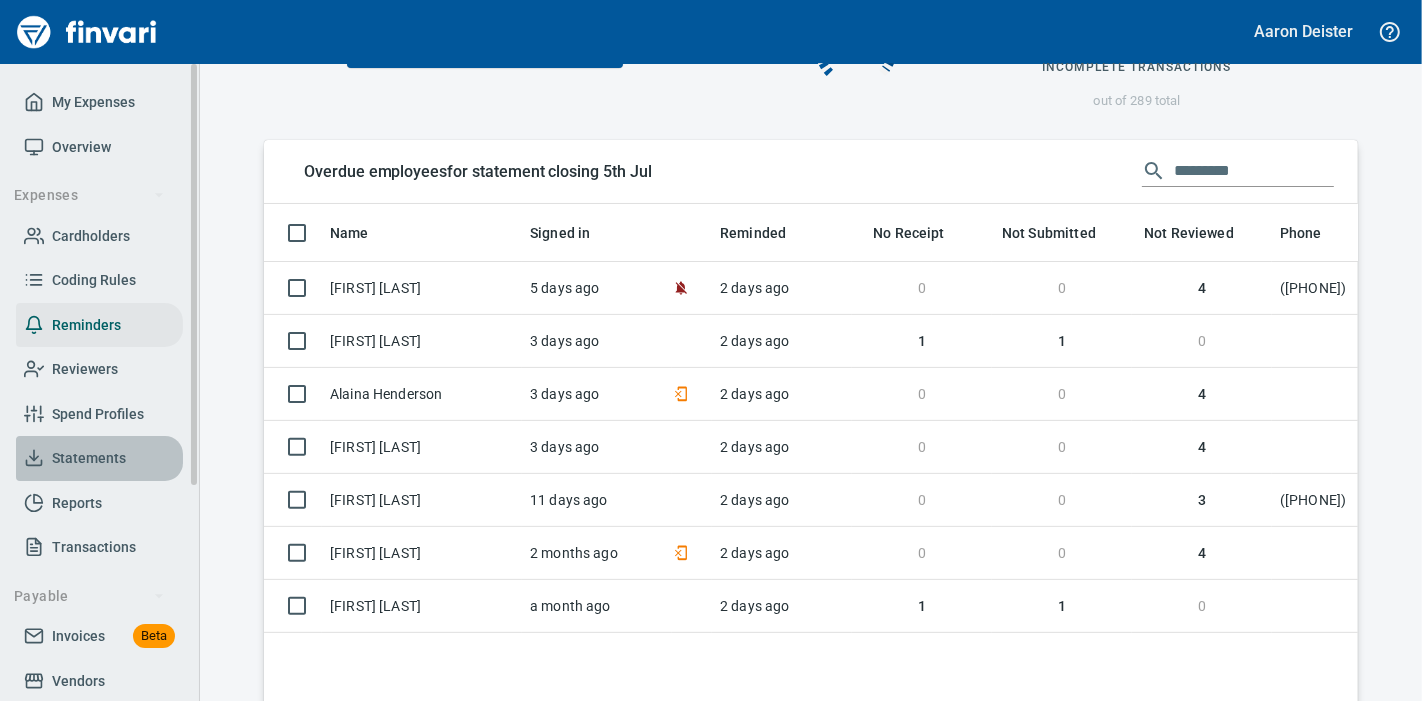 click on "Statements" at bounding box center (89, 458) 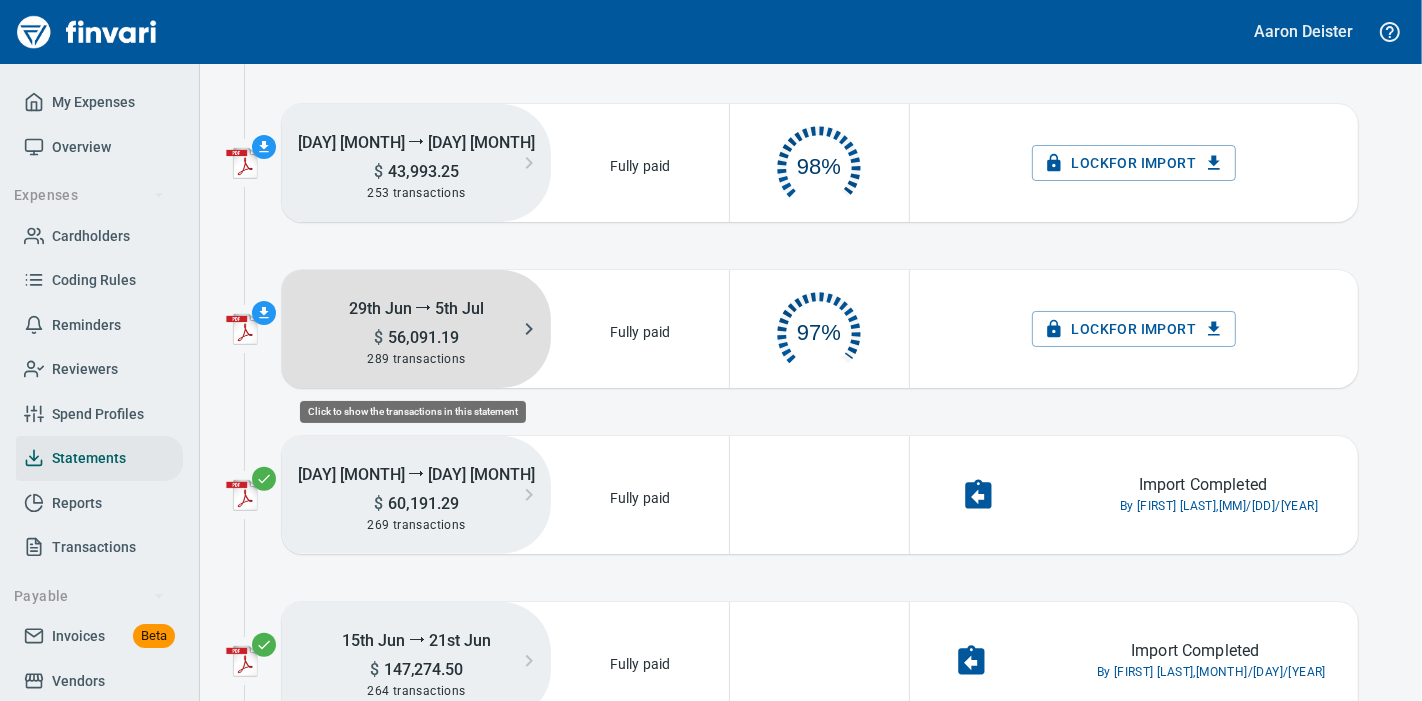 click on "289 transactions" at bounding box center (416, 359) 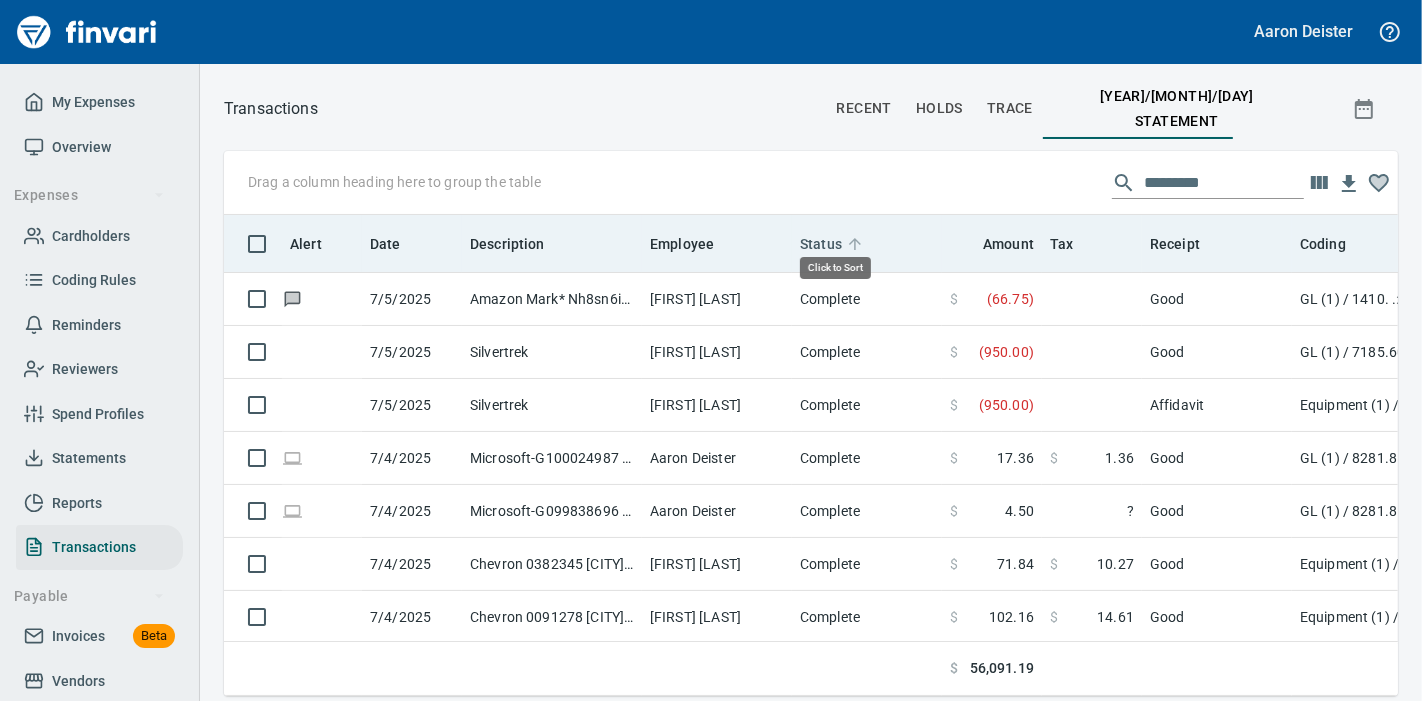 click on "Status" at bounding box center (821, 244) 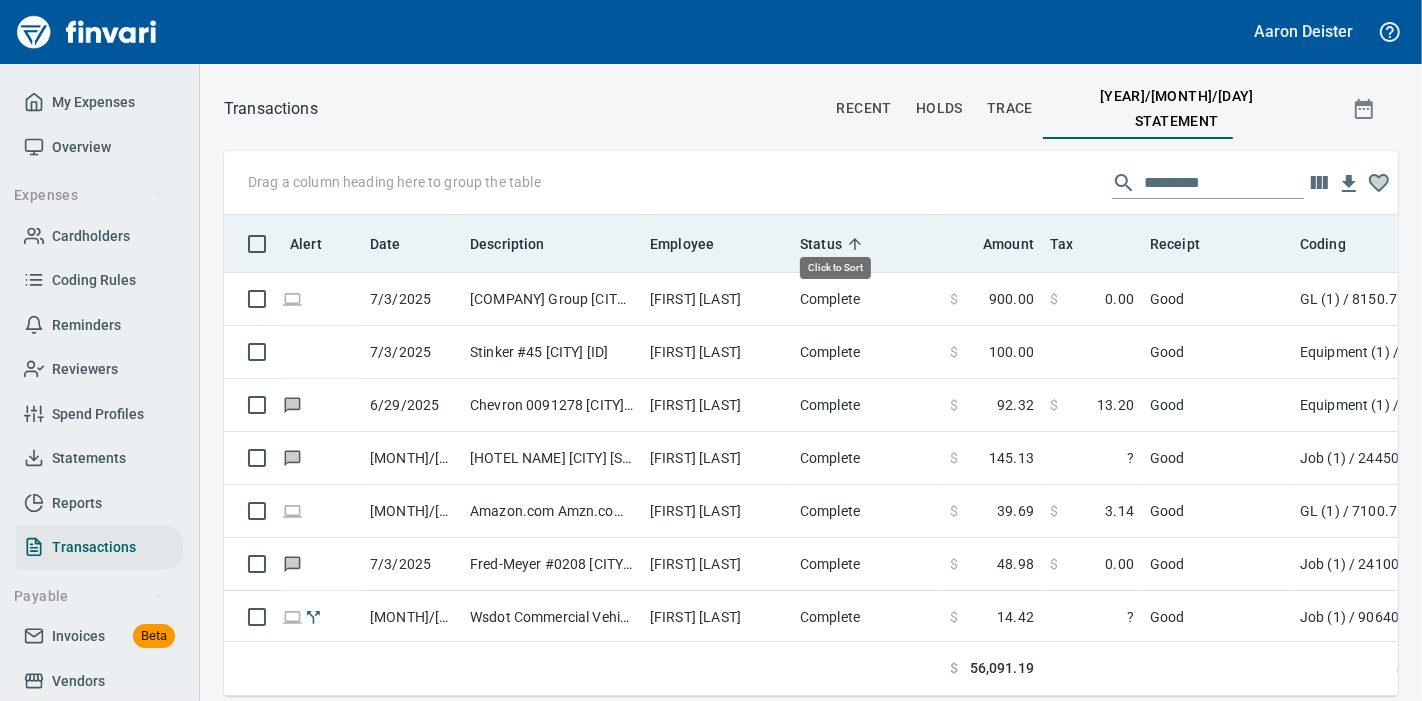 click on "Status" at bounding box center (821, 244) 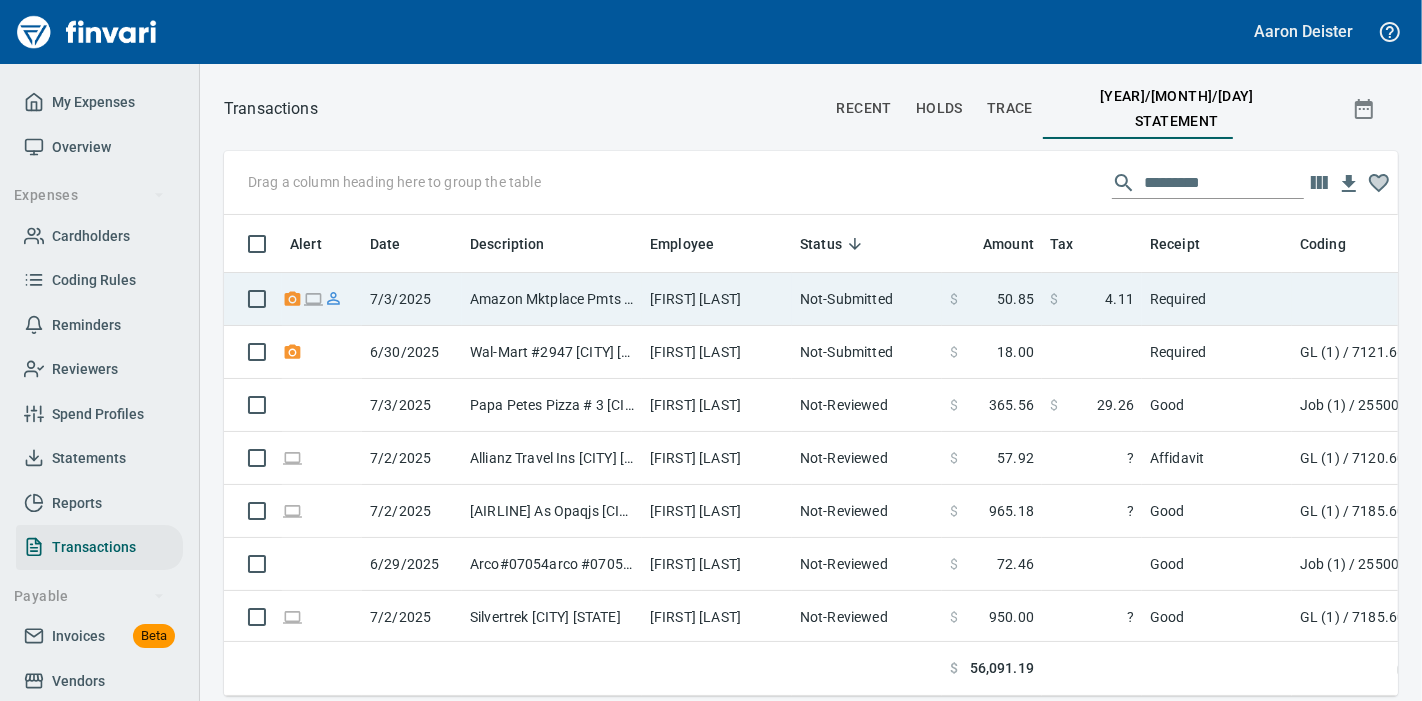 click on "Amazon Mktplace Pmts   Amzn.com/bill WA" at bounding box center (552, 299) 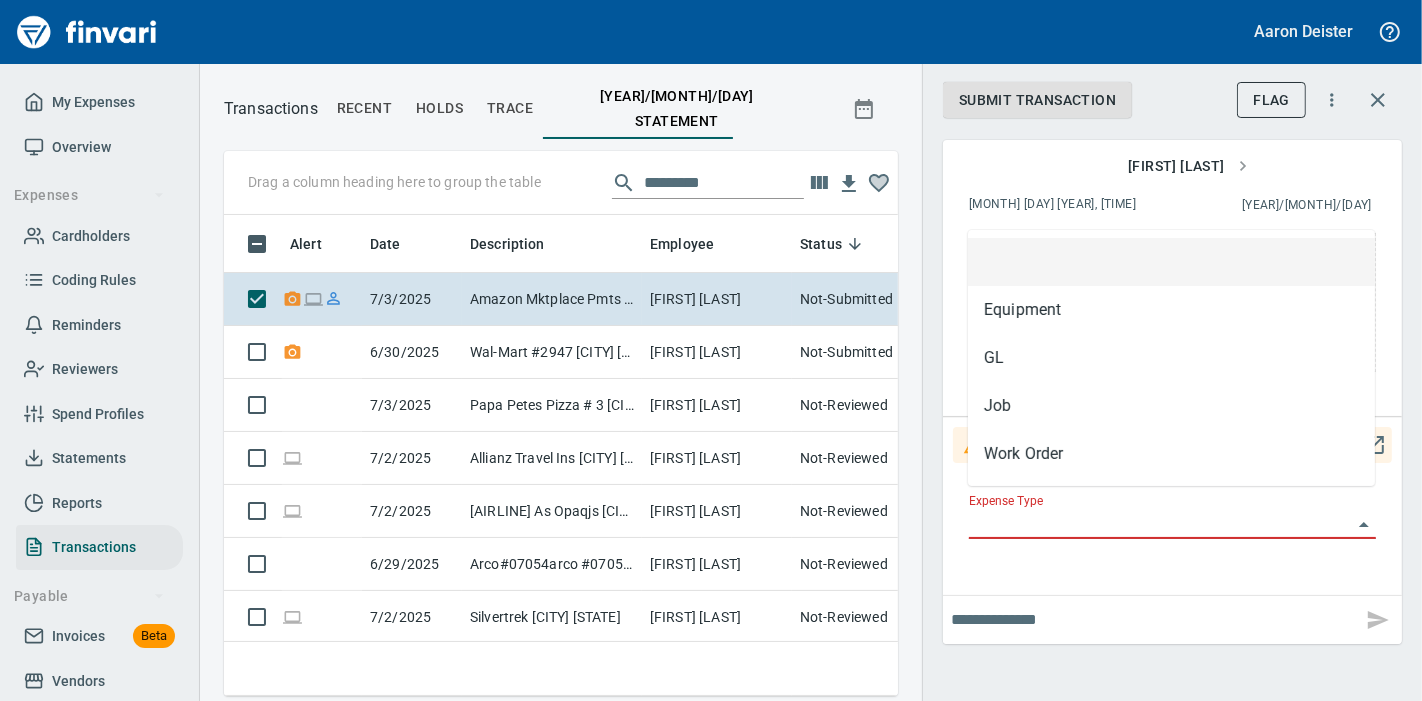 click on "Expense Type" at bounding box center [1160, 524] 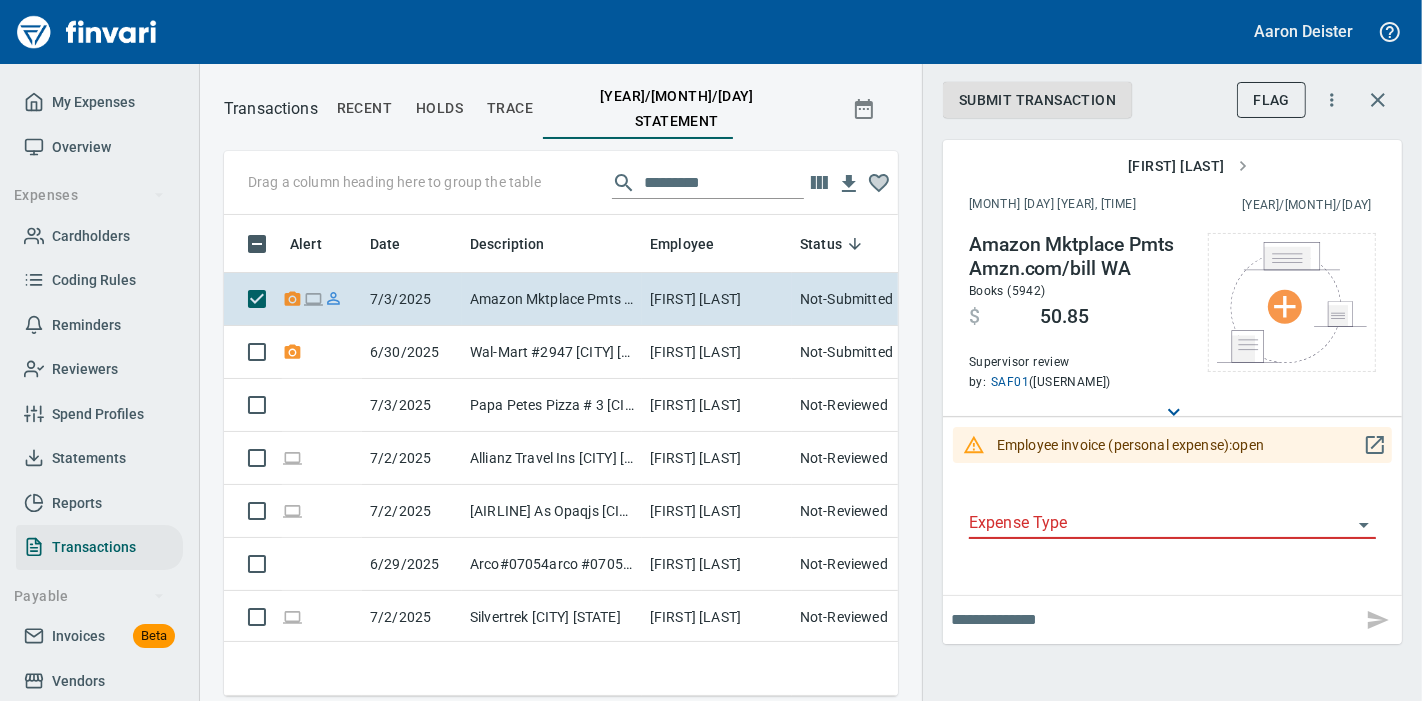 click on "Submit Transaction Flag [FIRST] [LAST] [MONTH] [DAY] [YEAR], [HOUR]:[MINUTE]:[SECOND] [AM/PM] [MERCHANT] [MERCHANT_URL] [STATE] [CATEGORY] $ [PRICE] Supervisor review by: SAF01  (logank) Employee invoice (personal expense):  open Expense Type" at bounding box center (1172, 350) 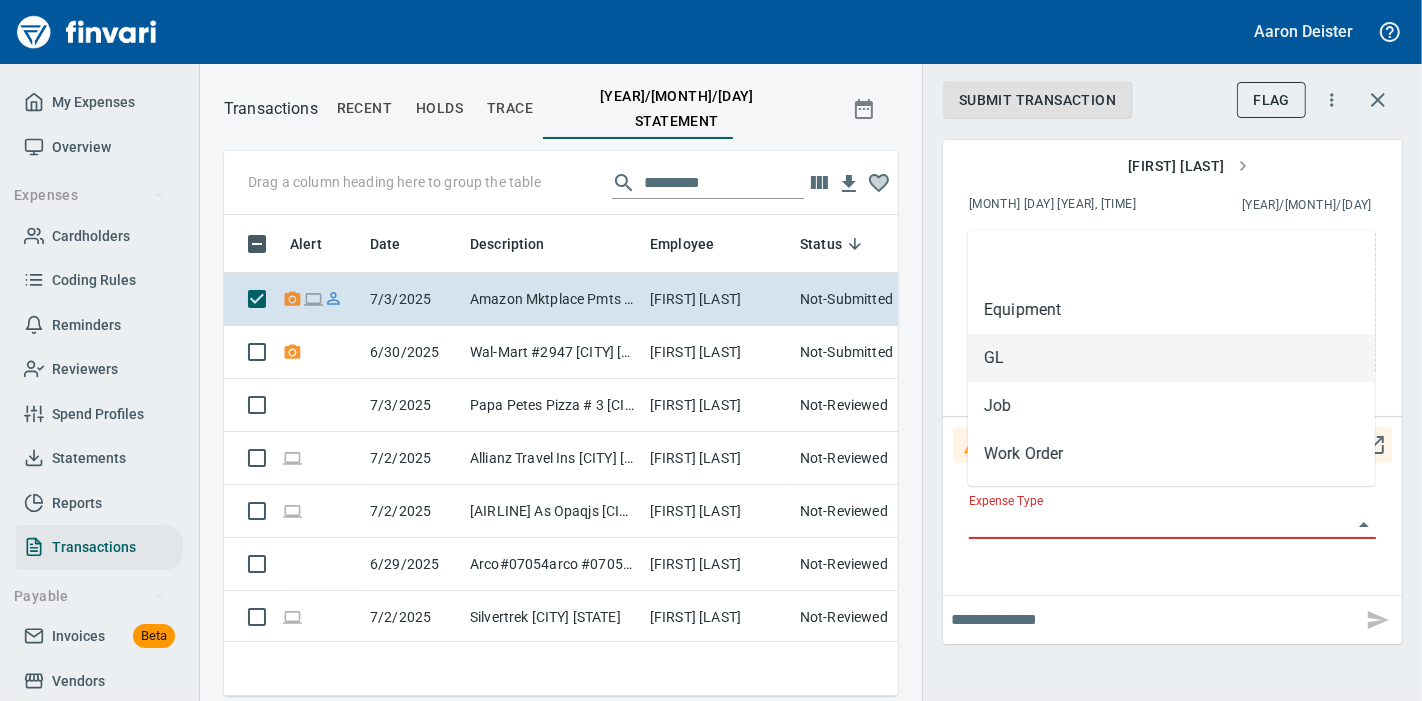 click on "GL" at bounding box center [1171, 358] 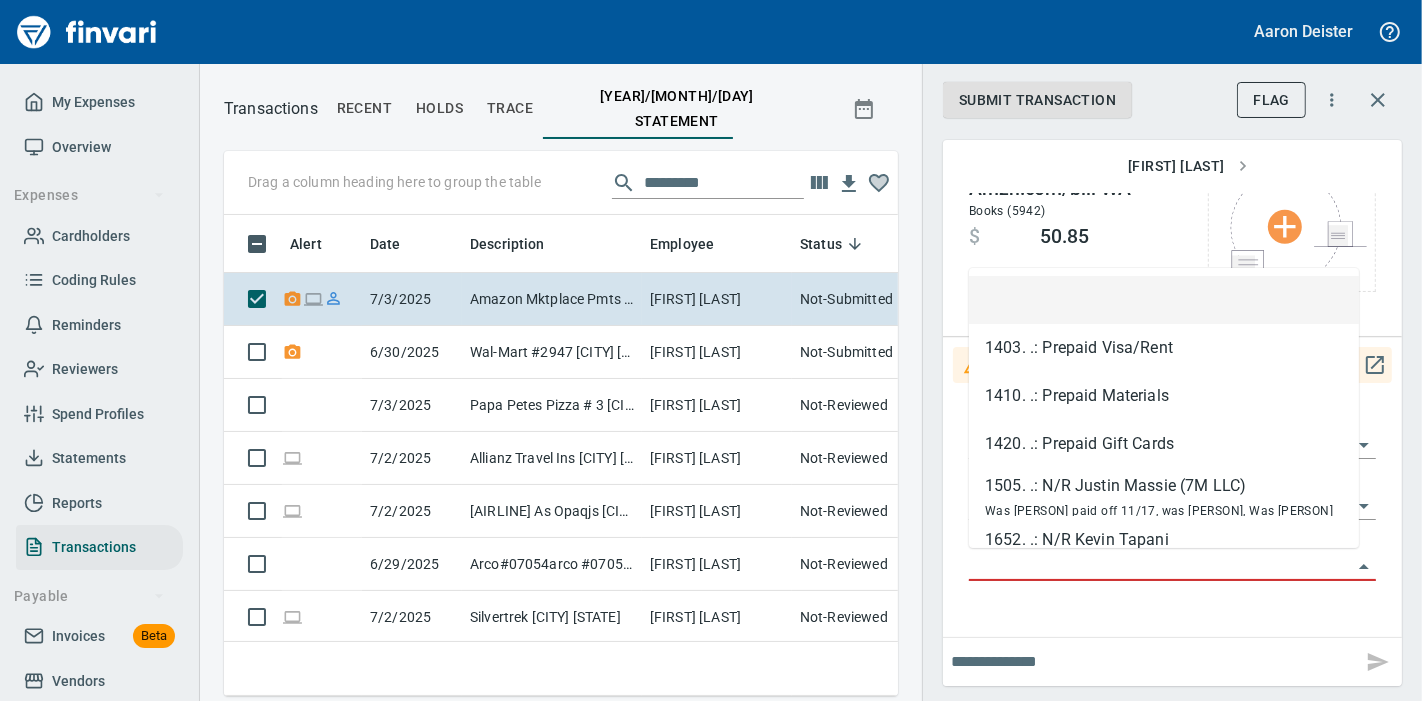 click on "GL Account" at bounding box center (1160, 566) 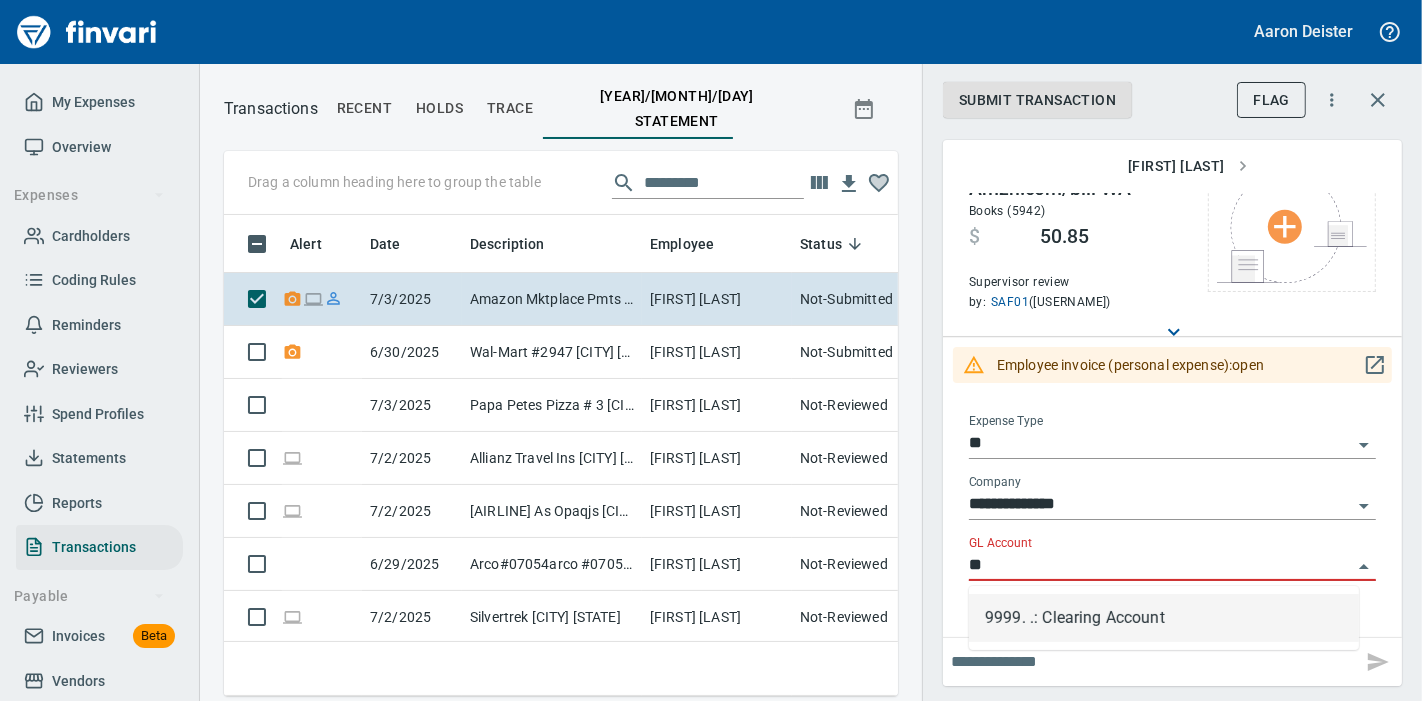 type on "*" 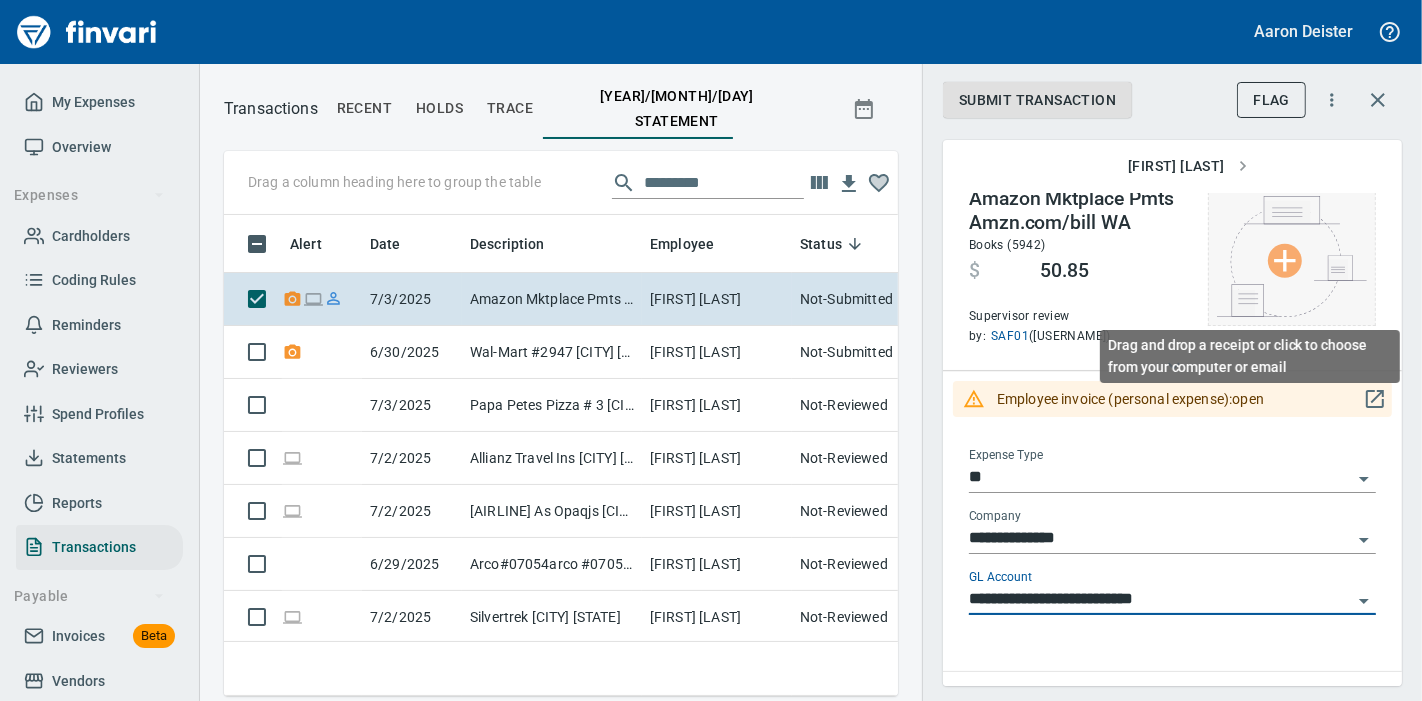 click at bounding box center [1292, 256] 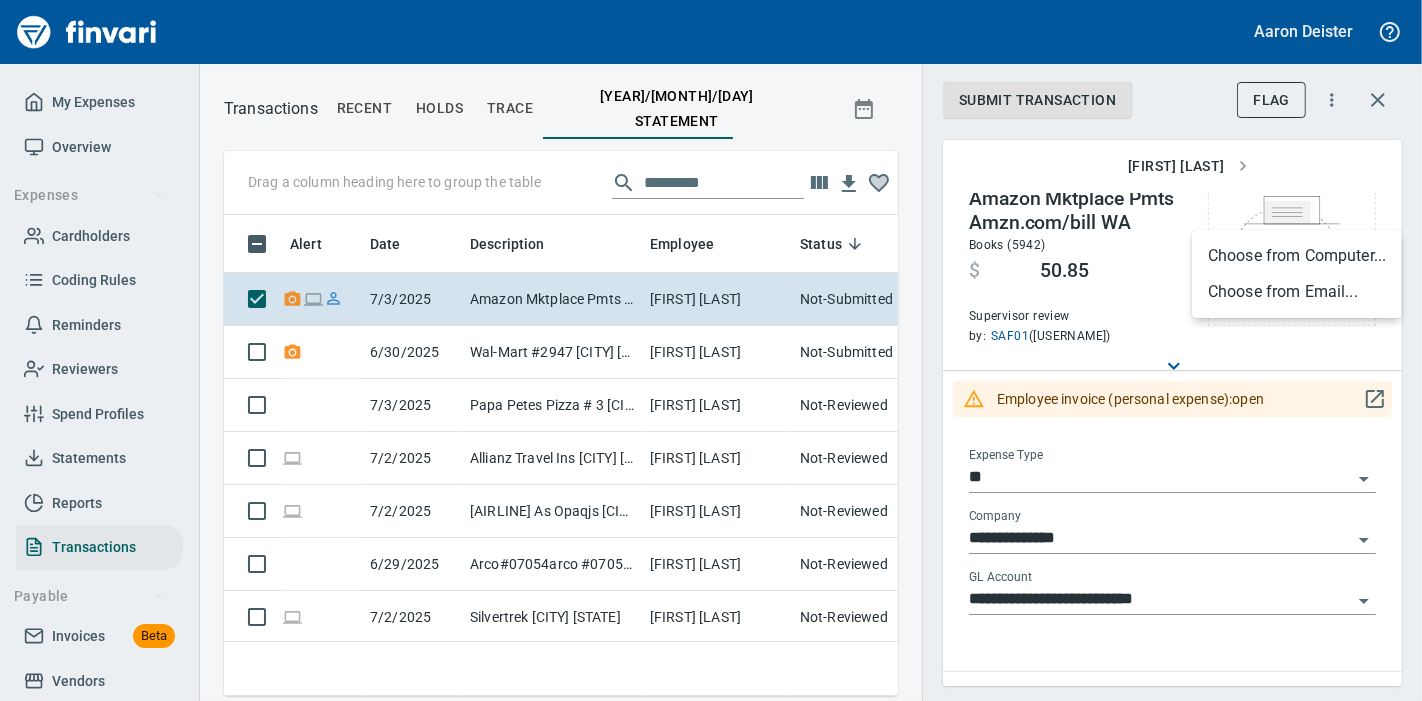 click on "Choose from Computer..." at bounding box center (1297, 256) 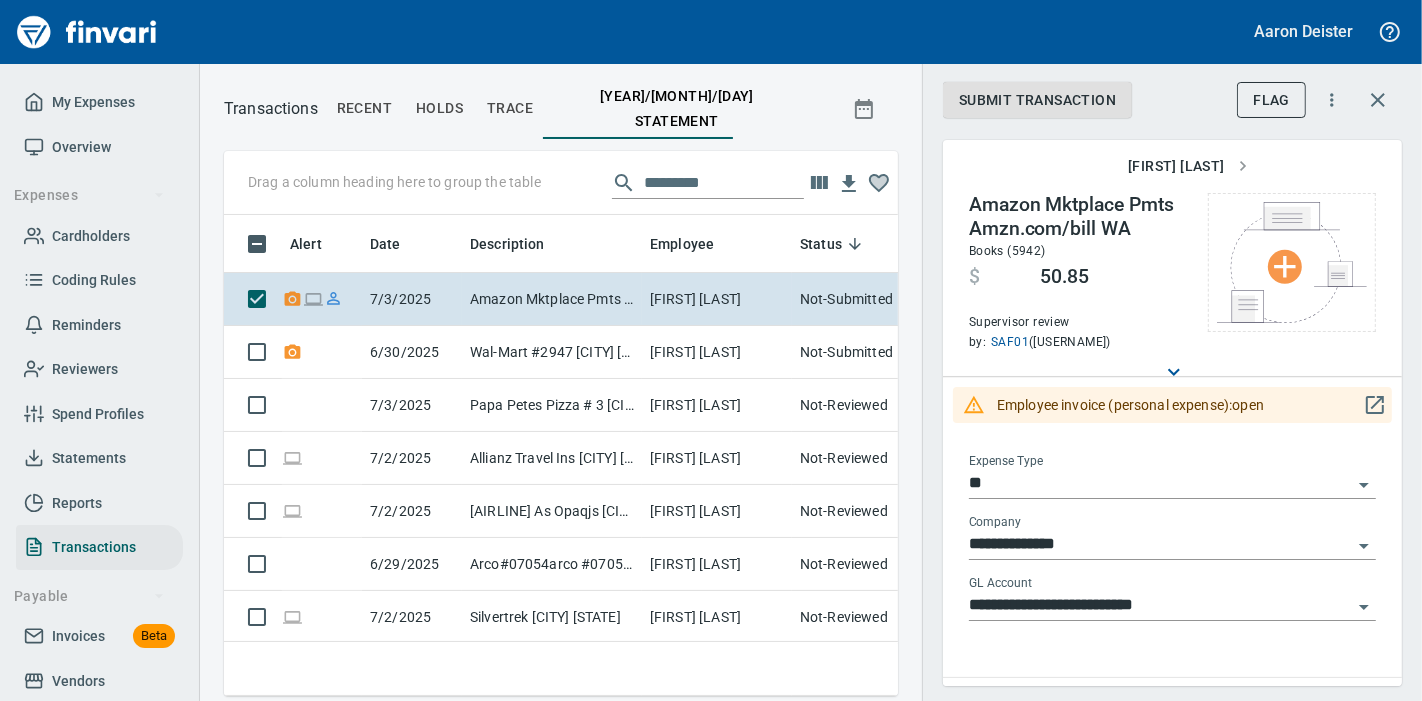 scroll, scrollTop: 447, scrollLeft: 640, axis: both 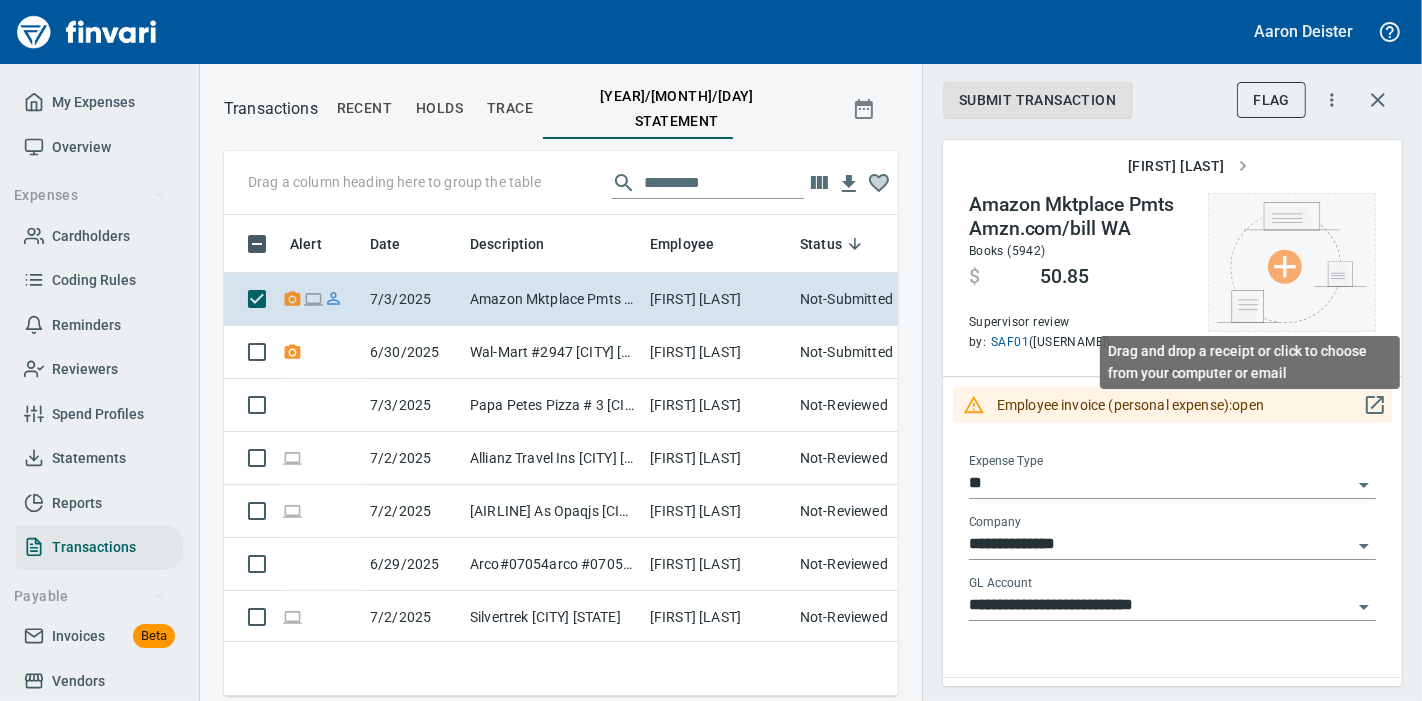 click at bounding box center (1292, 262) 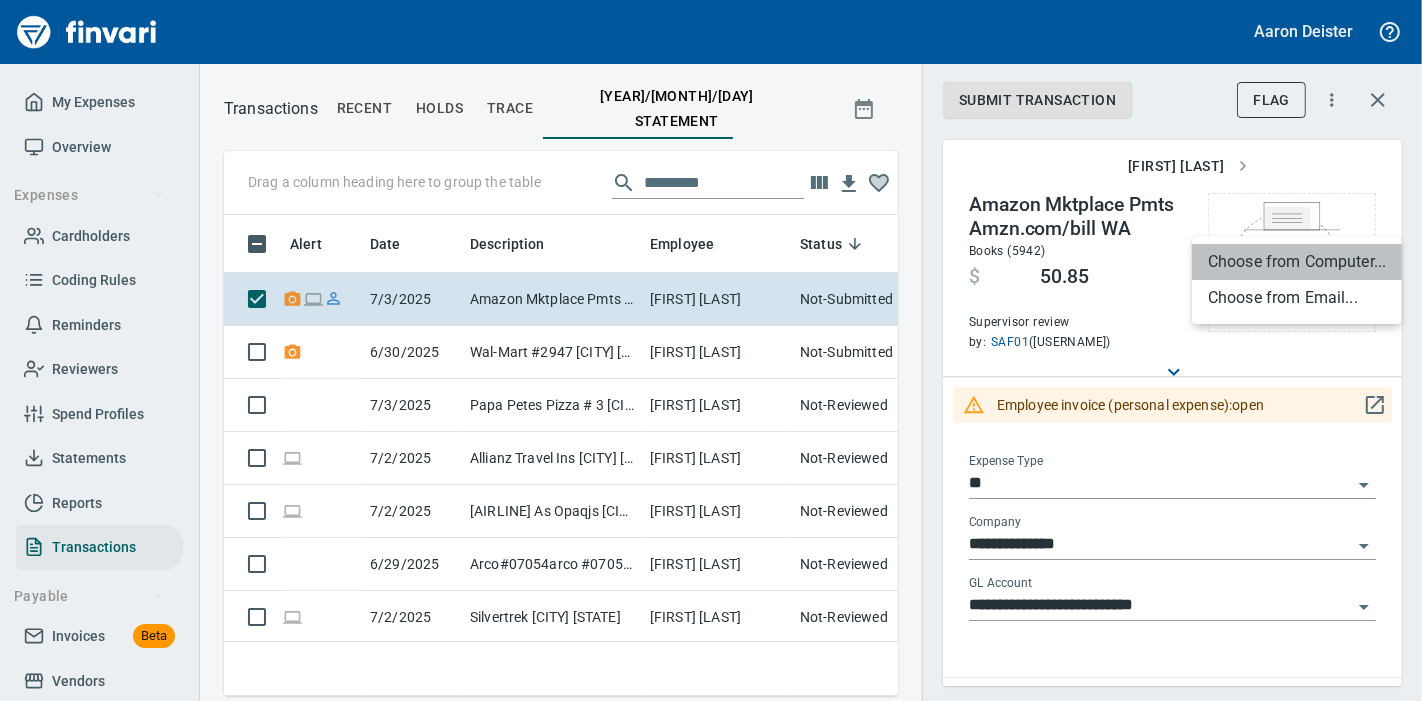 click on "Choose from Computer..." at bounding box center [1297, 262] 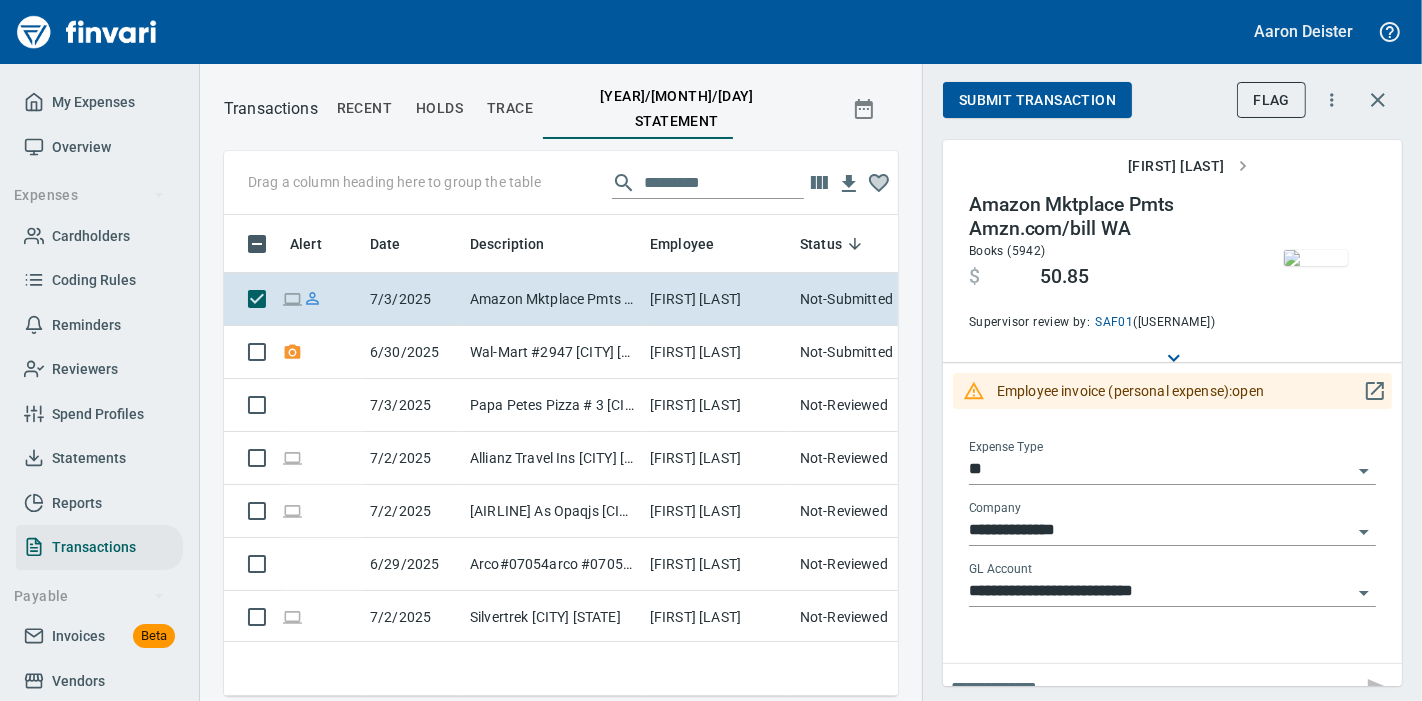 scroll, scrollTop: 447, scrollLeft: 640, axis: both 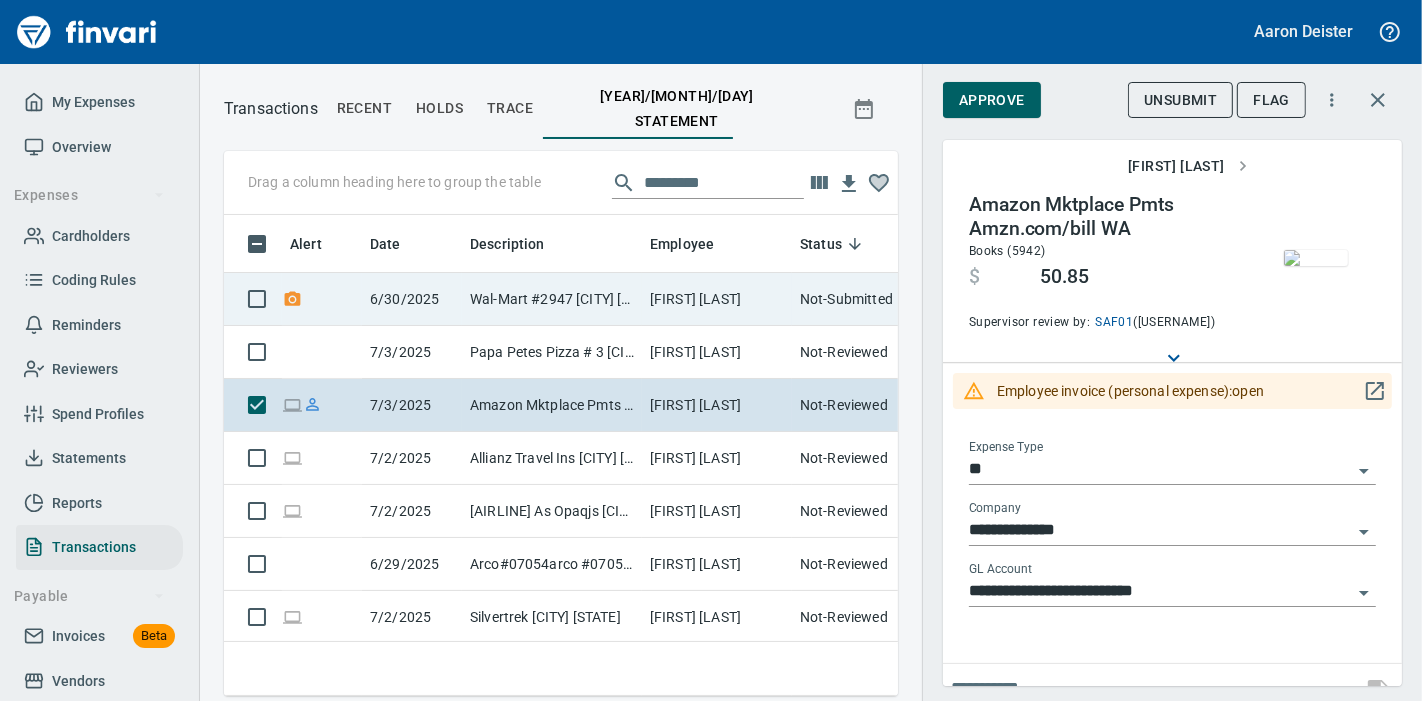 click on "Wal-Mart #2947 [CITY] [STATE]" at bounding box center [552, 299] 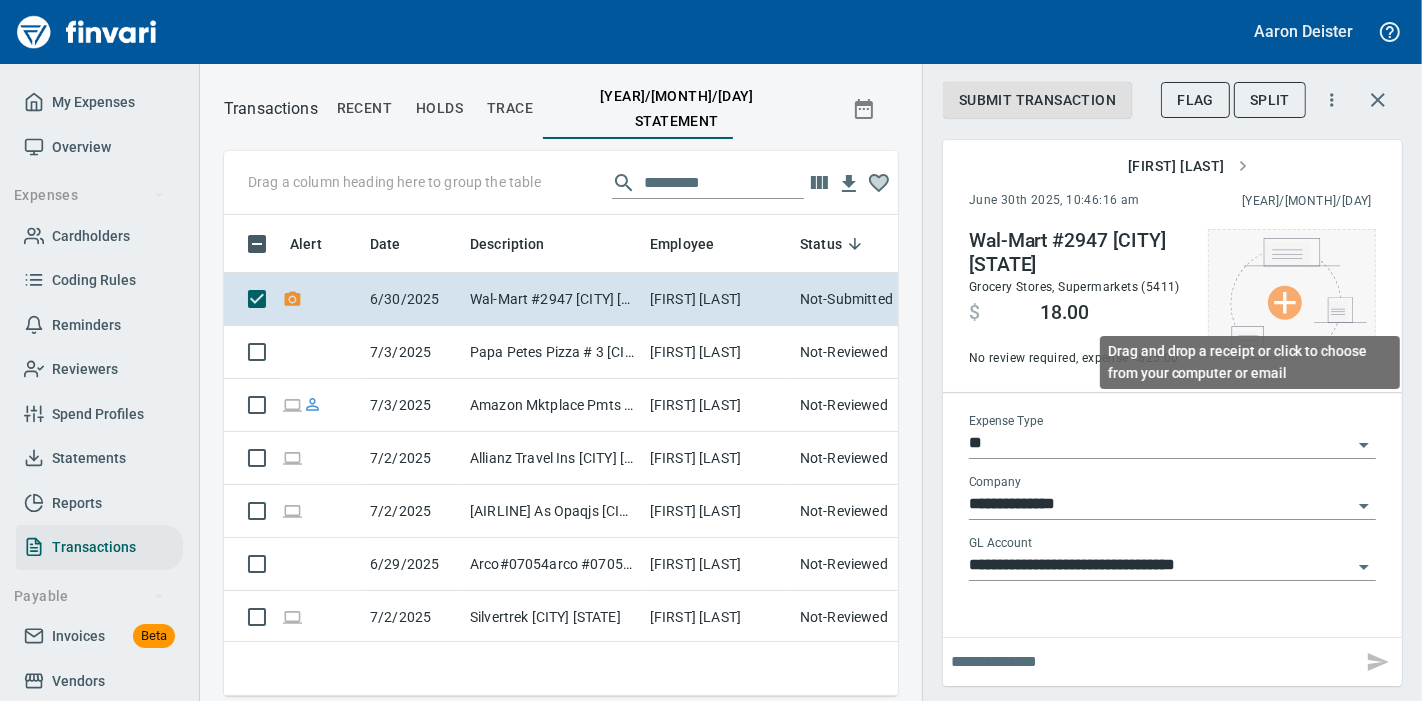 scroll, scrollTop: 447, scrollLeft: 640, axis: both 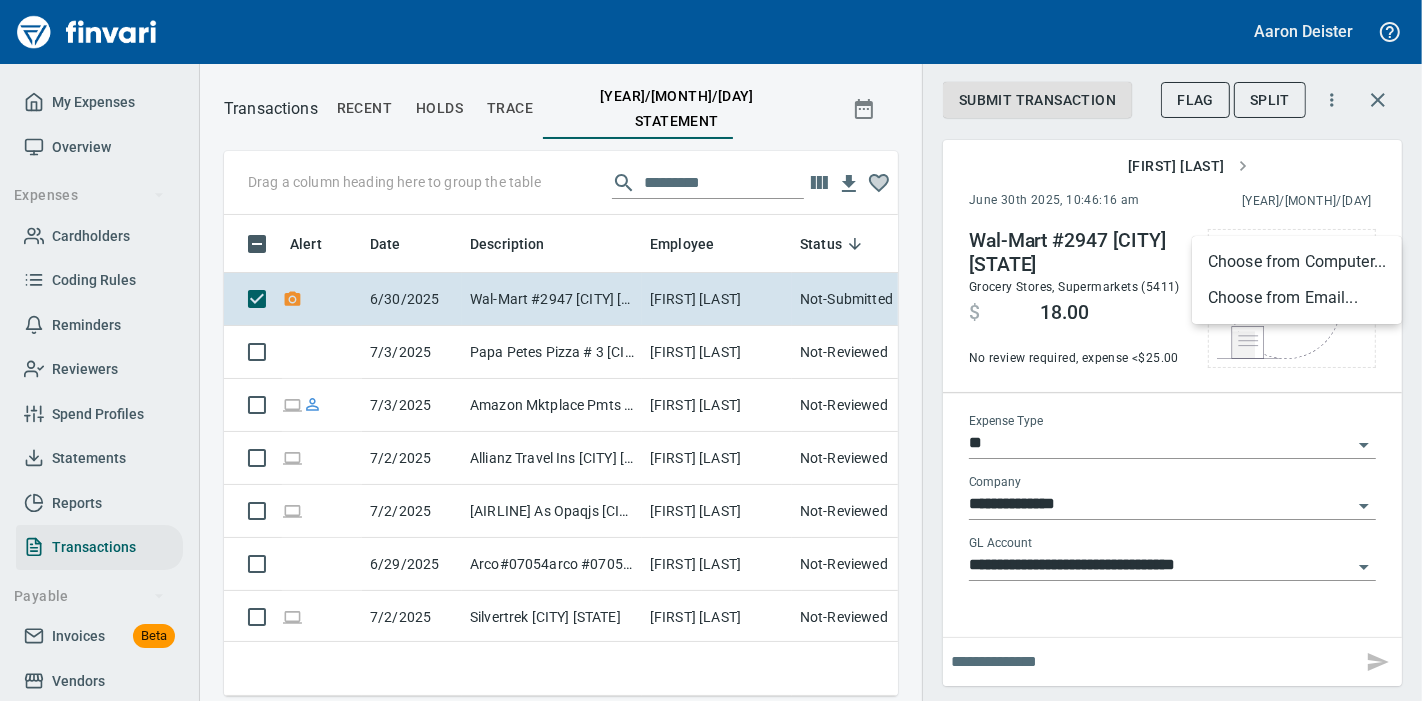 click on "Choose from Computer..." at bounding box center (1297, 262) 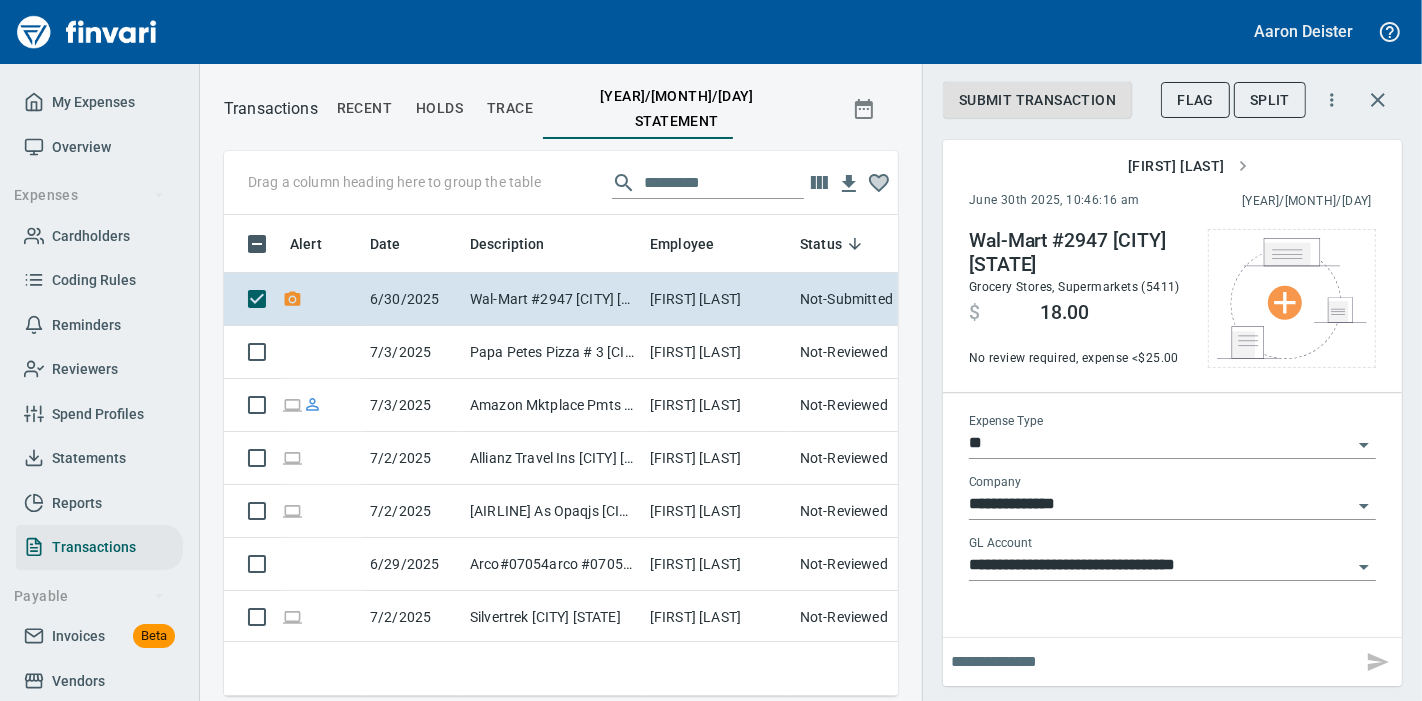 scroll, scrollTop: 447, scrollLeft: 640, axis: both 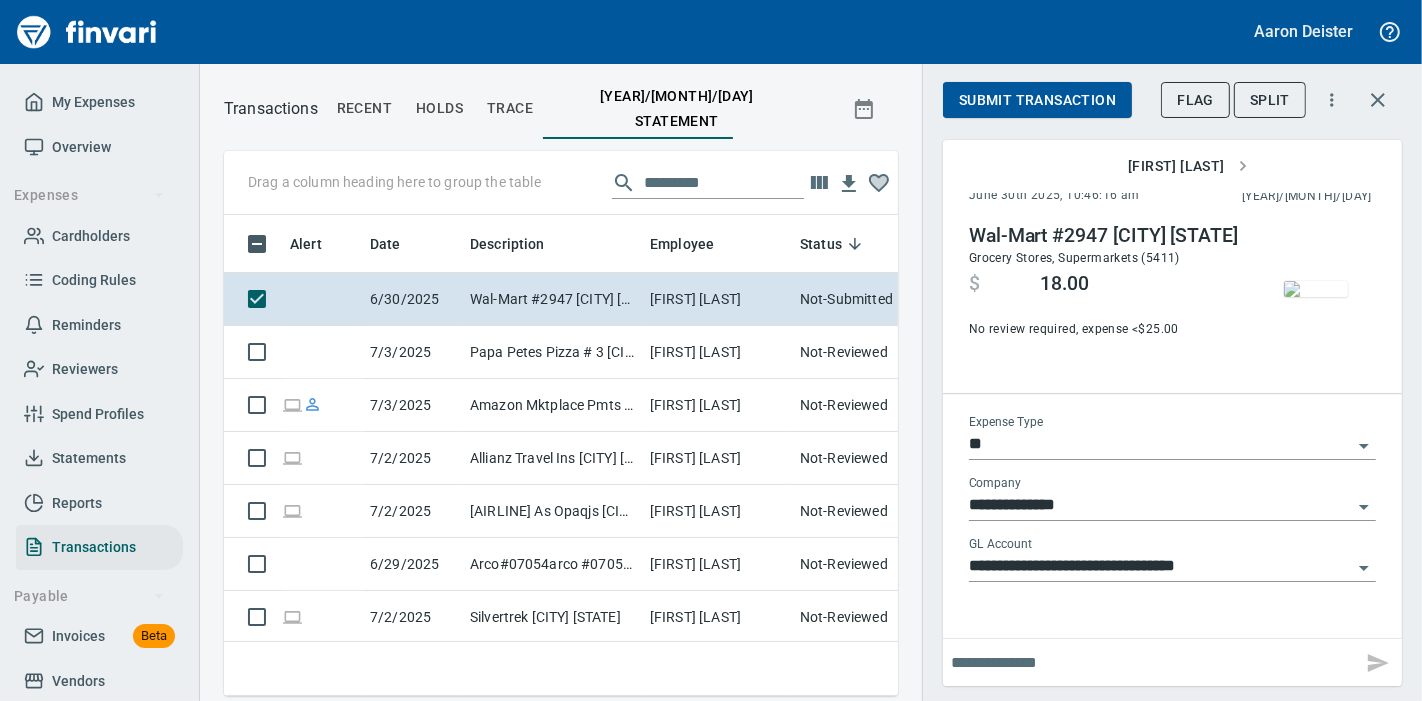click on "Submit Transaction" at bounding box center (1037, 100) 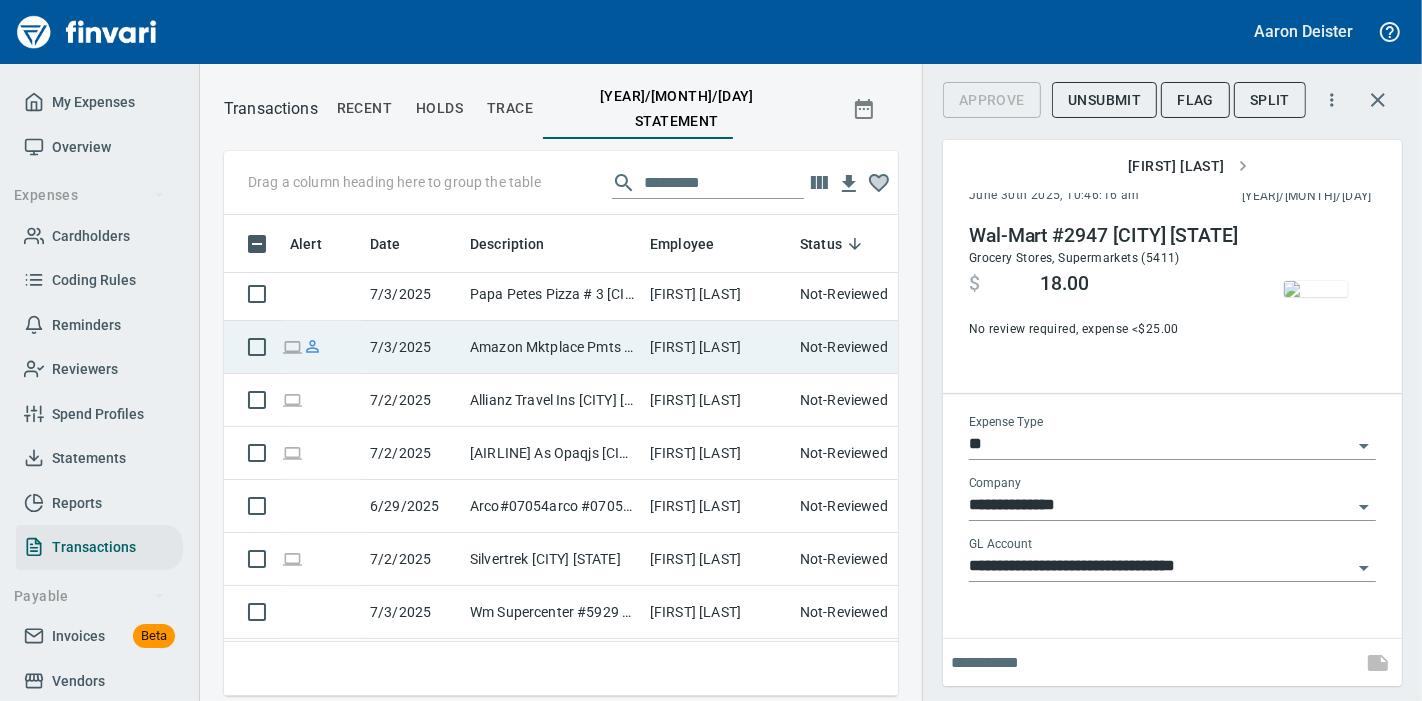 scroll, scrollTop: 0, scrollLeft: 0, axis: both 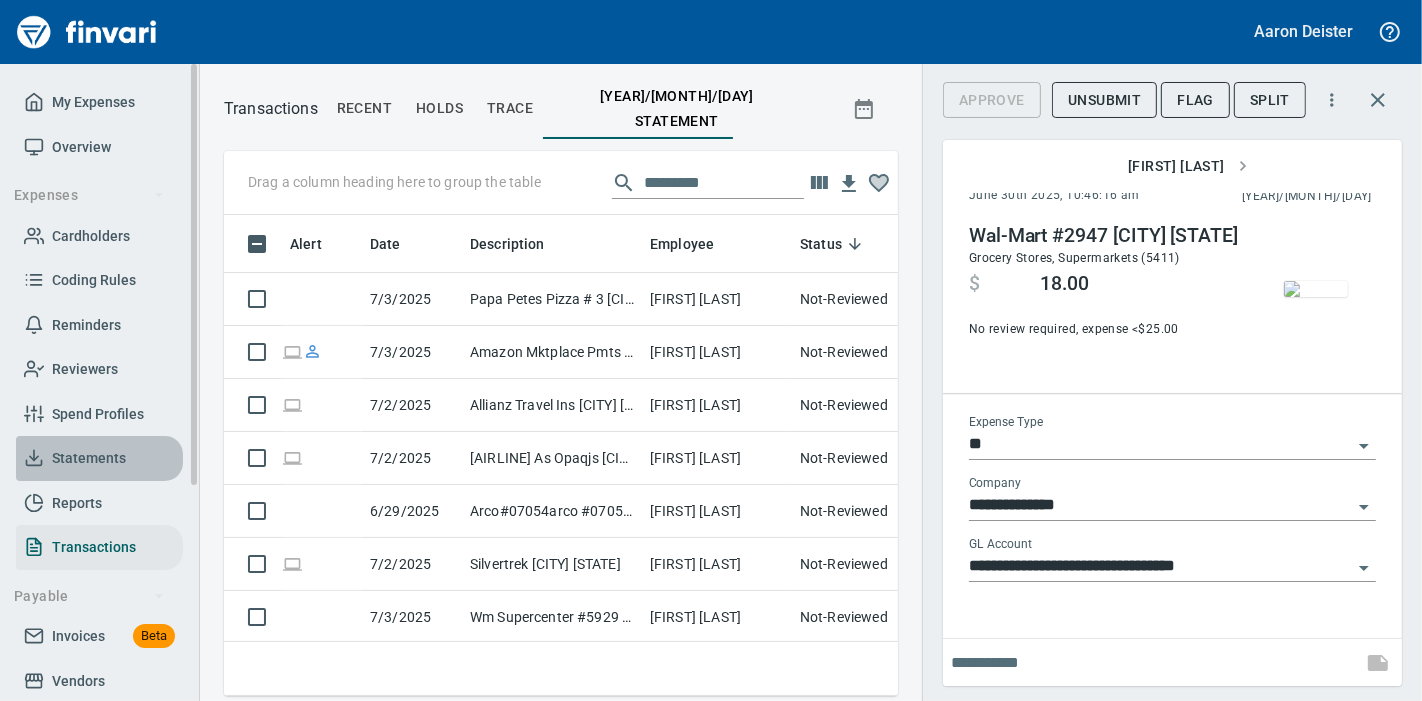 click on "Statements" at bounding box center (99, 458) 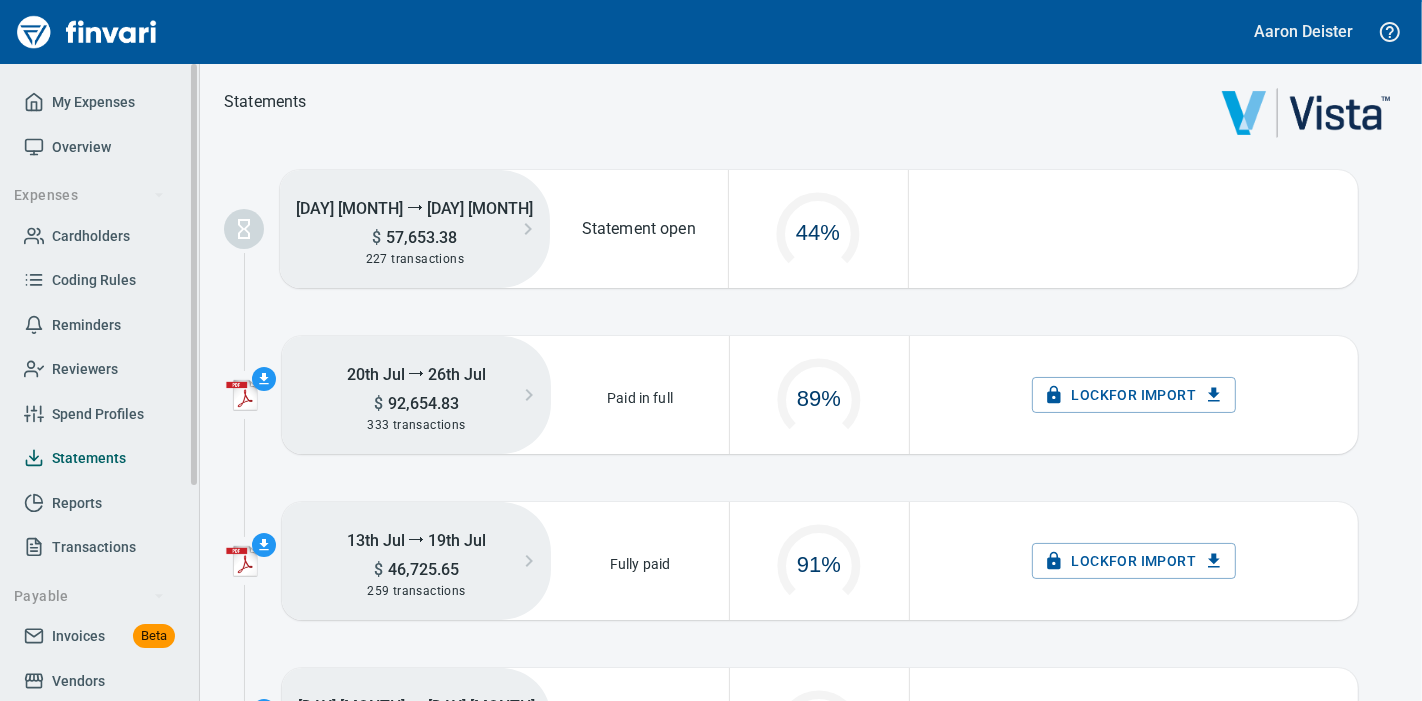 scroll, scrollTop: 18, scrollLeft: 17, axis: both 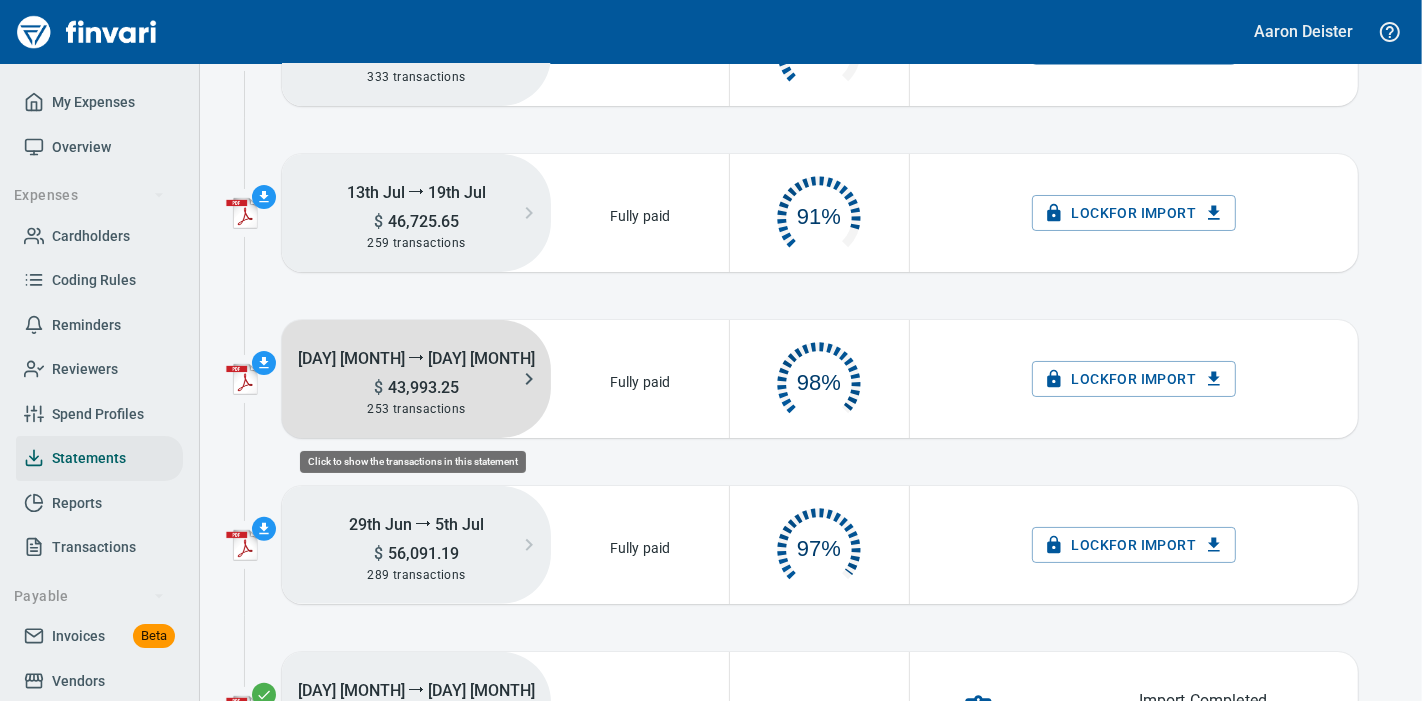 click on "$ 43,993.25" at bounding box center (416, 387) 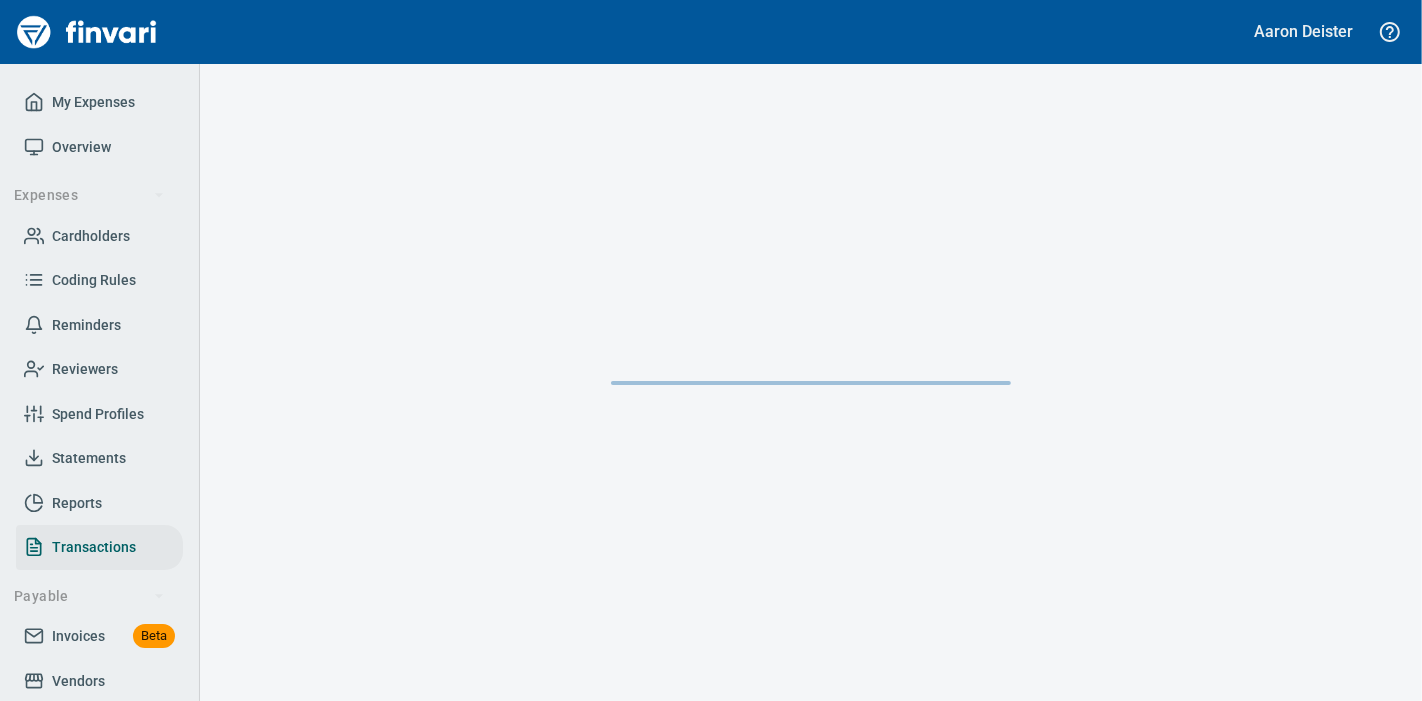 scroll, scrollTop: 0, scrollLeft: 0, axis: both 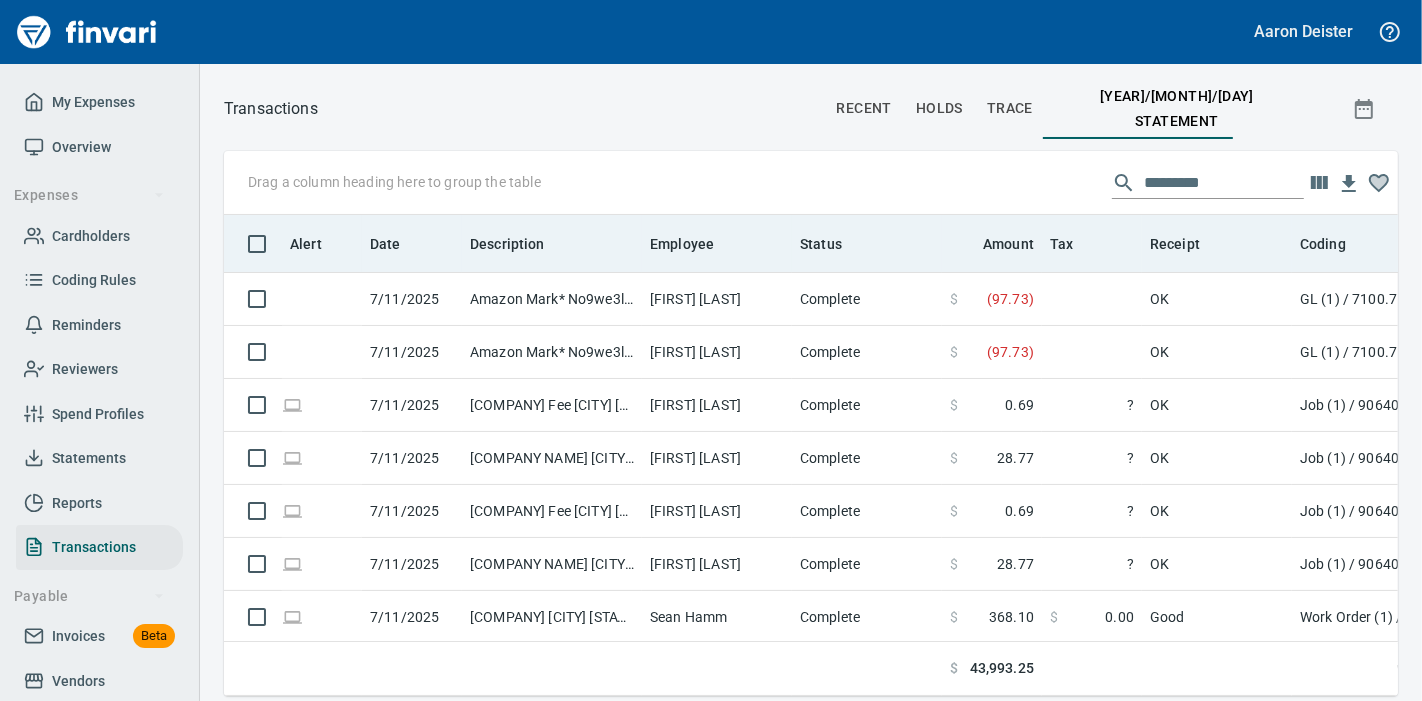 click on "Status" at bounding box center [867, 244] 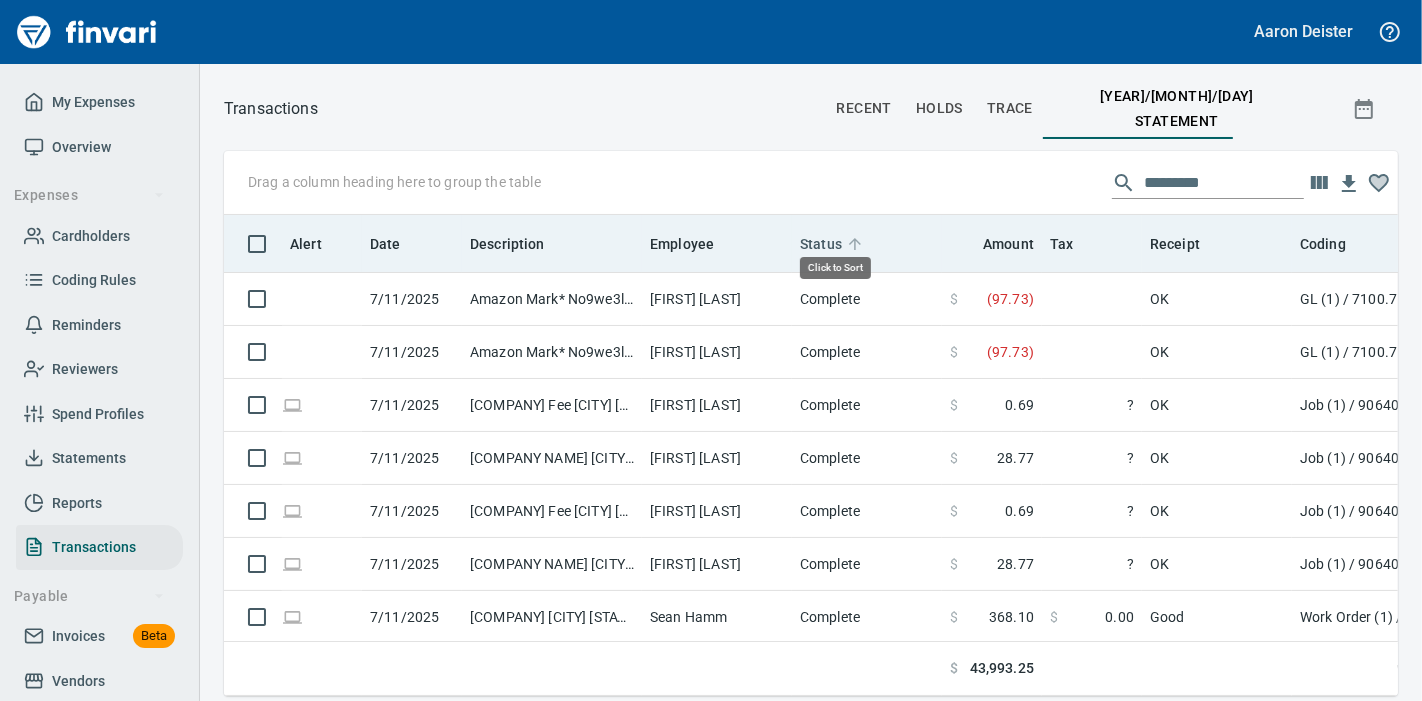 click on "Status" at bounding box center (821, 244) 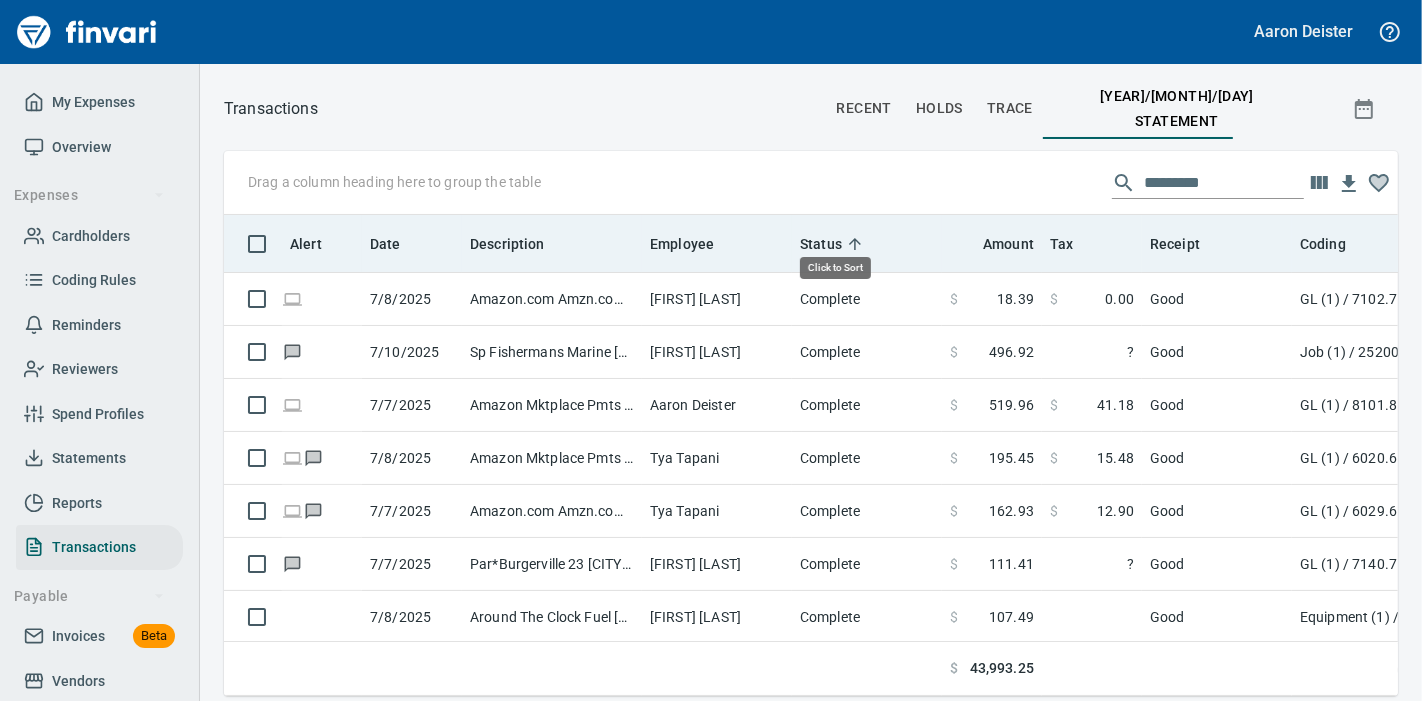 click on "Status" at bounding box center [821, 244] 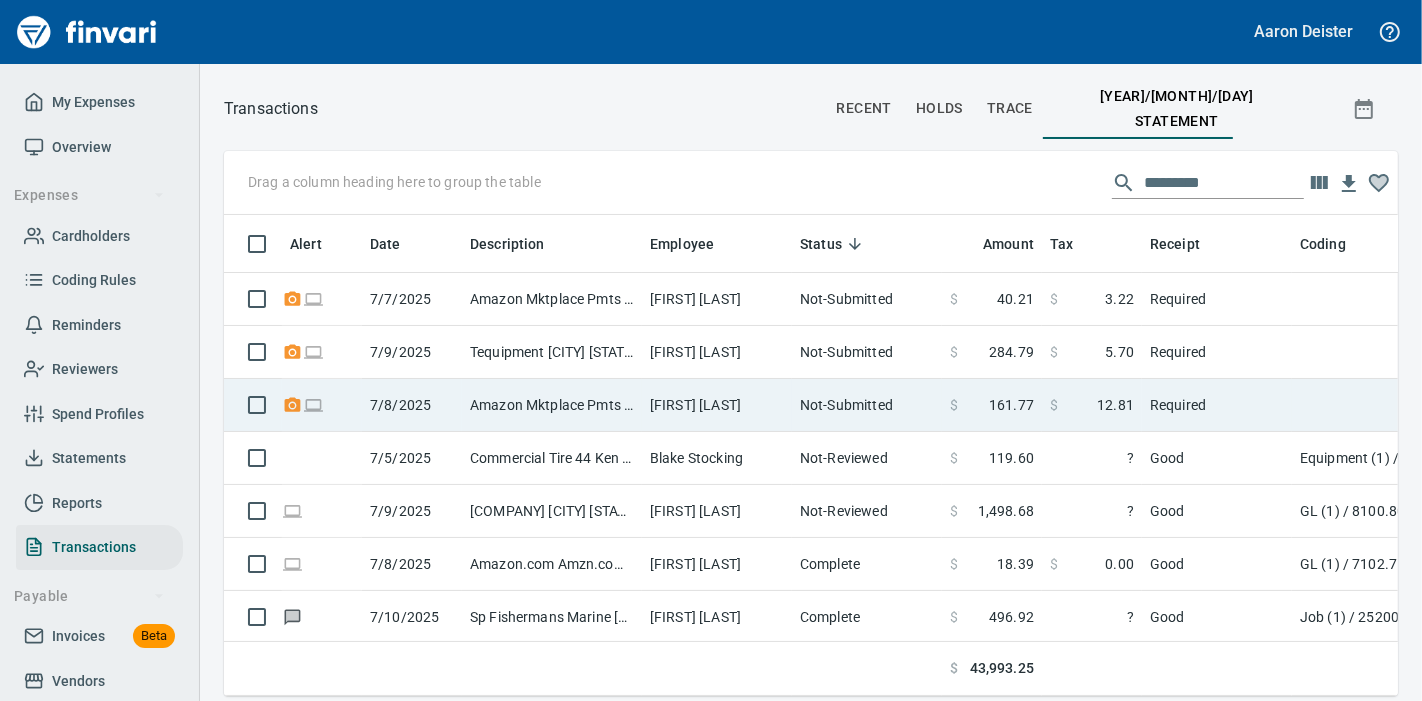 click on "Not-Submitted" at bounding box center (867, 405) 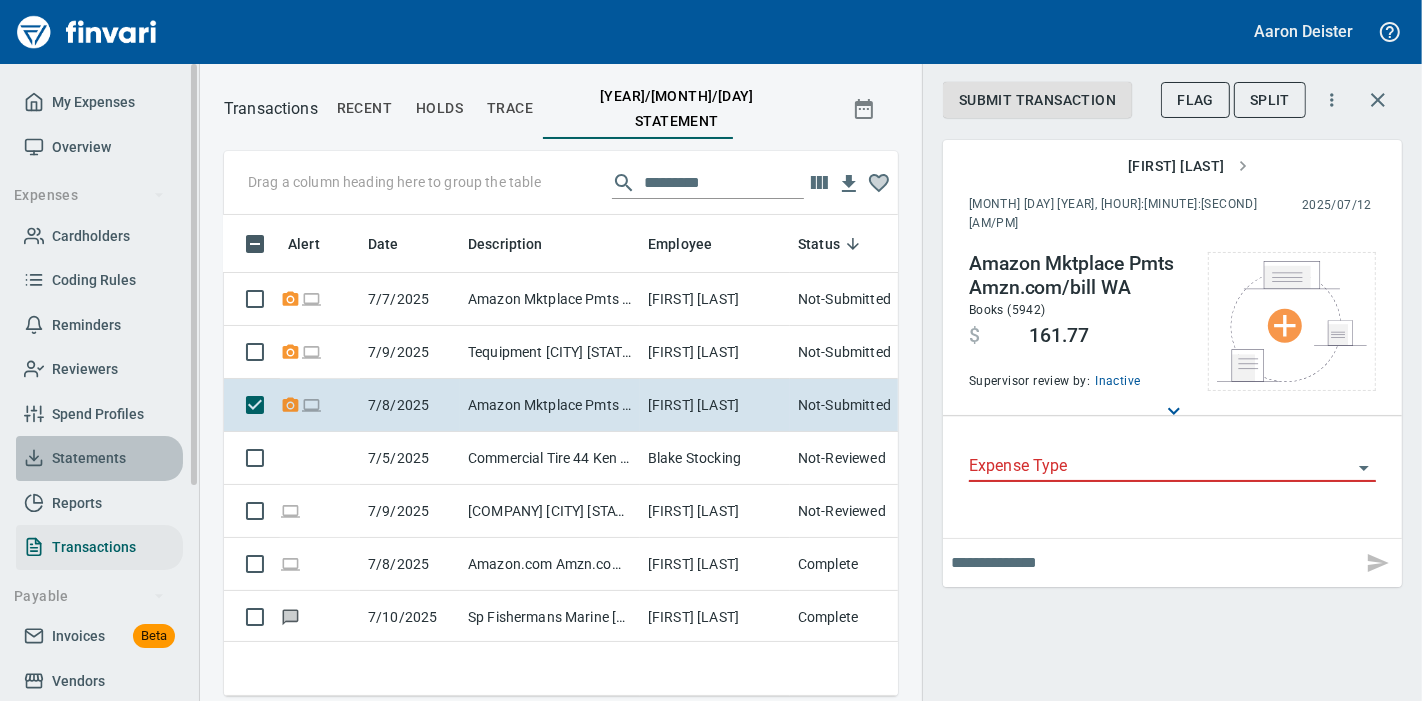 click on "Statements" at bounding box center [89, 458] 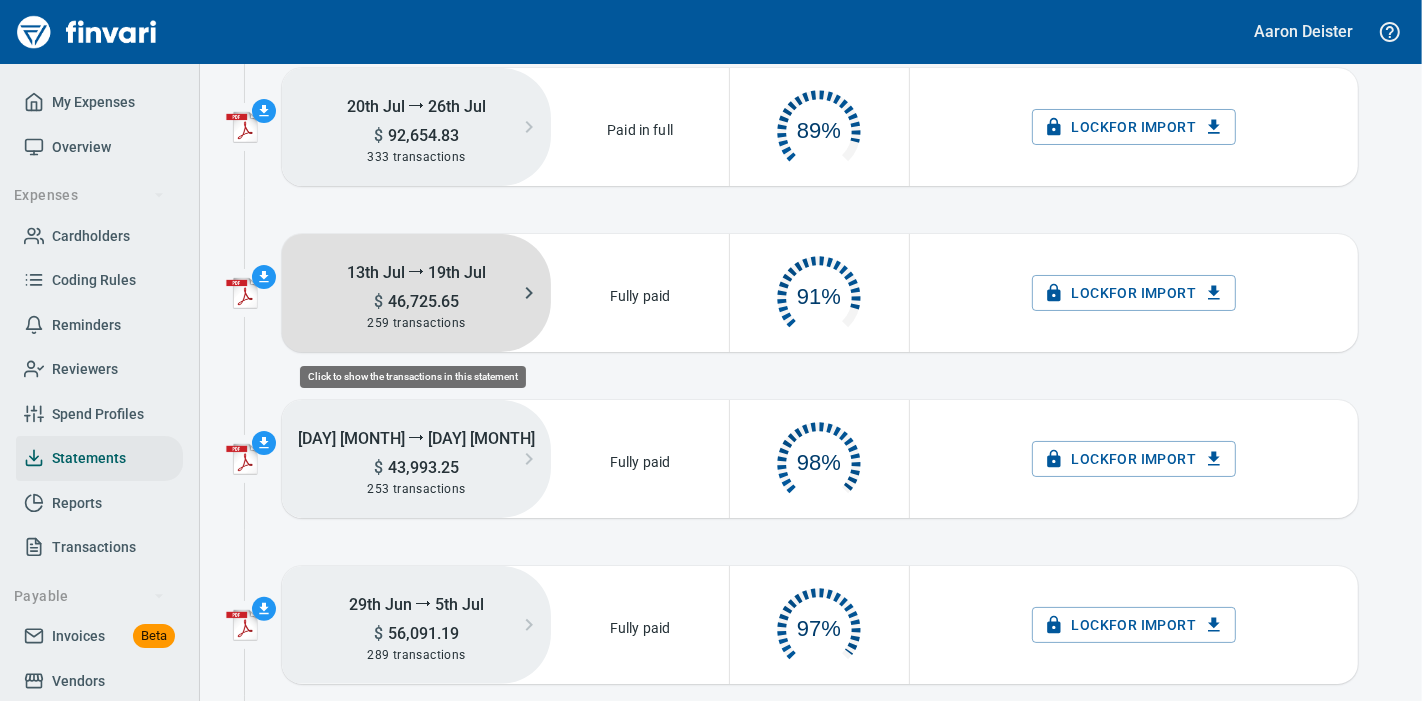 click on "$ 46,725.65" at bounding box center [416, 301] 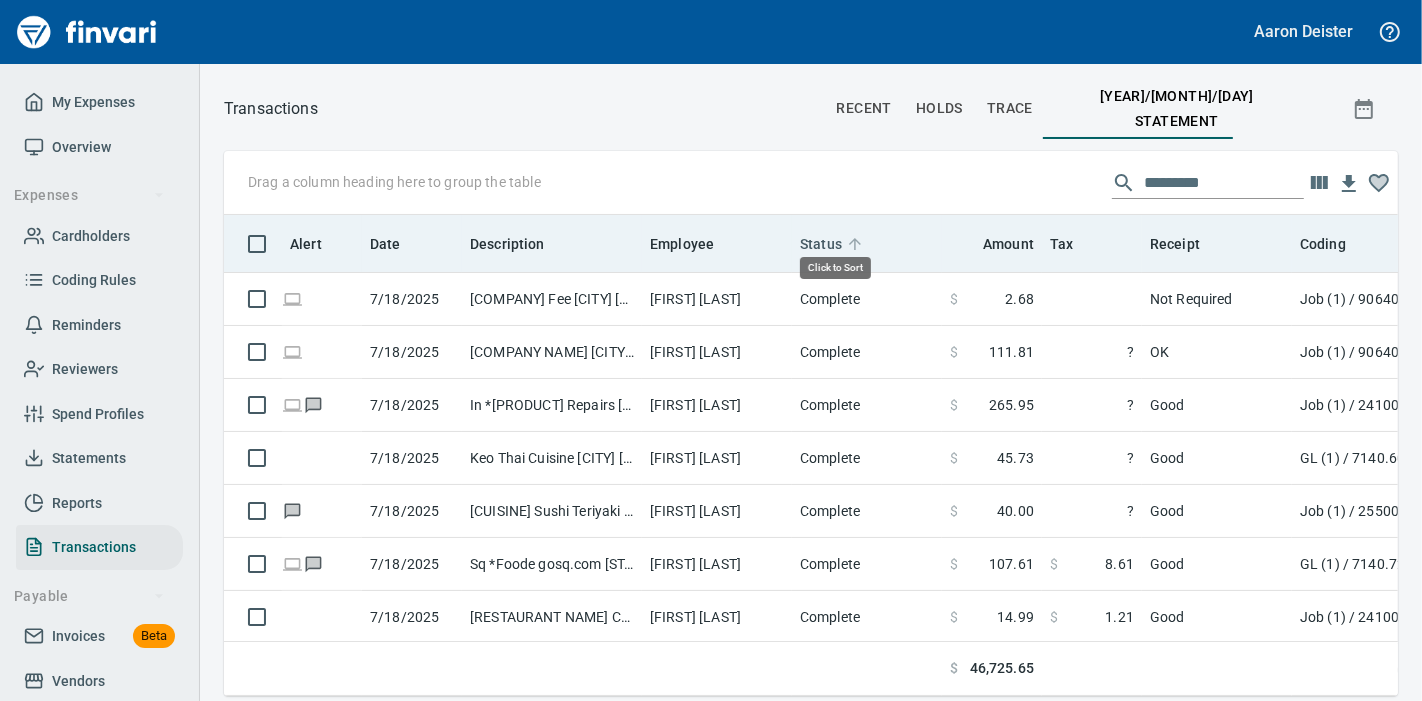click on "Status" at bounding box center (821, 244) 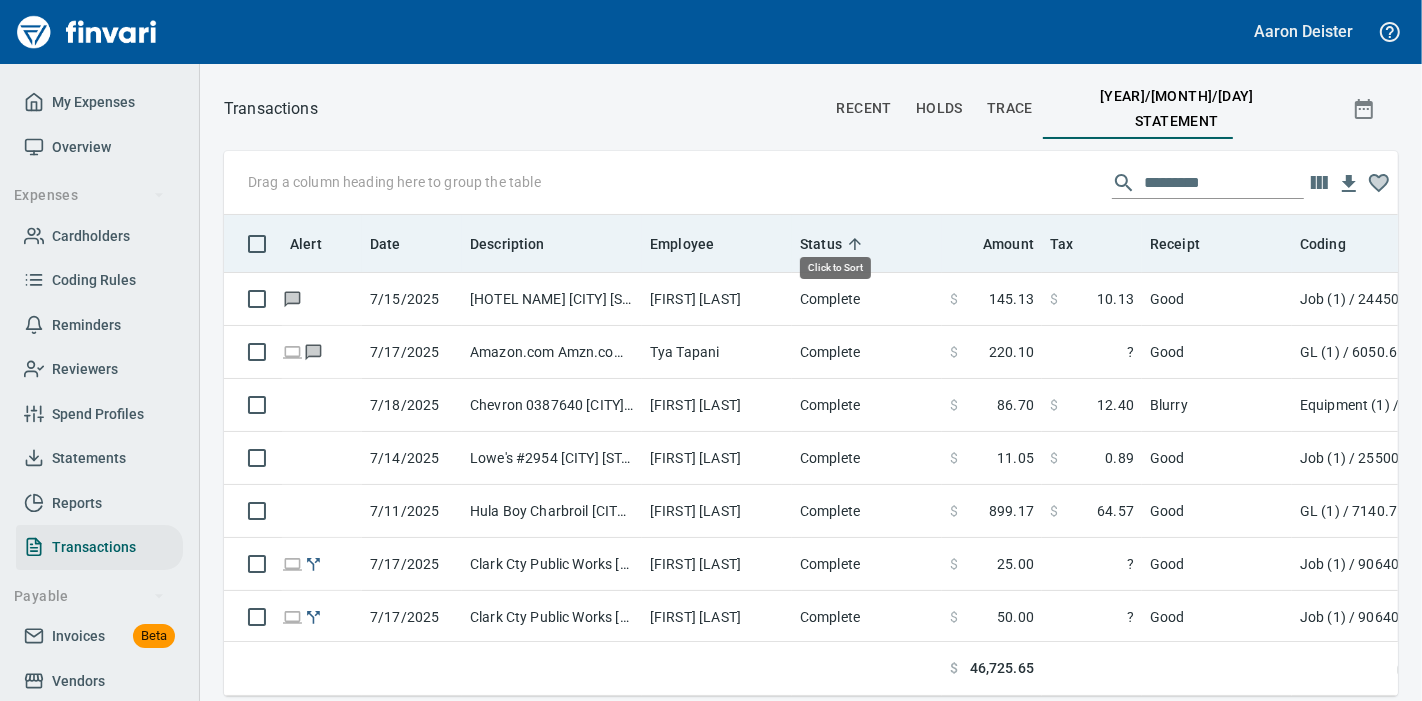 click on "Status" at bounding box center [821, 244] 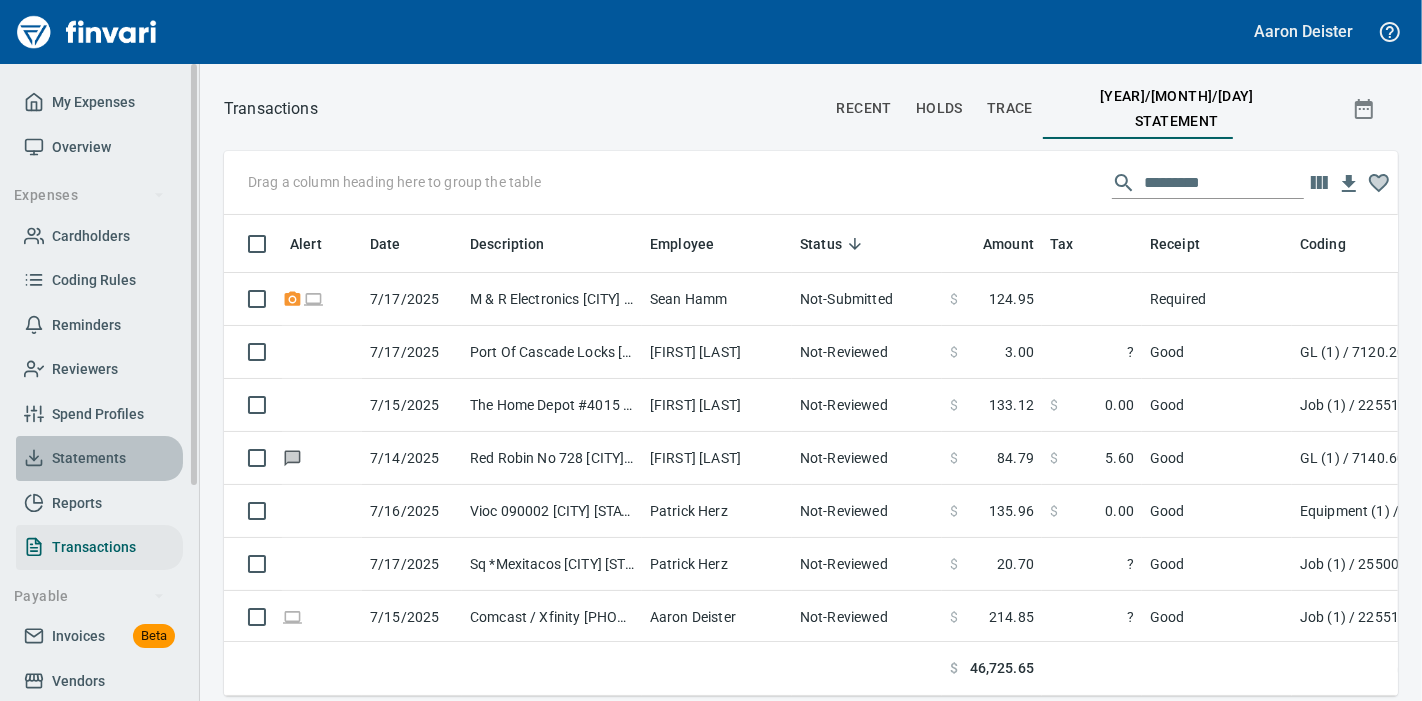 click on "Statements" at bounding box center [89, 458] 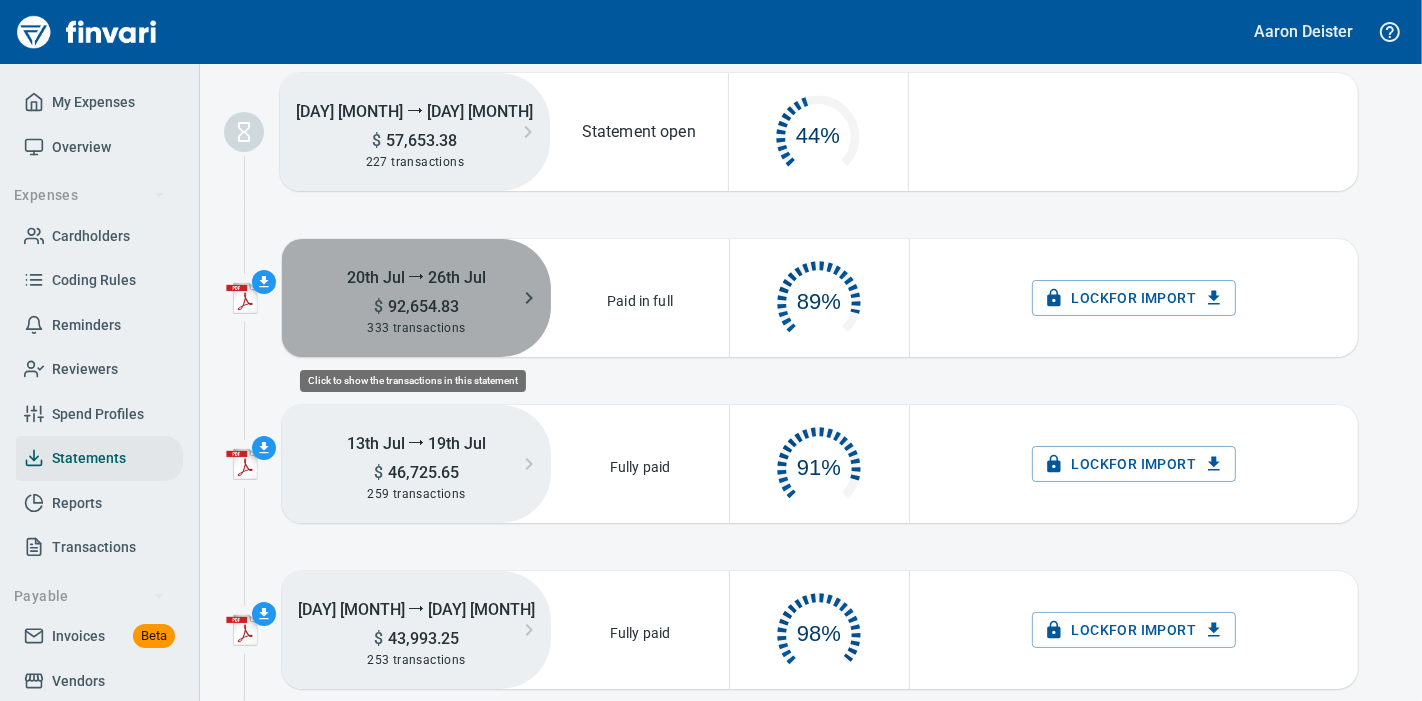 click on "333 transactions" at bounding box center (416, 328) 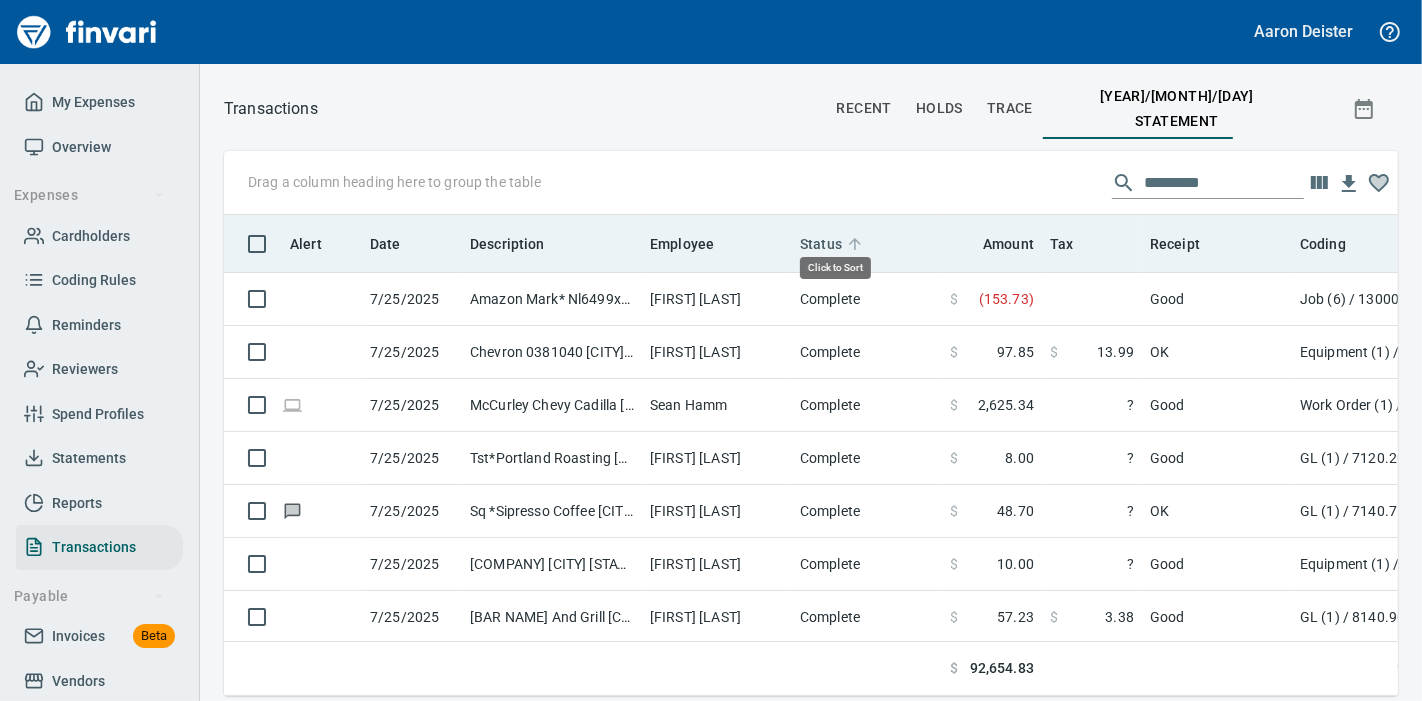 click on "Status" at bounding box center [821, 244] 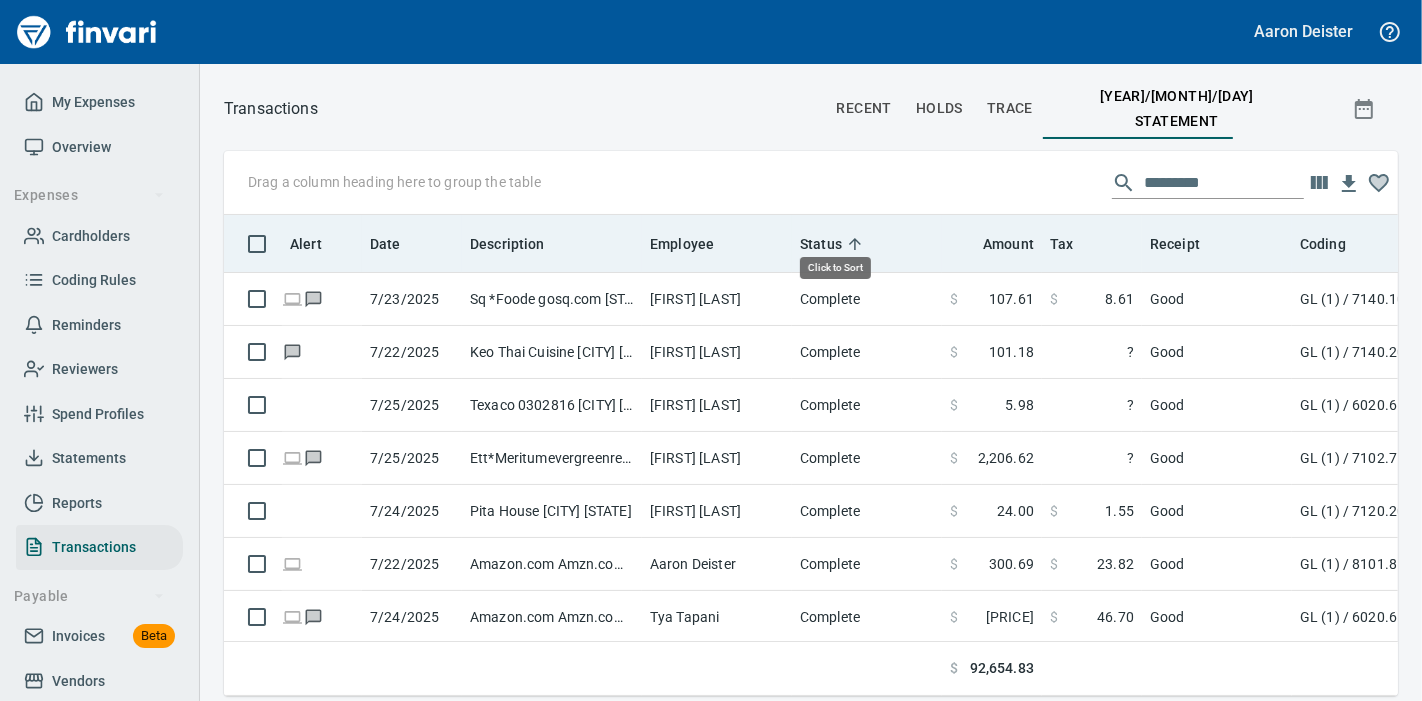 click on "Status" at bounding box center (821, 244) 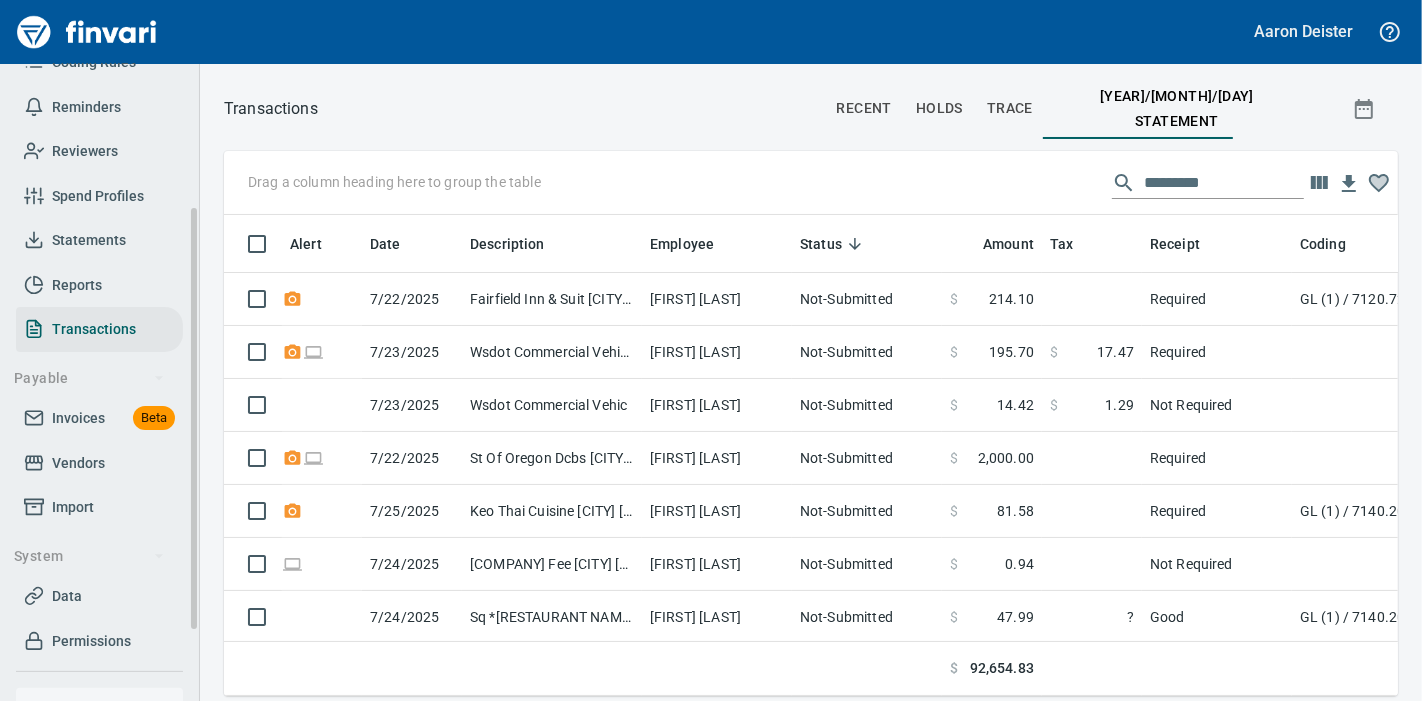 click on "Statements" at bounding box center [89, 240] 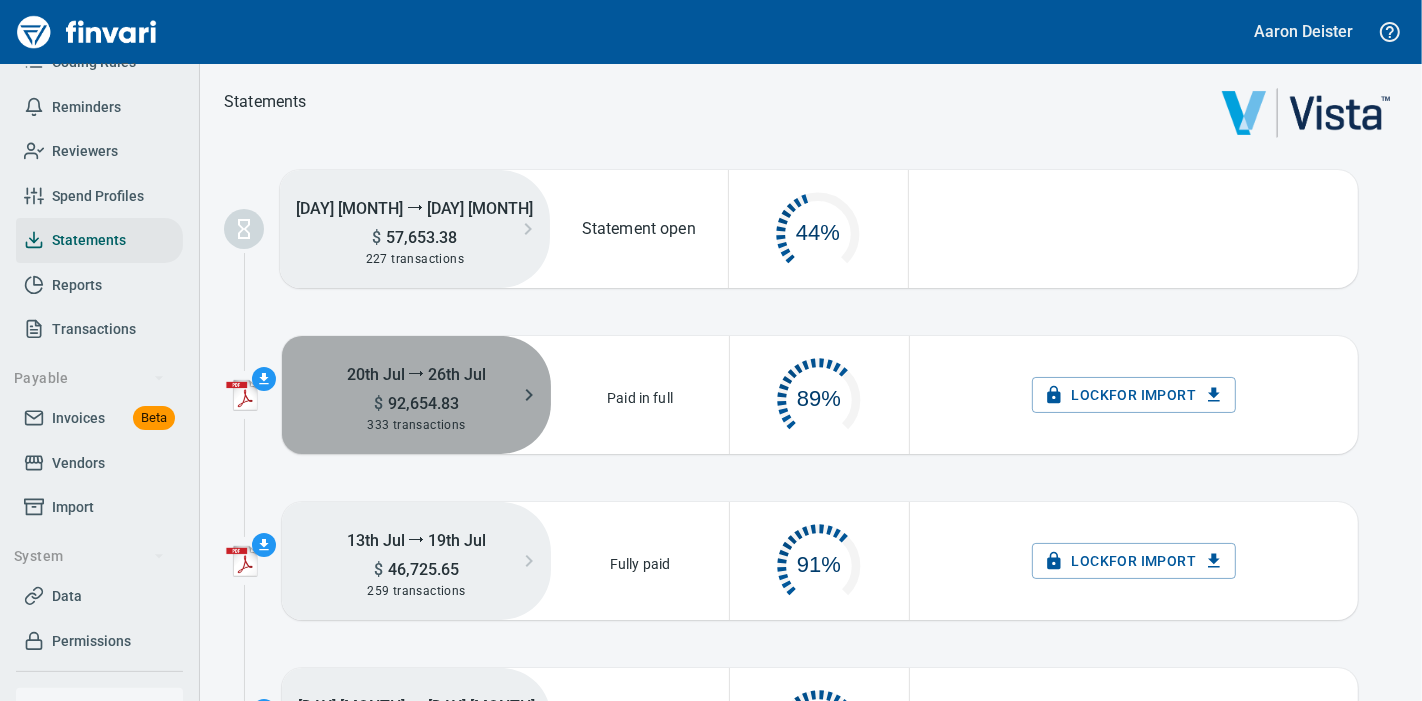 click on "20th Jul ⭢ 26th Jul" at bounding box center (416, 373) 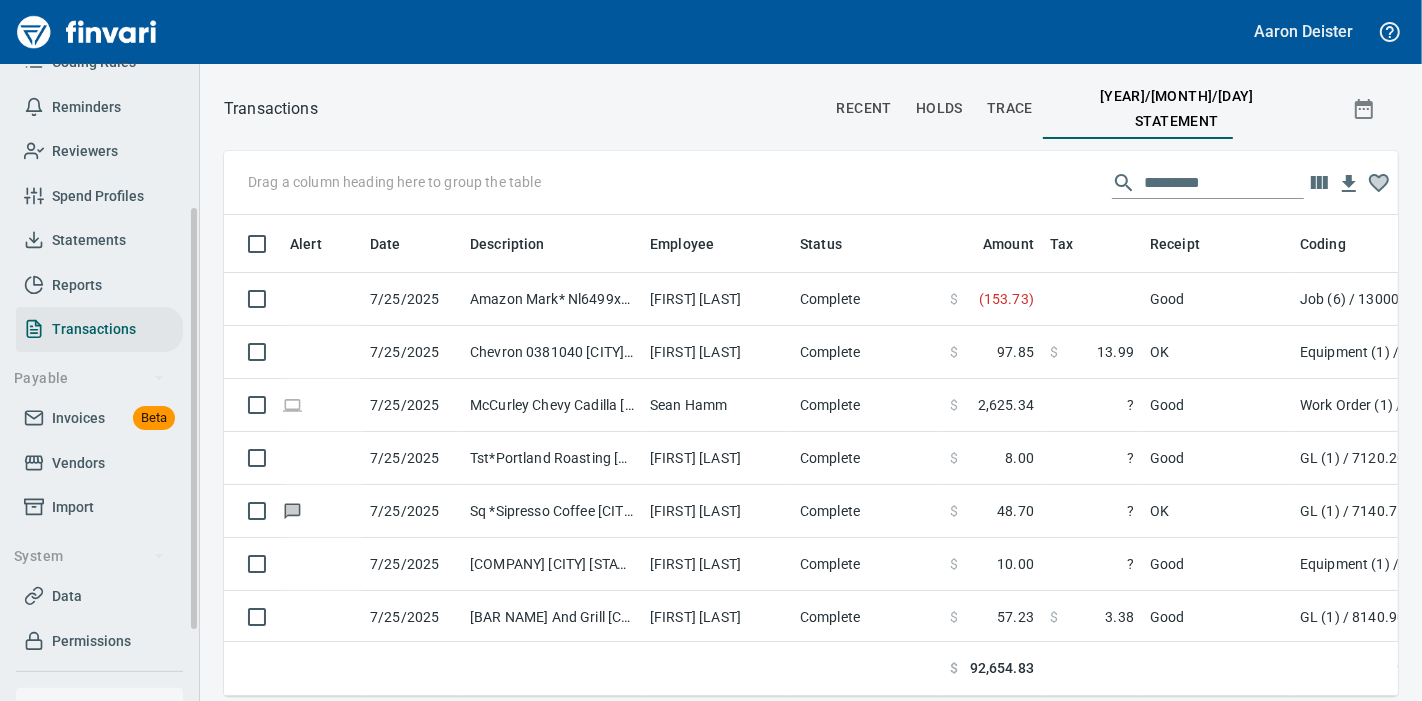 click on "Statements" at bounding box center (89, 240) 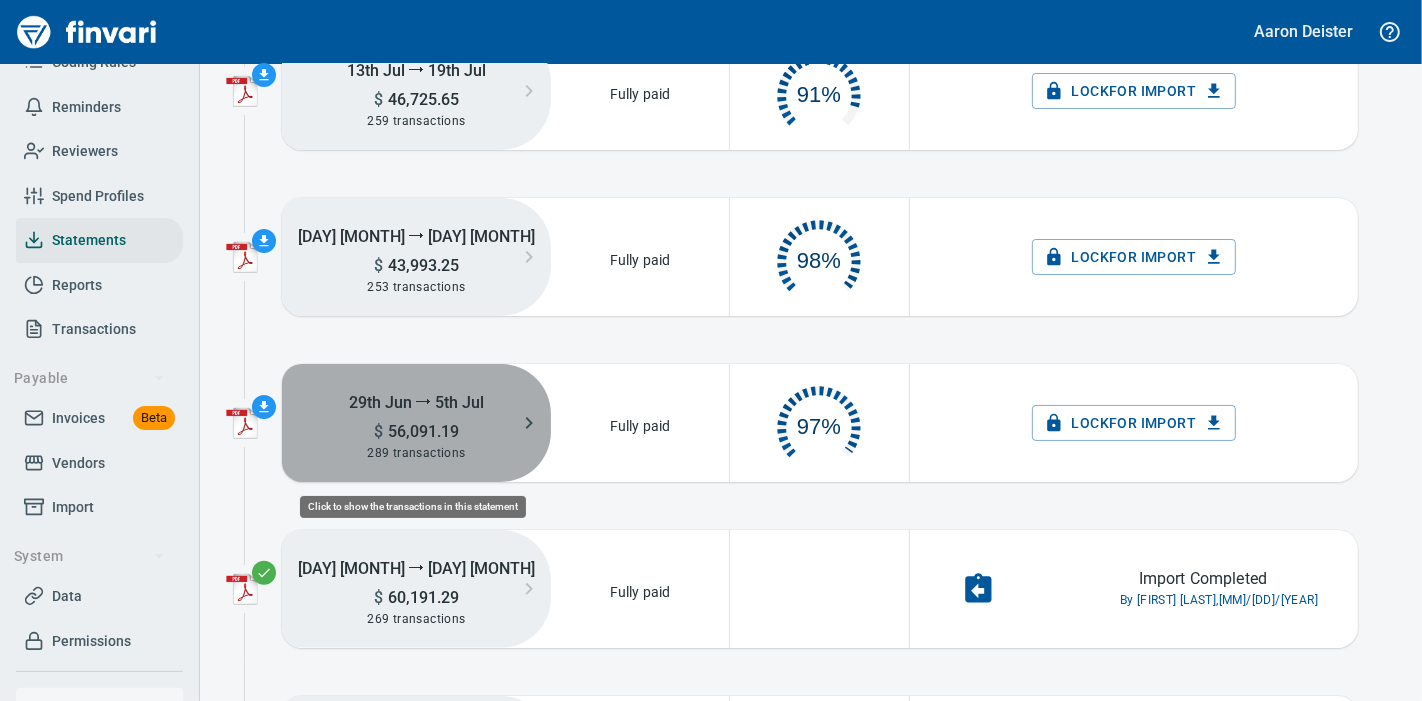 click on "289 transactions" at bounding box center [416, 453] 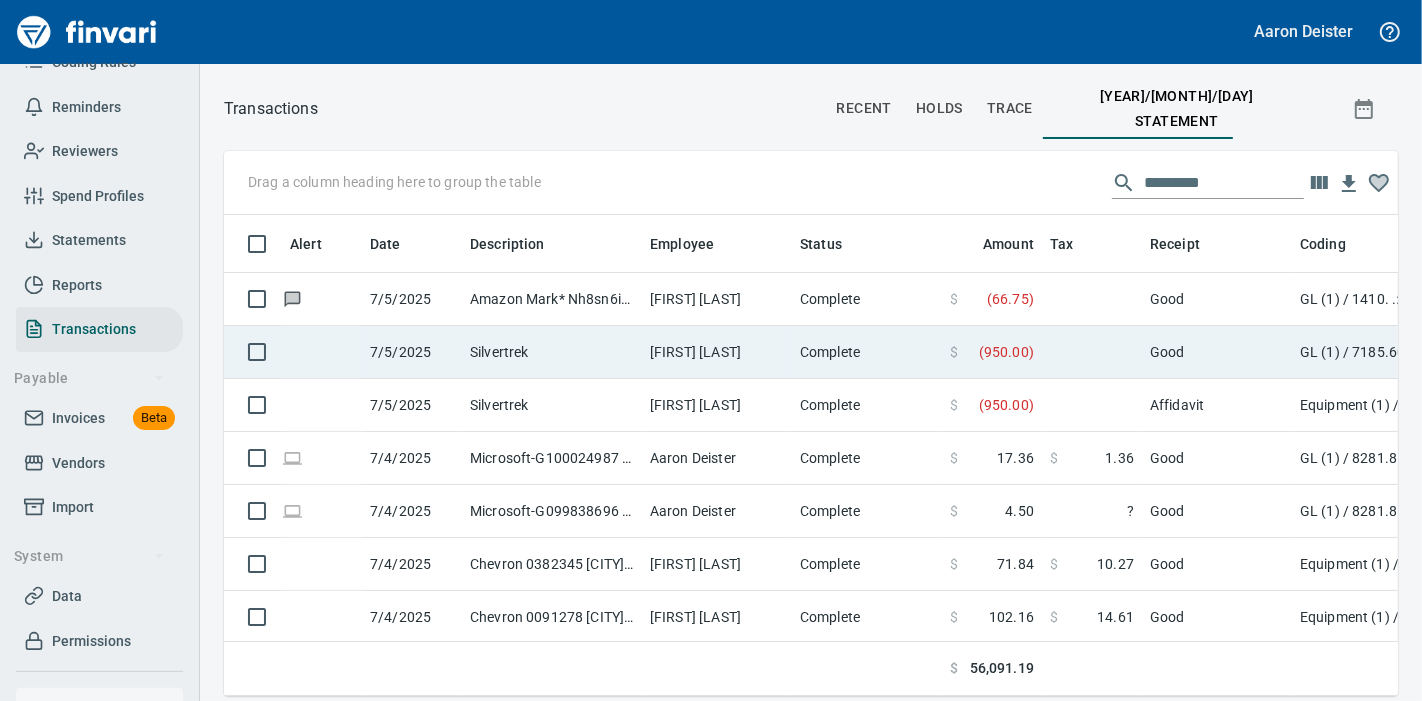 scroll, scrollTop: 447, scrollLeft: 1140, axis: both 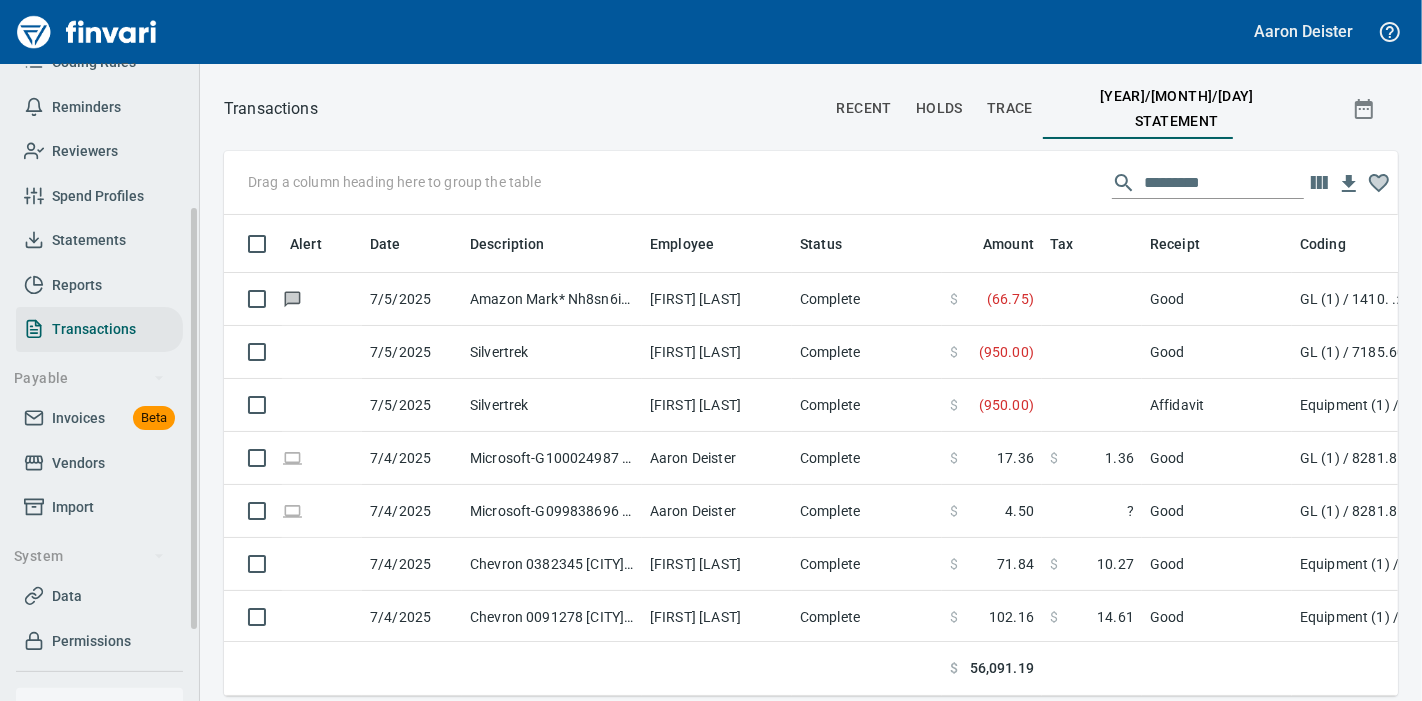 click on "Statements" at bounding box center (89, 240) 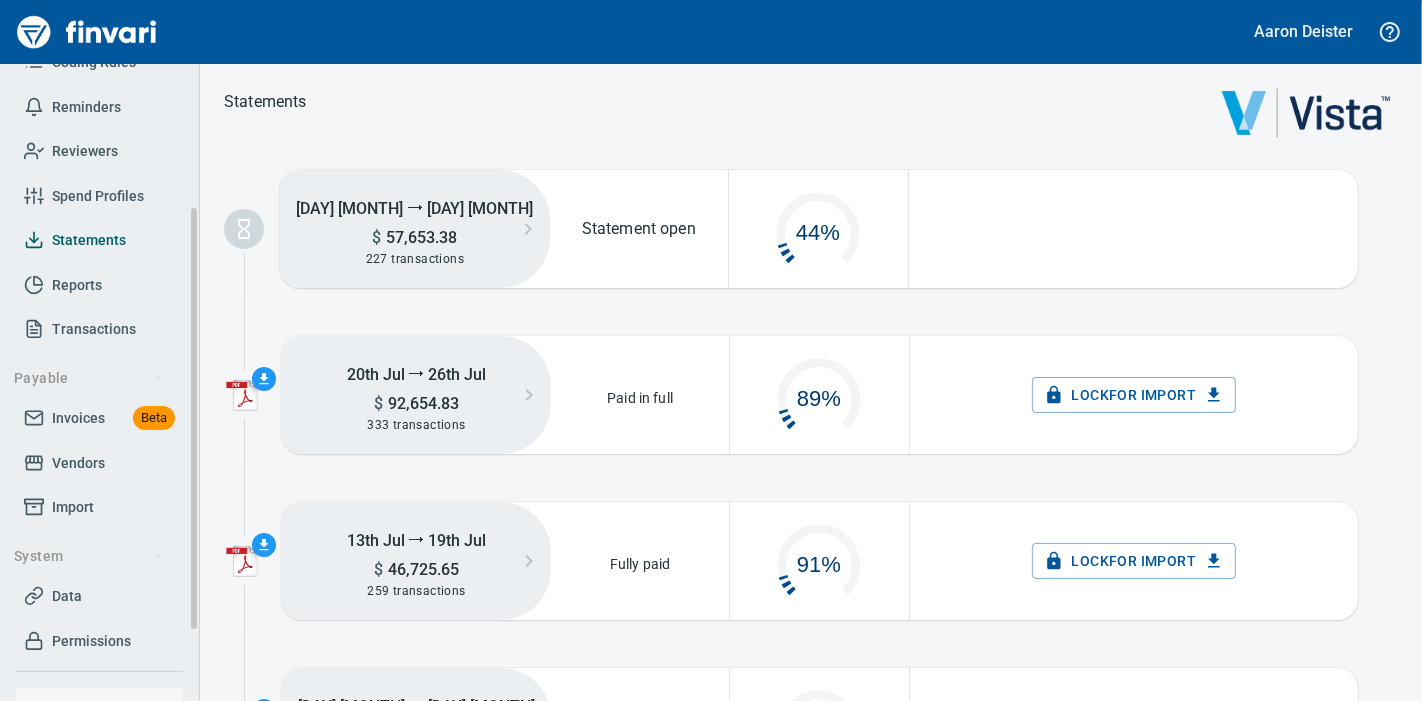 scroll, scrollTop: 18, scrollLeft: 17, axis: both 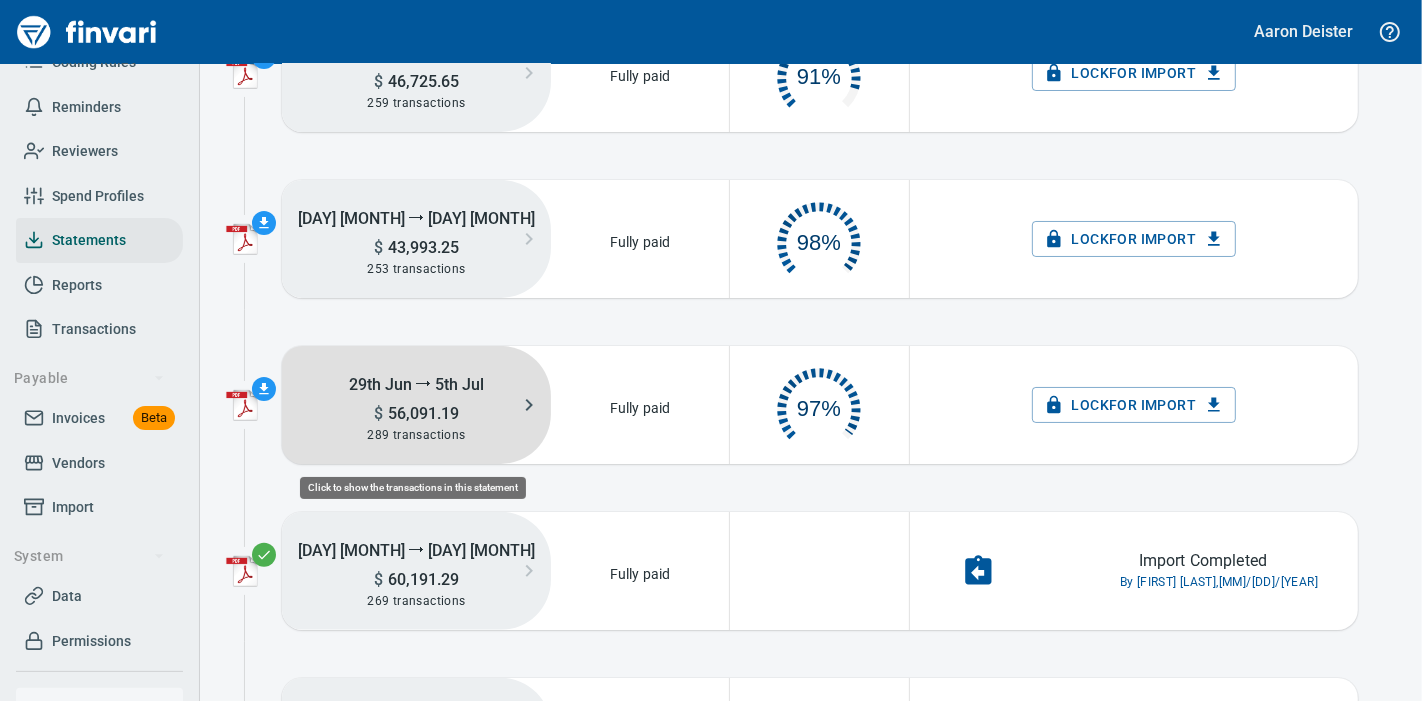 click on "289 transactions" at bounding box center [416, 435] 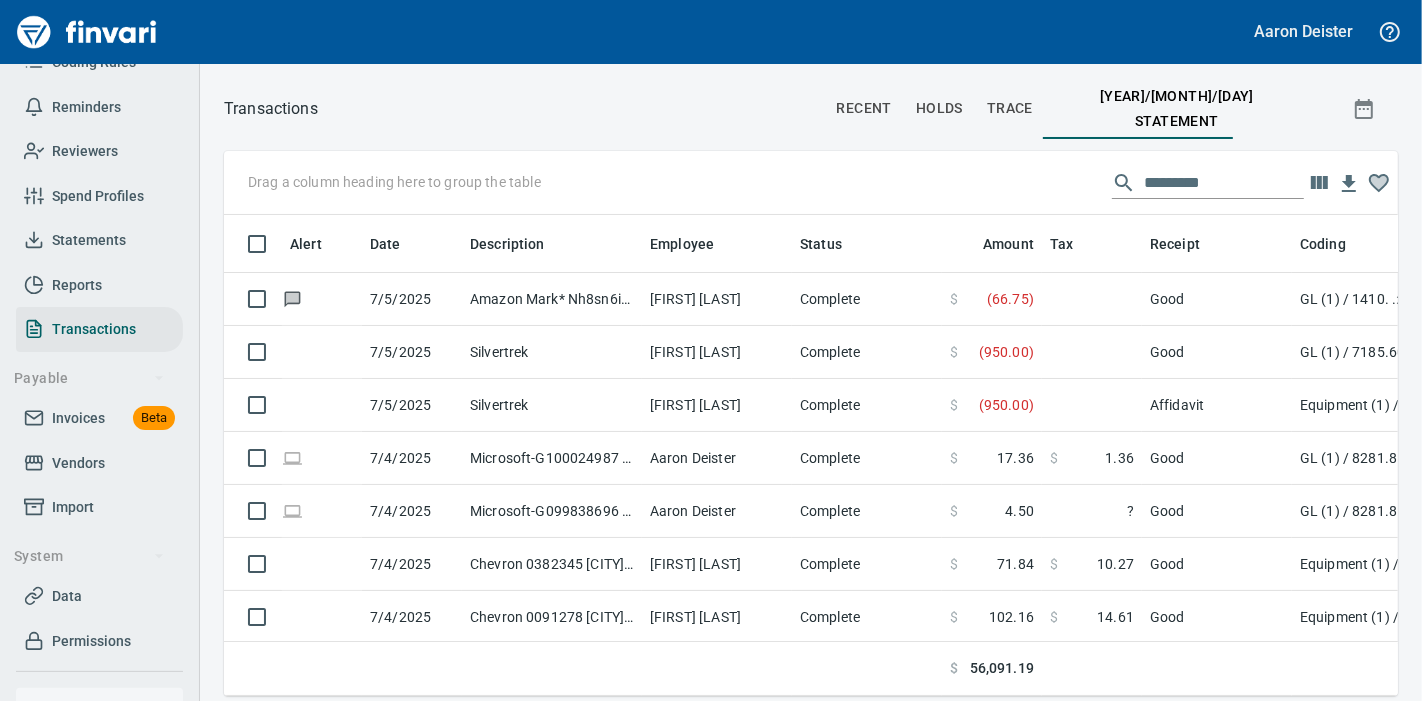 scroll, scrollTop: 2, scrollLeft: 2, axis: both 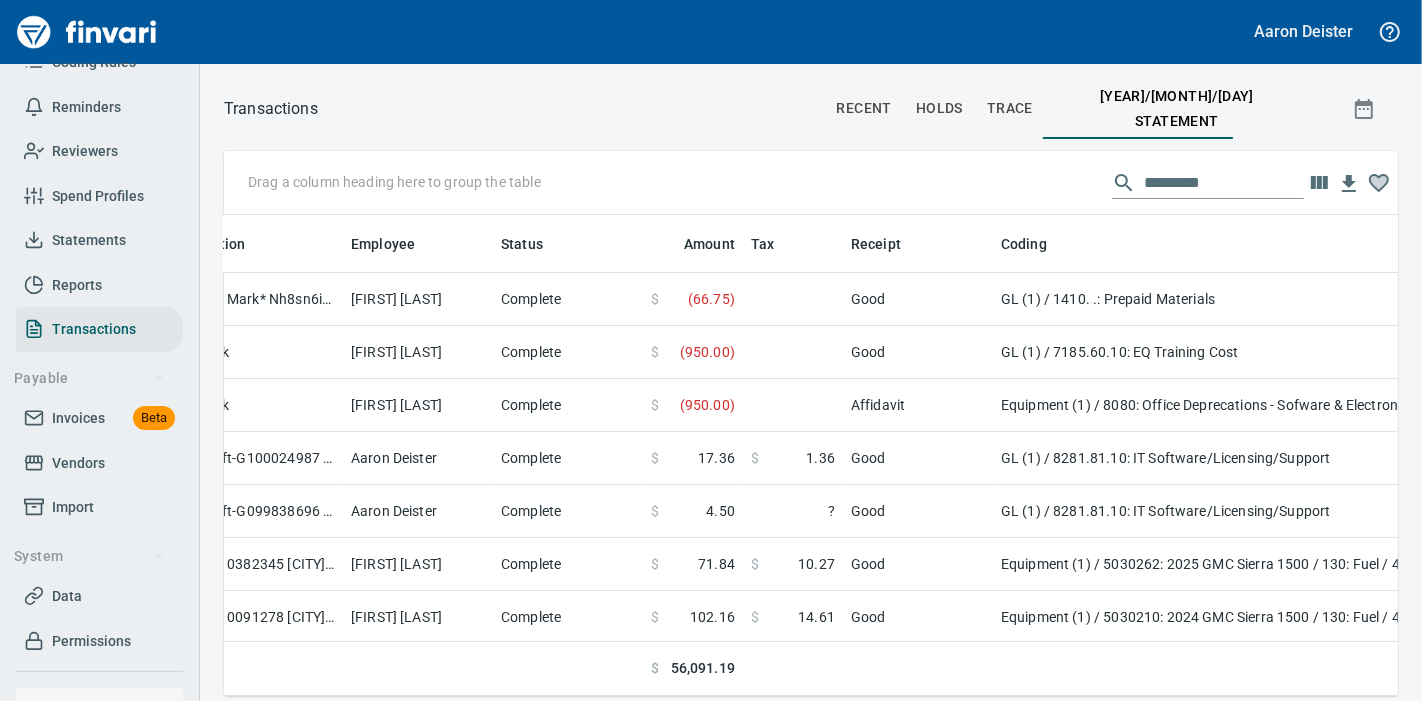 click at bounding box center [1224, 183] 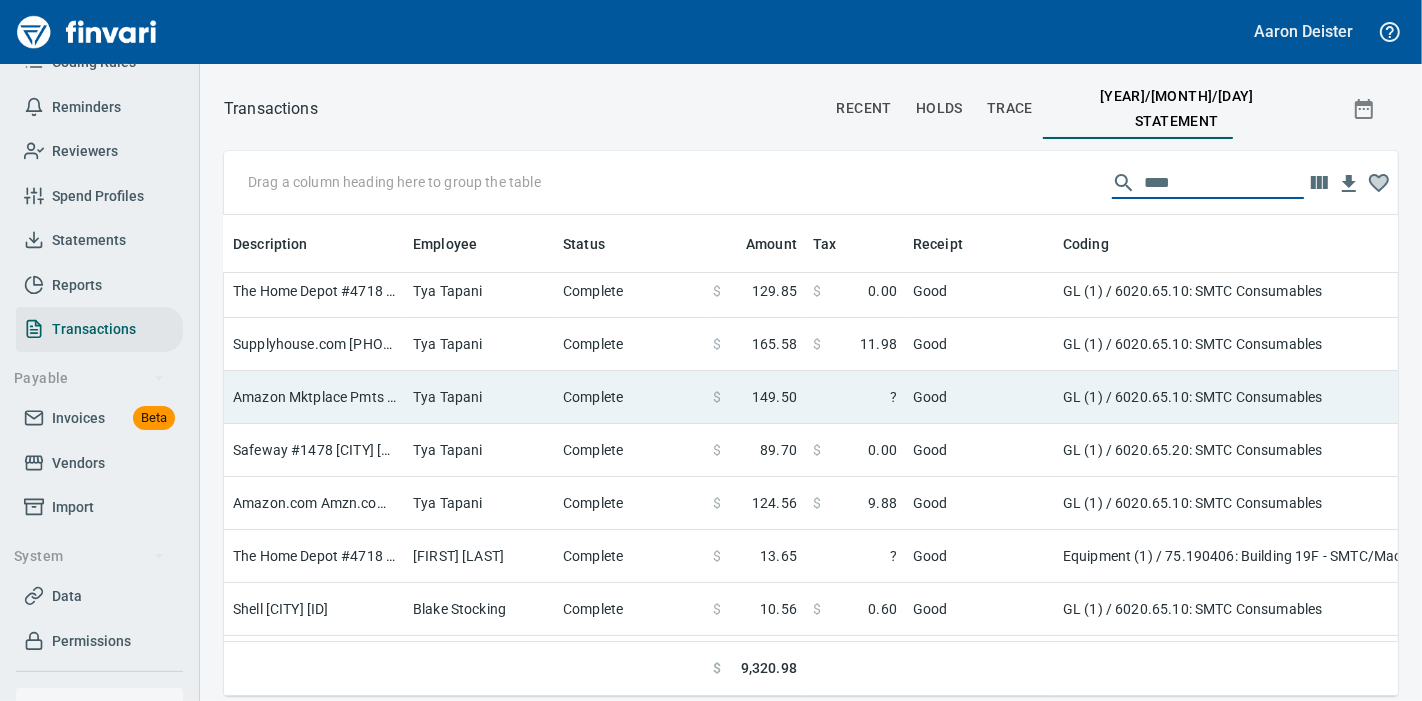 scroll, scrollTop: 0, scrollLeft: 237, axis: horizontal 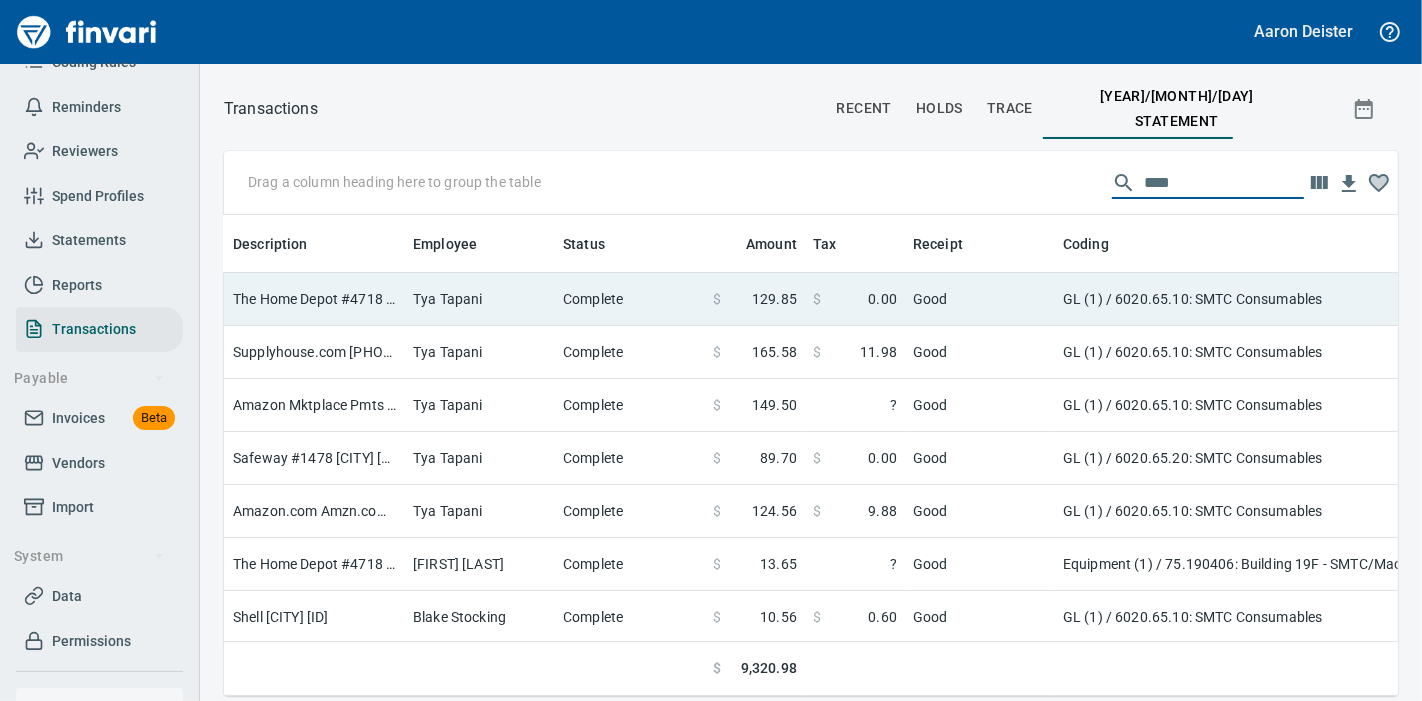 type on "****" 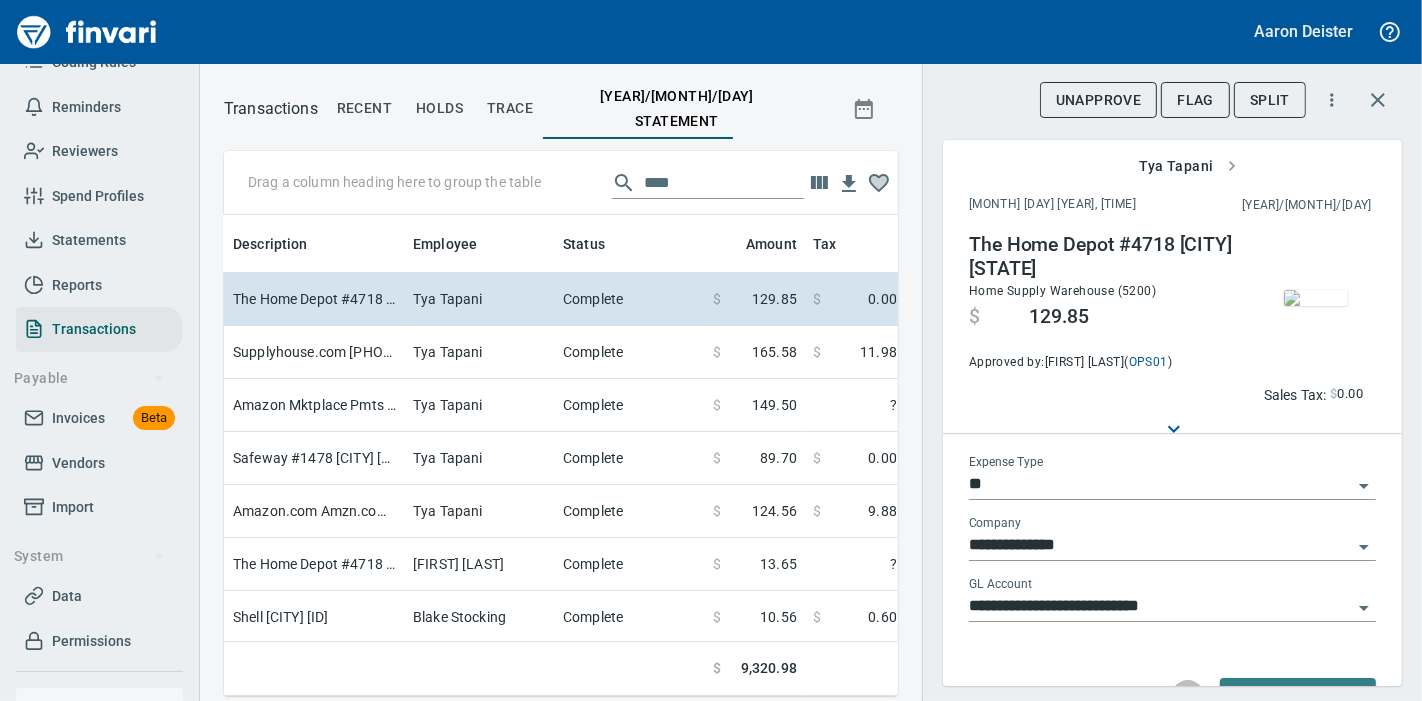 scroll, scrollTop: 447, scrollLeft: 640, axis: both 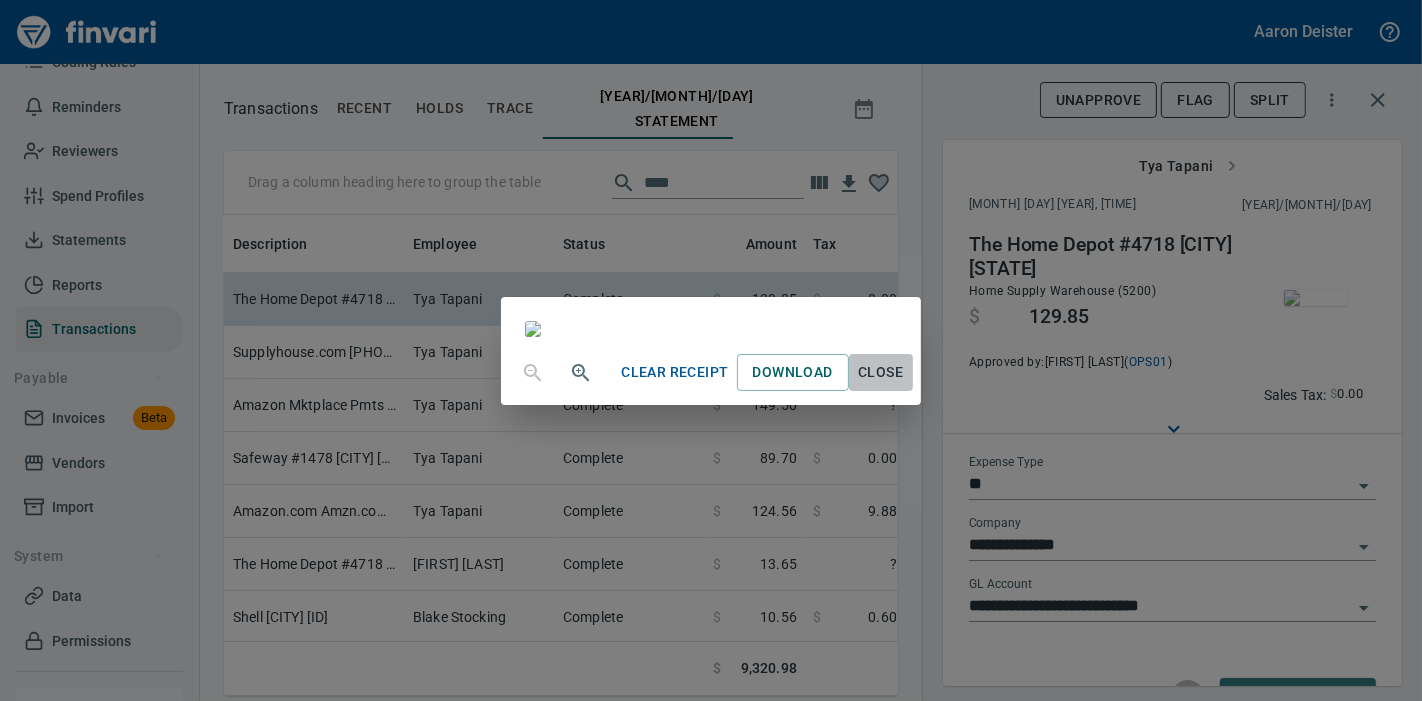 click on "Close" at bounding box center (881, 372) 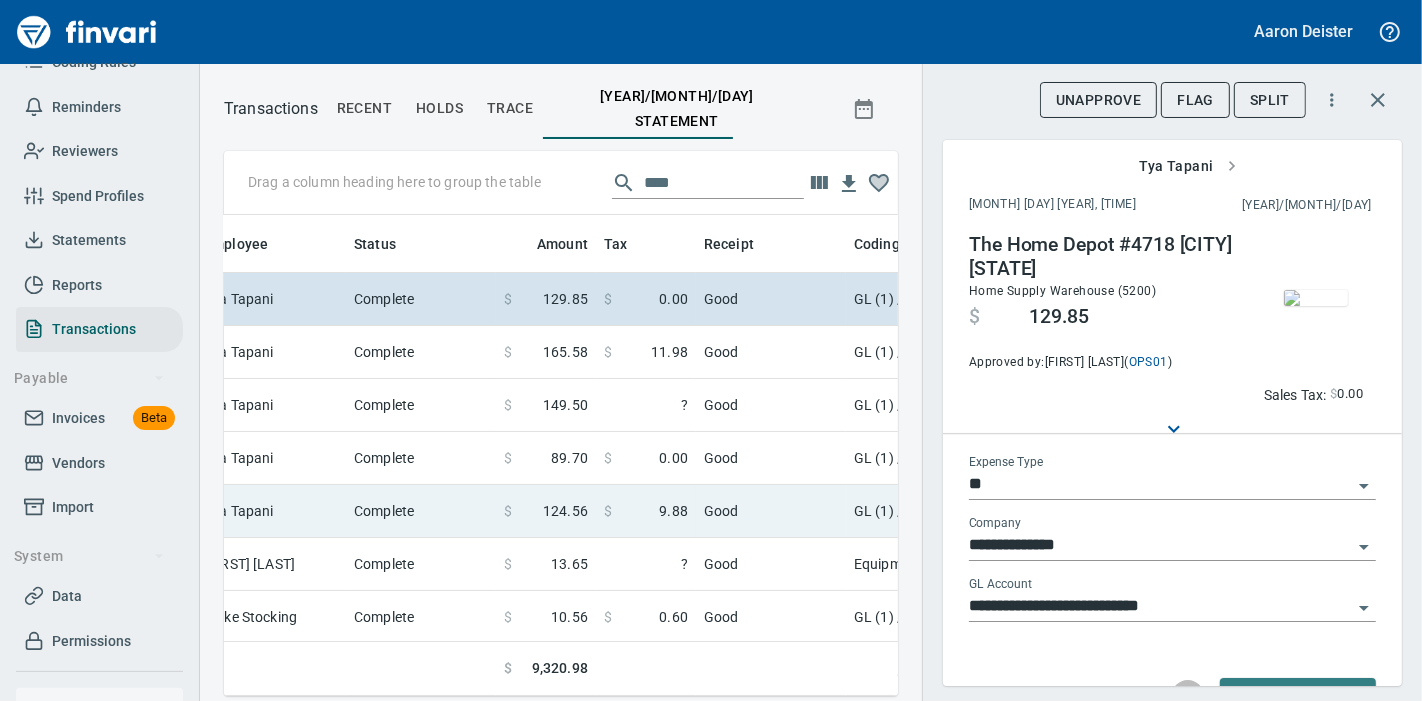 scroll, scrollTop: 0, scrollLeft: 471, axis: horizontal 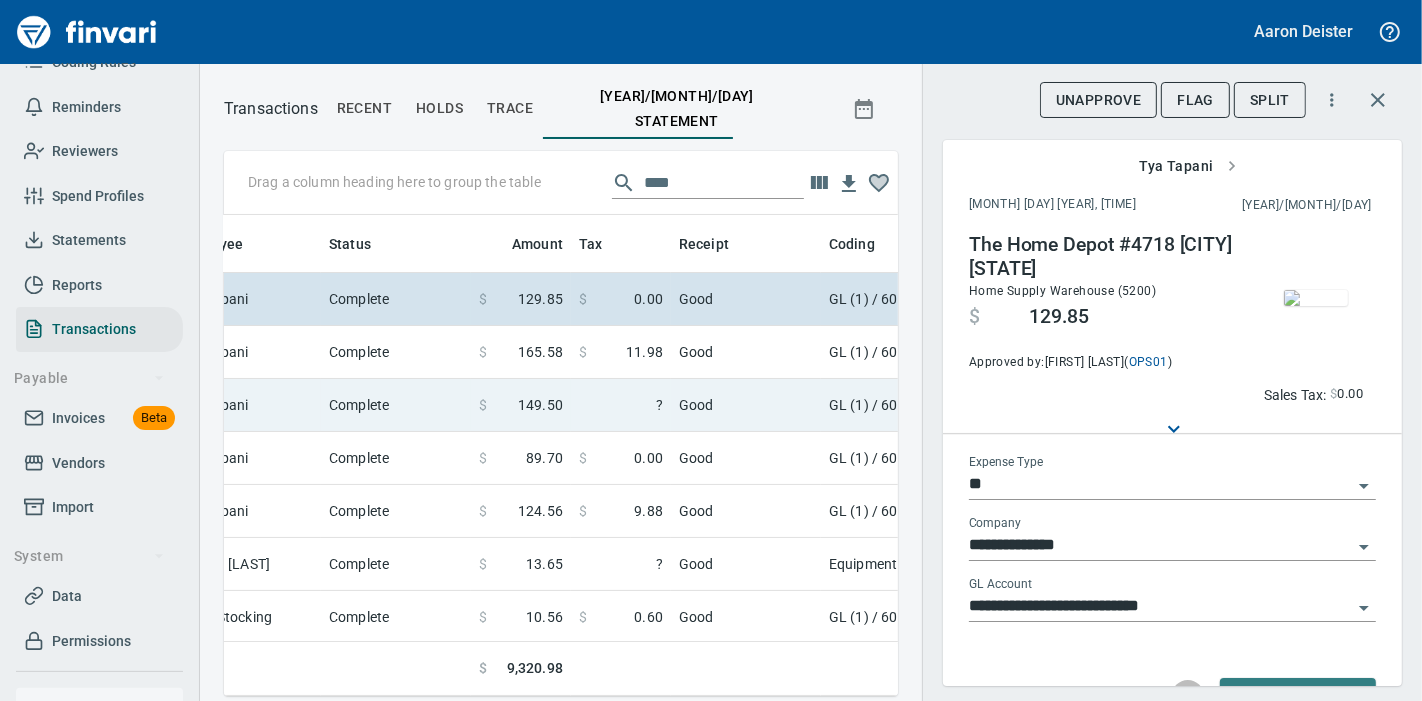 click on "Good" at bounding box center [746, 405] 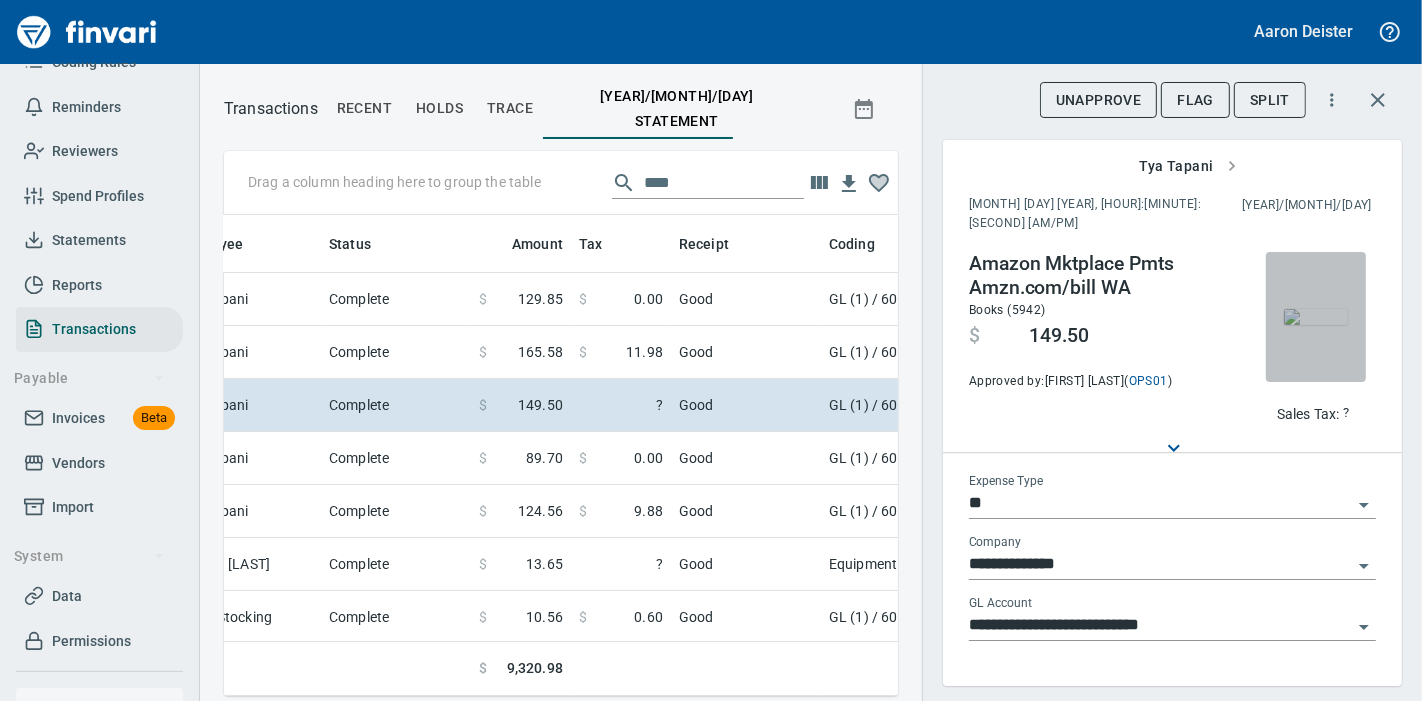 click at bounding box center [1316, 317] 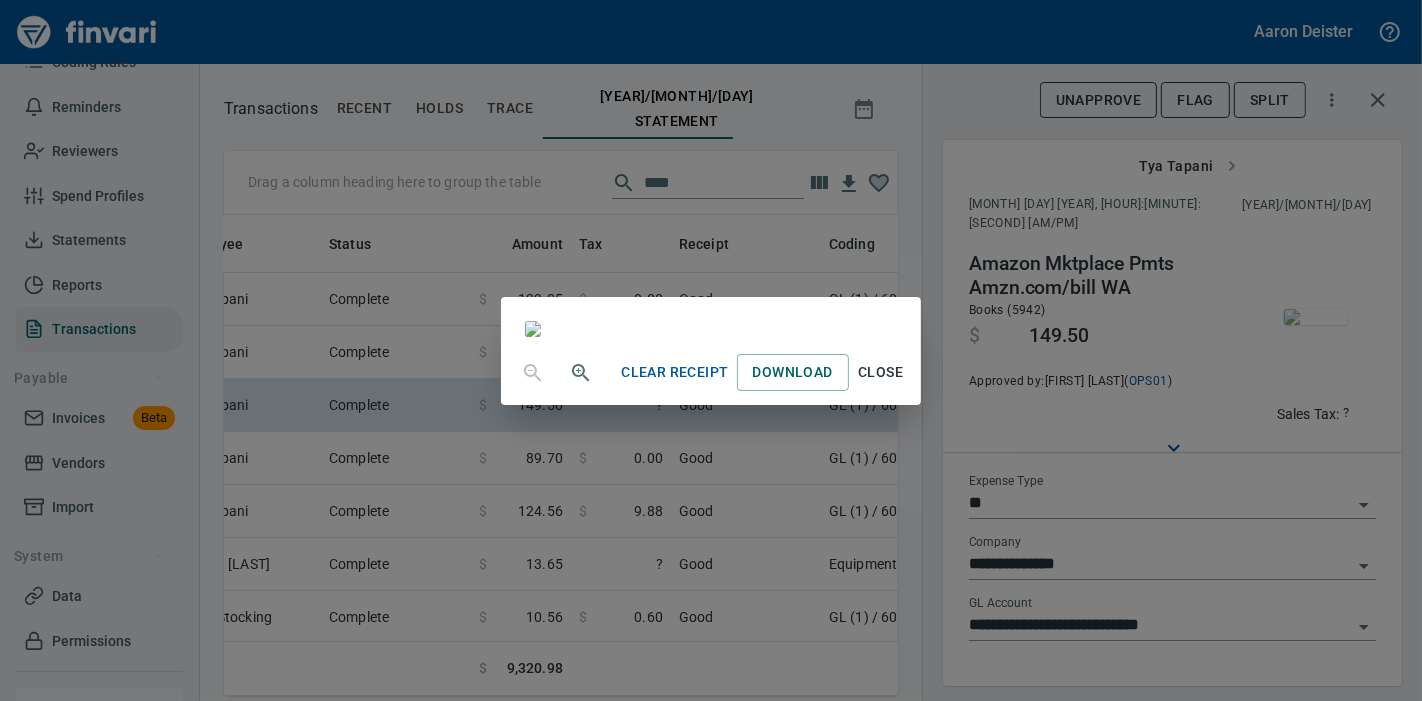 scroll, scrollTop: 84, scrollLeft: 0, axis: vertical 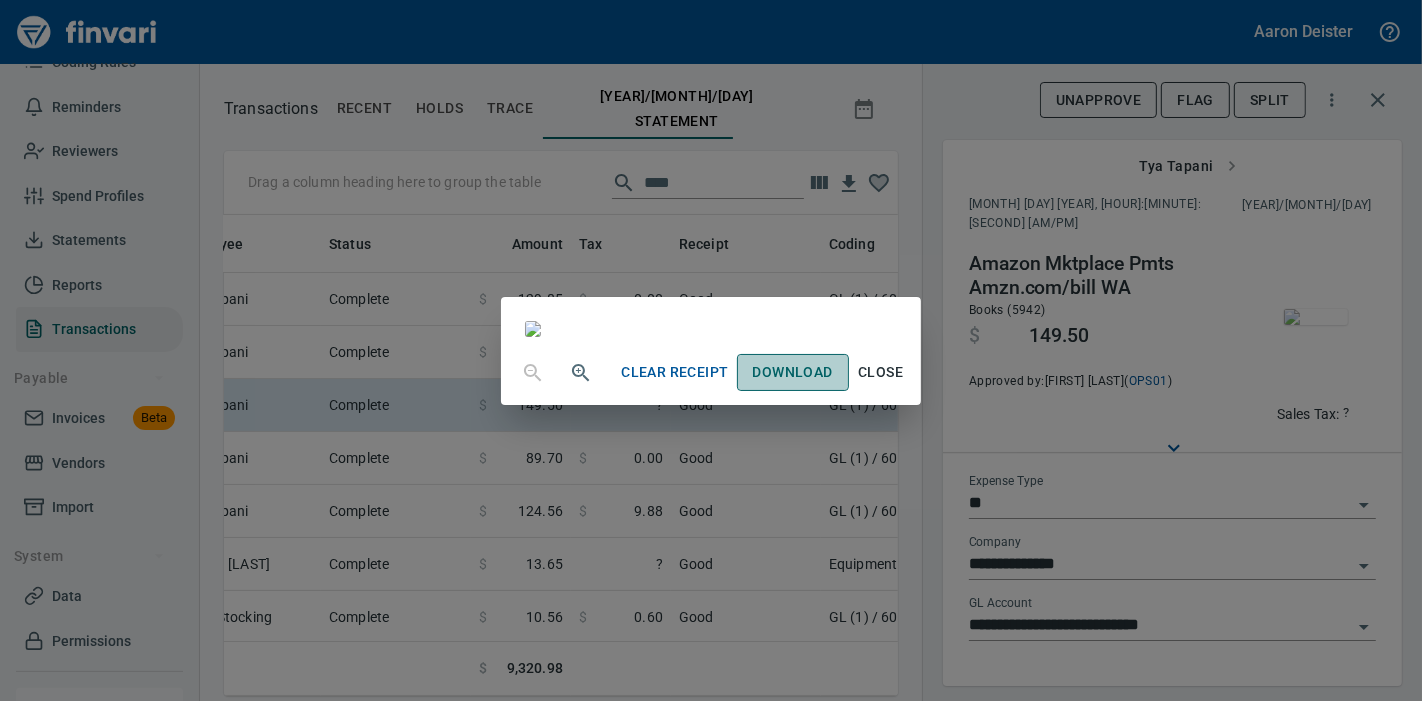 click on "Download" at bounding box center [793, 372] 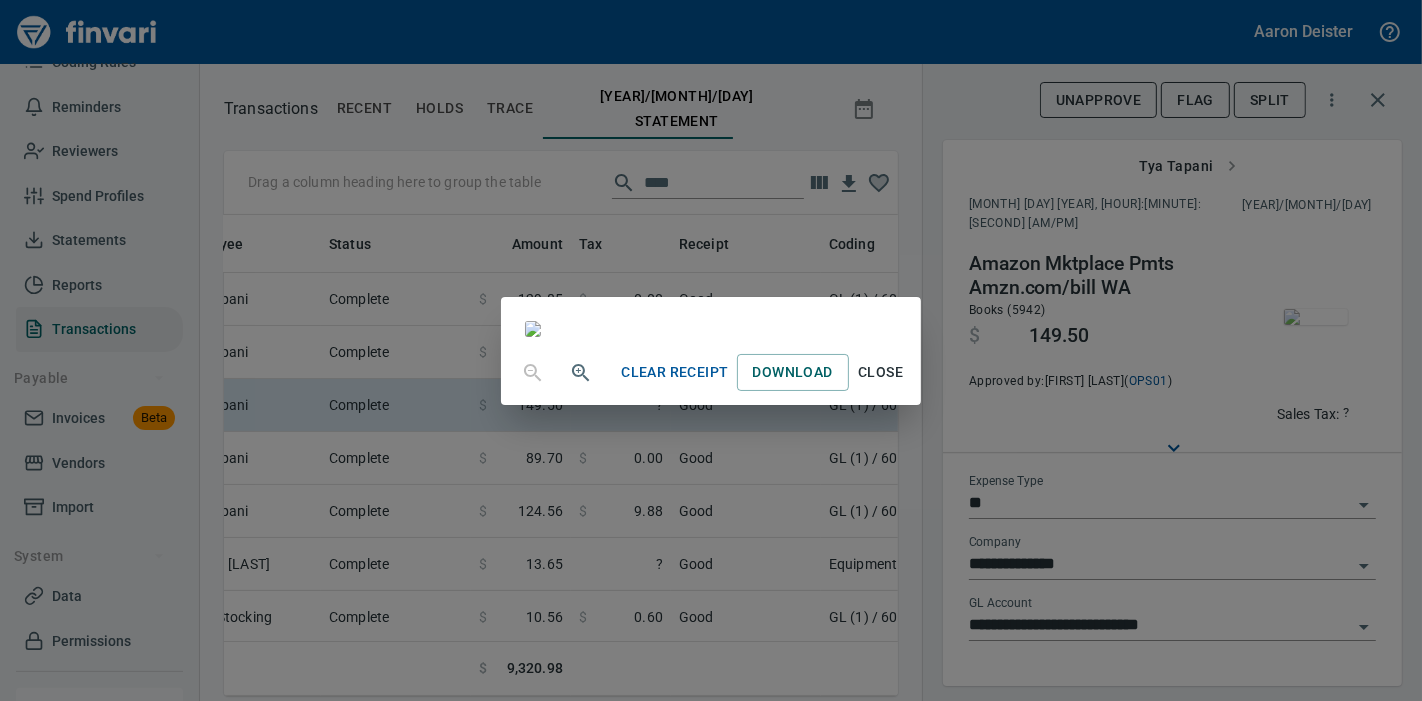scroll, scrollTop: 151, scrollLeft: 0, axis: vertical 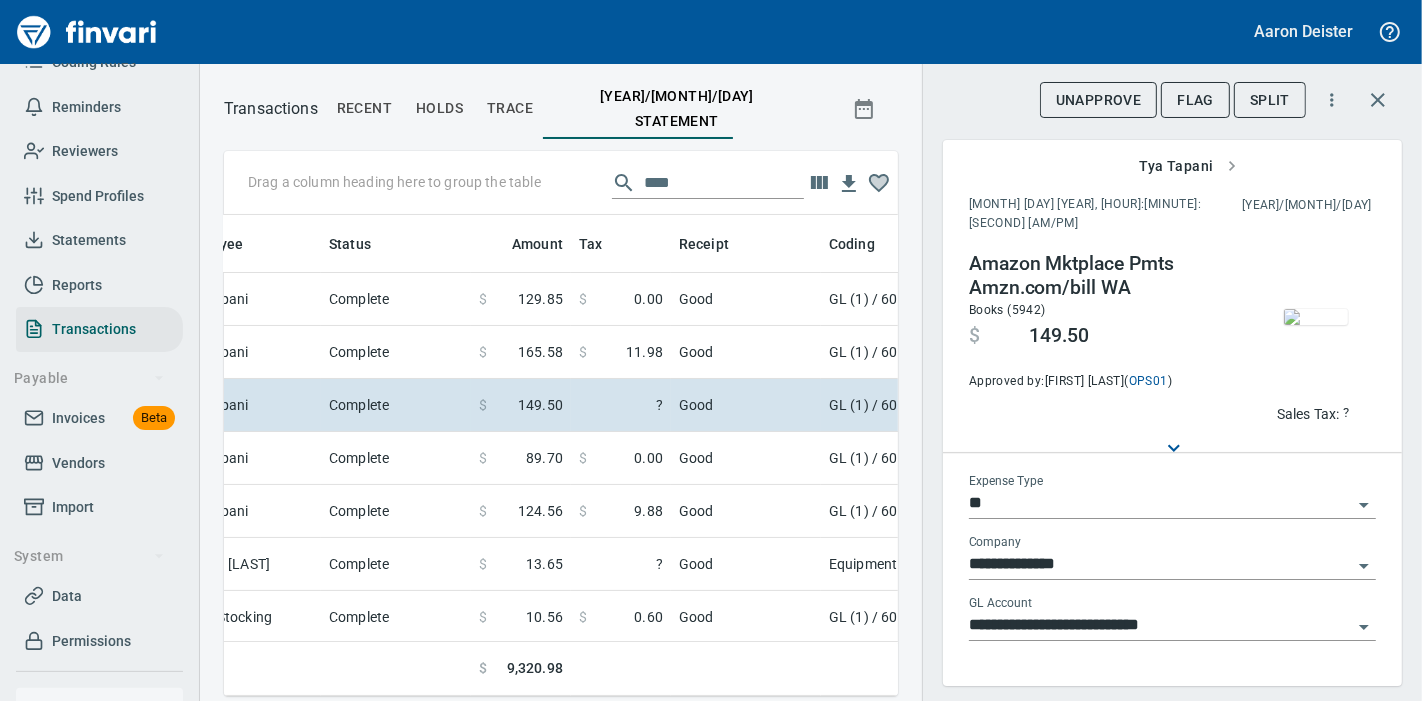 click on "Sales Tax:" at bounding box center [1308, 414] 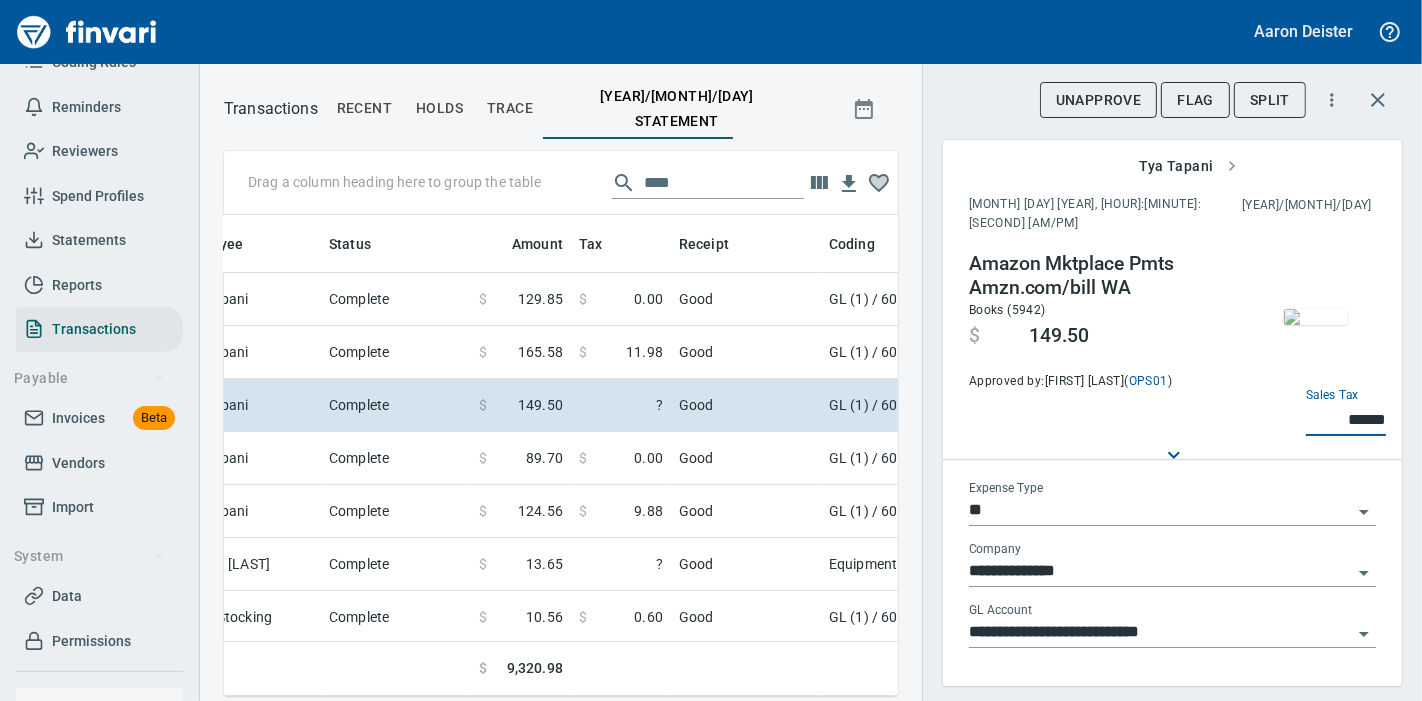 type on "******" 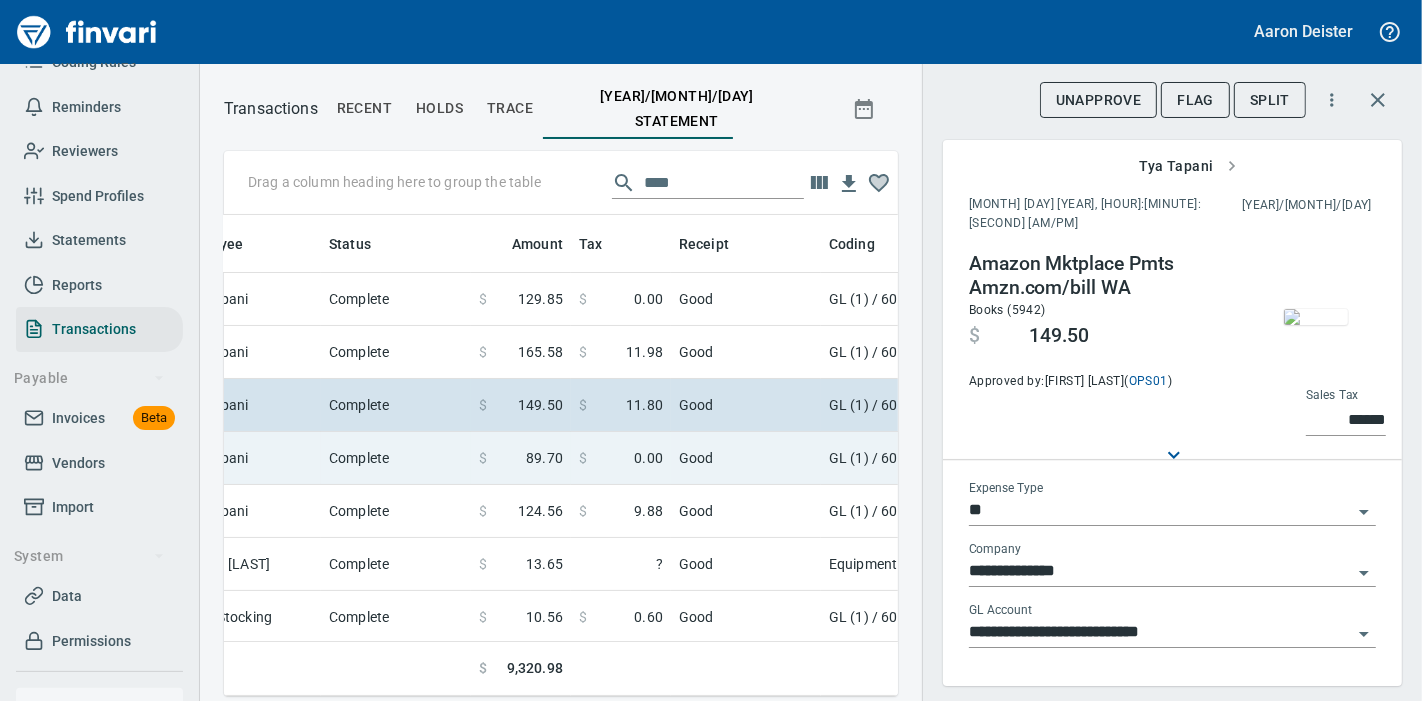click on "Good" at bounding box center [746, 458] 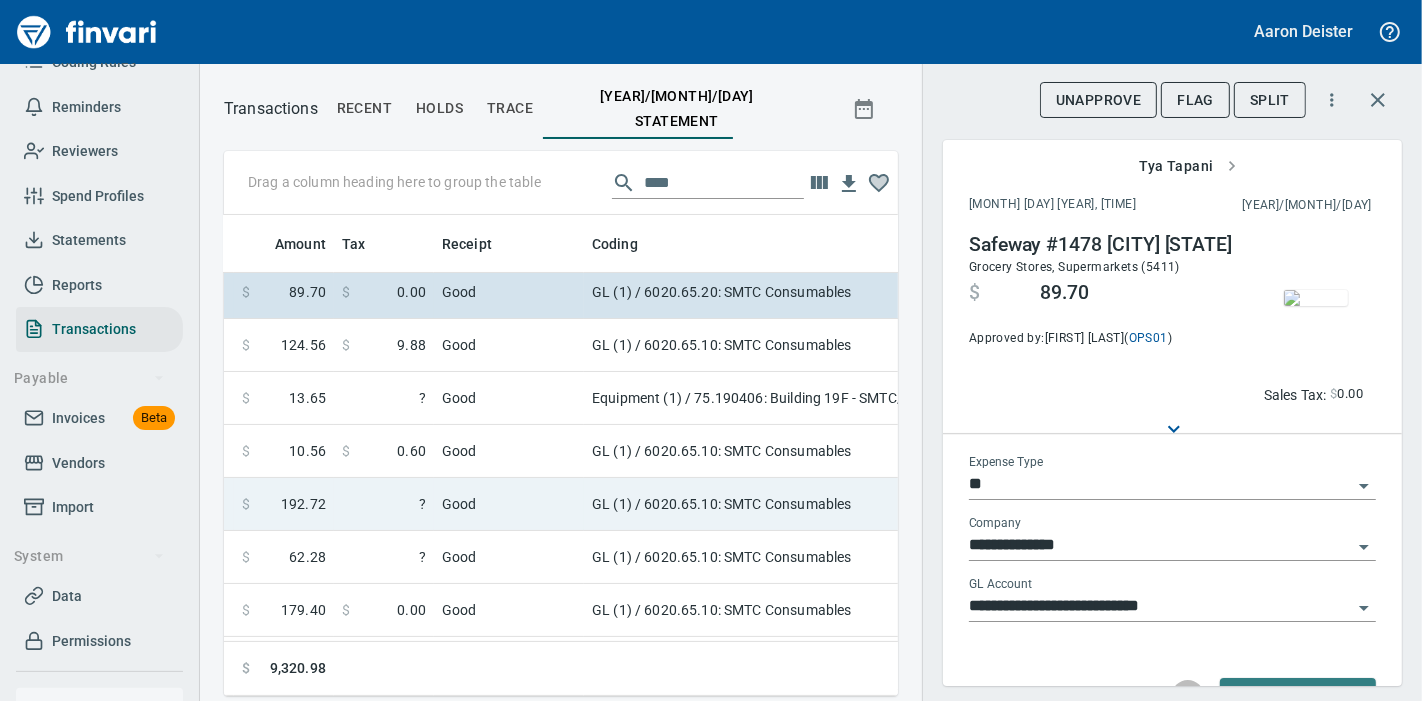 scroll, scrollTop: 166, scrollLeft: 645, axis: both 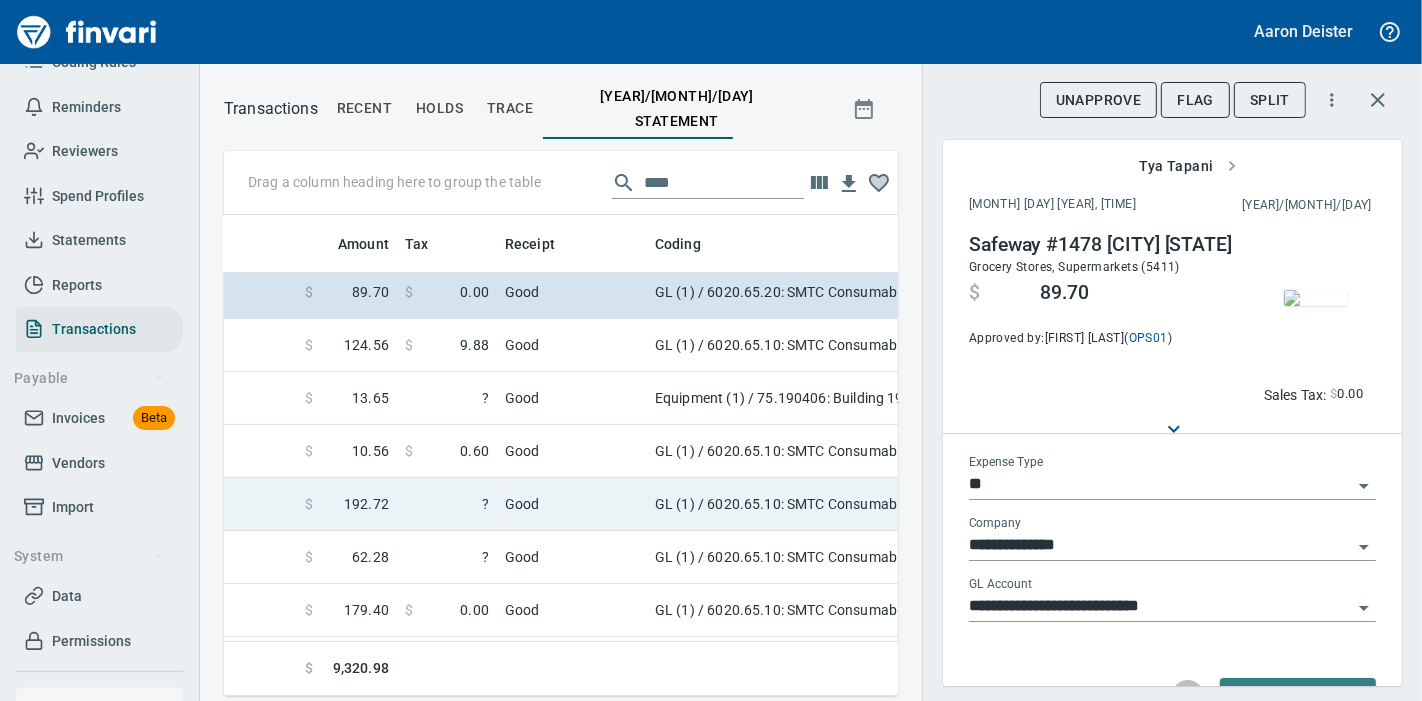 click on "GL (1) / 6020.65.10: SMTC Consumables" at bounding box center [897, 504] 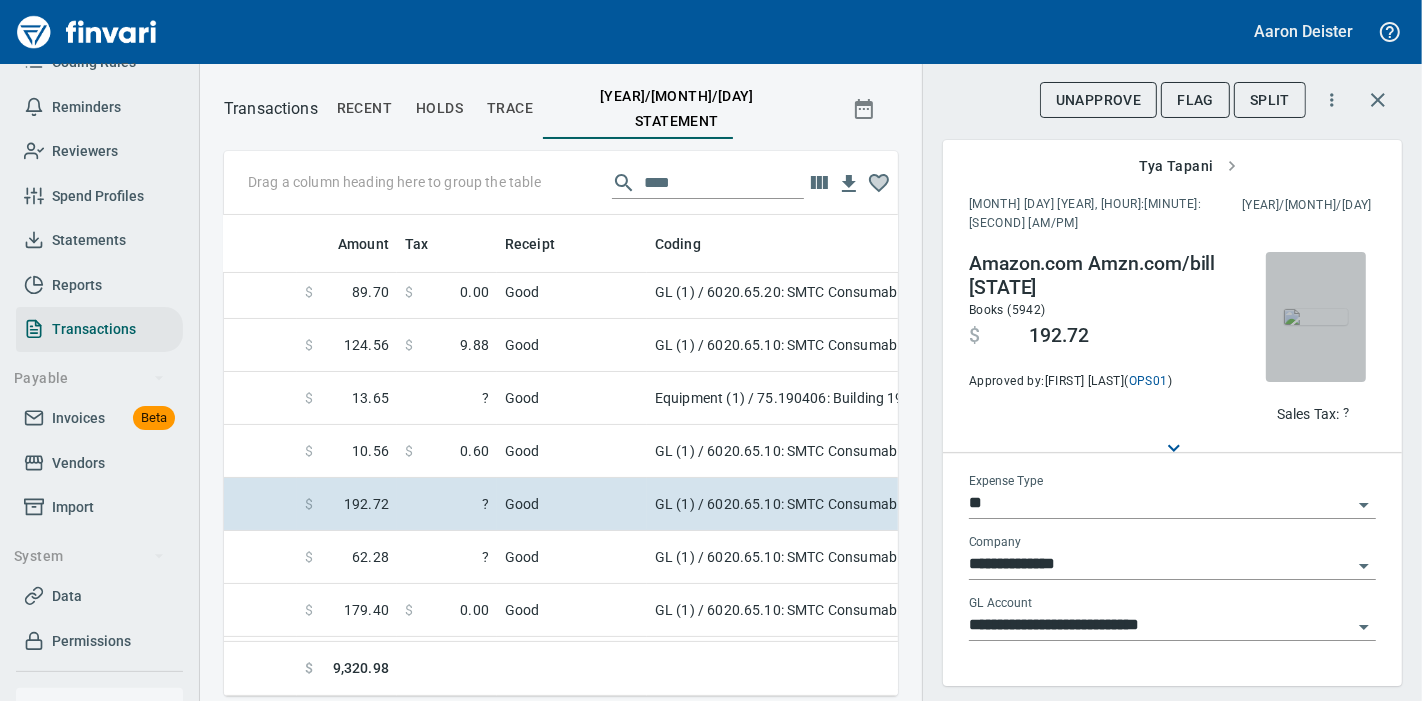 click at bounding box center (1316, 317) 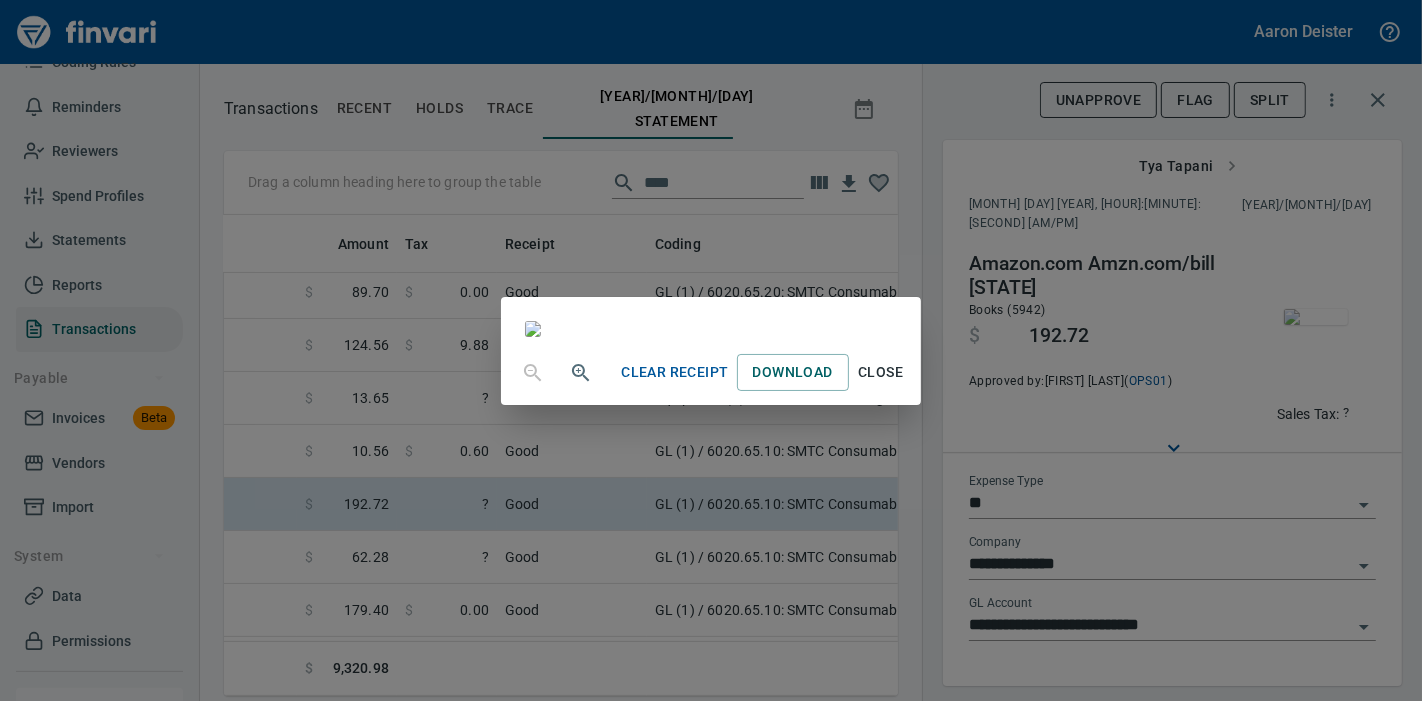 scroll, scrollTop: 78, scrollLeft: 0, axis: vertical 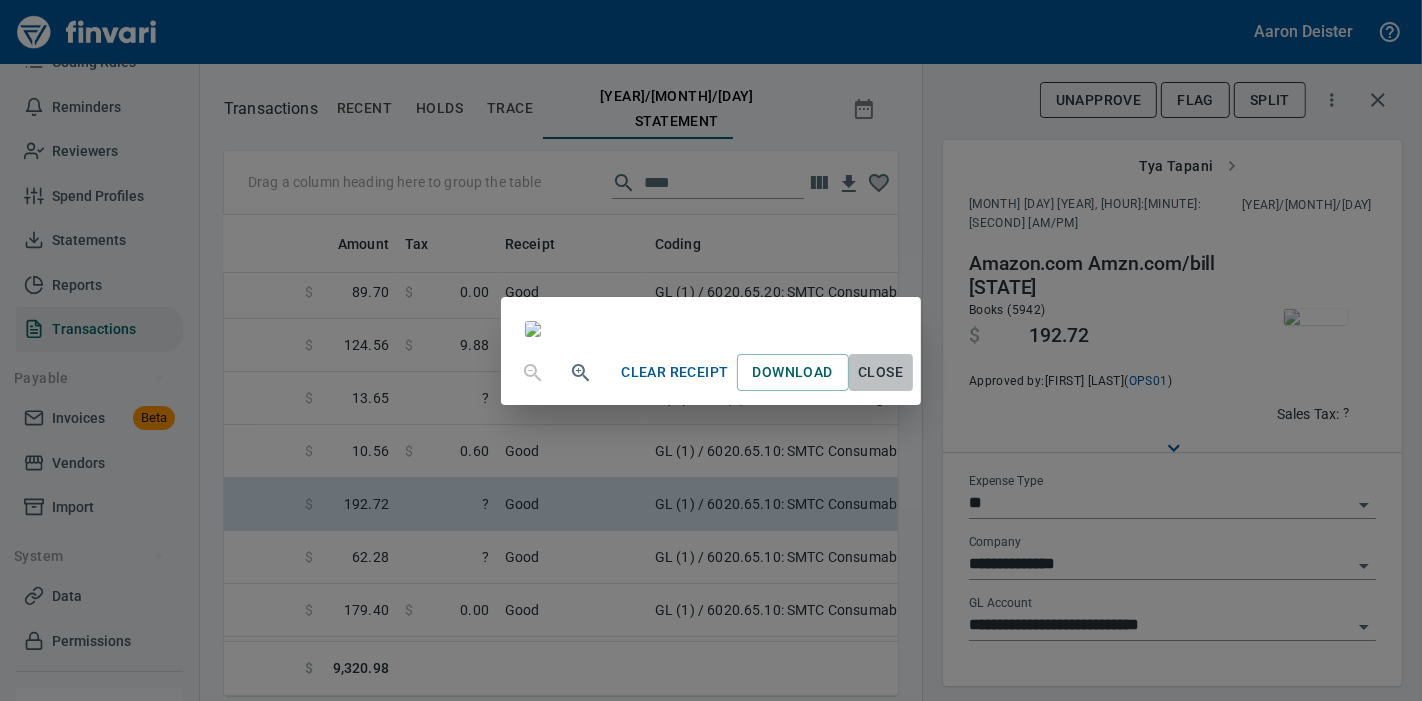 click on "Close" at bounding box center [881, 372] 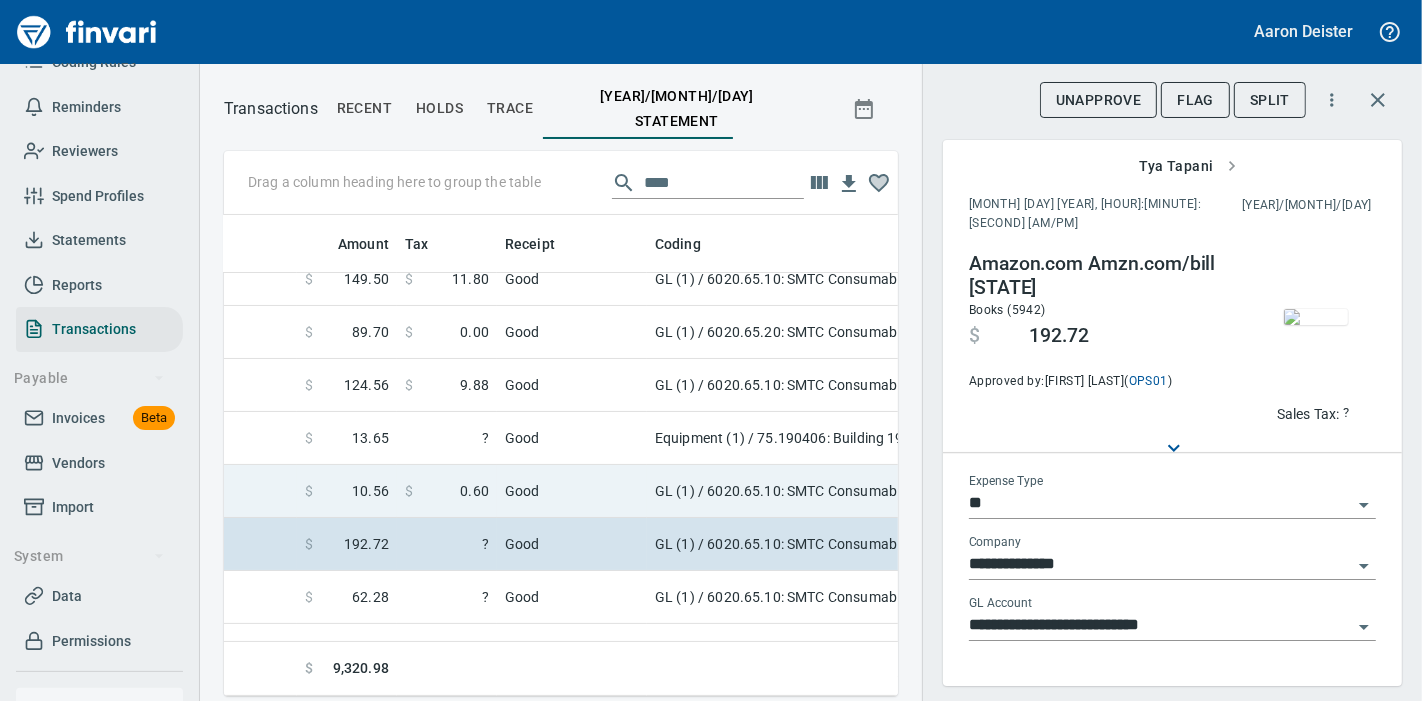 scroll, scrollTop: 141, scrollLeft: 645, axis: both 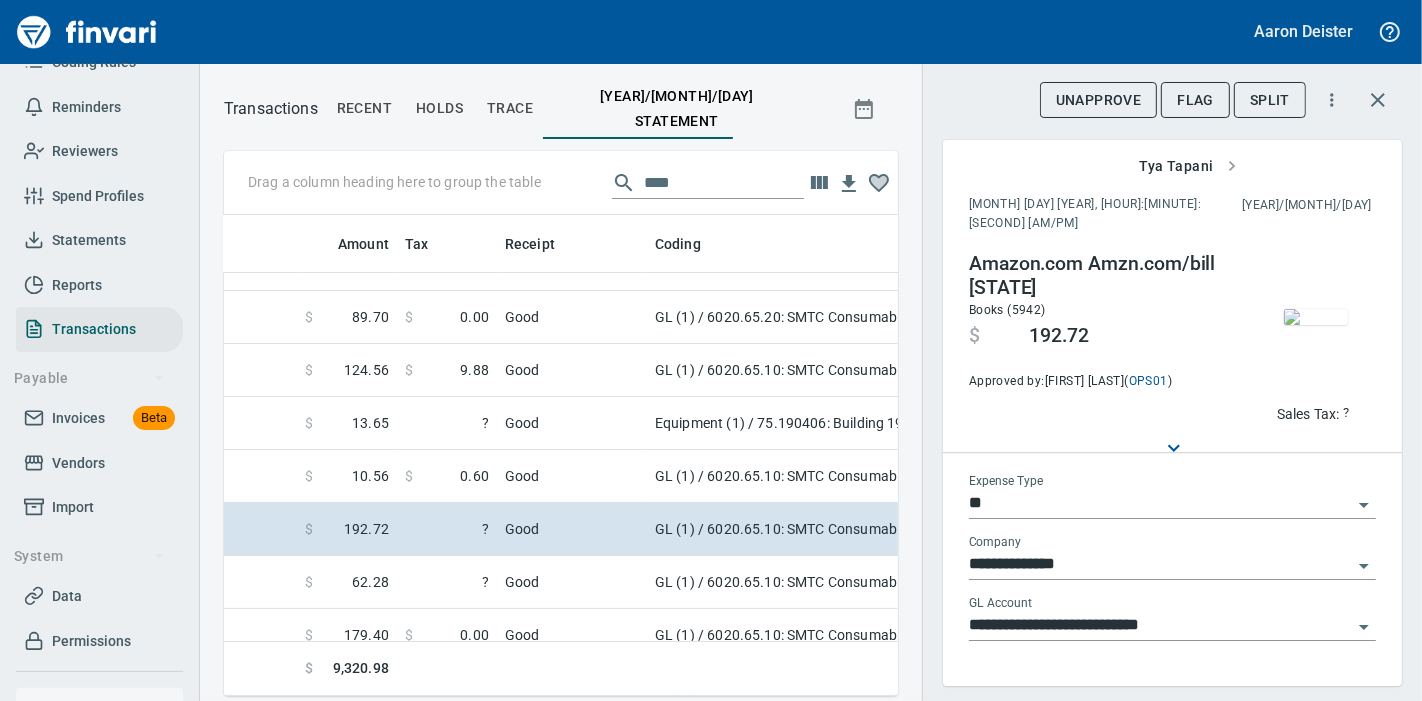 click on "Sales Tax:" at bounding box center (1308, 414) 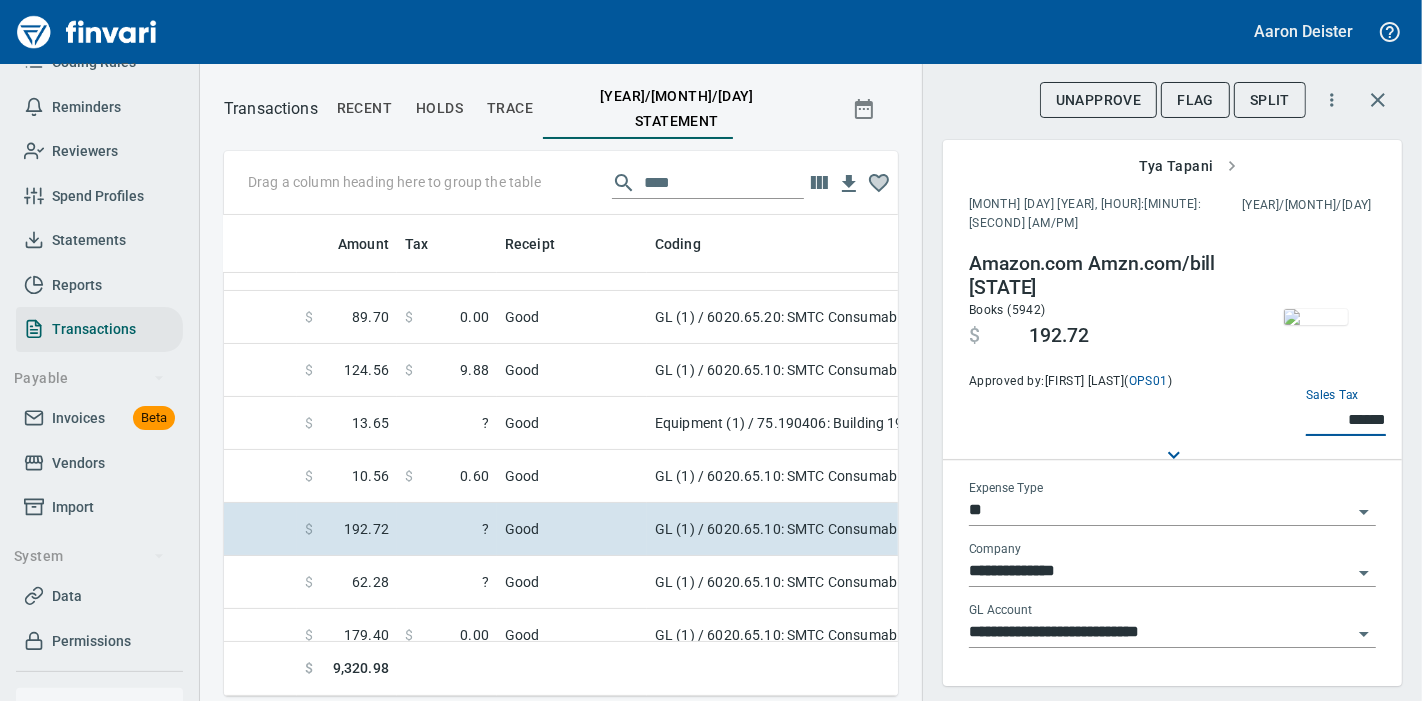 type on "******" 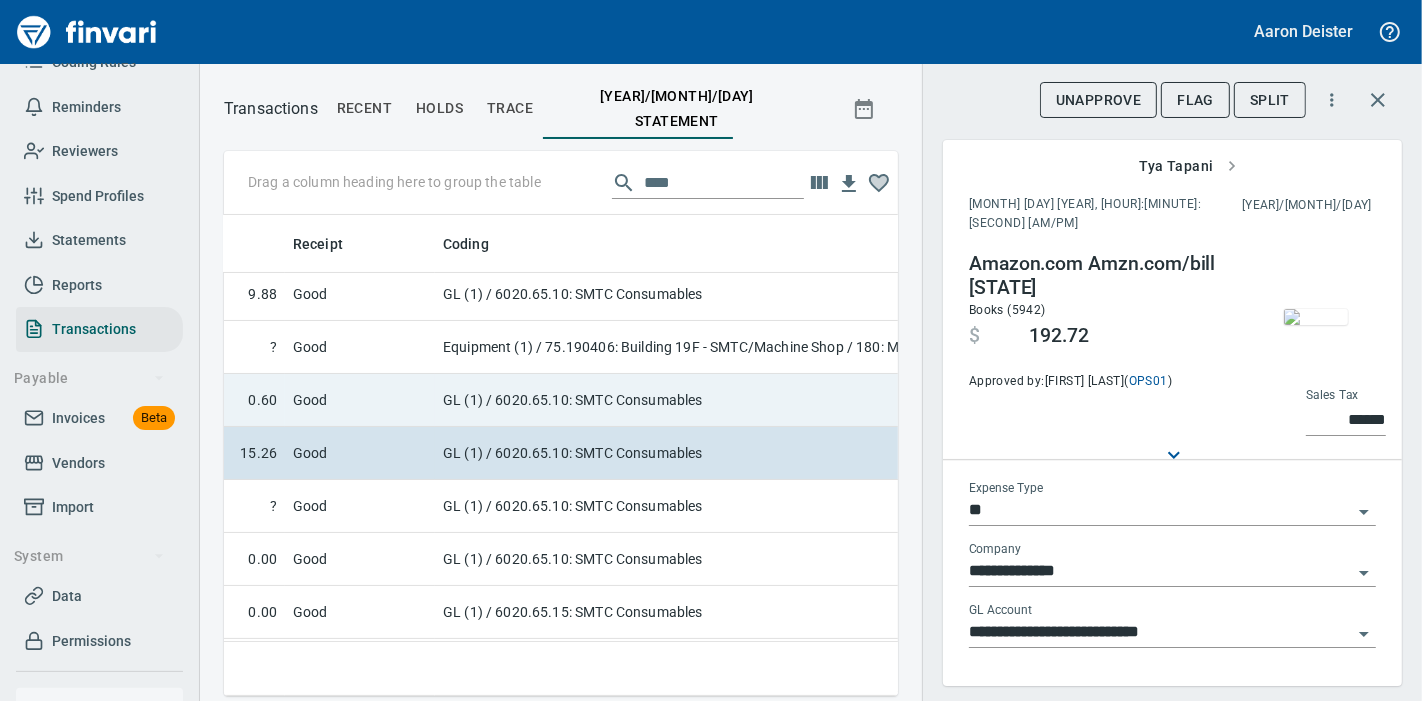 scroll, scrollTop: 219, scrollLeft: 857, axis: both 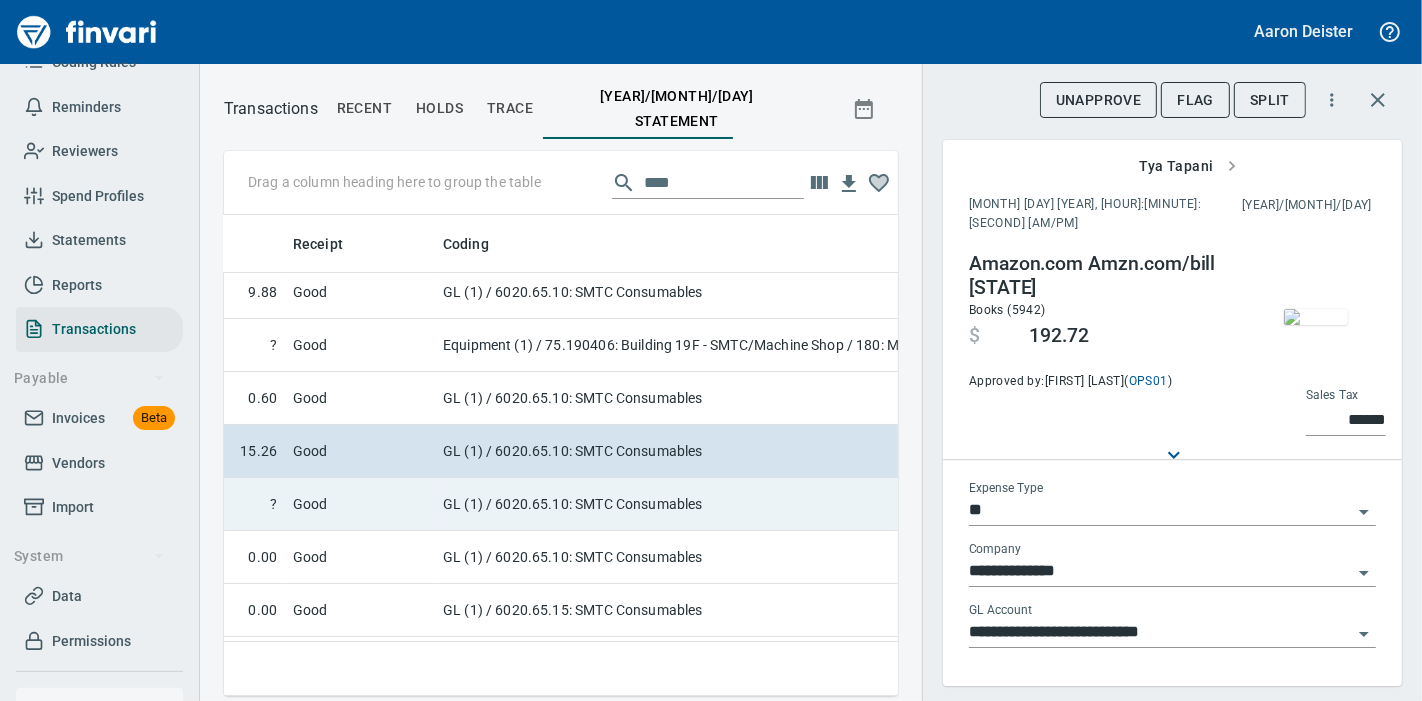 click on "GL (1) / 6020.65.10: SMTC Consumables" at bounding box center [685, 504] 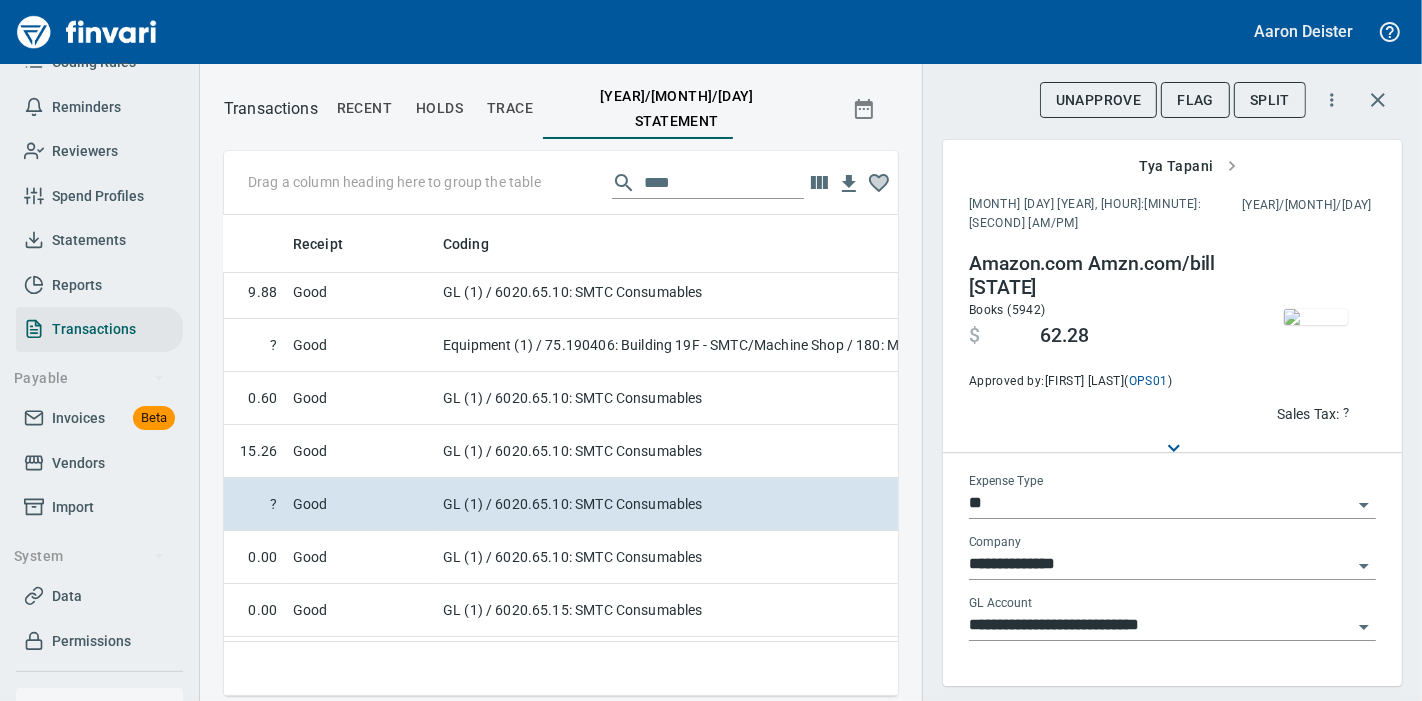 click at bounding box center [1316, 317] 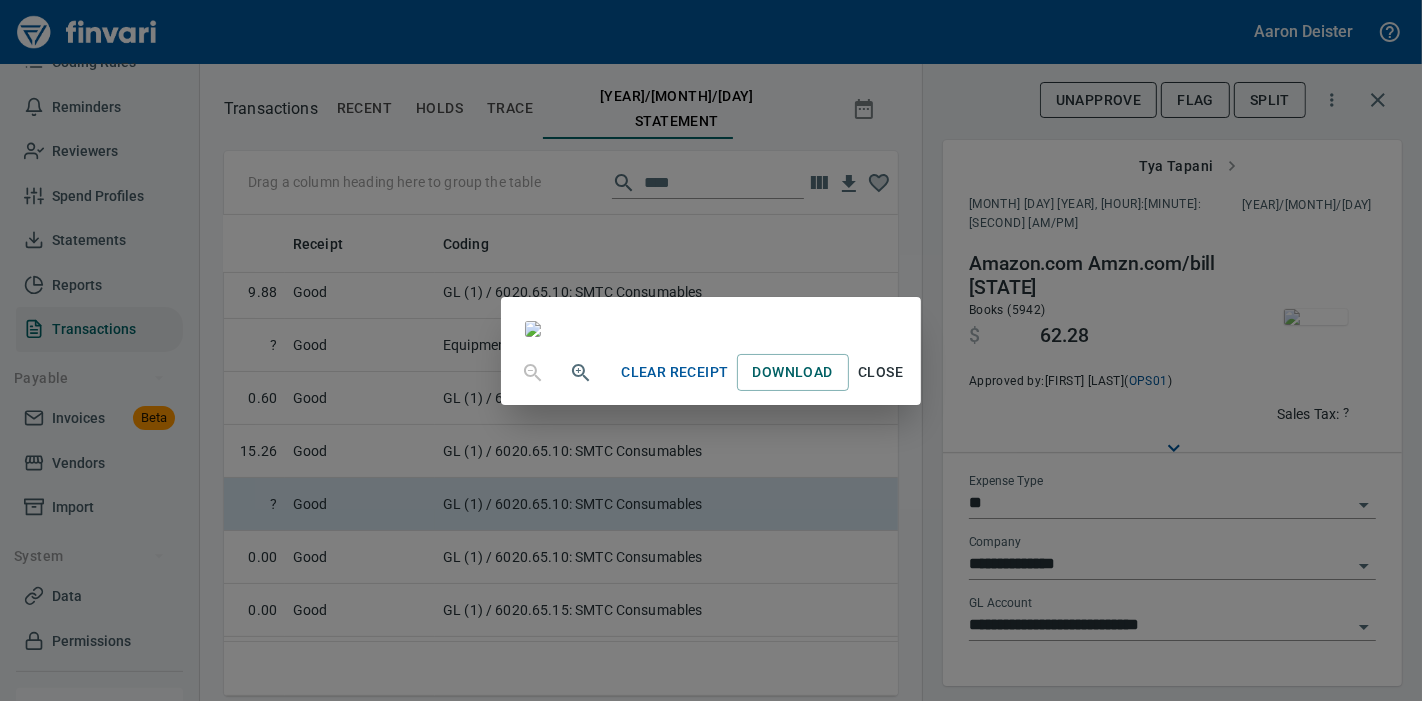 scroll, scrollTop: 124, scrollLeft: 0, axis: vertical 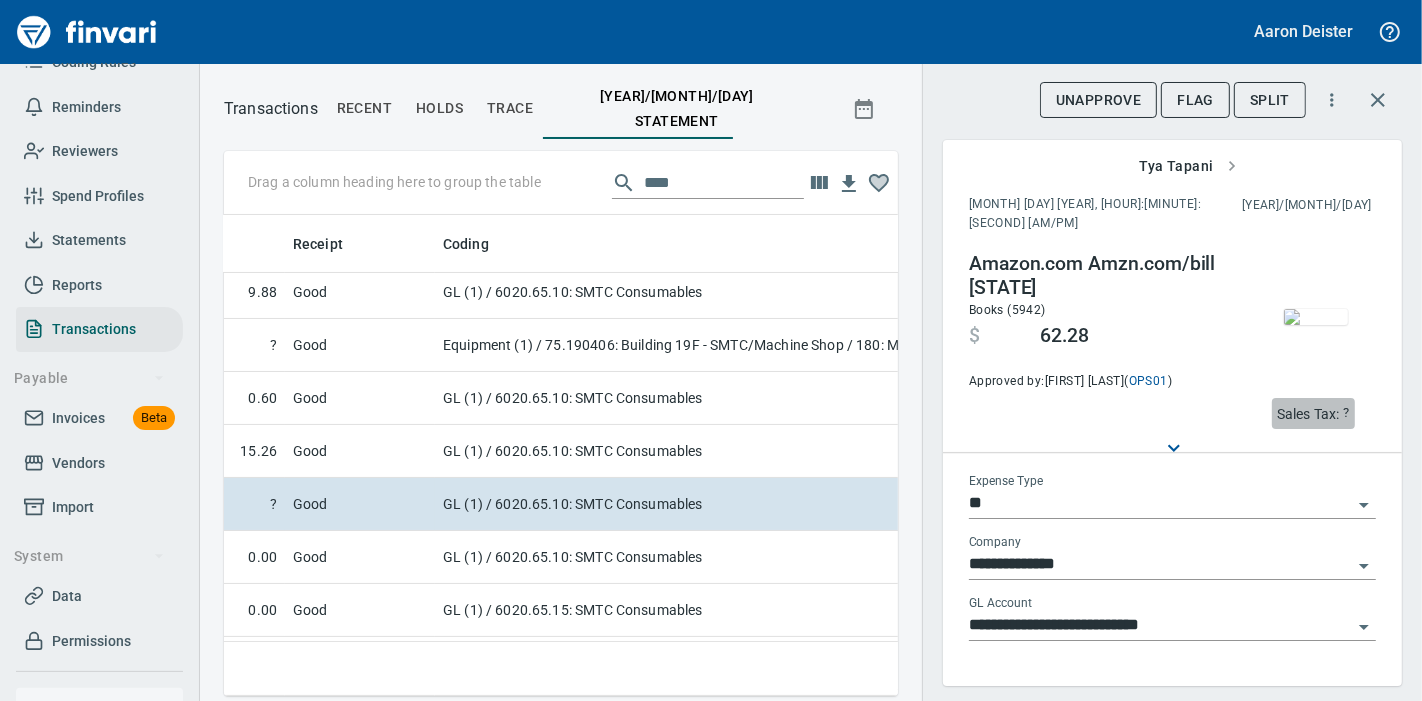 click on "Sales Tax:" at bounding box center [1308, 414] 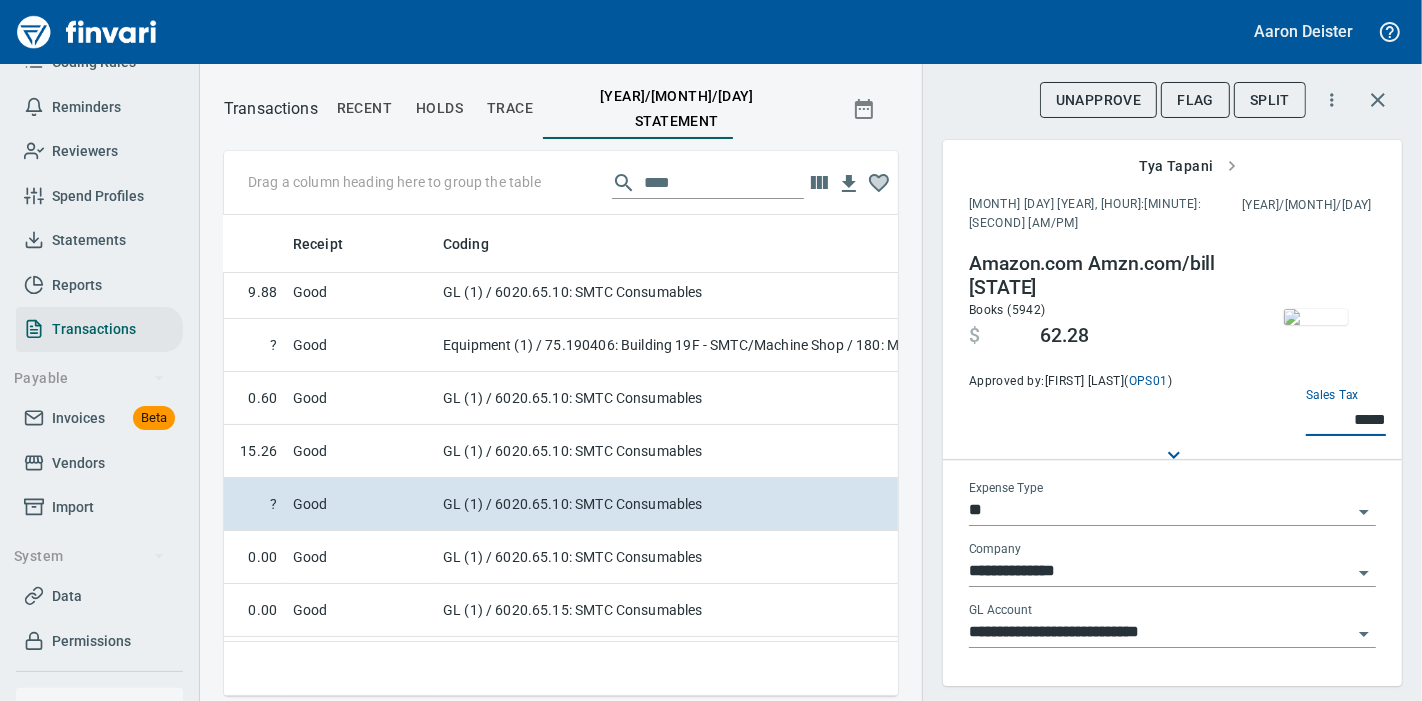 type on "*****" 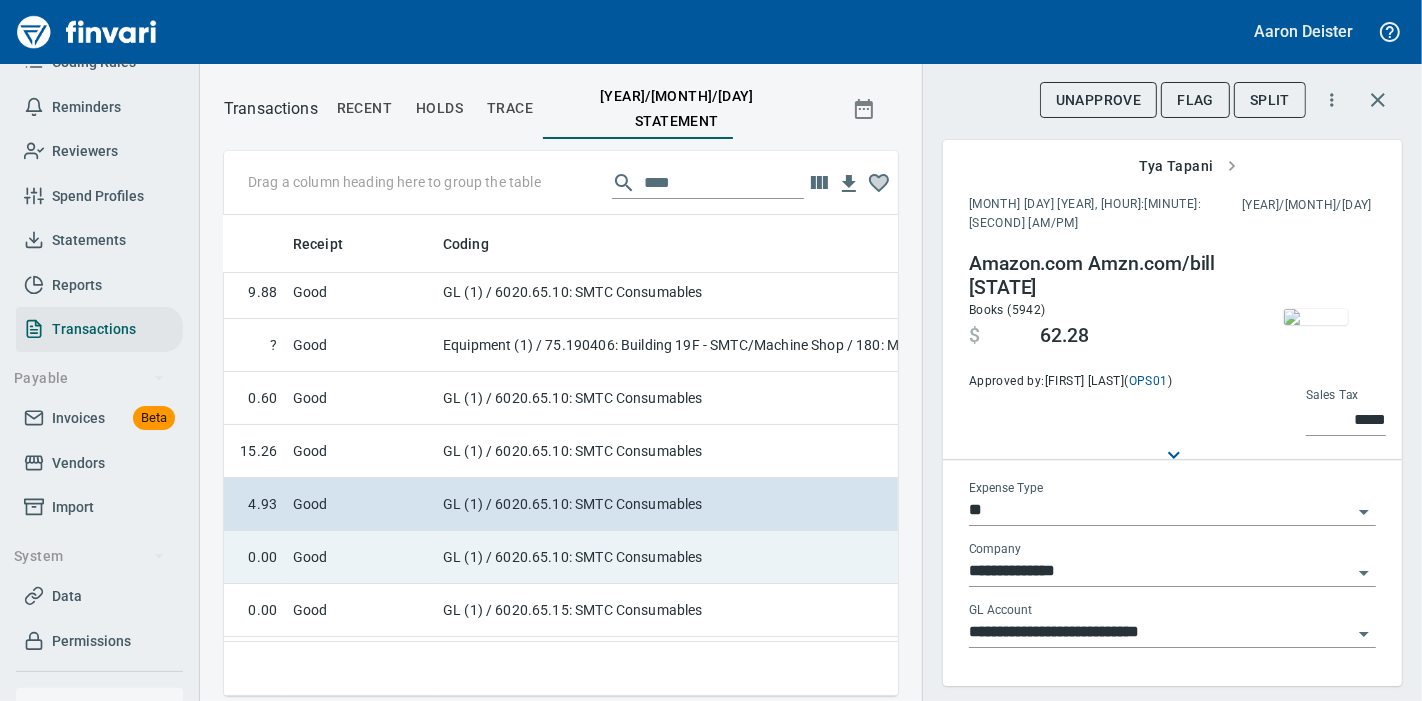 click on "GL (1) / 6020.65.10: SMTC Consumables" at bounding box center (685, 557) 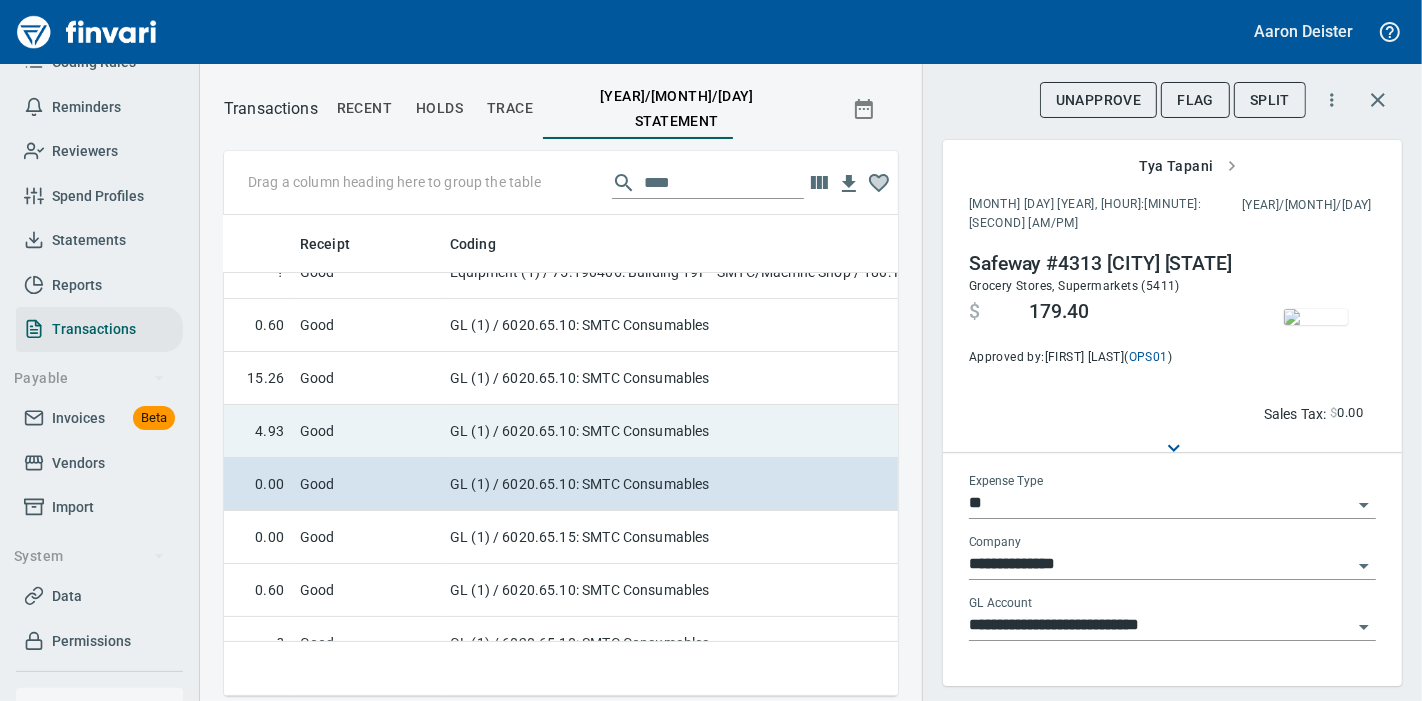 scroll, scrollTop: 317, scrollLeft: 848, axis: both 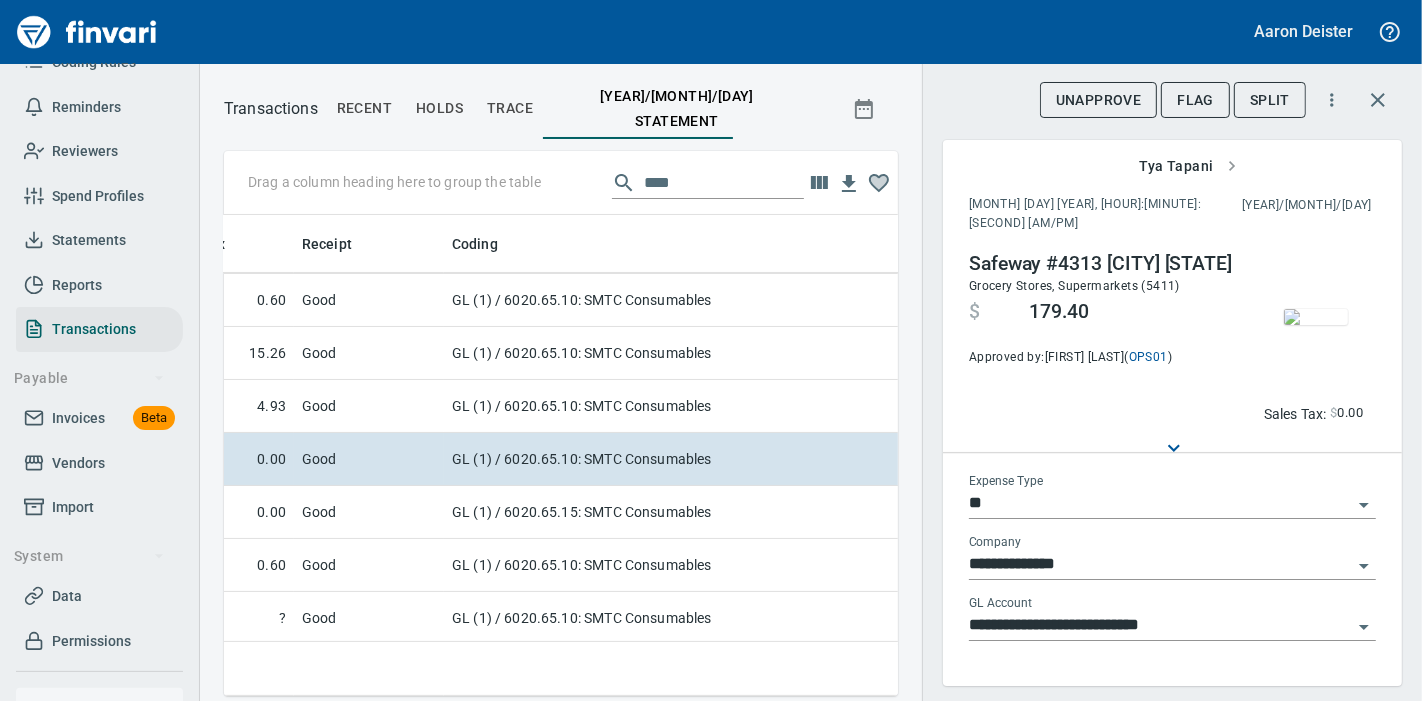 click at bounding box center [1316, 317] 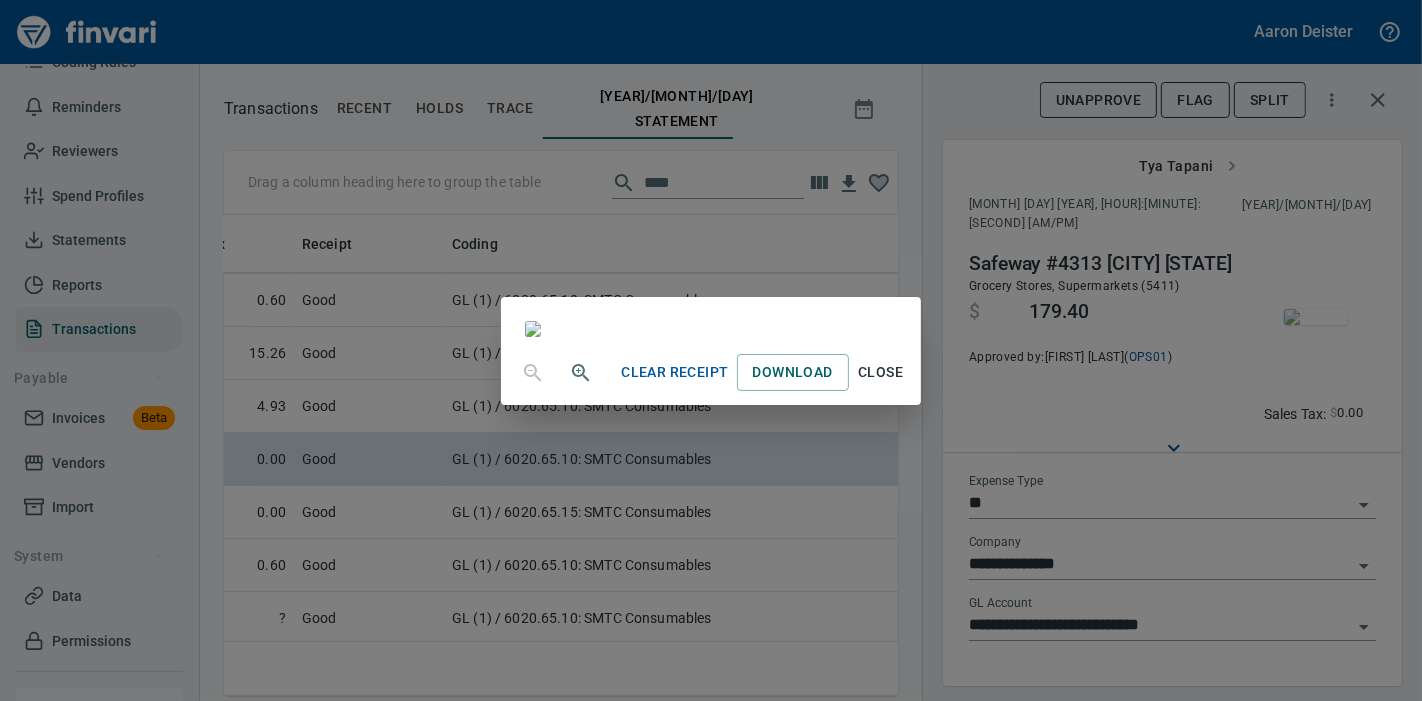 scroll, scrollTop: 257, scrollLeft: 0, axis: vertical 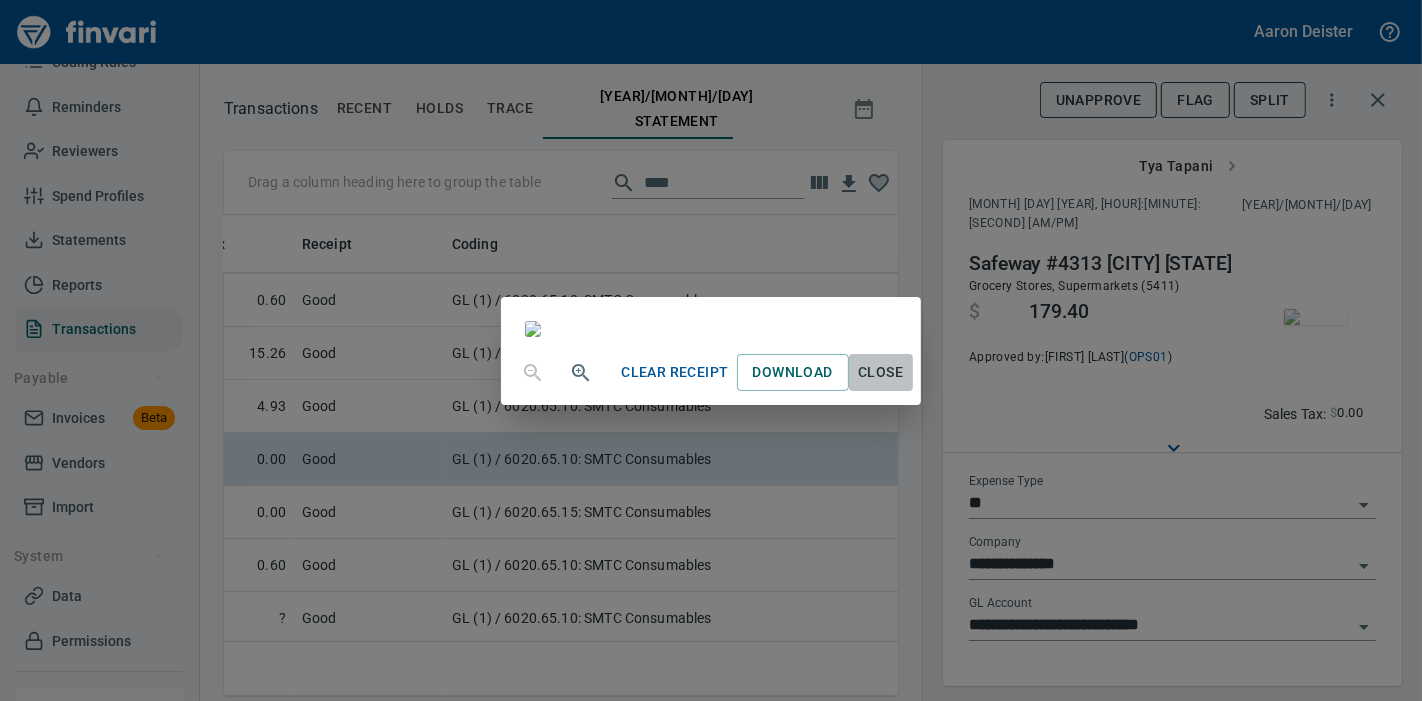 click on "Close" at bounding box center (881, 372) 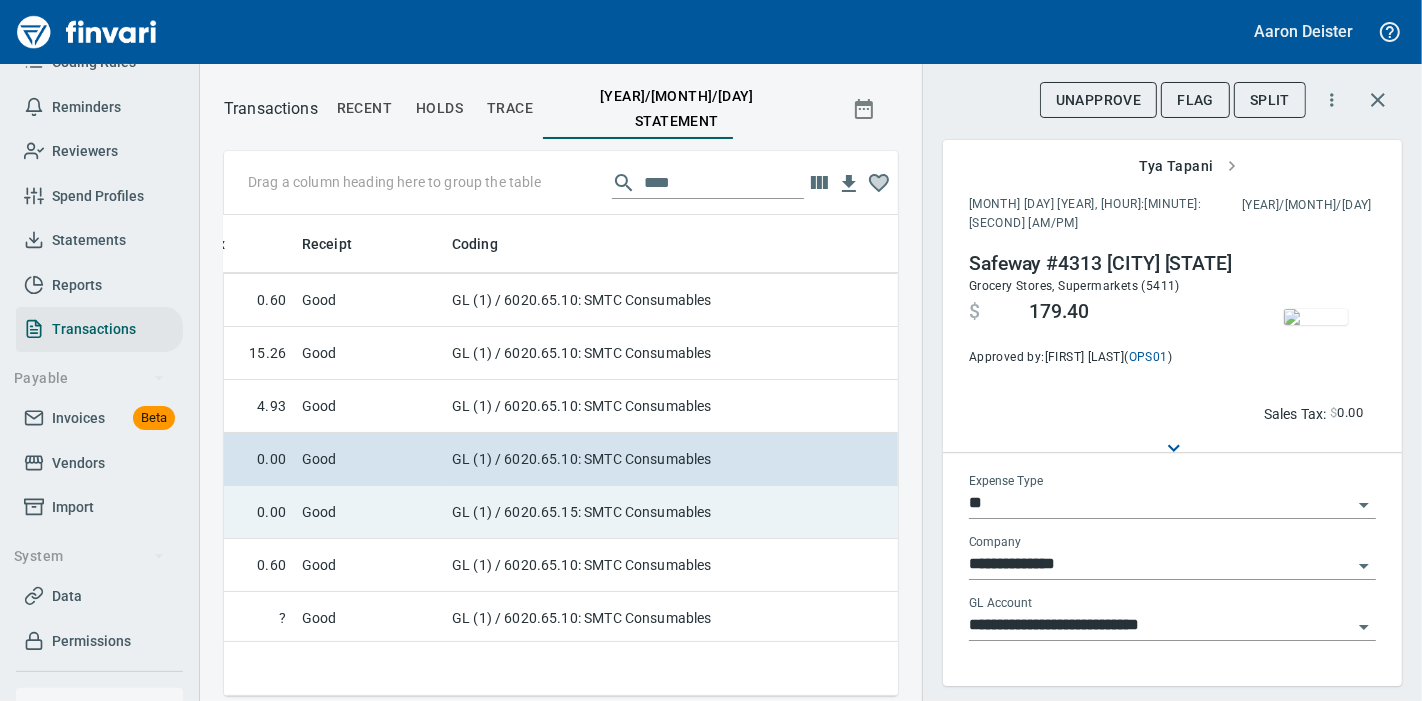 scroll, scrollTop: 317, scrollLeft: 745, axis: both 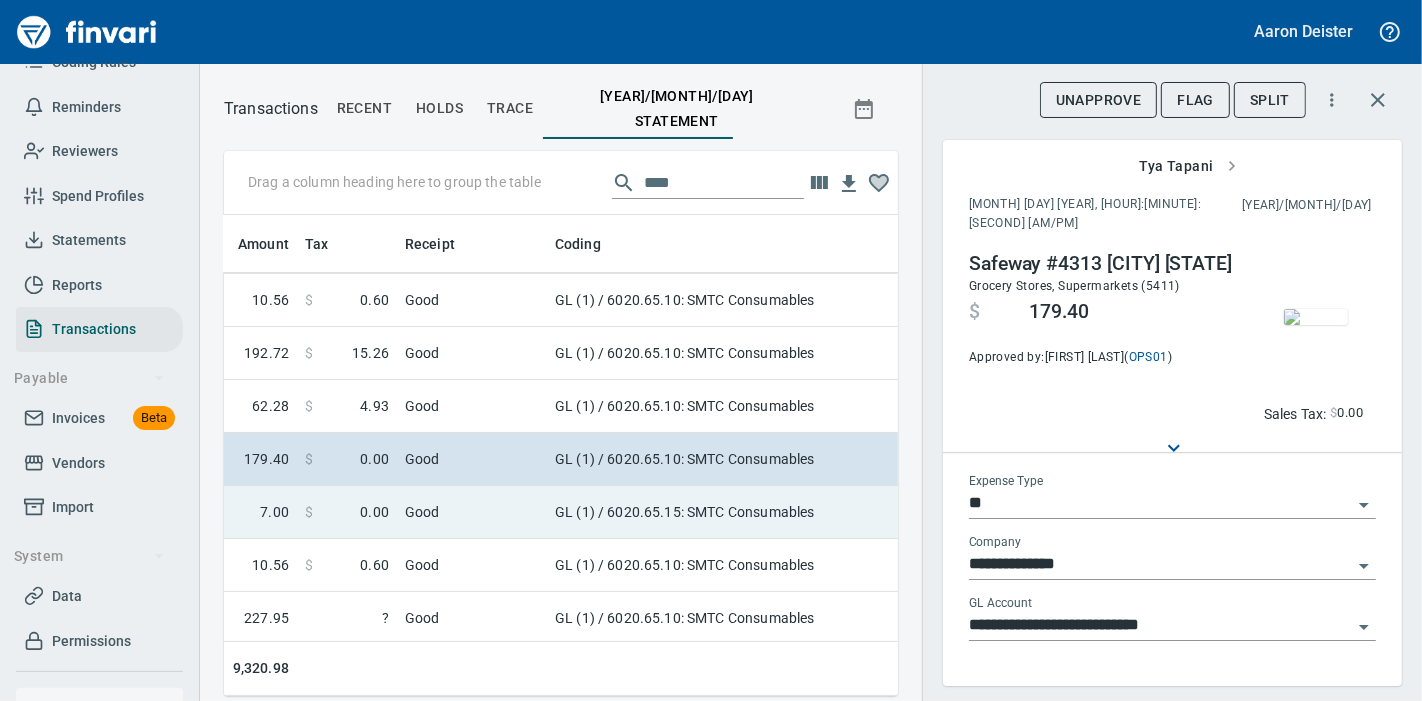 click on "GL (1) / 6020.65.15: SMTC Consumables" at bounding box center [797, 512] 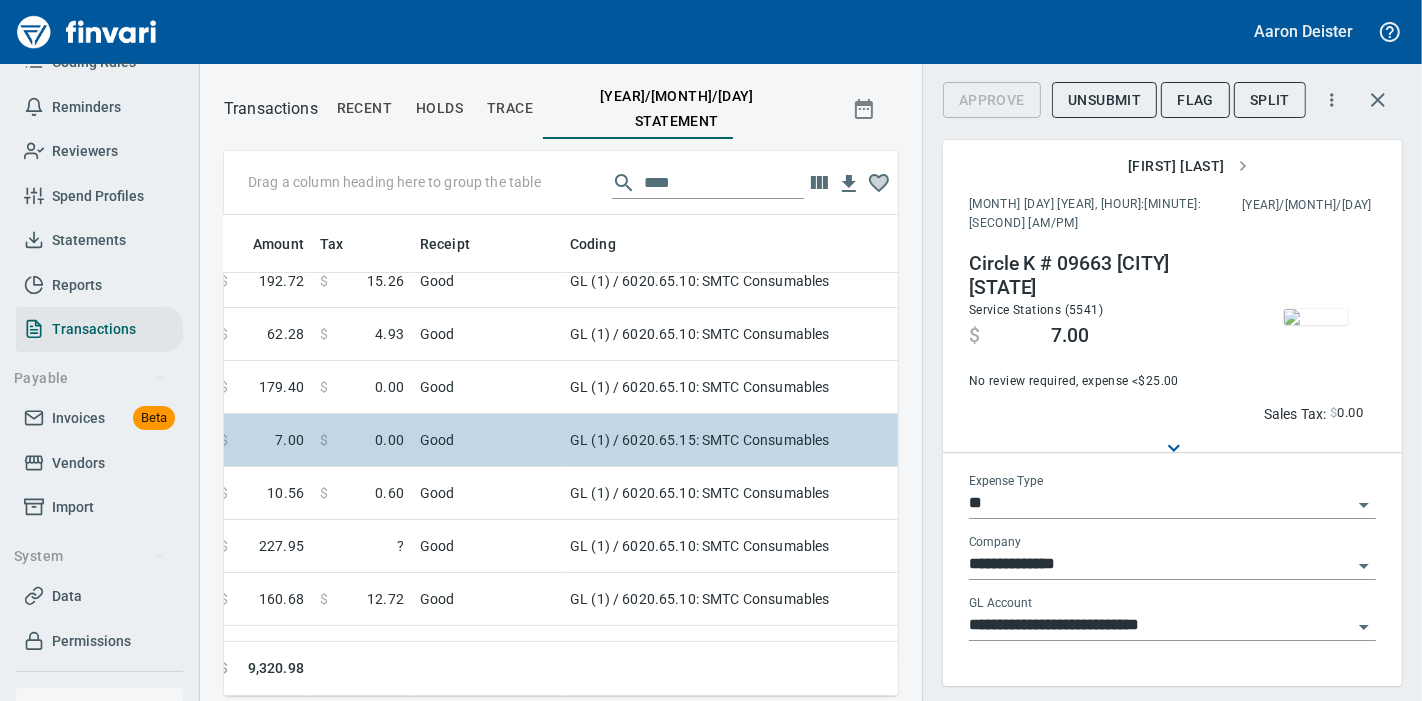 scroll, scrollTop: 408, scrollLeft: 730, axis: both 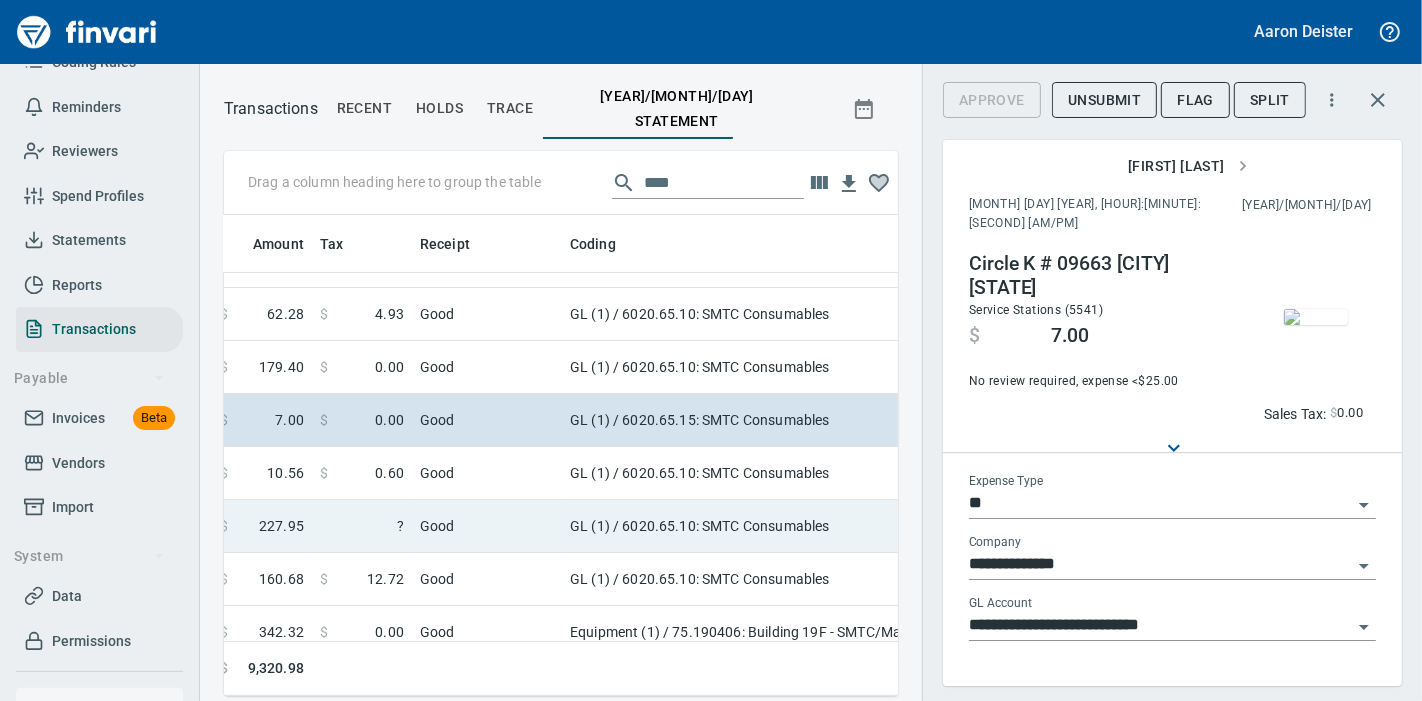 click on "GL (1) / 6020.65.10: SMTC Consumables" at bounding box center [812, 526] 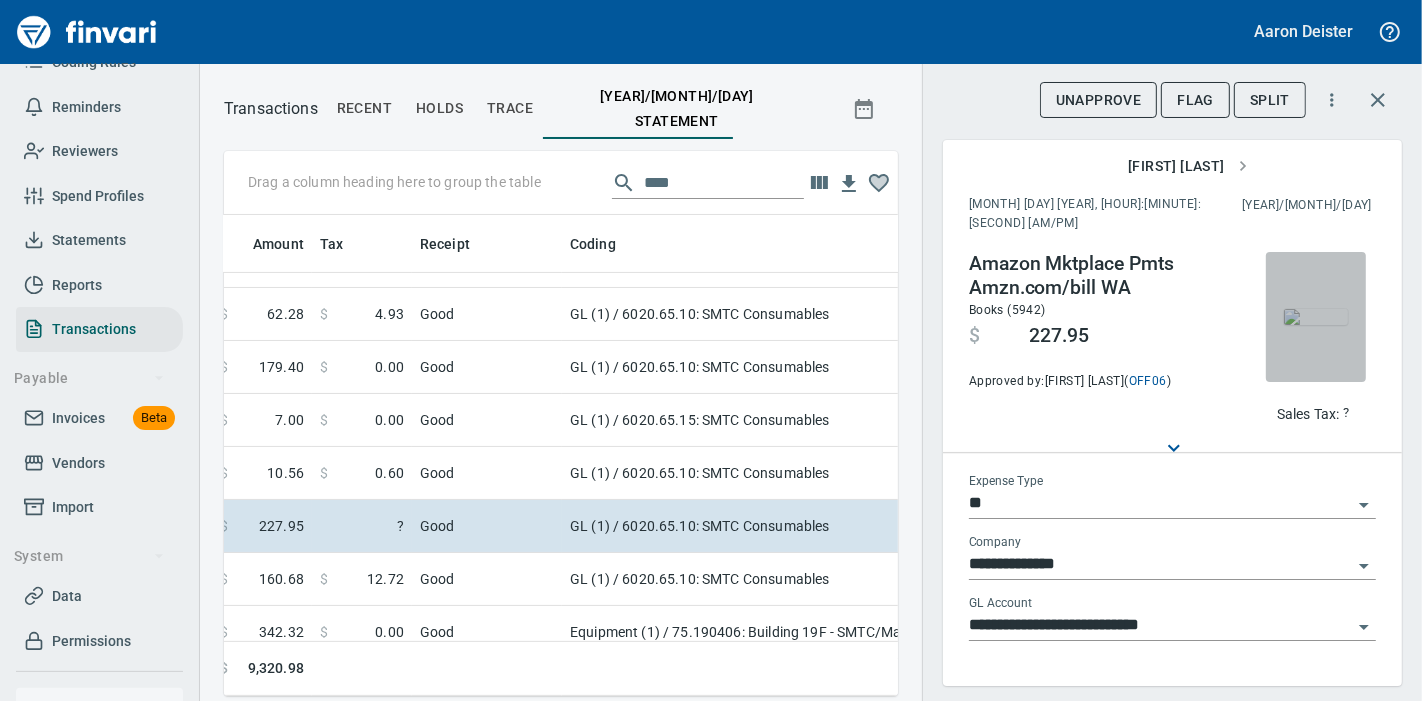 click at bounding box center (1316, 317) 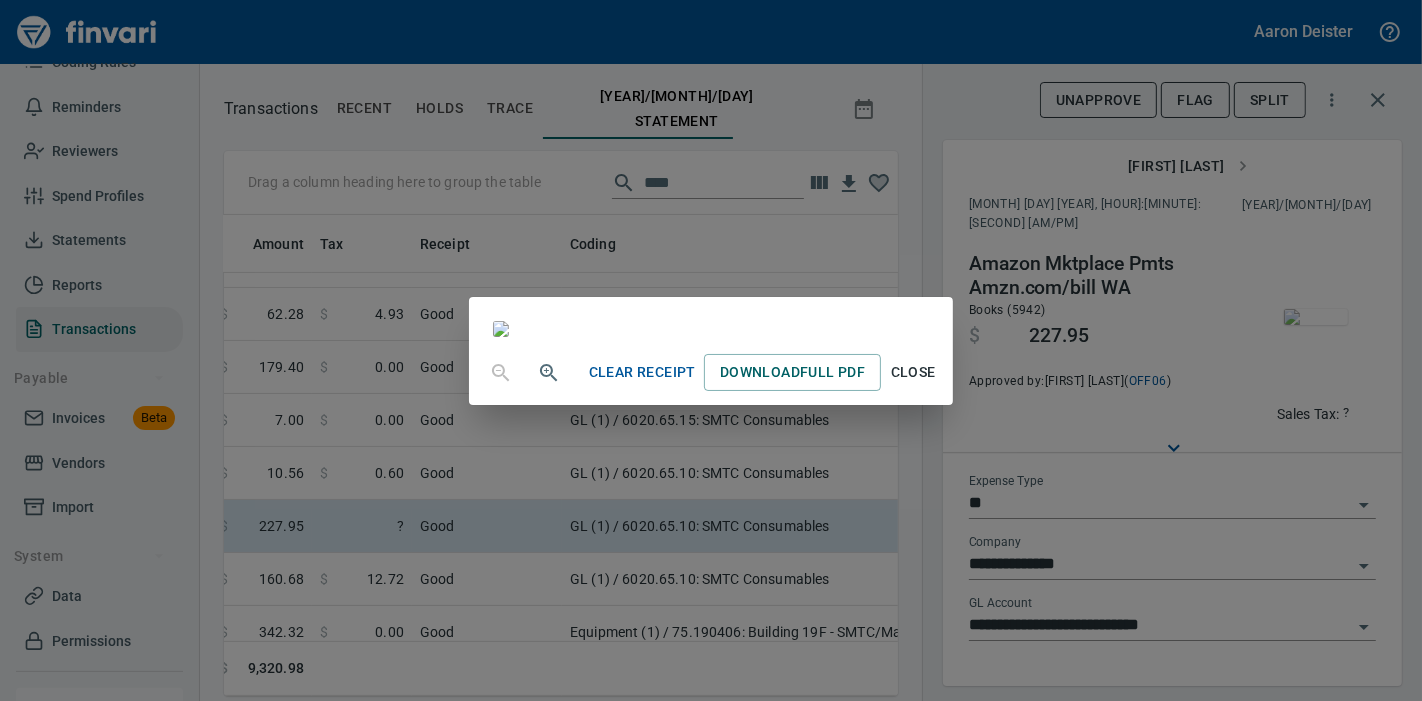 scroll, scrollTop: 474, scrollLeft: 0, axis: vertical 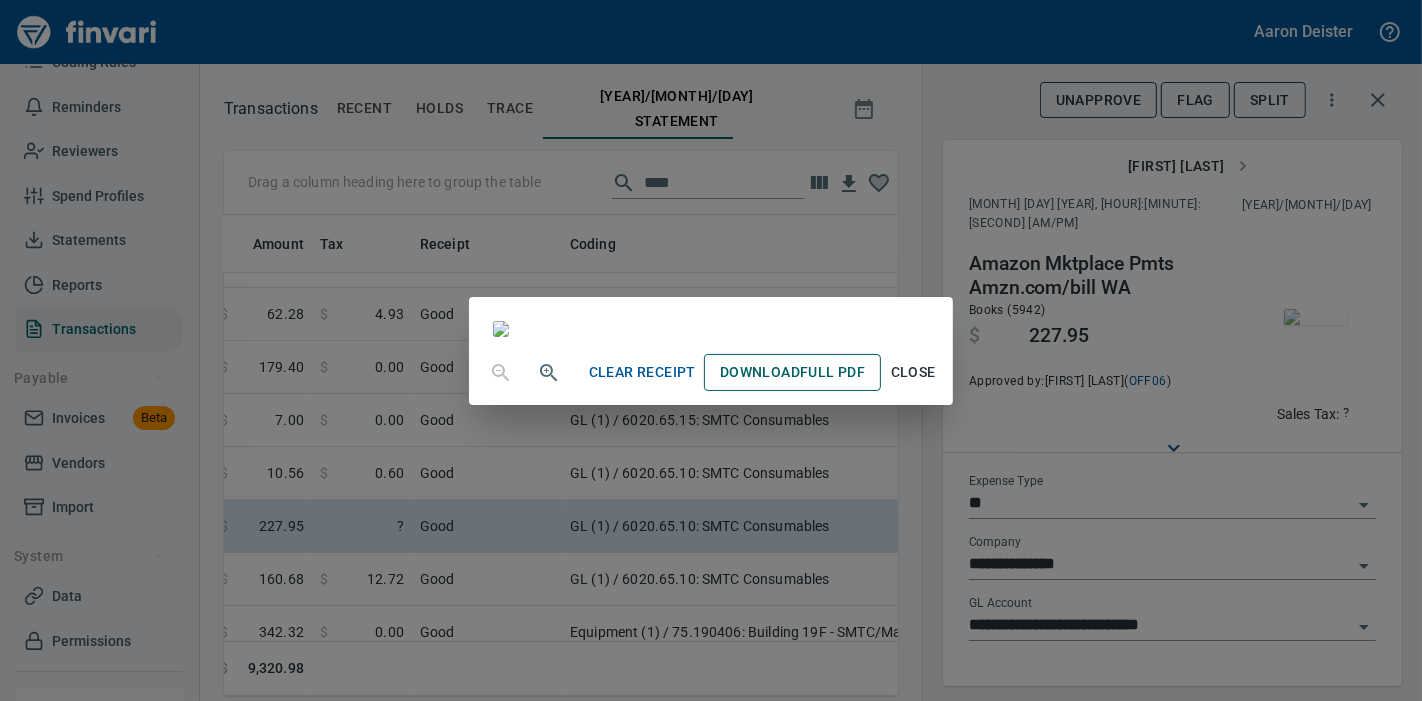 click on "Download  Full PDF" at bounding box center [792, 372] 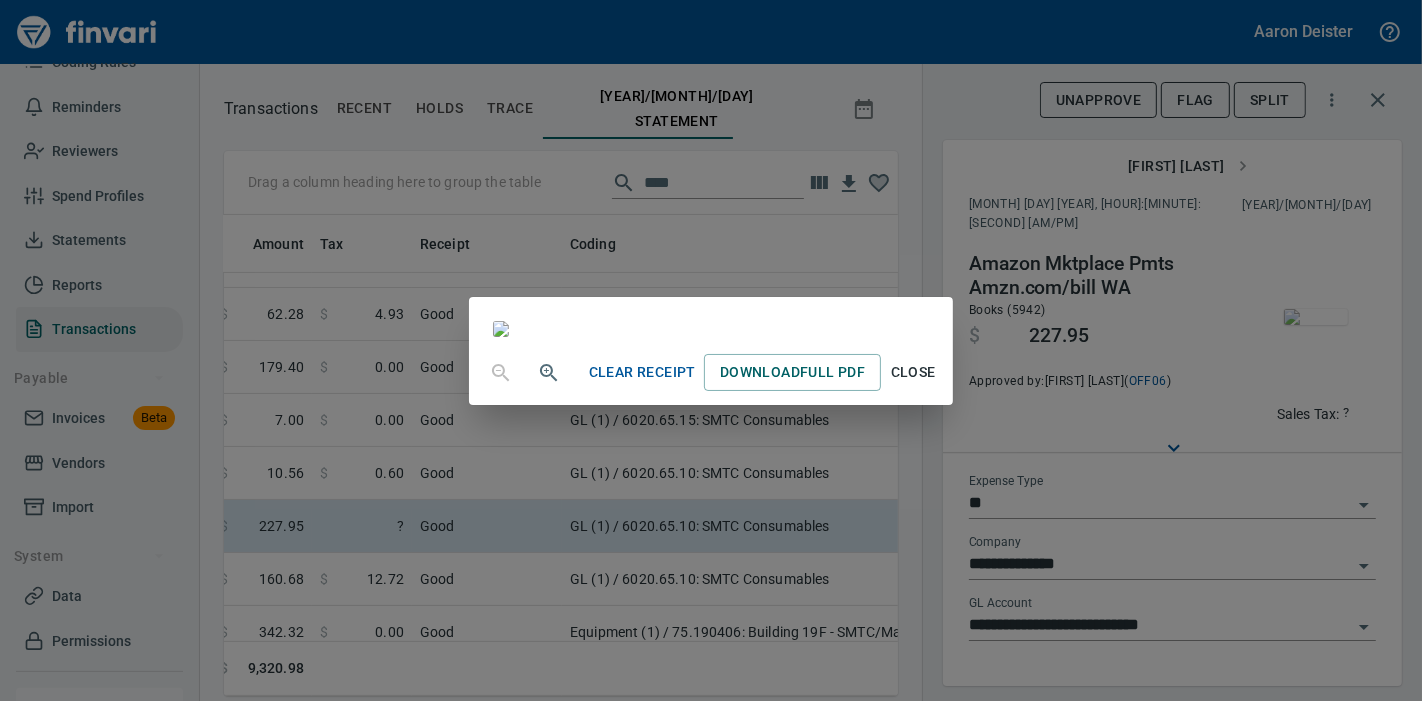 click on "Clear Receipt Download  Full PDF Close" at bounding box center [711, 350] 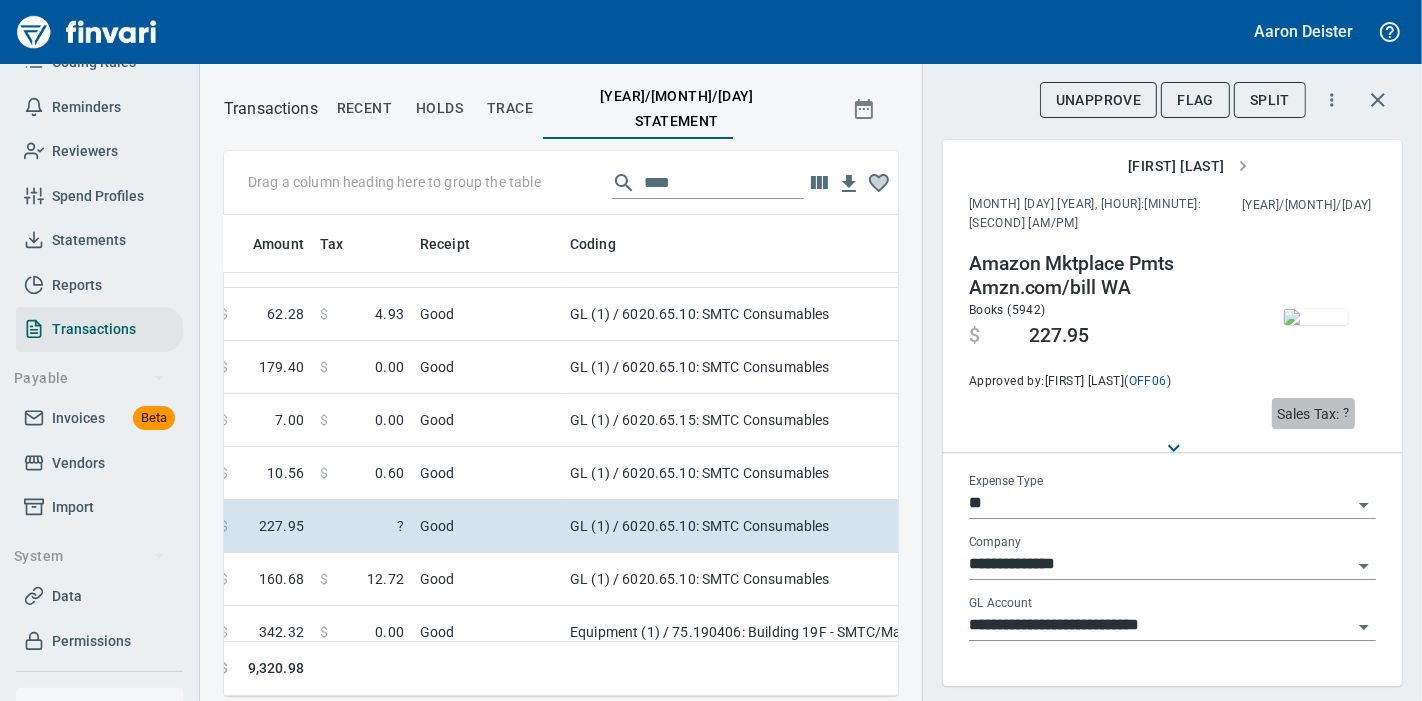 click on "Sales Tax:" at bounding box center (1308, 414) 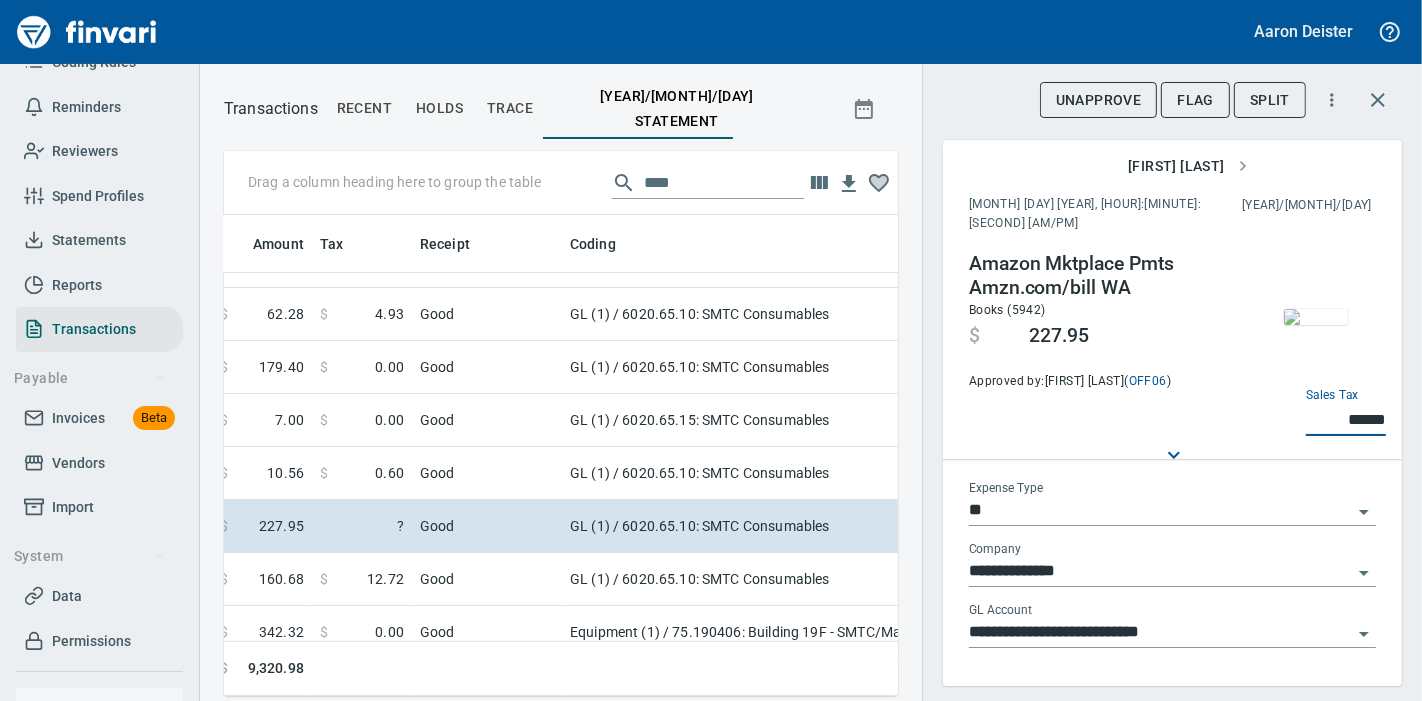 type on "******" 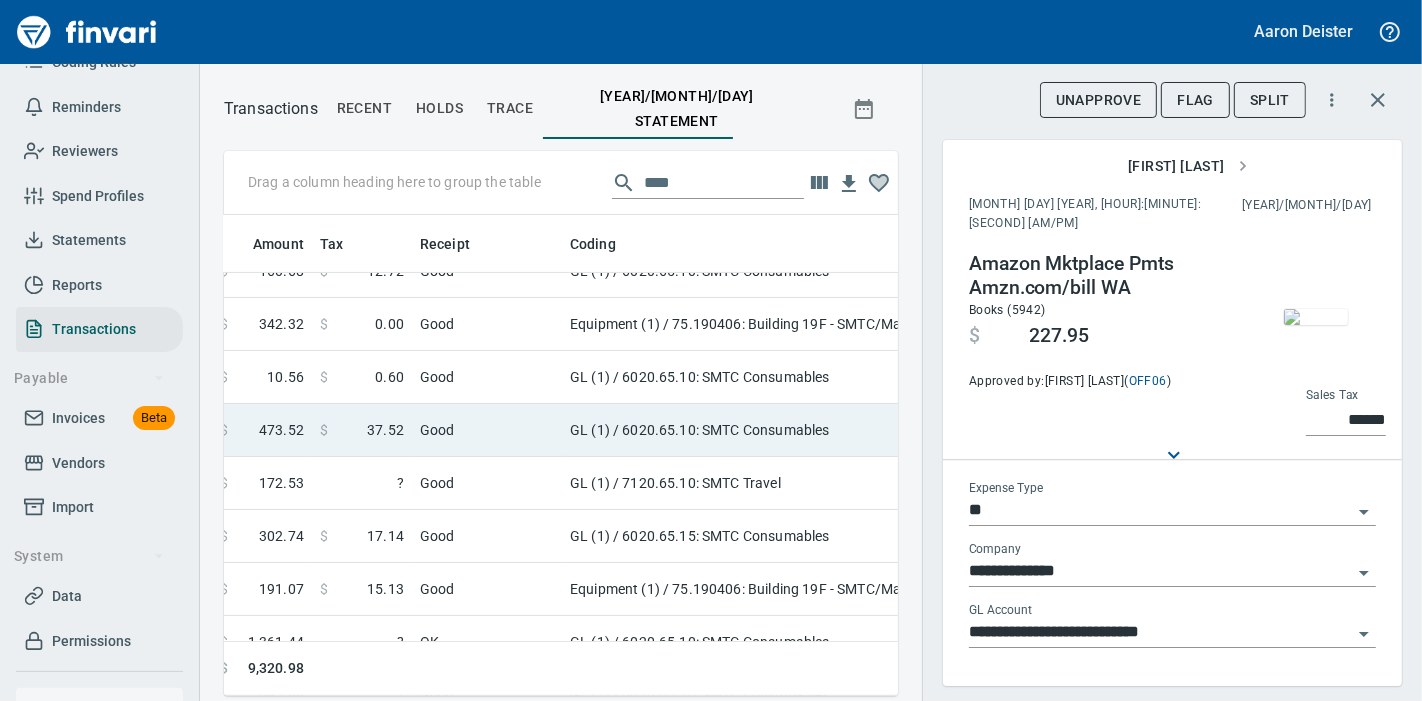 scroll, scrollTop: 717, scrollLeft: 730, axis: both 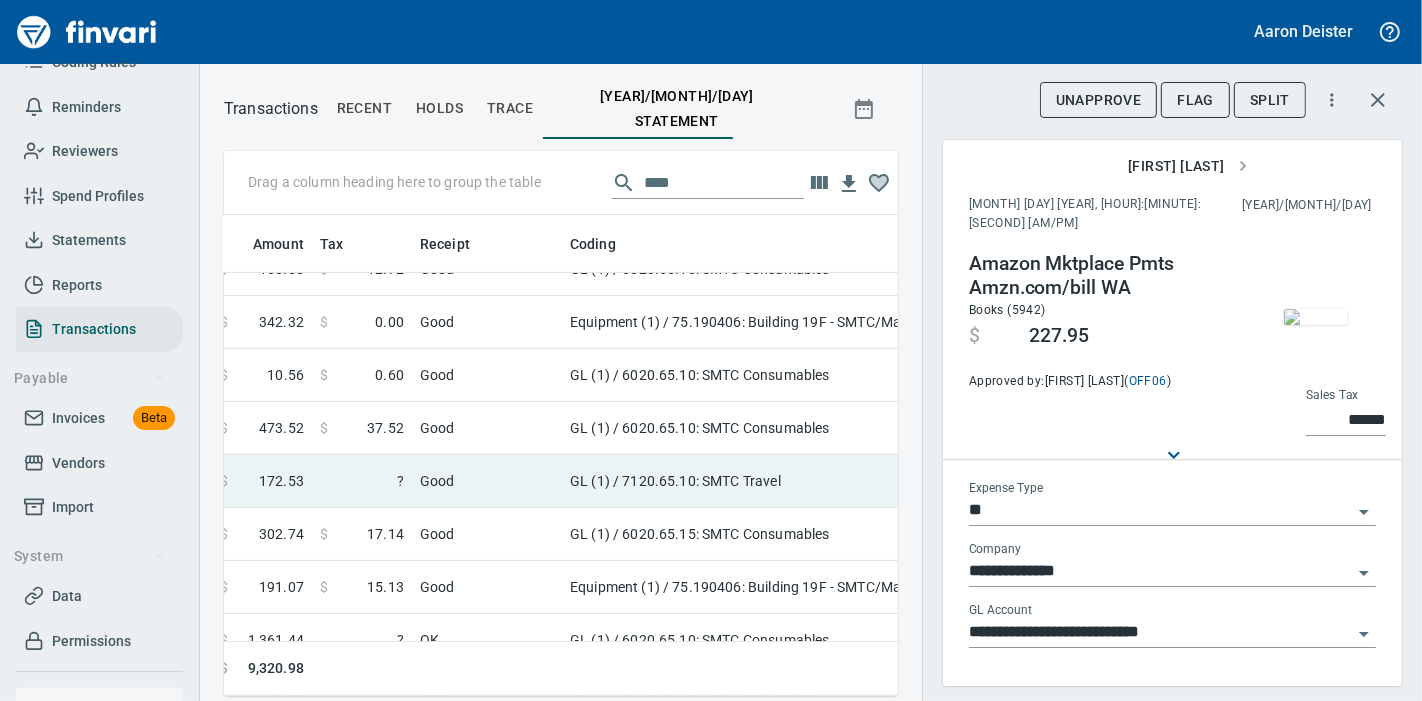 click on "GL (1) / 7120.65.10: SMTC Travel" at bounding box center (812, 481) 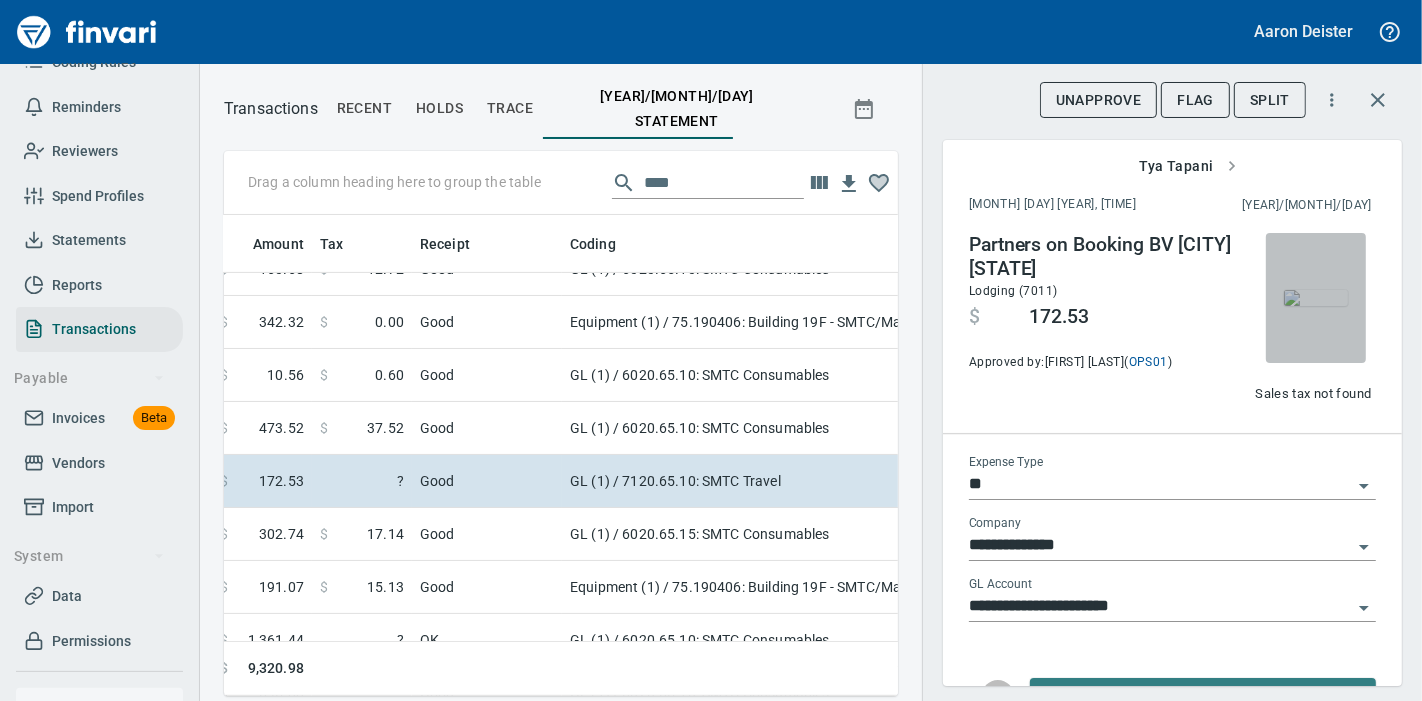 click at bounding box center (1316, 298) 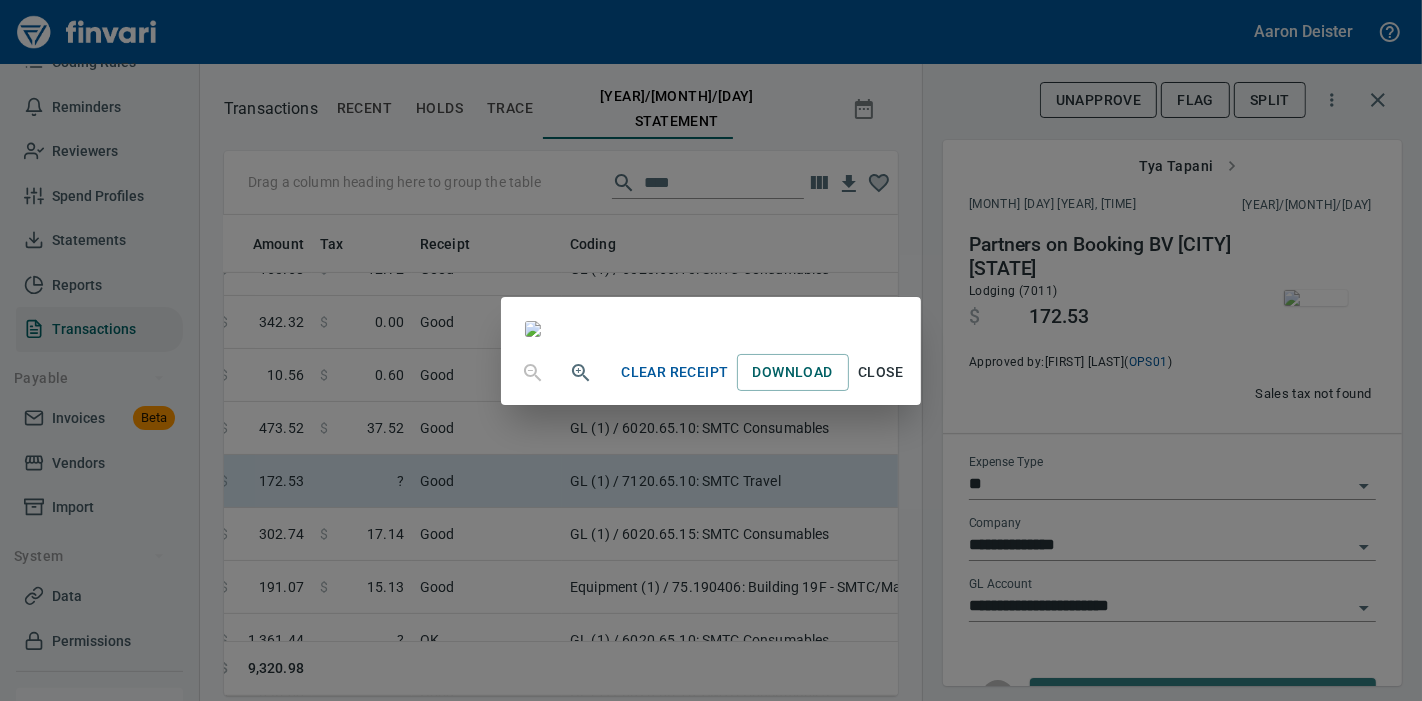 scroll, scrollTop: 14, scrollLeft: 0, axis: vertical 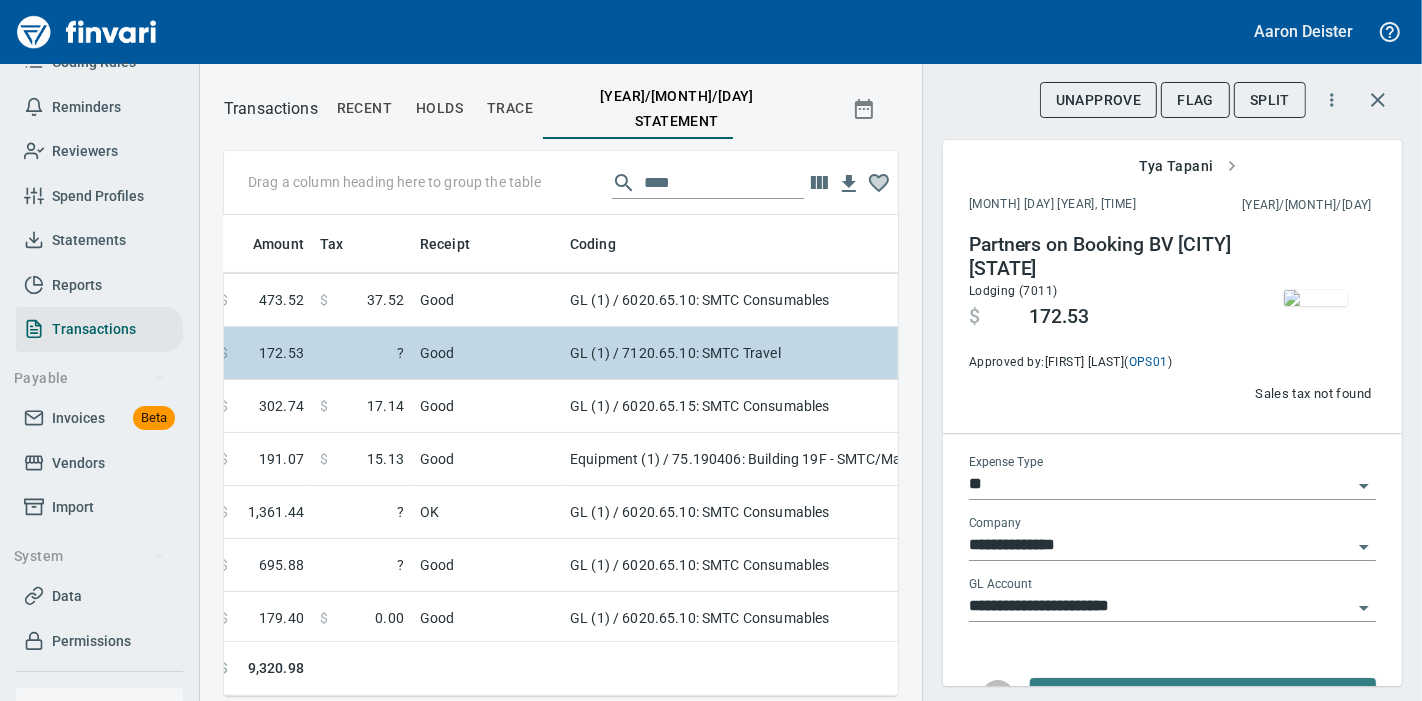 click on "GL (1) / 6020.65.10: SMTC Consumables" at bounding box center [812, 512] 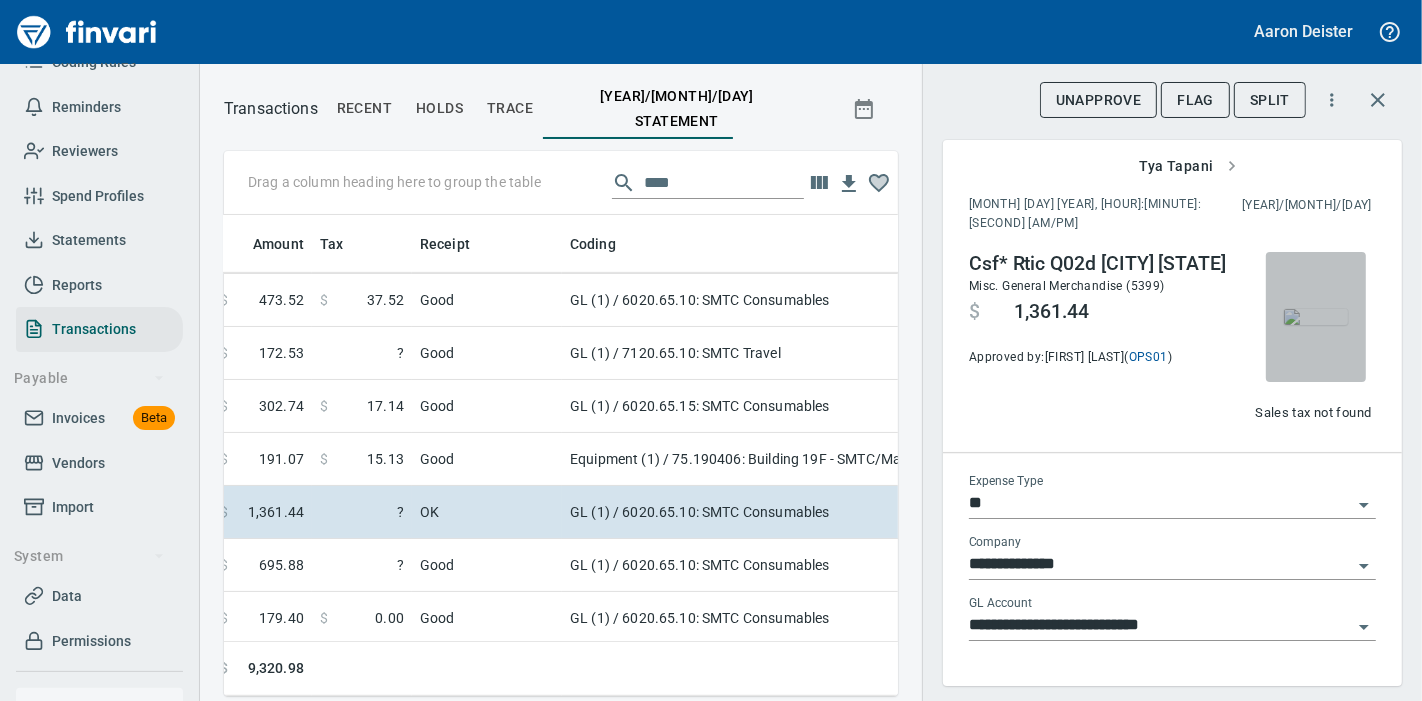 click at bounding box center (1316, 317) 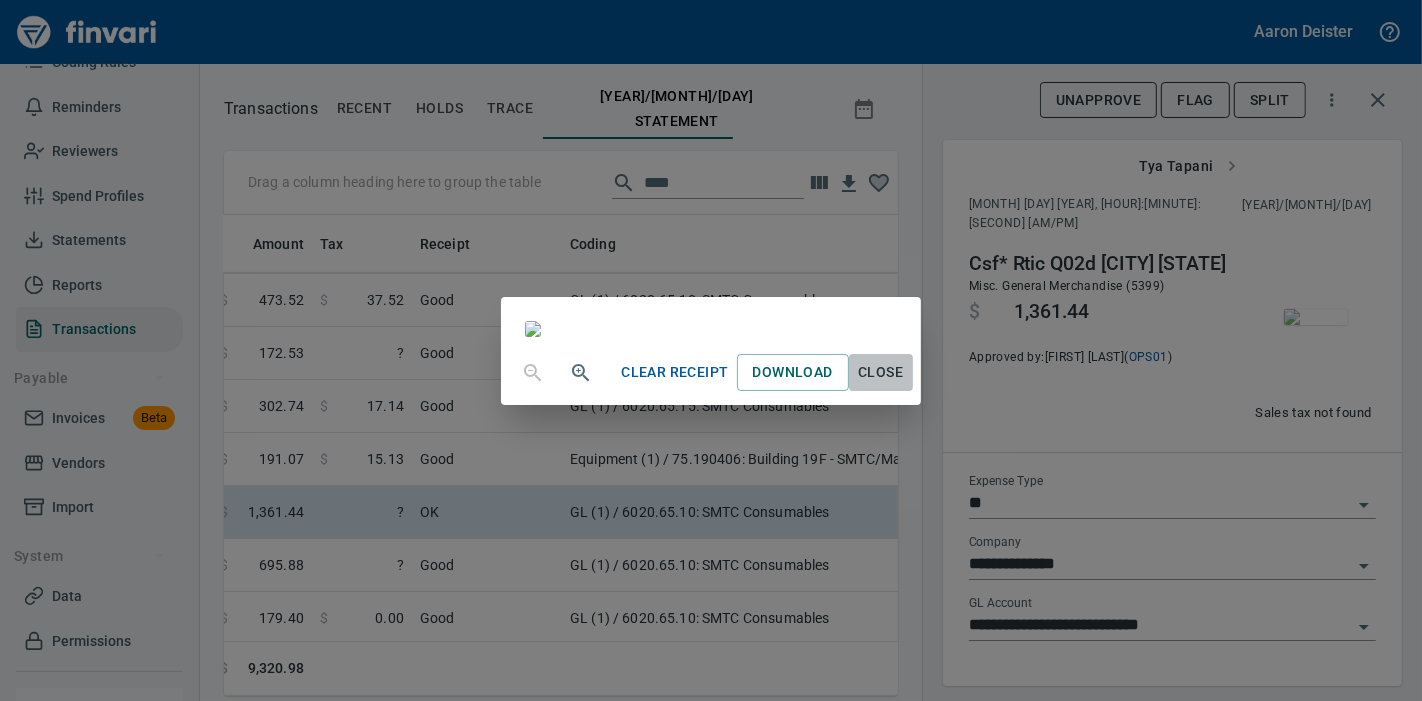click on "Close" at bounding box center (881, 372) 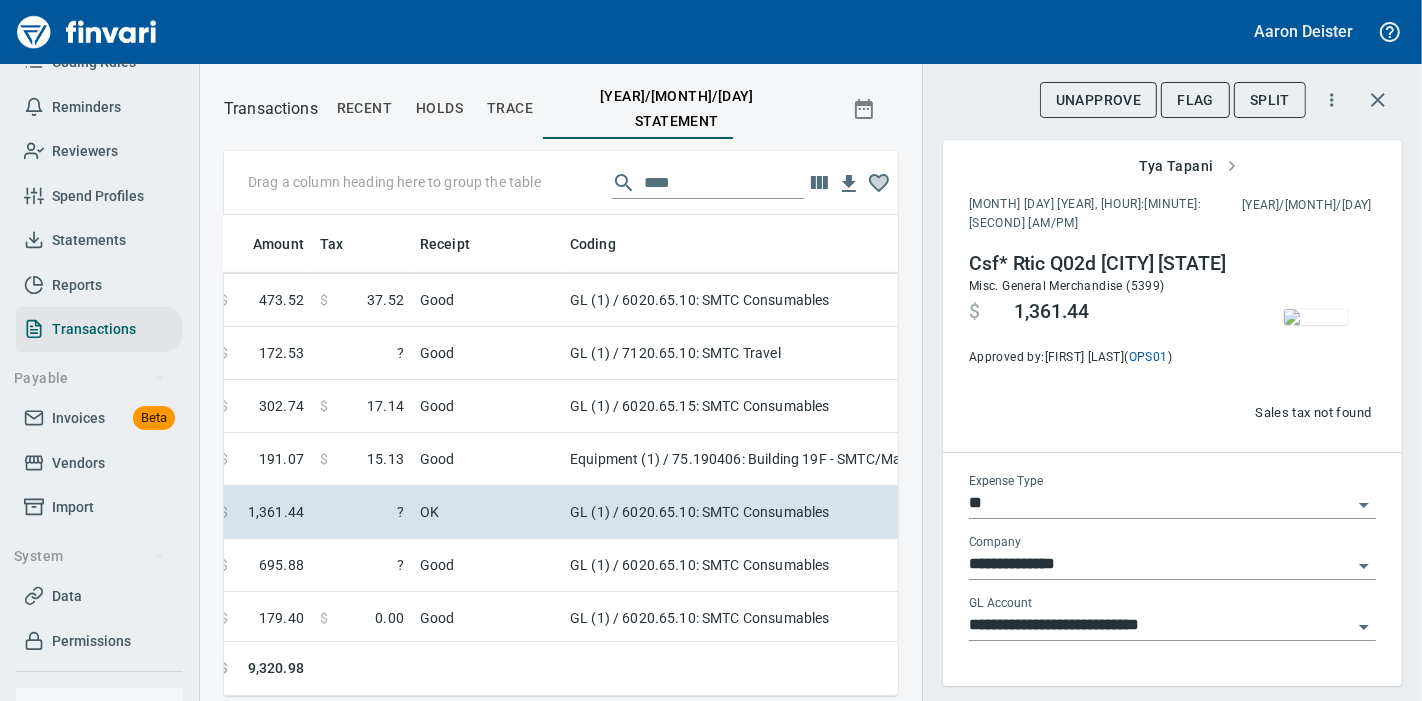 click on "Sales tax not found" at bounding box center [1313, 413] 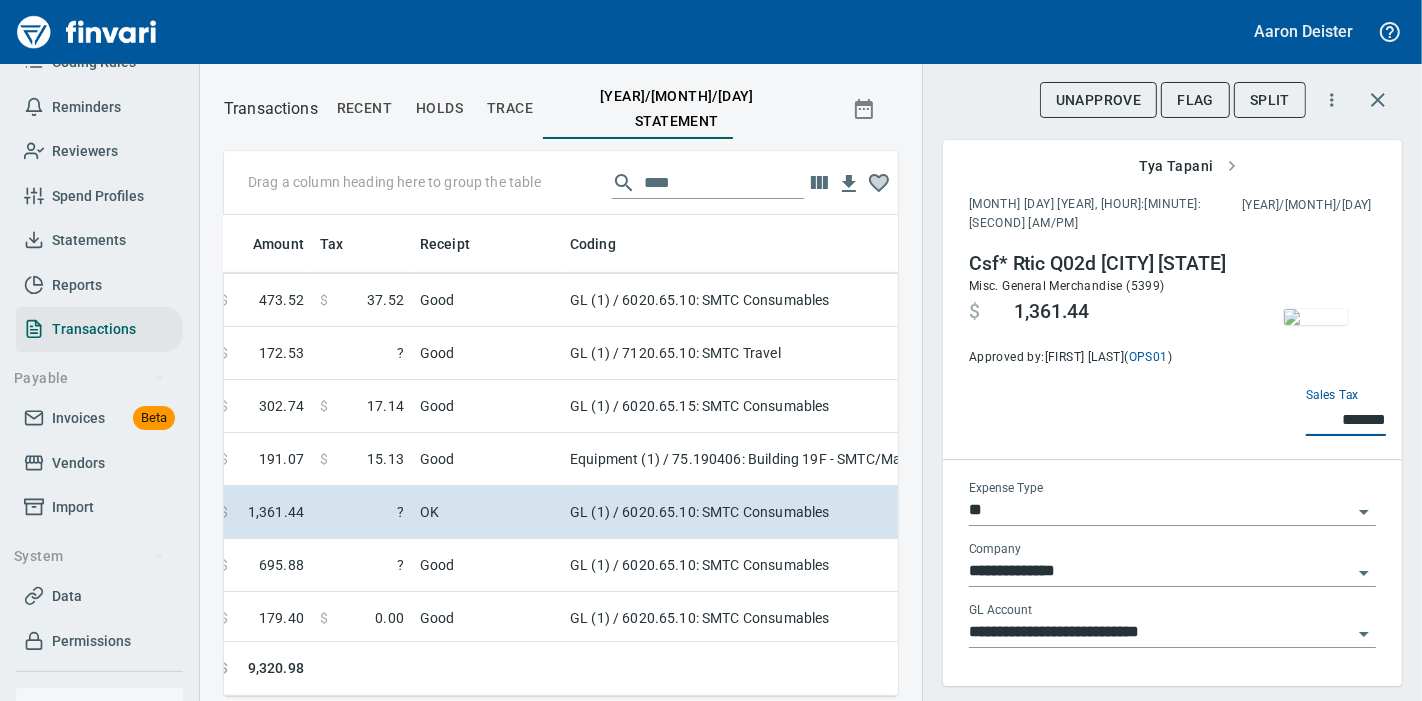 type on "*******" 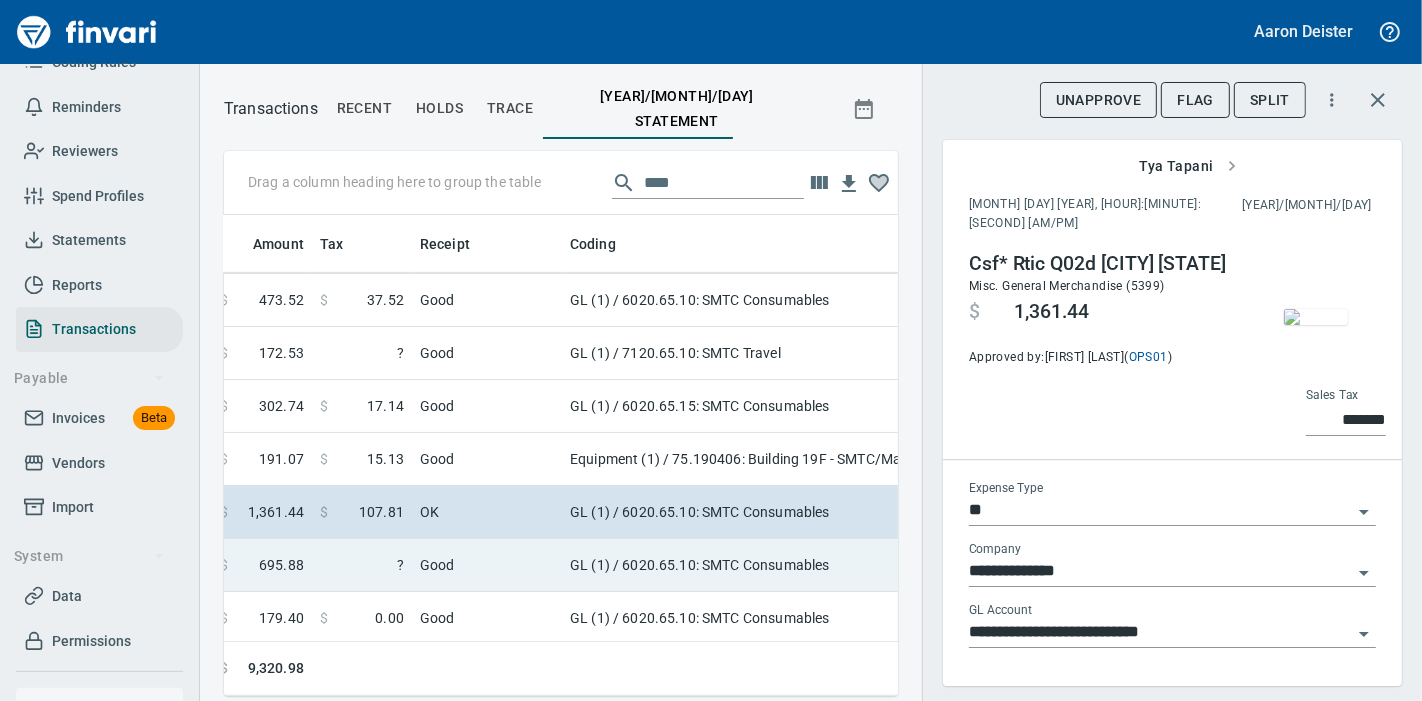 click on "GL (1) / 6020.65.10: SMTC Consumables" at bounding box center [812, 565] 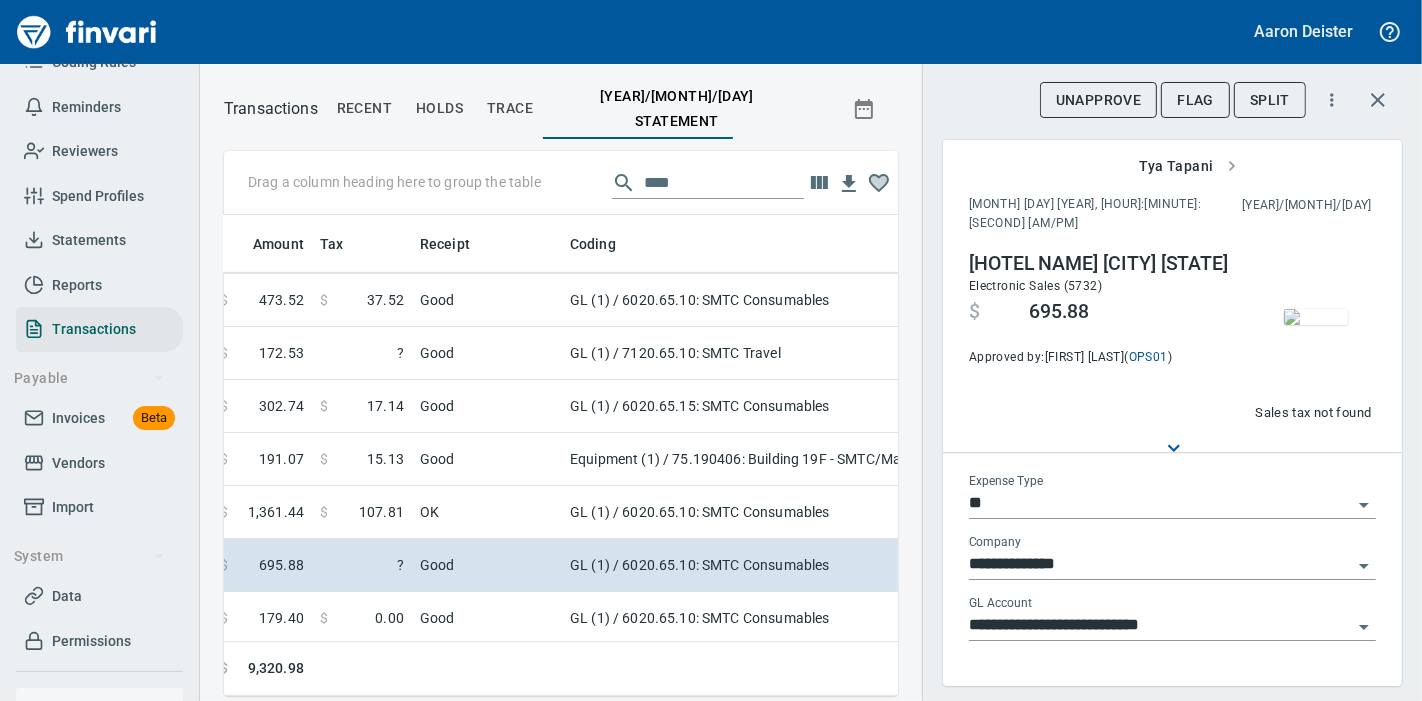 click at bounding box center [1316, 317] 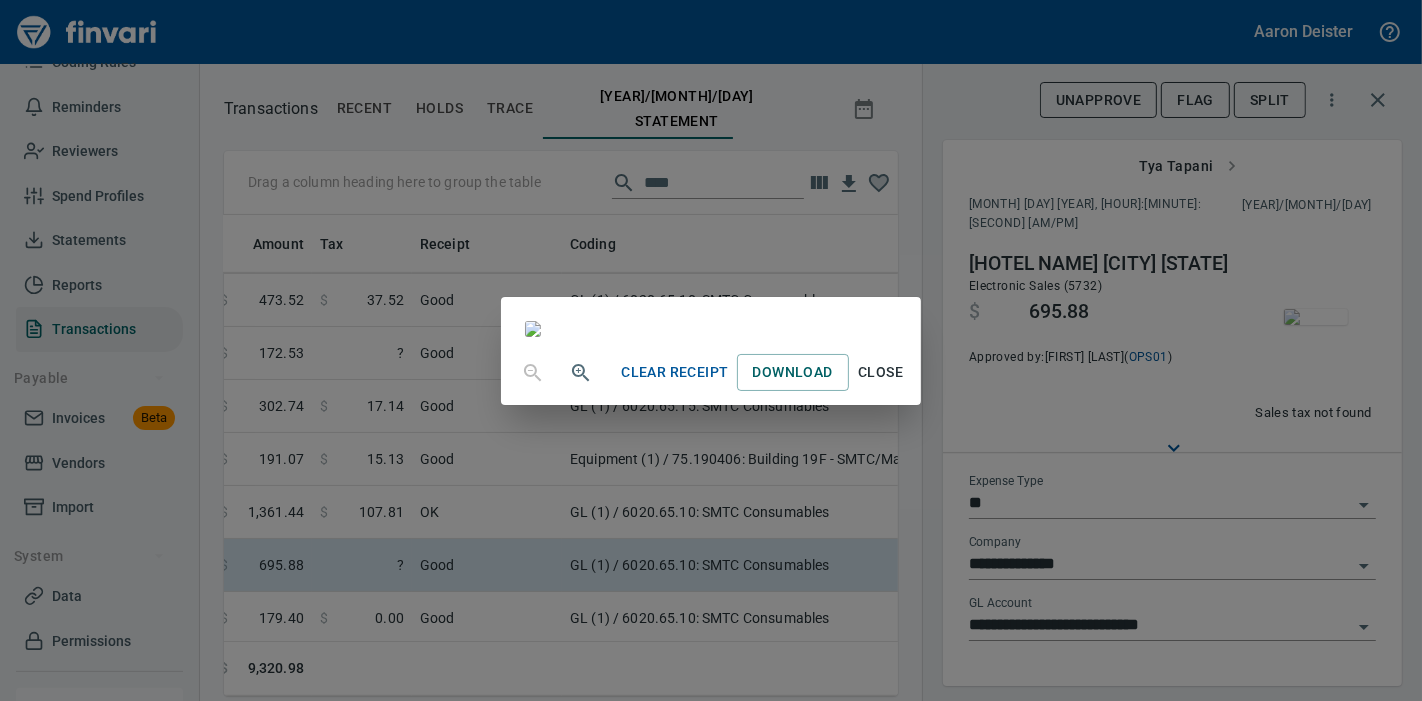 click on "Close" at bounding box center (881, 372) 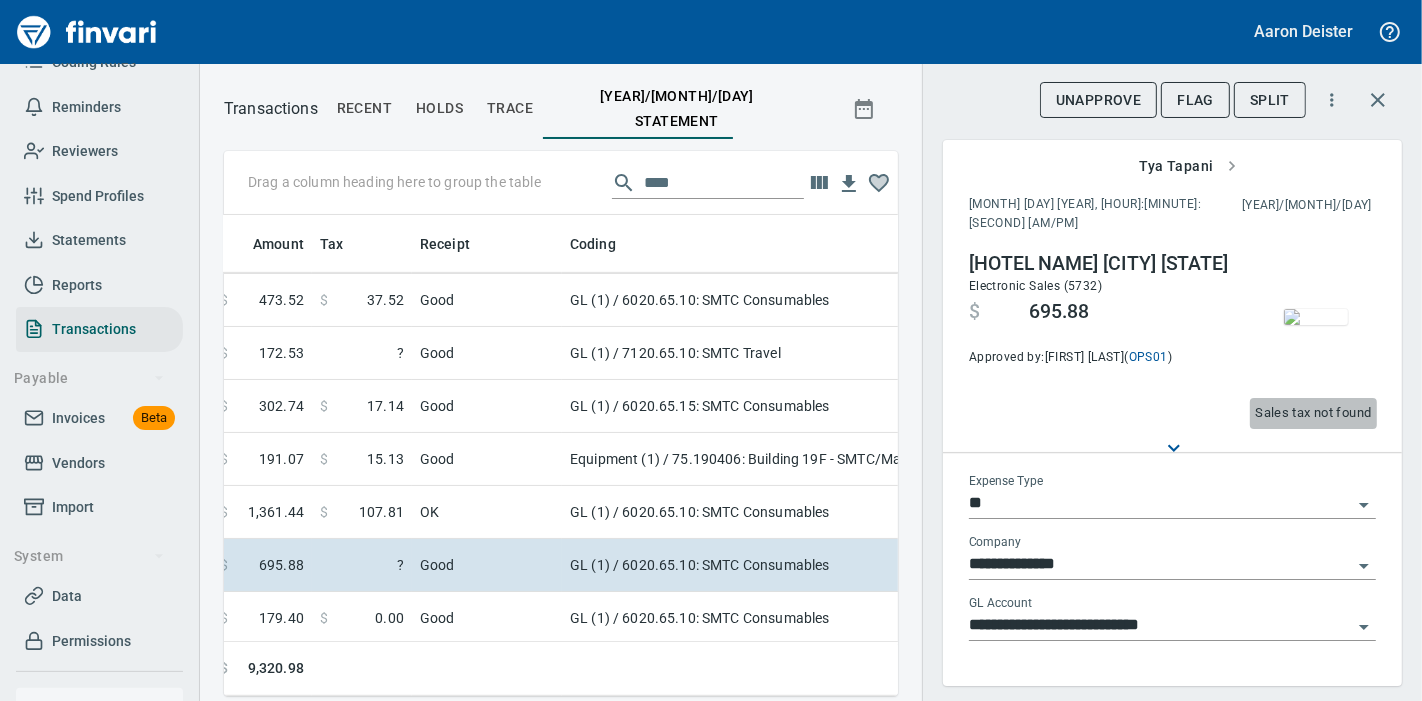 click on "Sales tax not found" at bounding box center (1313, 413) 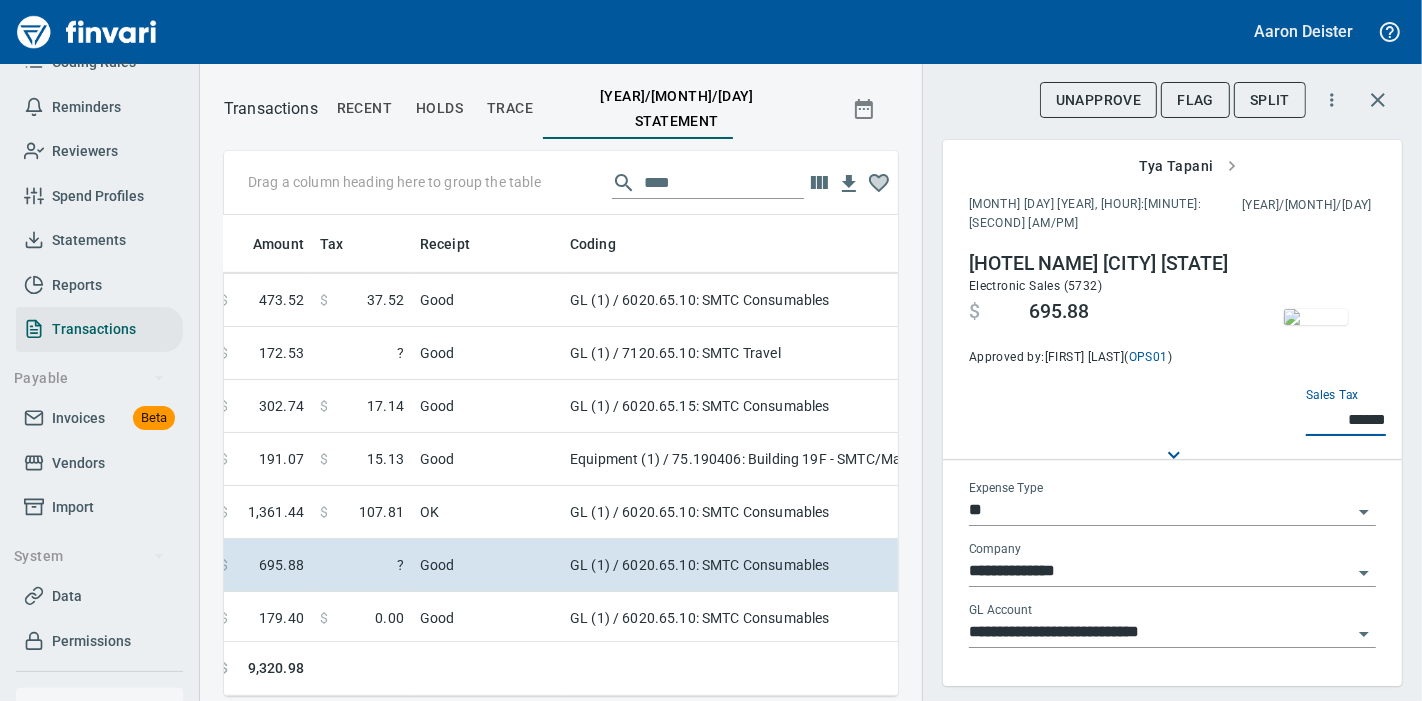 type on "******" 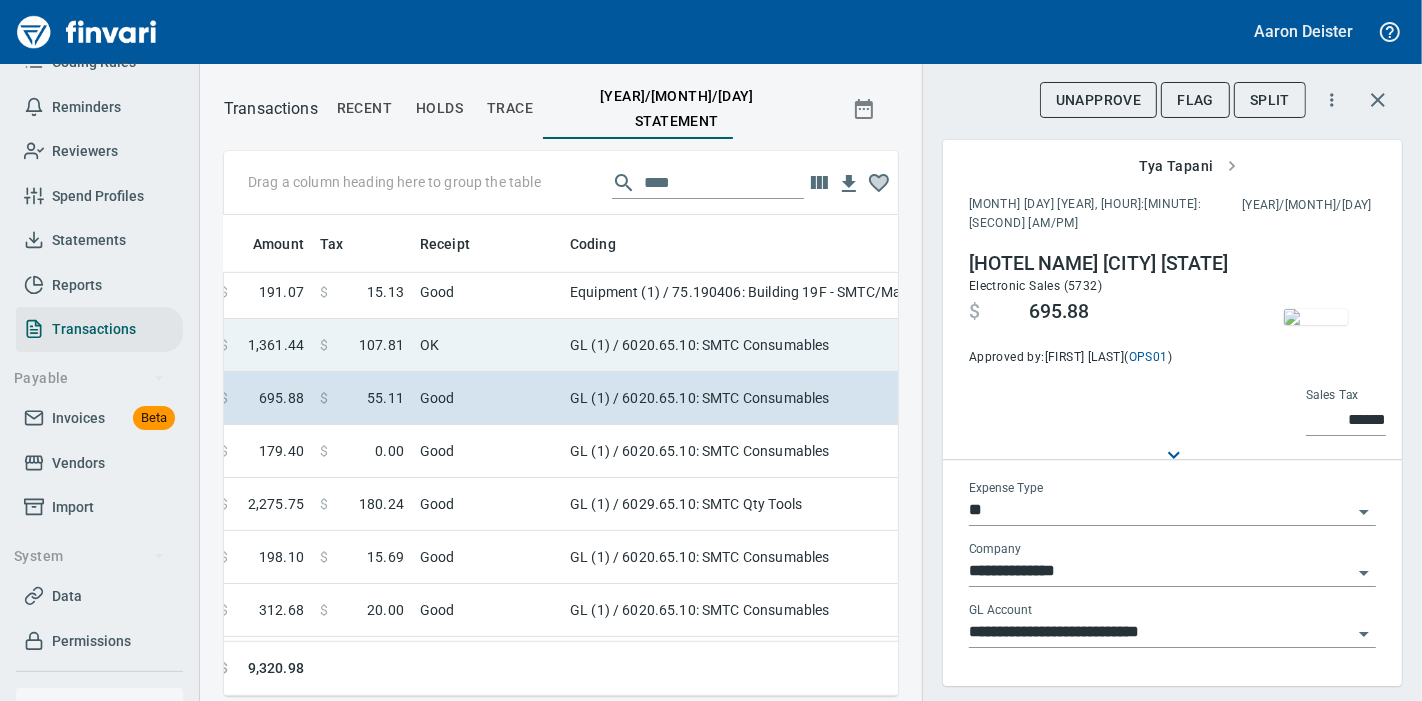 scroll, scrollTop: 1012, scrollLeft: 730, axis: both 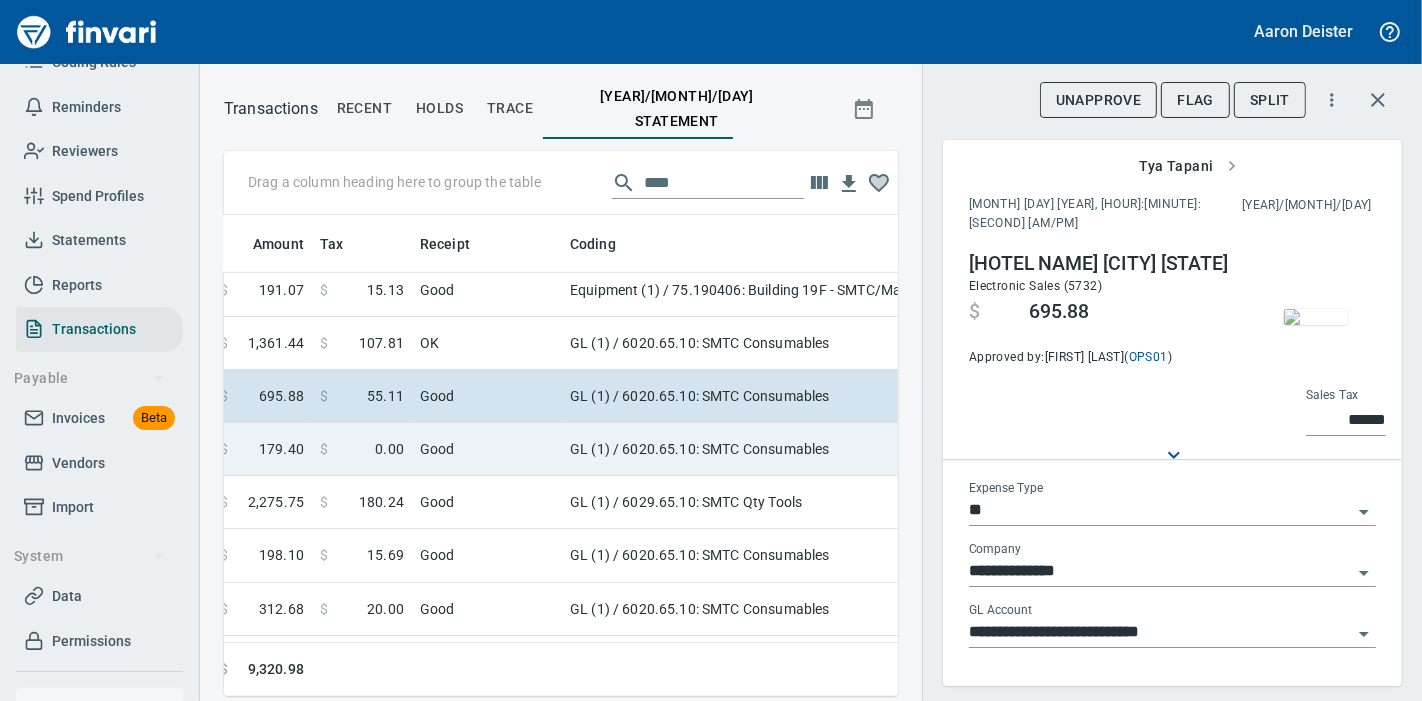 click on "GL (1) / 6020.65.10: SMTC Consumables" at bounding box center (812, 449) 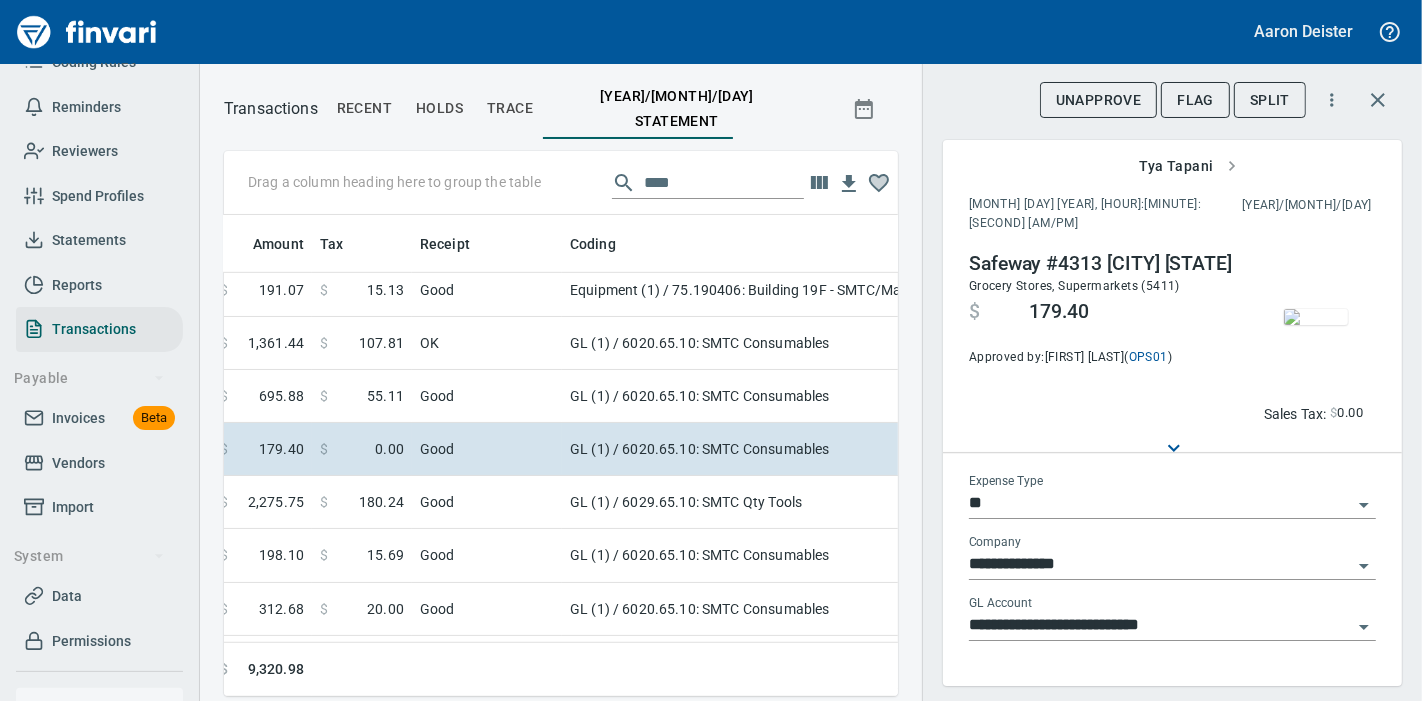 click at bounding box center [1316, 317] 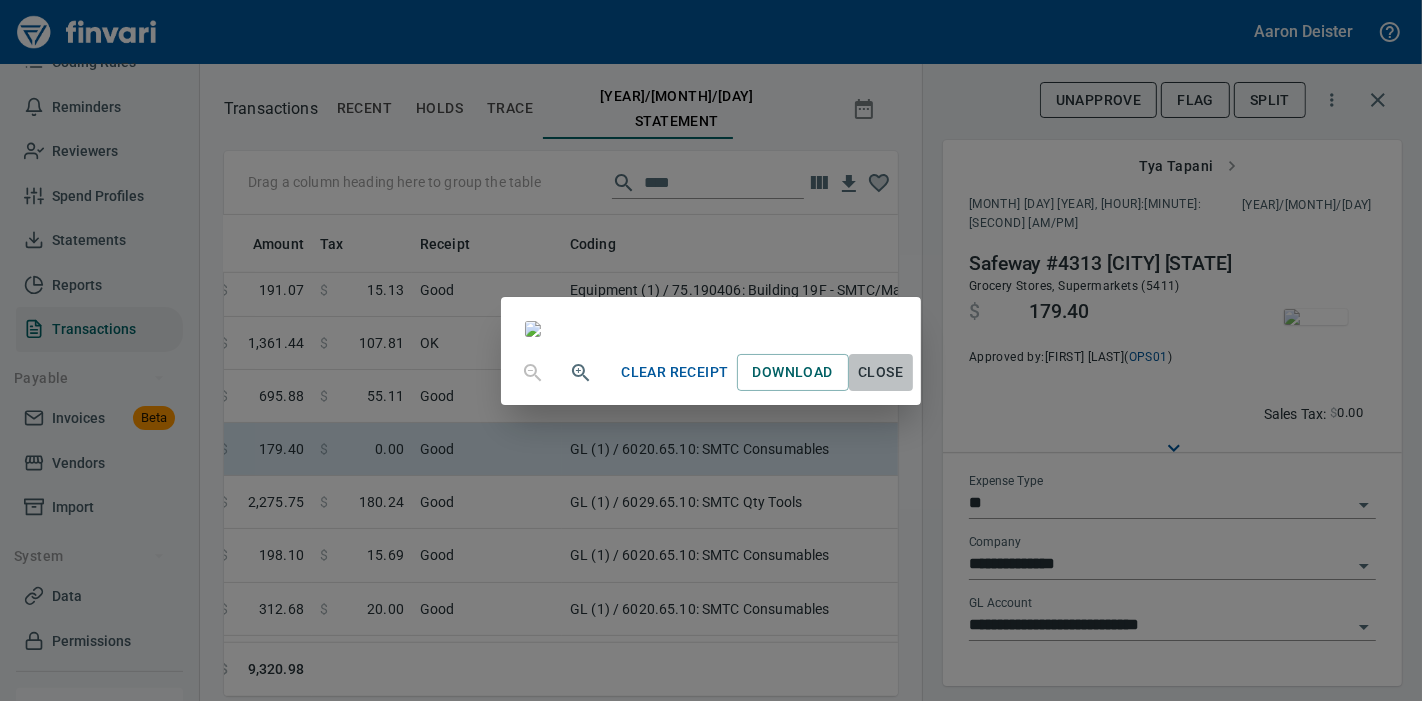 click on "Close" at bounding box center [881, 372] 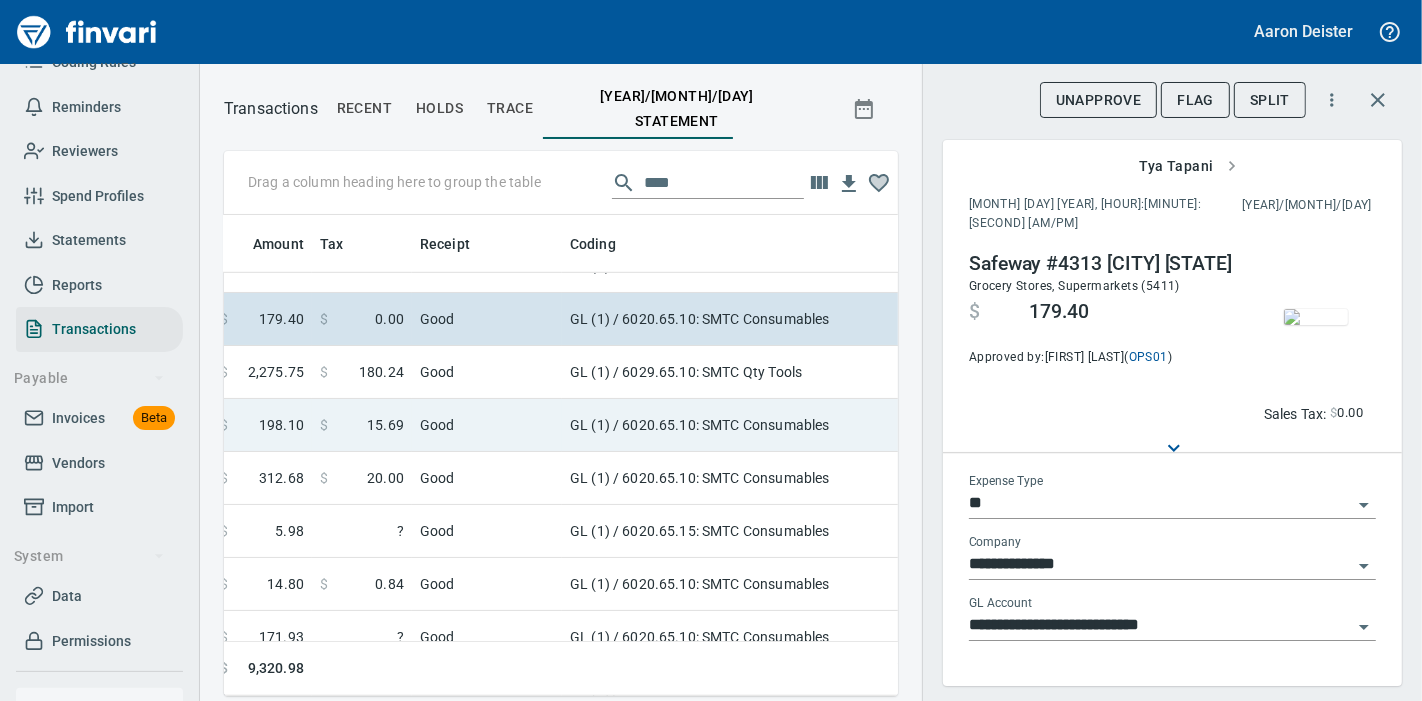 scroll, scrollTop: 1143, scrollLeft: 730, axis: both 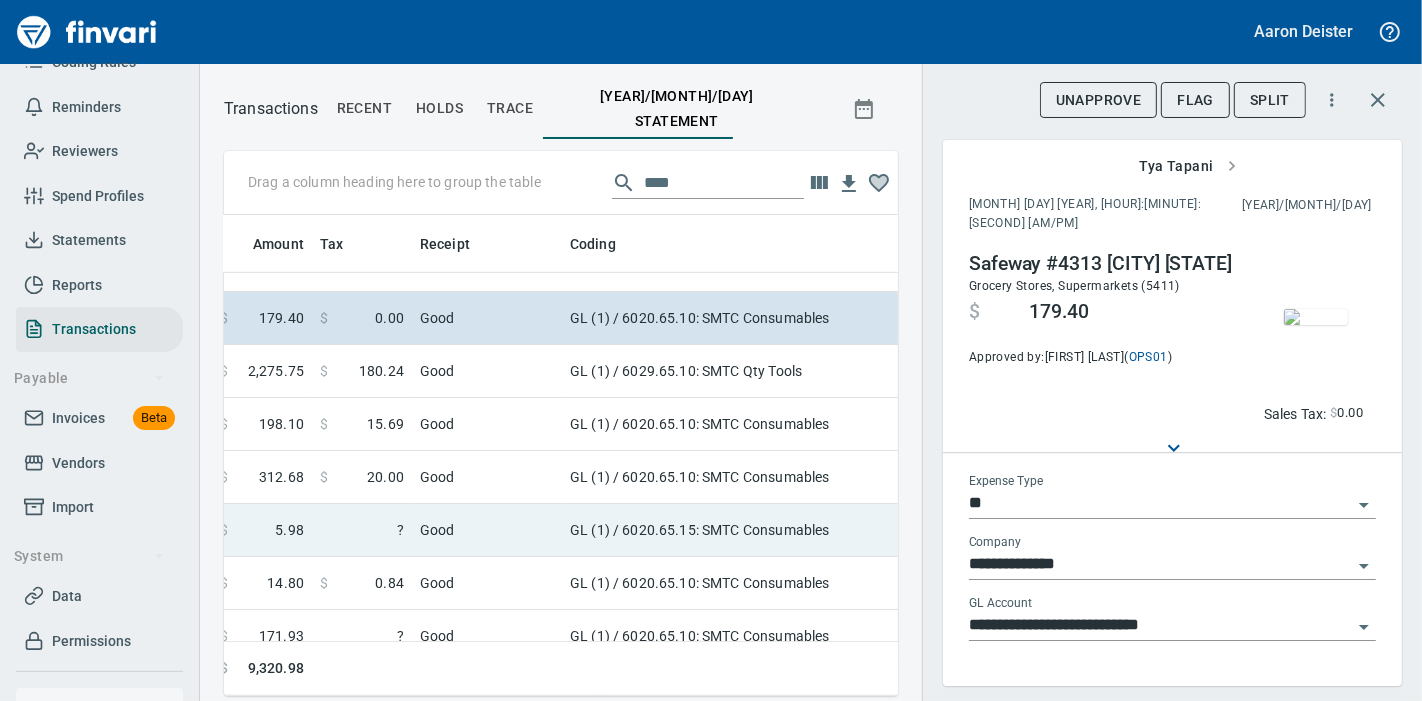 click on "GL (1) / 6020.65.15: SMTC Consumables" at bounding box center (812, 530) 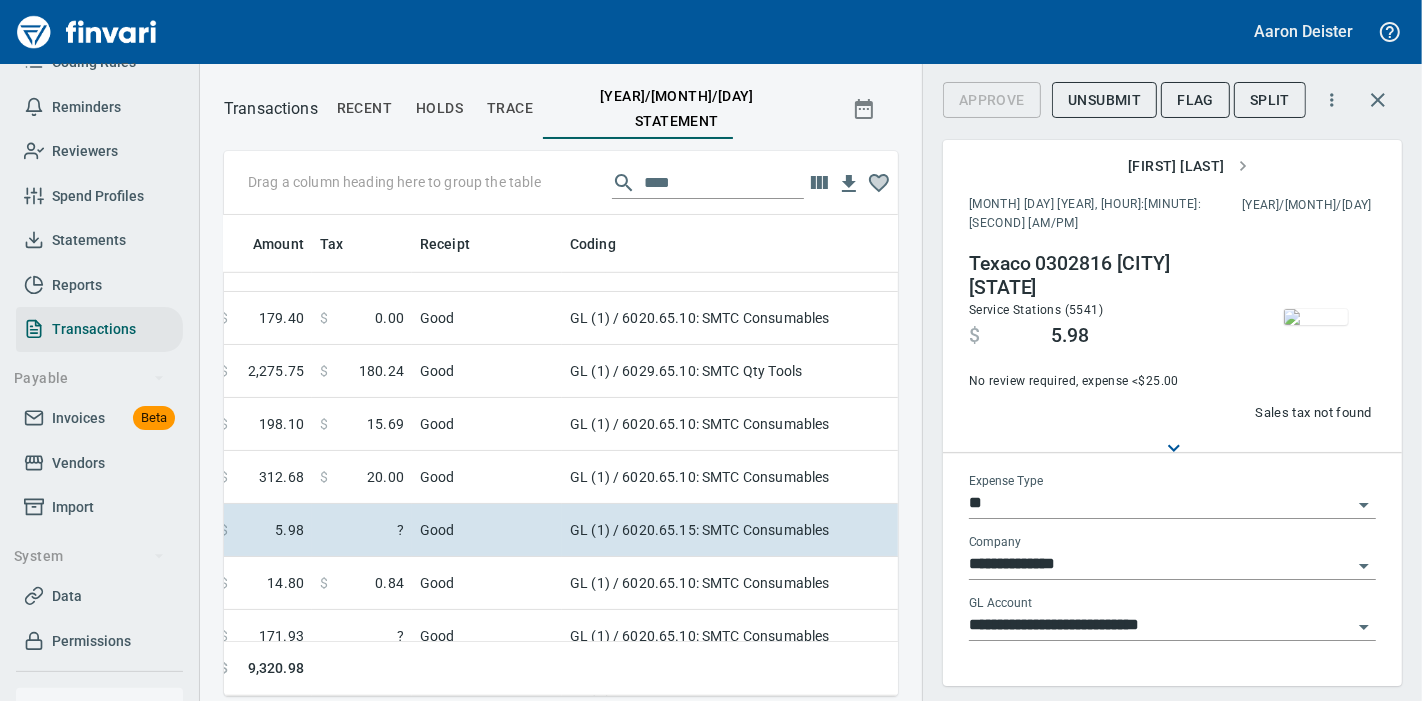 click at bounding box center (1316, 317) 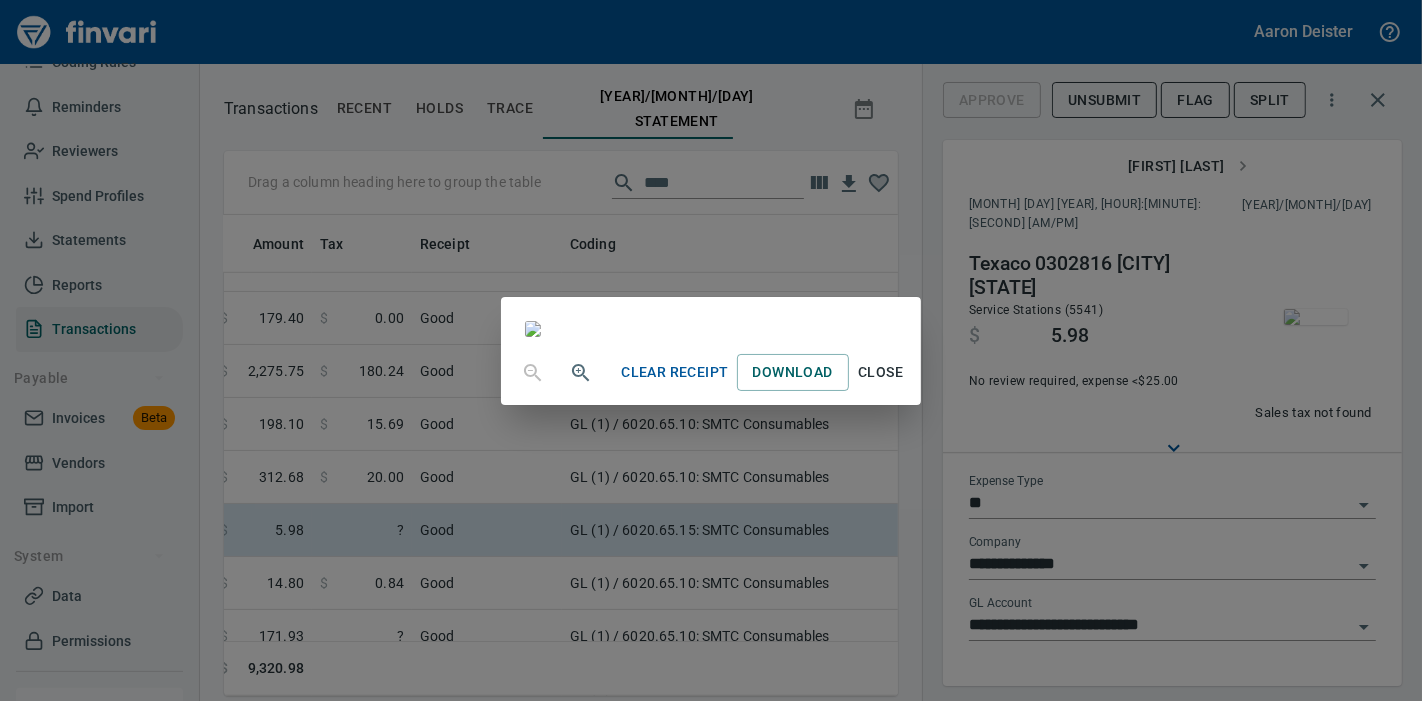 click on "Close" at bounding box center (881, 372) 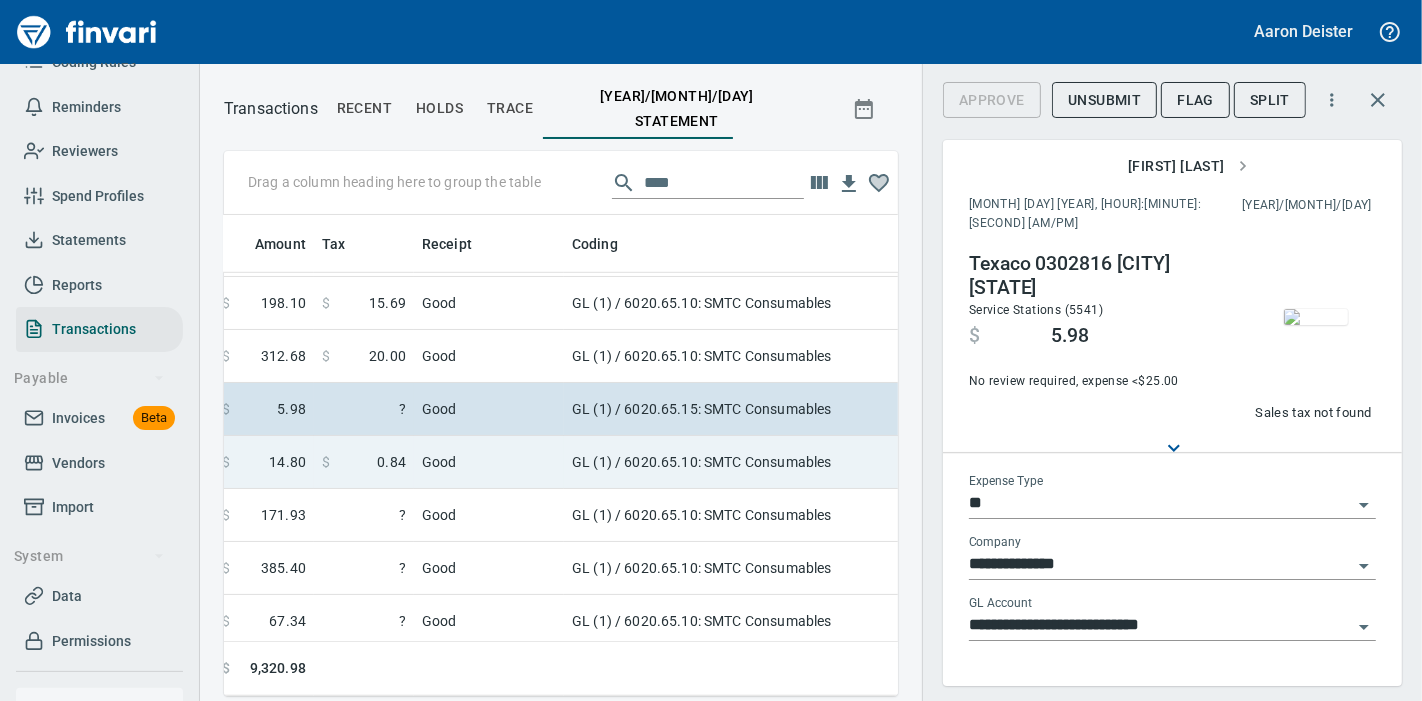 scroll, scrollTop: 1293, scrollLeft: 730, axis: both 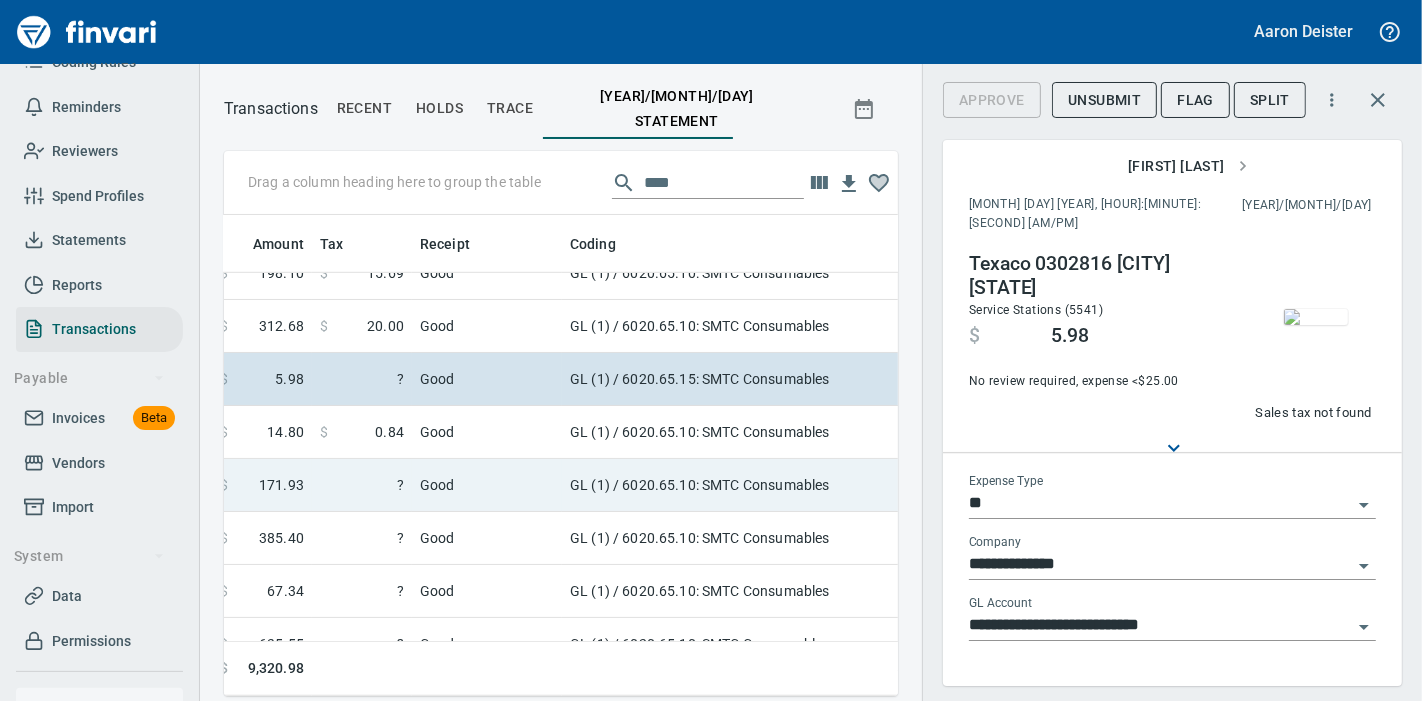 click on "GL (1) / 6020.65.10: SMTC Consumables" at bounding box center (812, 485) 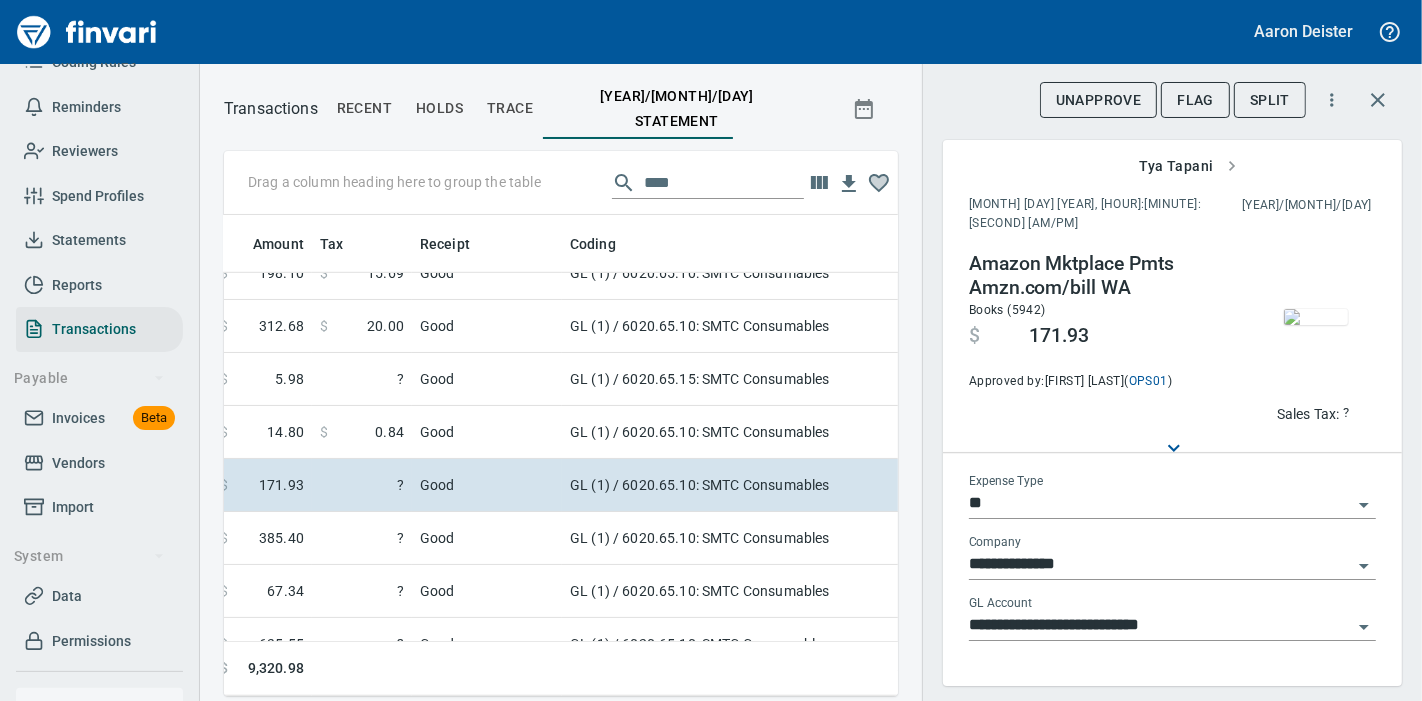 click at bounding box center [1316, 317] 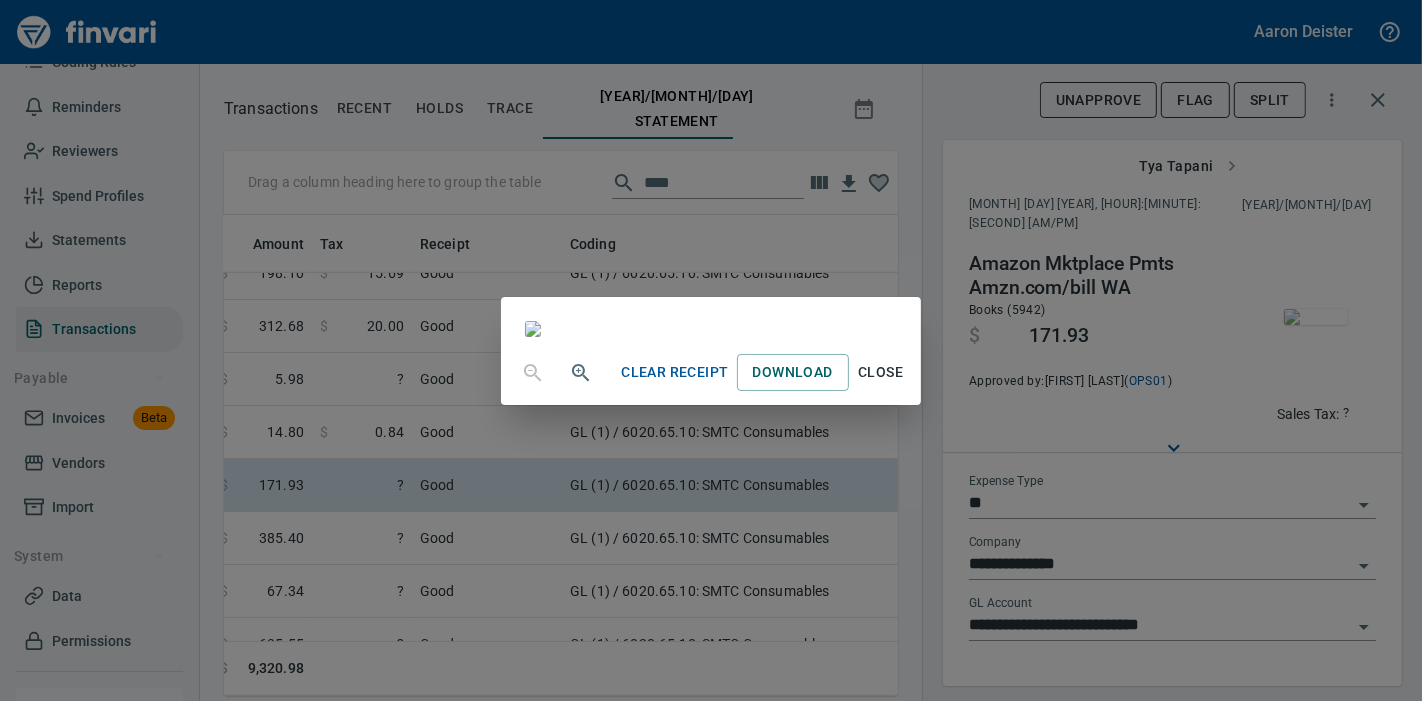 scroll, scrollTop: 77, scrollLeft: 0, axis: vertical 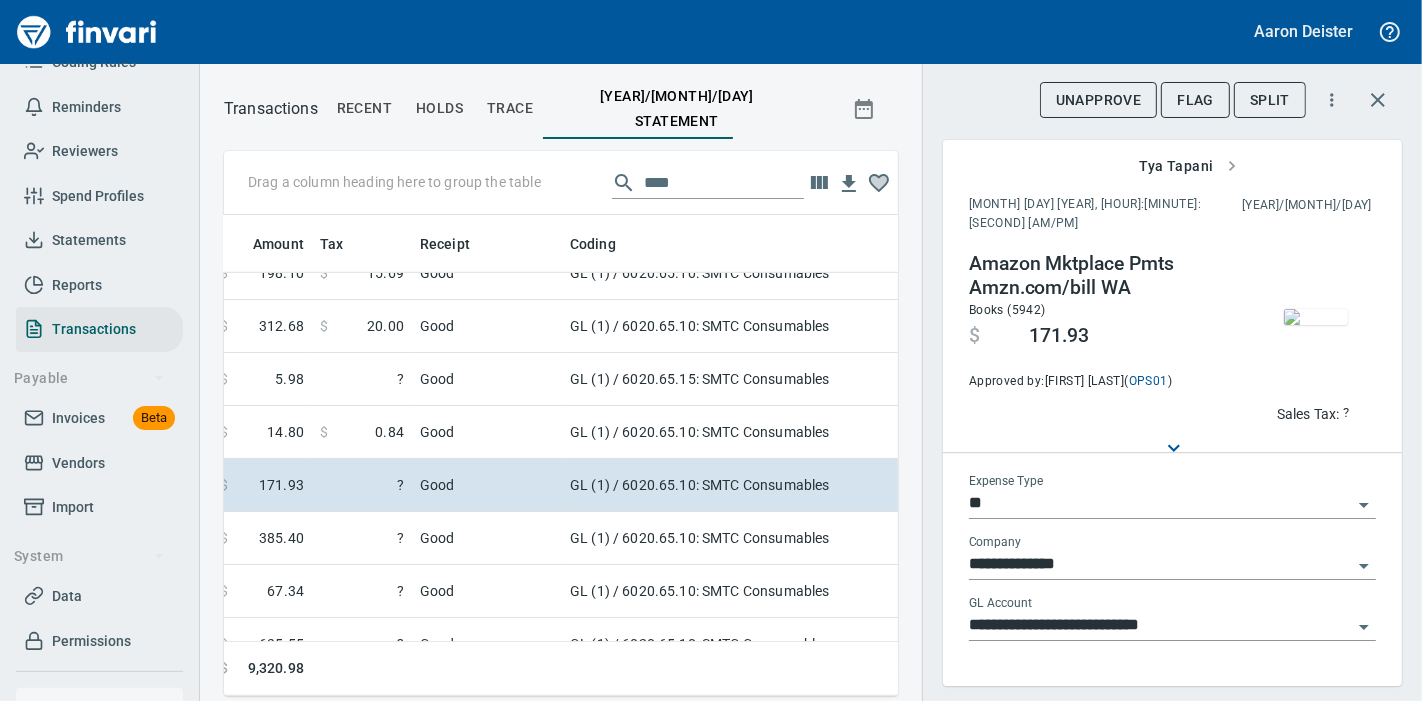 click on "Sales Tax:" at bounding box center (1308, 414) 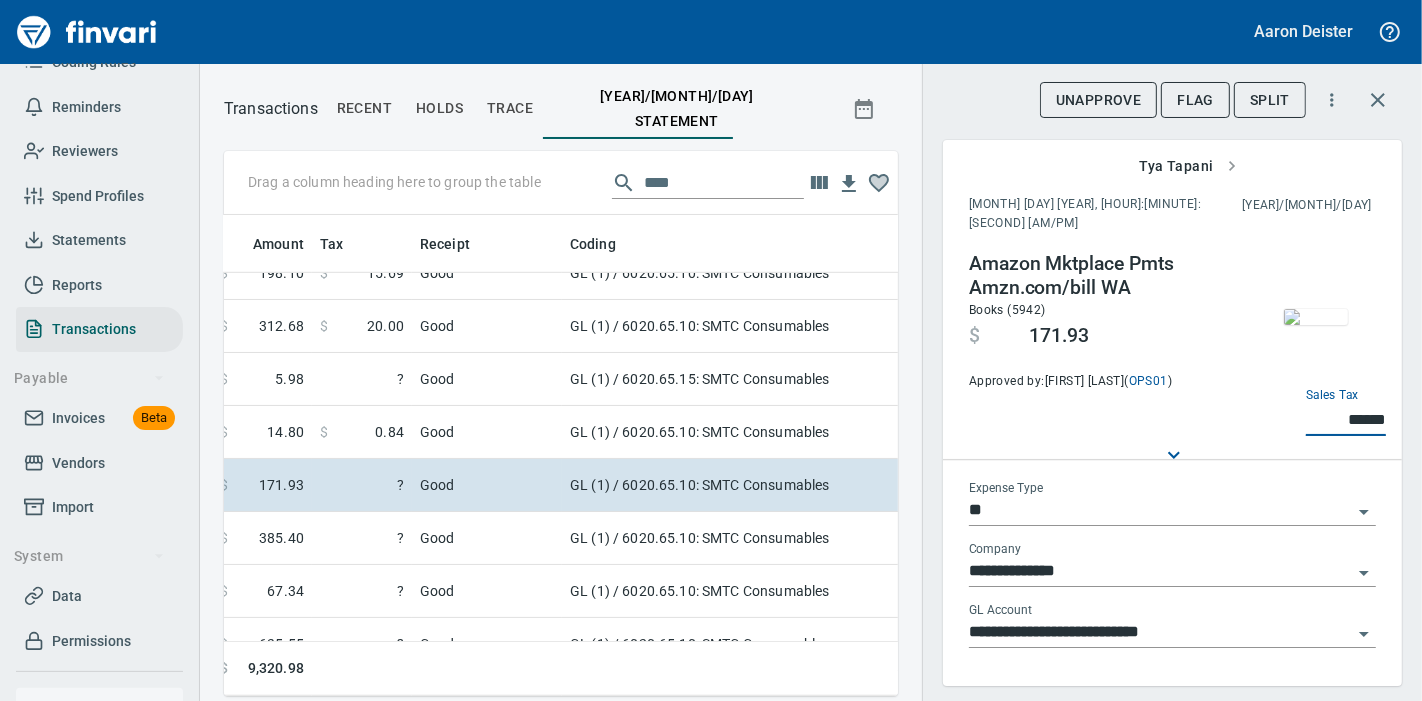 type on "******" 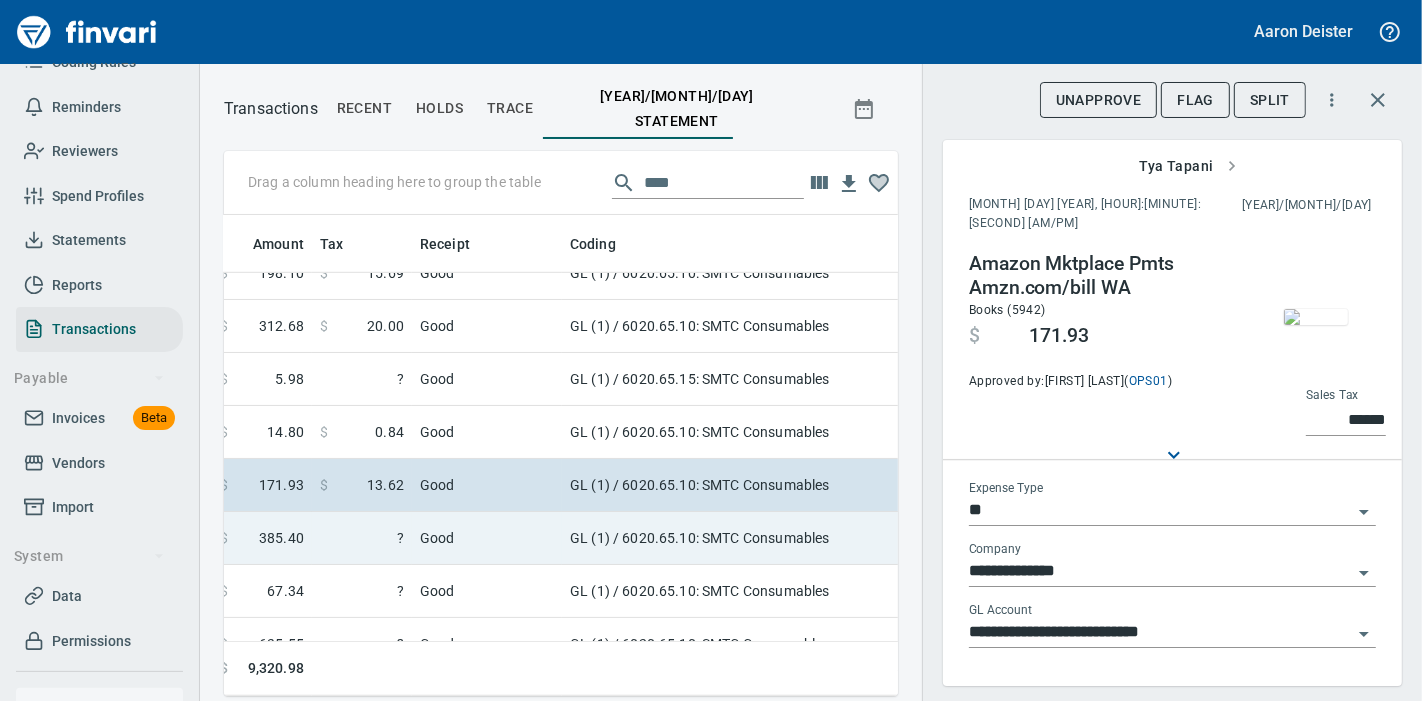 click on "GL (1) / 6020.65.10: SMTC Consumables" at bounding box center (812, 538) 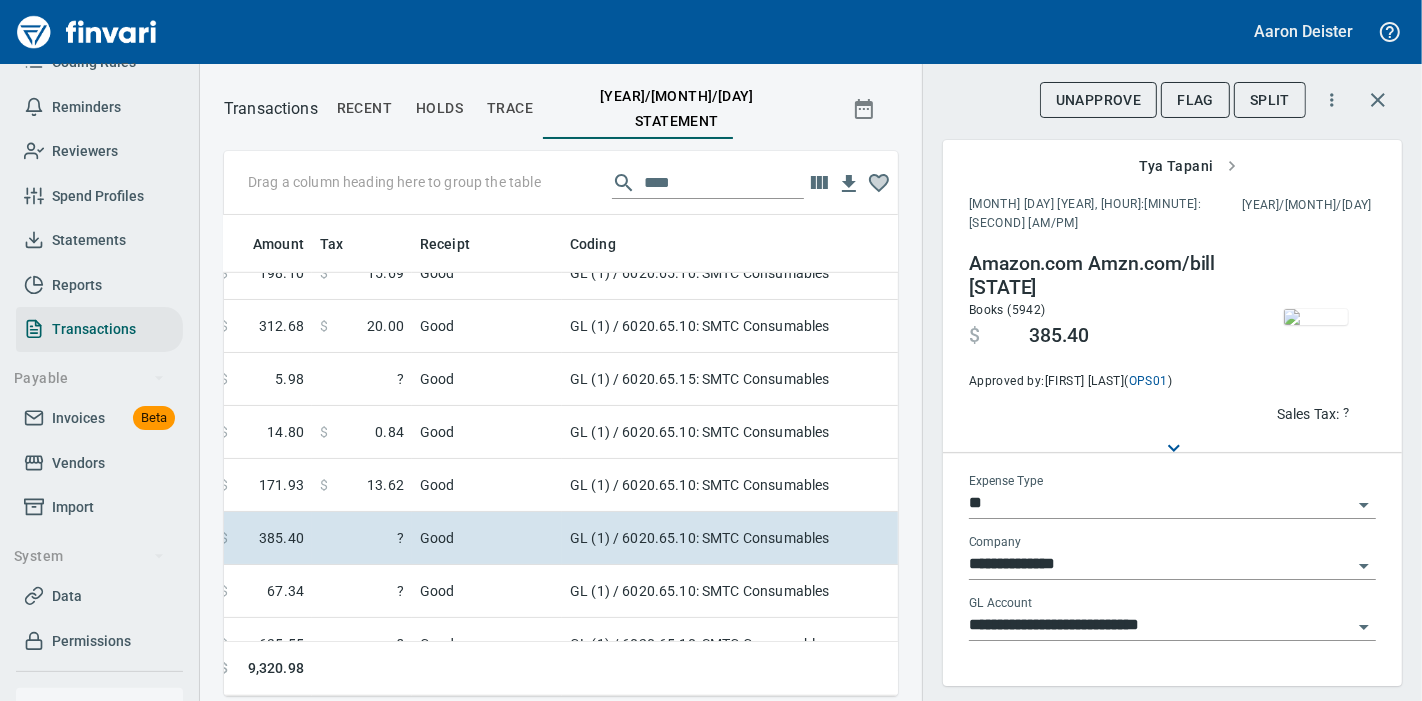 click at bounding box center (1316, 317) 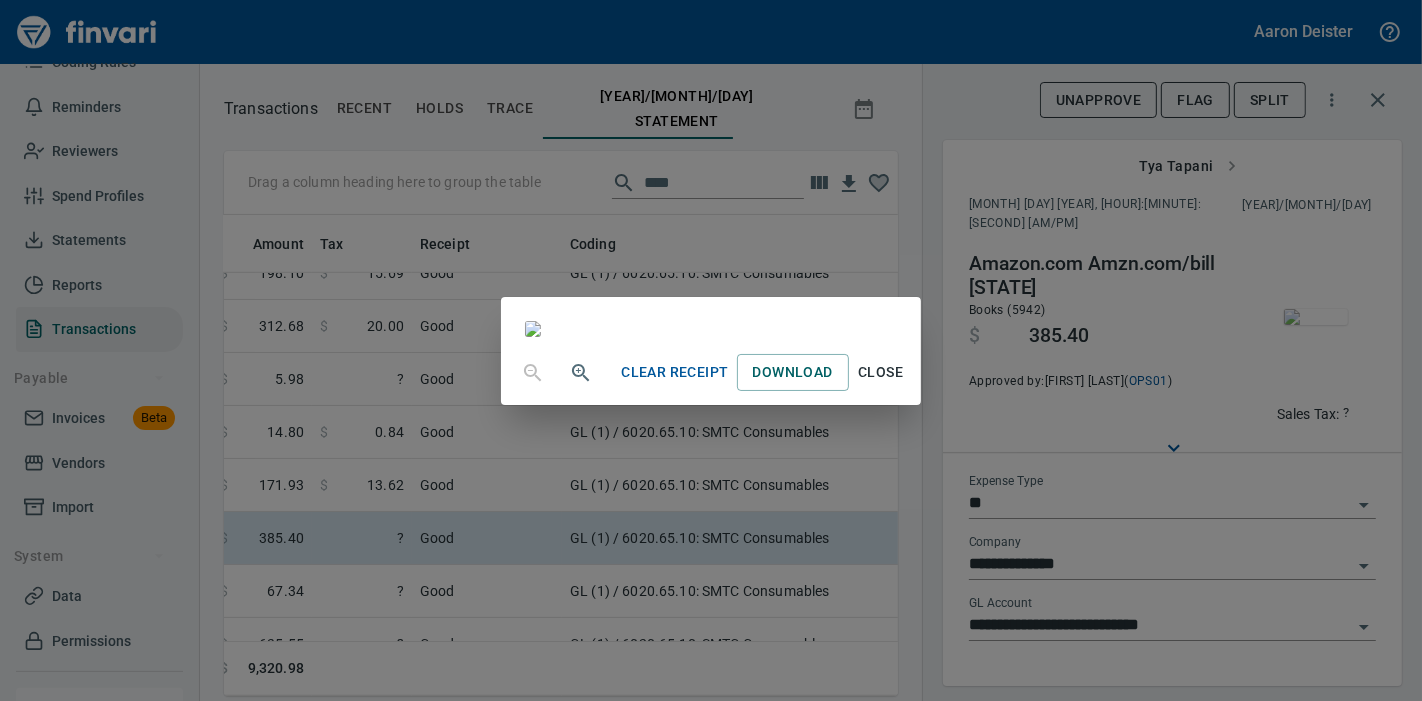scroll, scrollTop: 126, scrollLeft: 0, axis: vertical 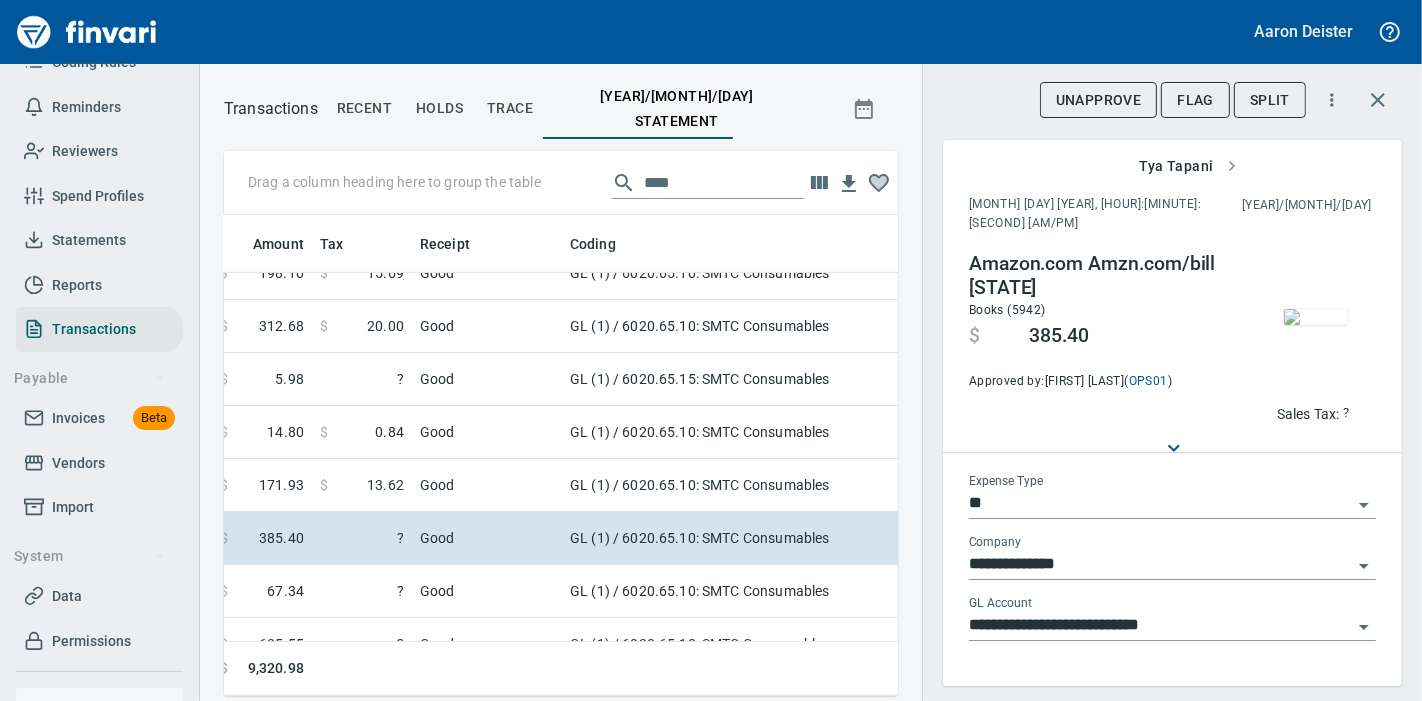 click on "Sales Tax:" at bounding box center (1308, 414) 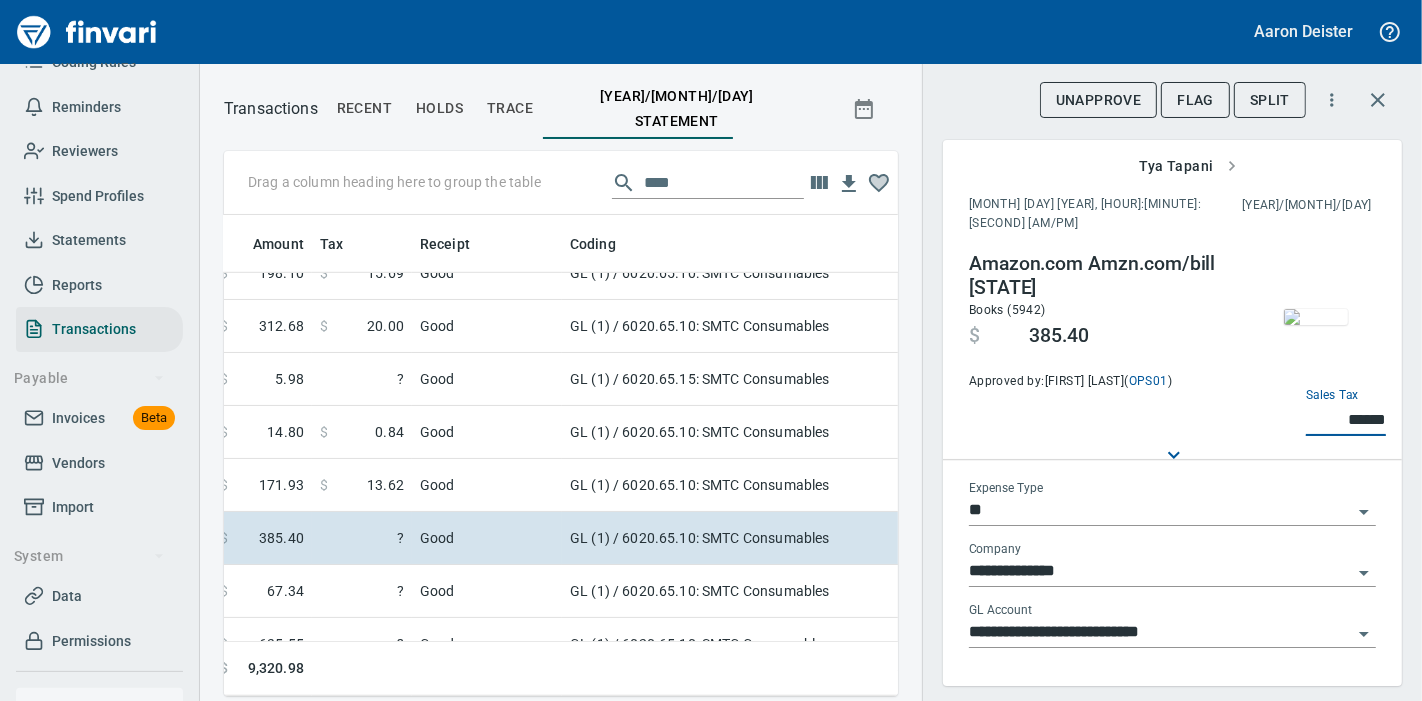 type on "******" 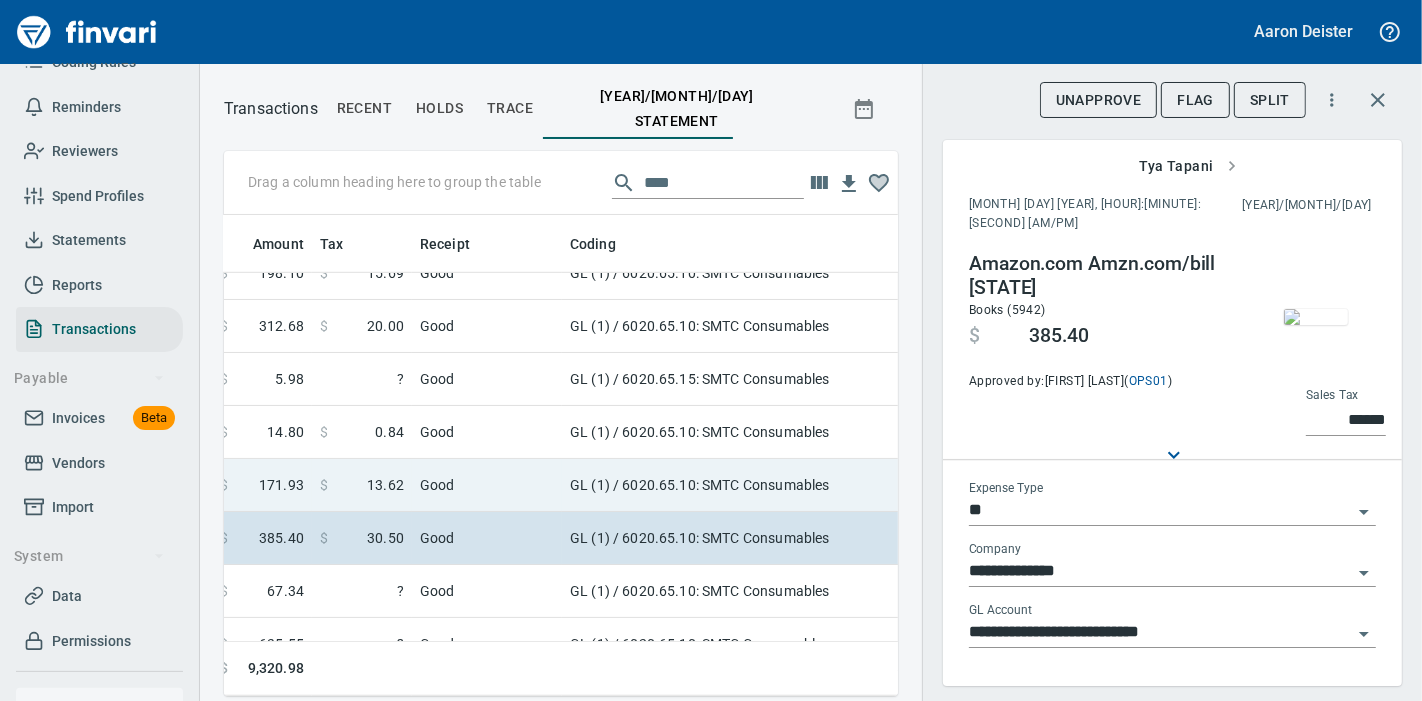 scroll, scrollTop: 1335, scrollLeft: 730, axis: both 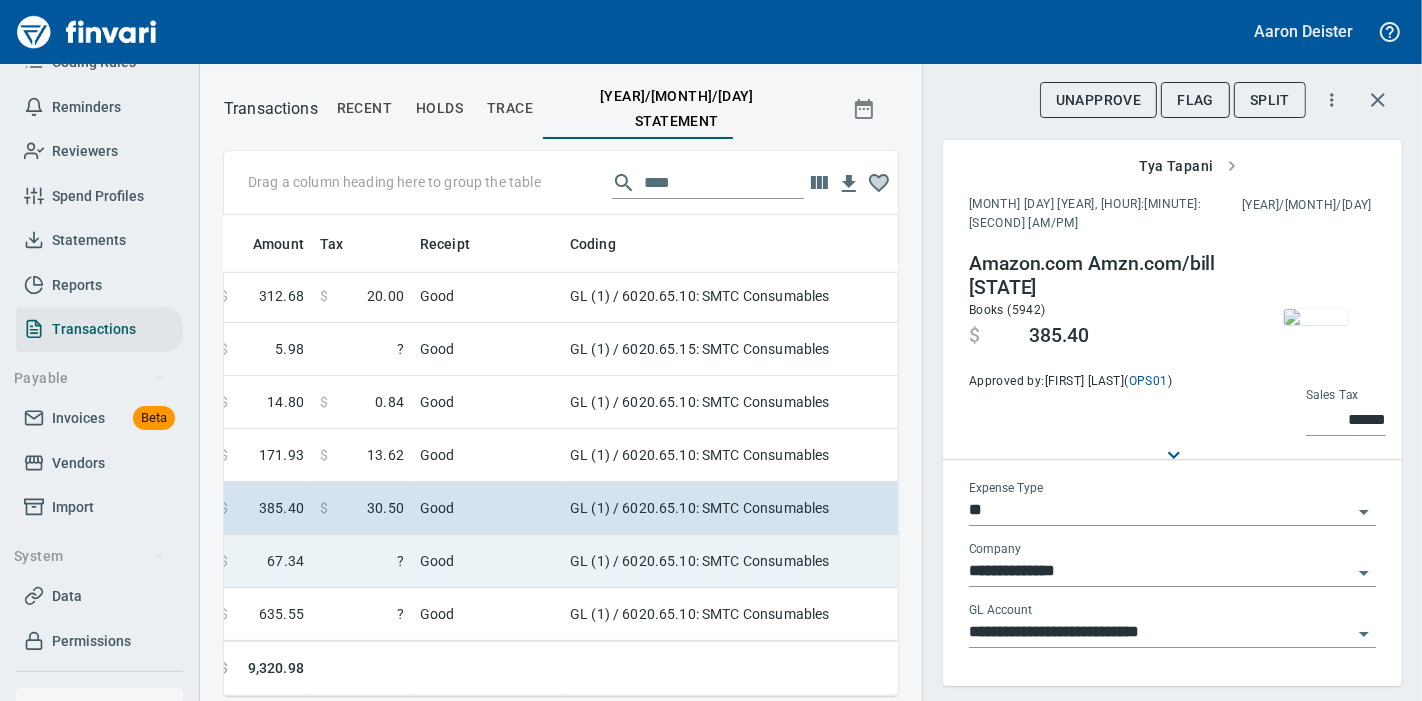 click on "GL (1) / 6020.65.10: SMTC Consumables" at bounding box center [812, 561] 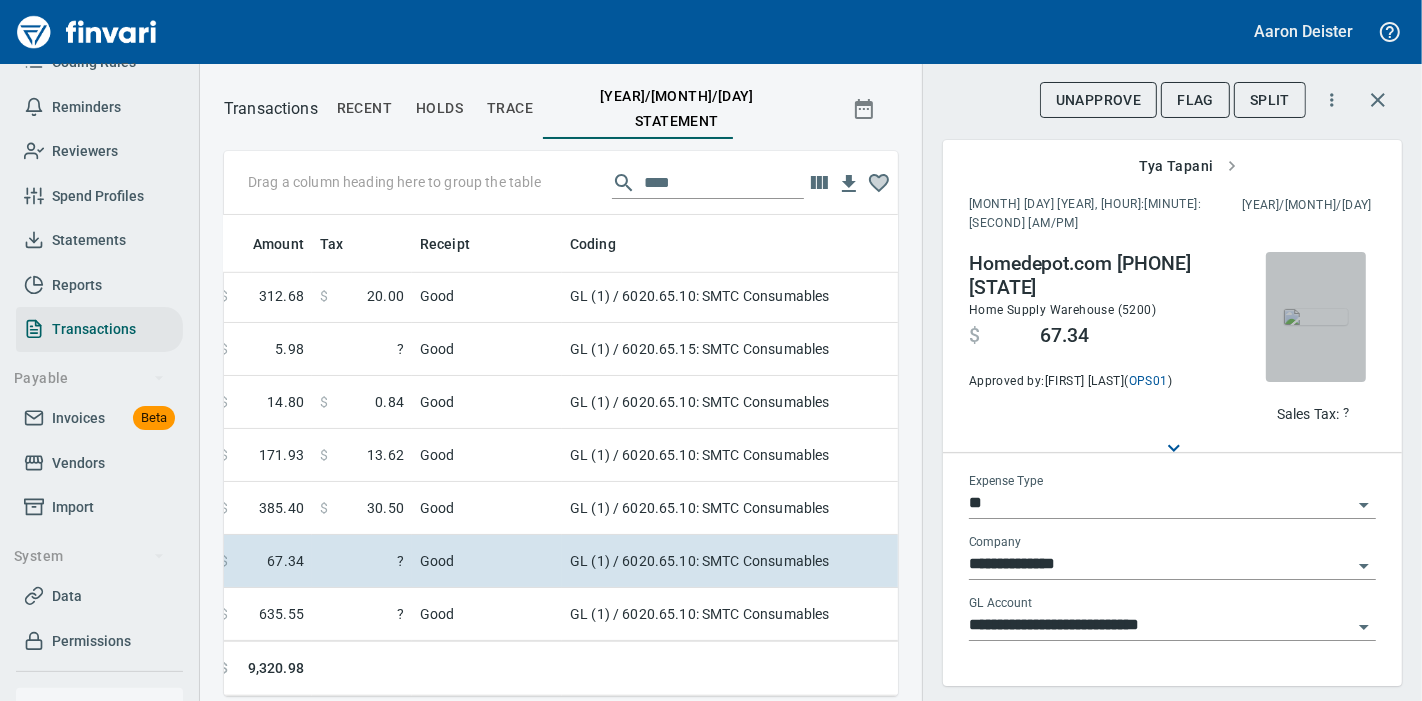 click at bounding box center (1316, 317) 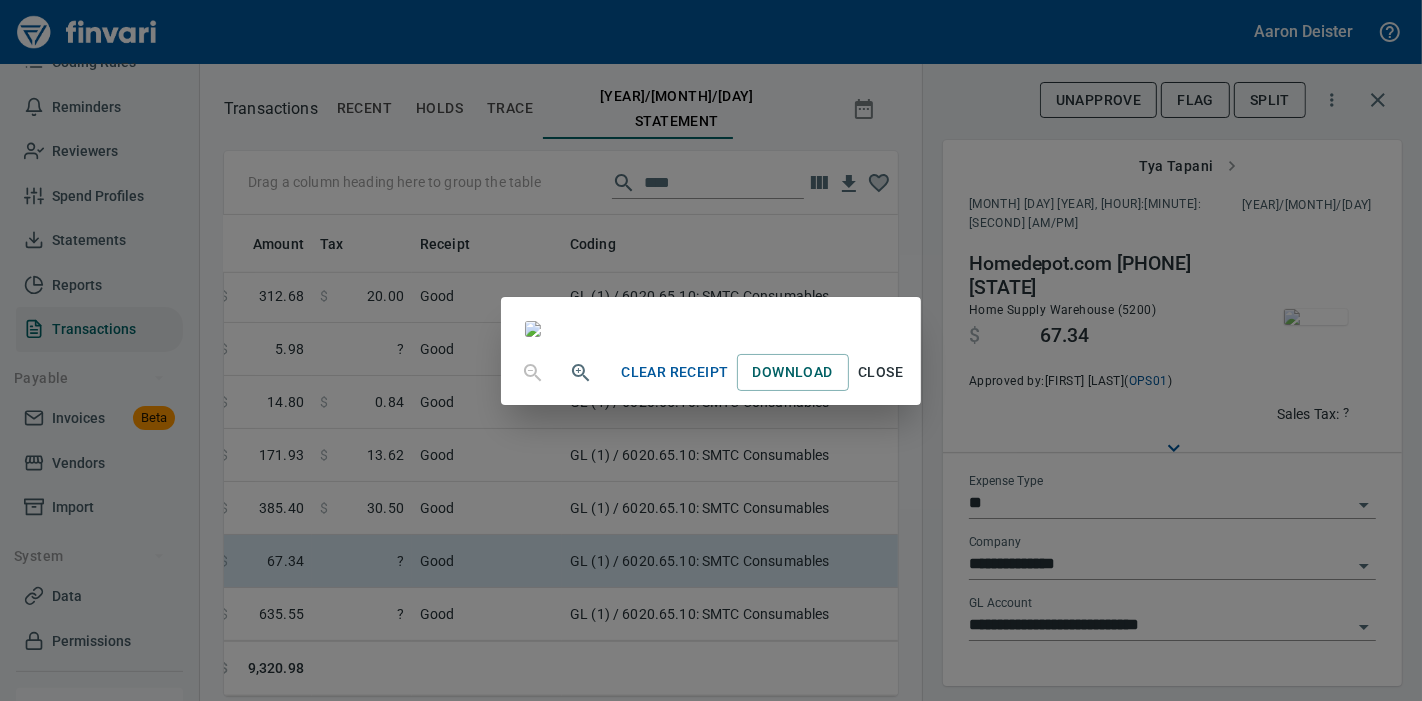 click on "Close" at bounding box center [881, 372] 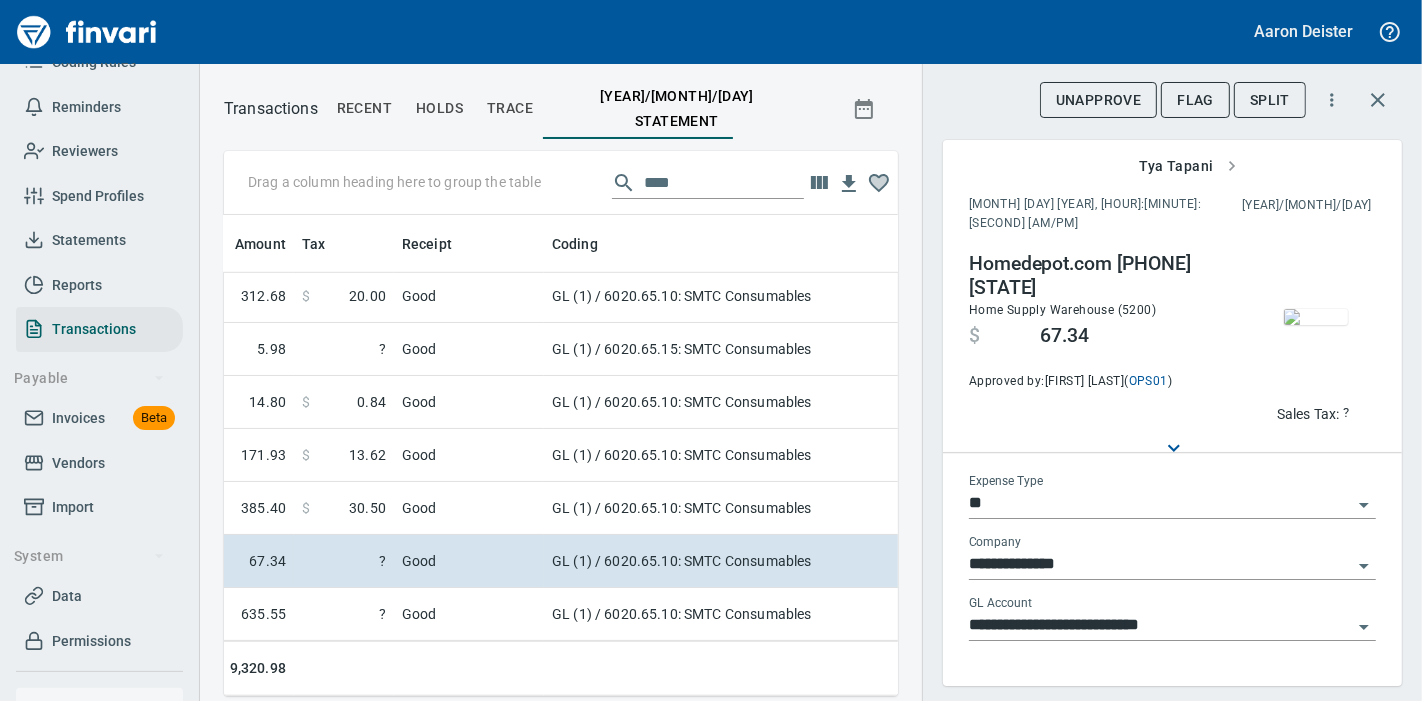 scroll, scrollTop: 1335, scrollLeft: 741, axis: both 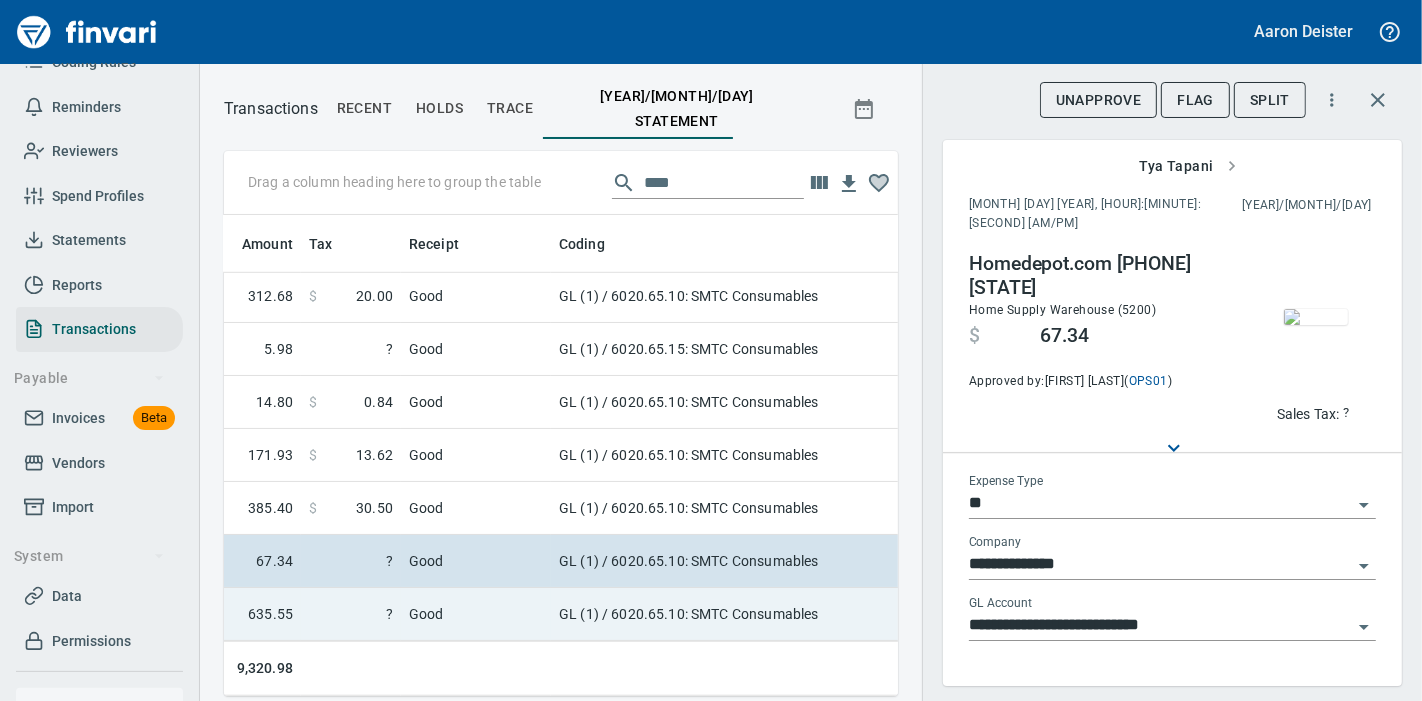click on "GL (1) / 6020.65.10: SMTC Consumables" at bounding box center (801, 614) 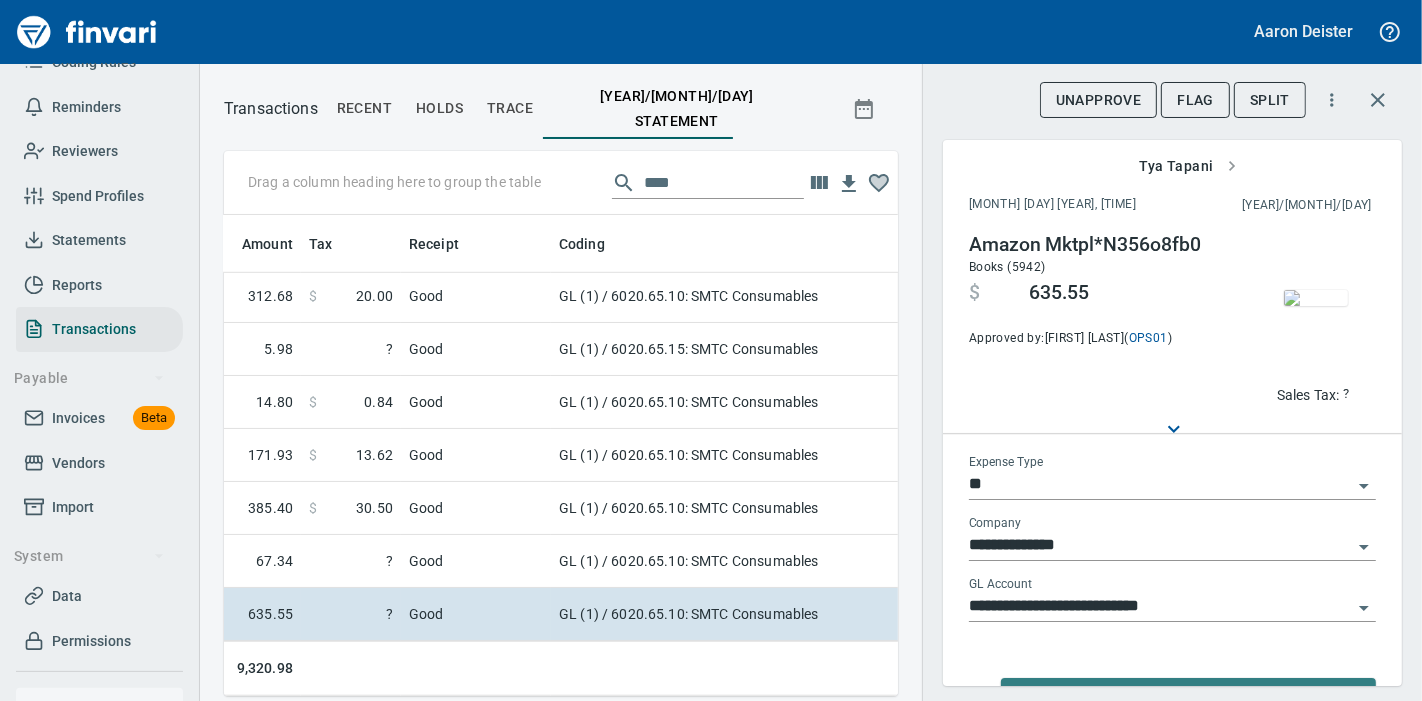 click at bounding box center (1316, 298) 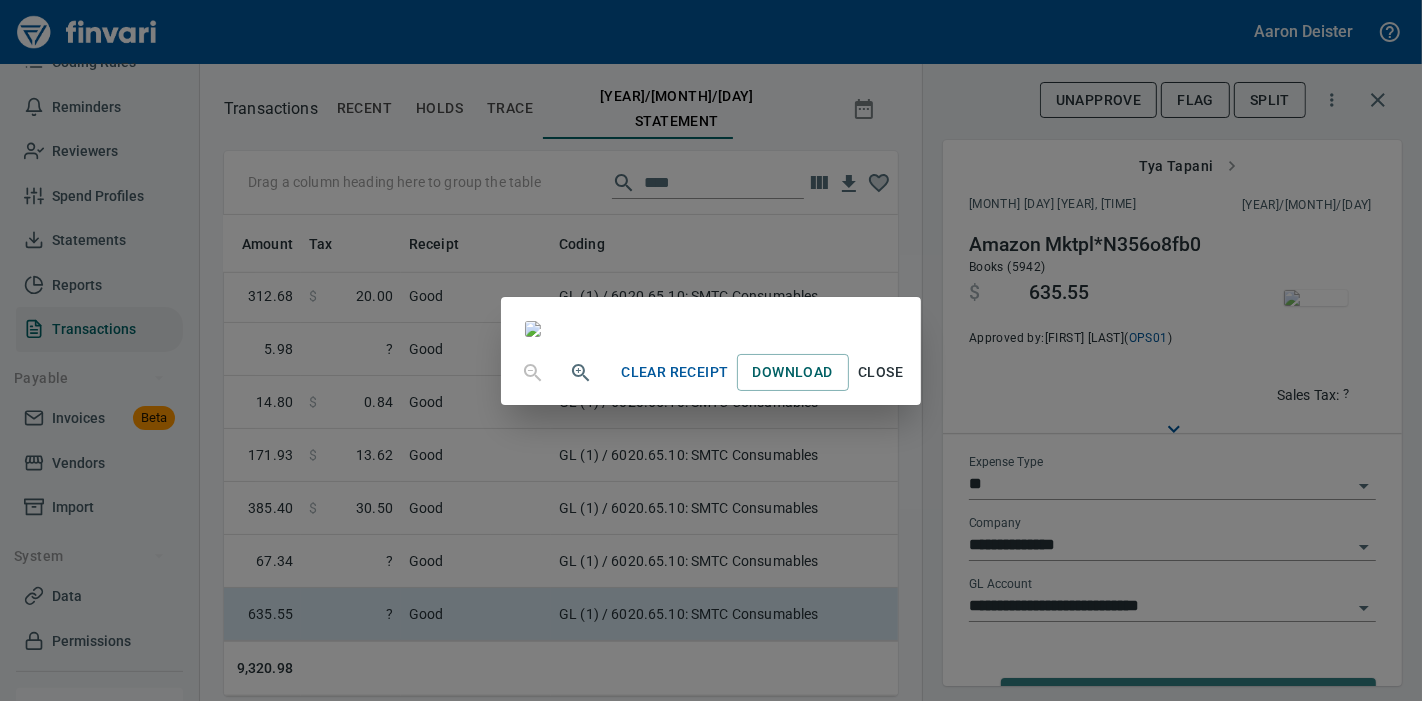 scroll, scrollTop: 340, scrollLeft: 0, axis: vertical 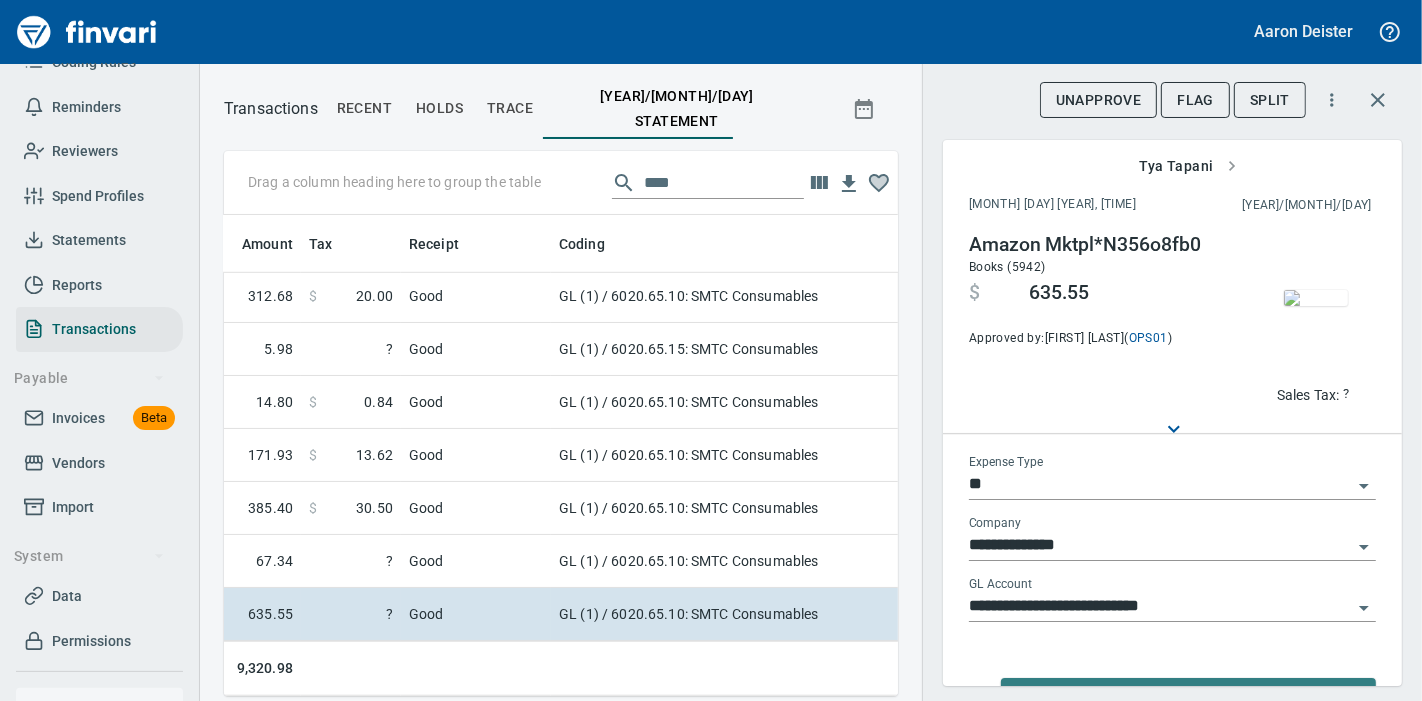 click on "Sales Tax:" at bounding box center [1308, 395] 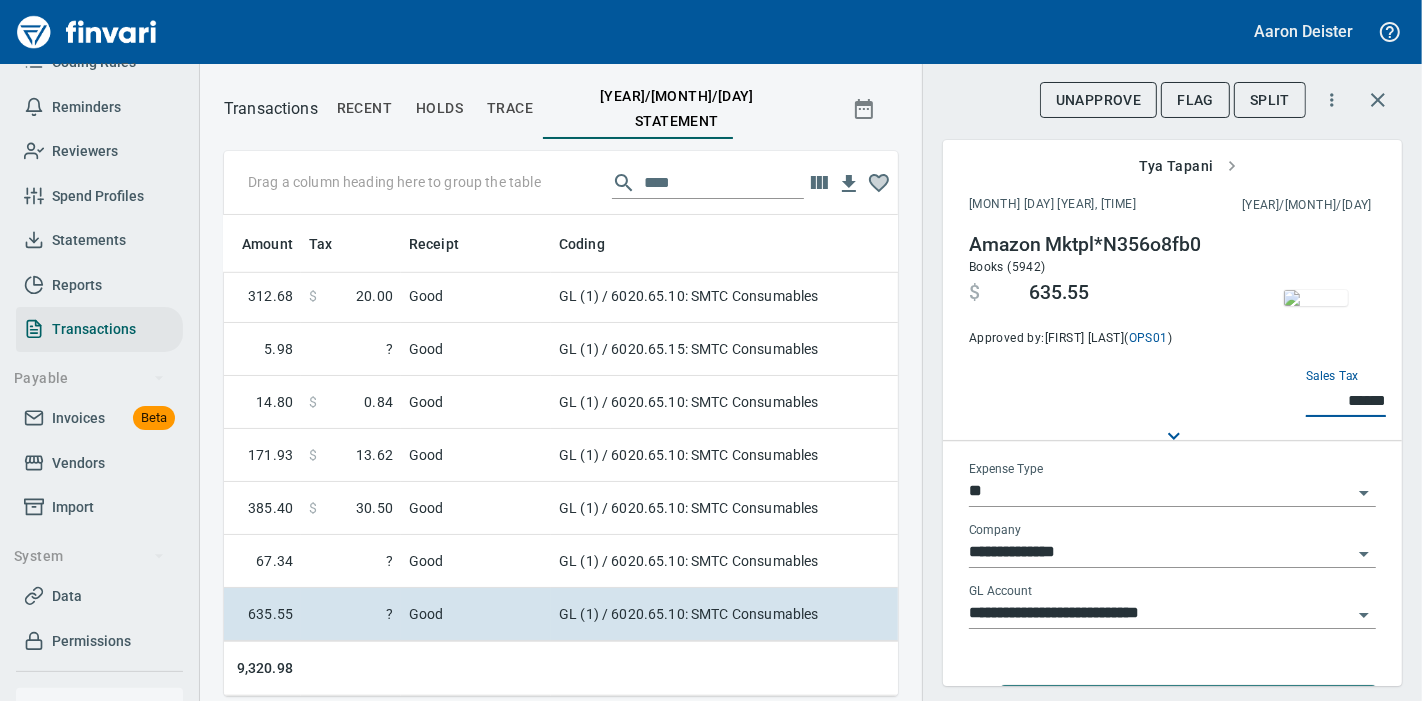 type on "******" 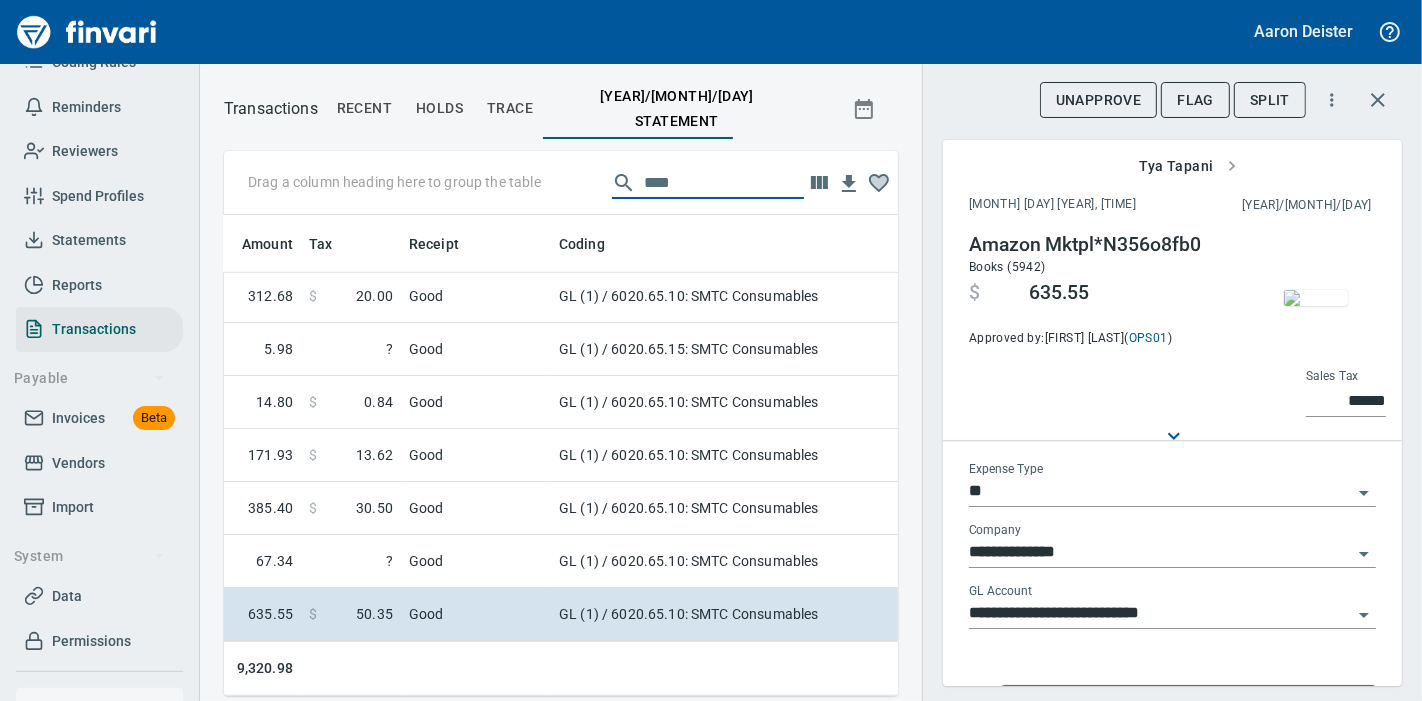 drag, startPoint x: 694, startPoint y: 178, endPoint x: 489, endPoint y: 199, distance: 206.0728 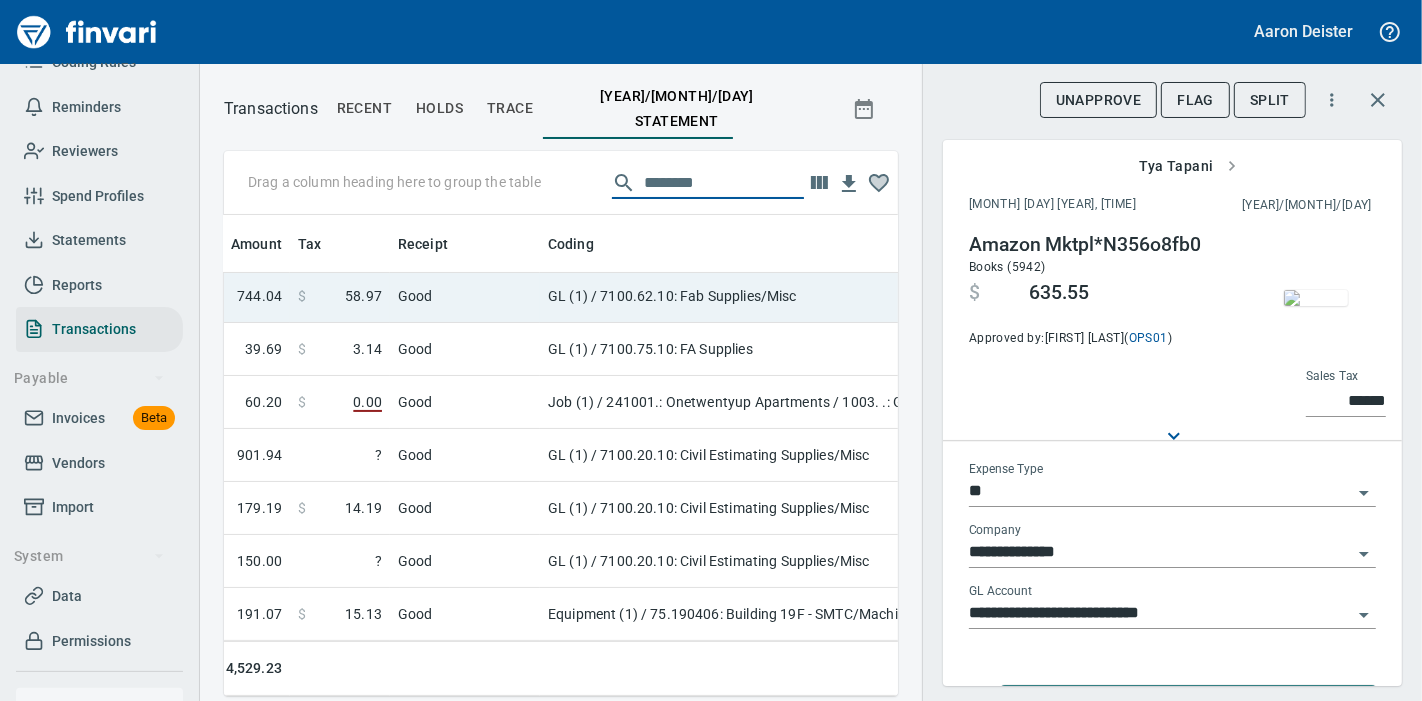 scroll, scrollTop: 280, scrollLeft: 752, axis: both 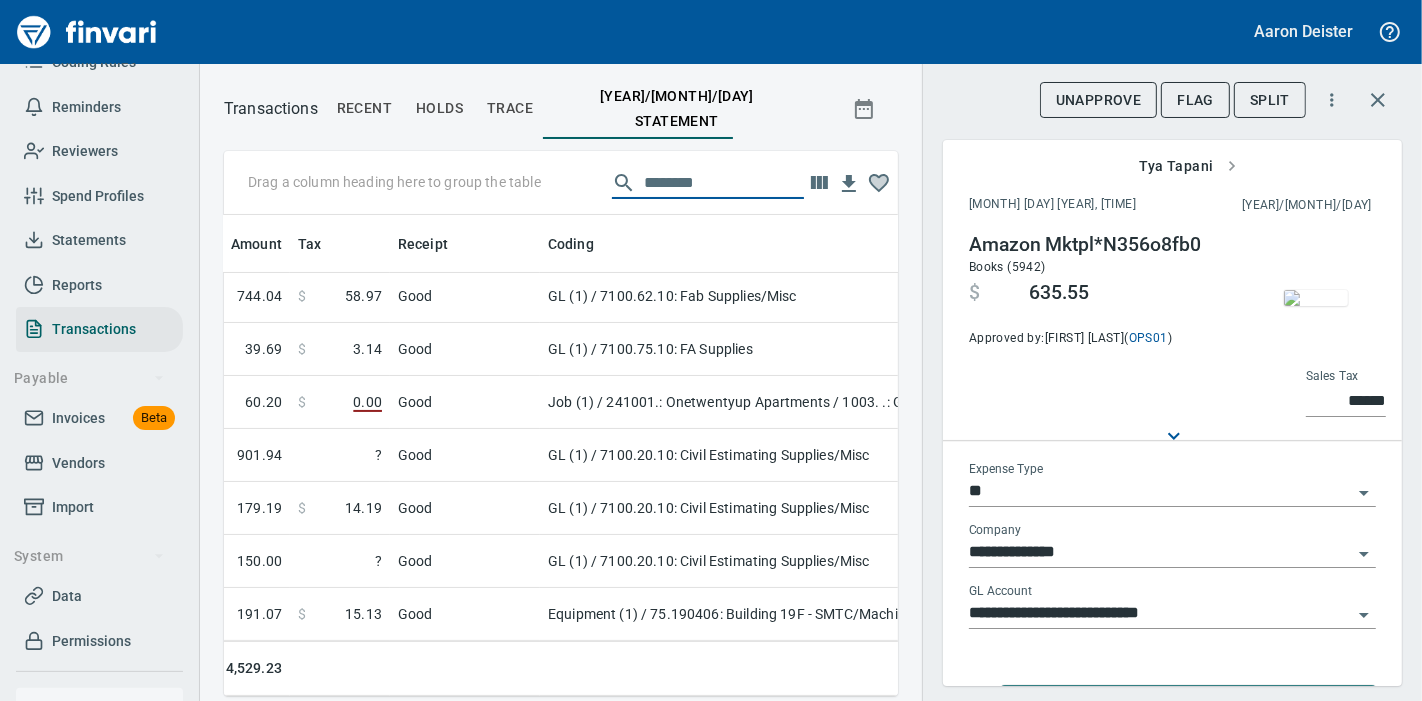 drag, startPoint x: 700, startPoint y: 168, endPoint x: 489, endPoint y: 160, distance: 211.15161 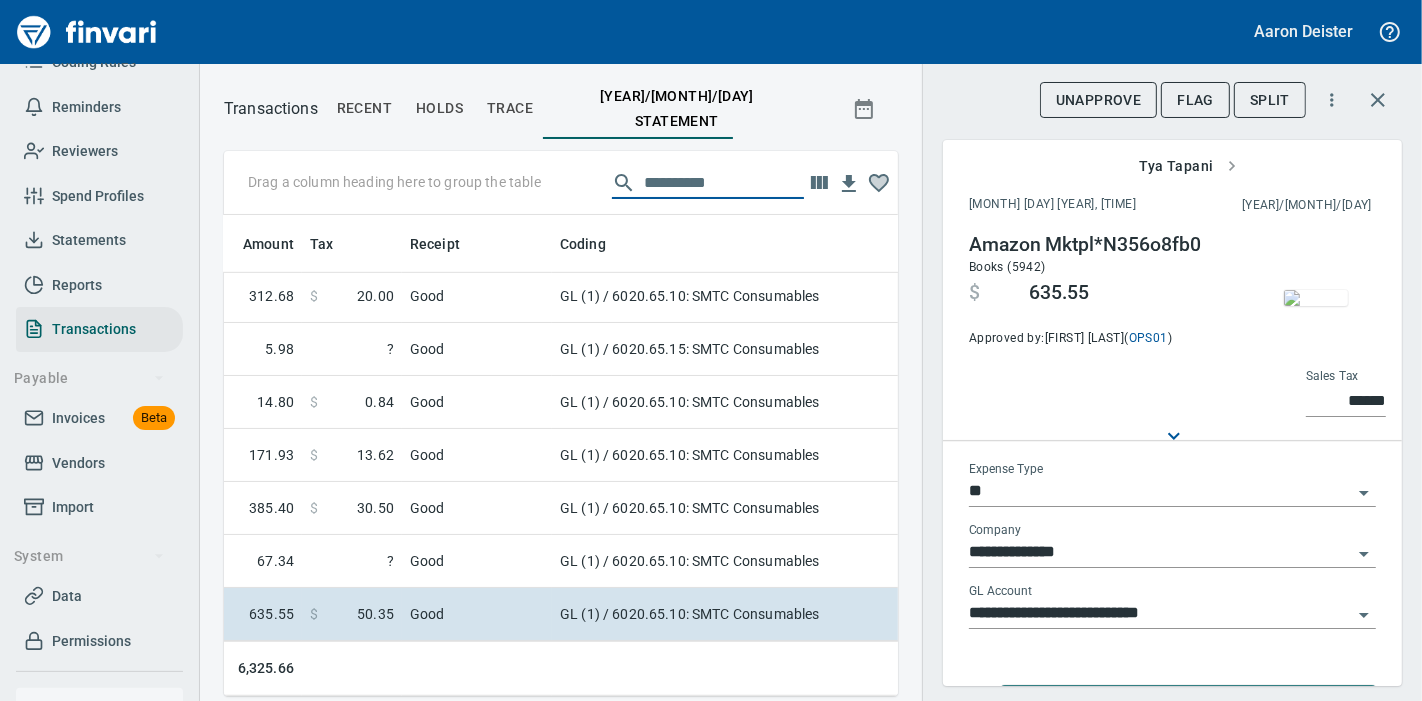 scroll, scrollTop: 1071, scrollLeft: 740, axis: both 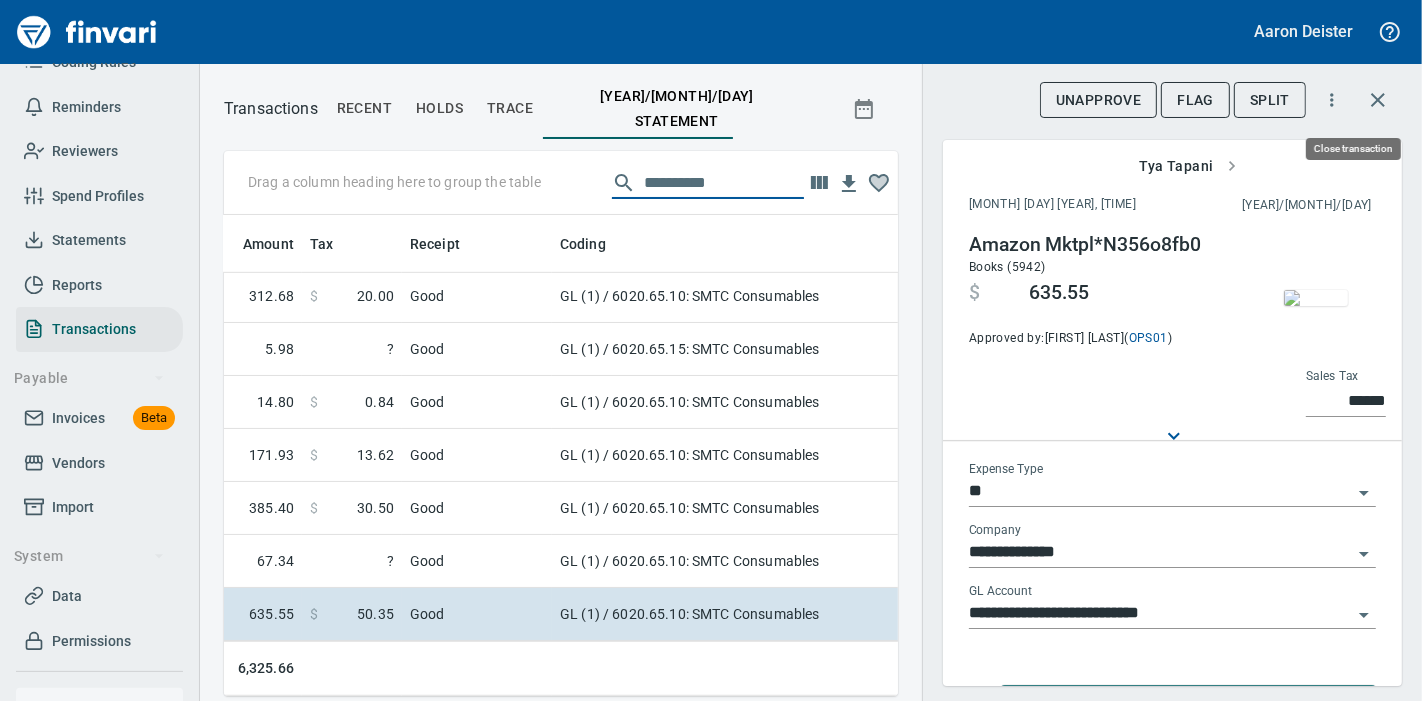 click 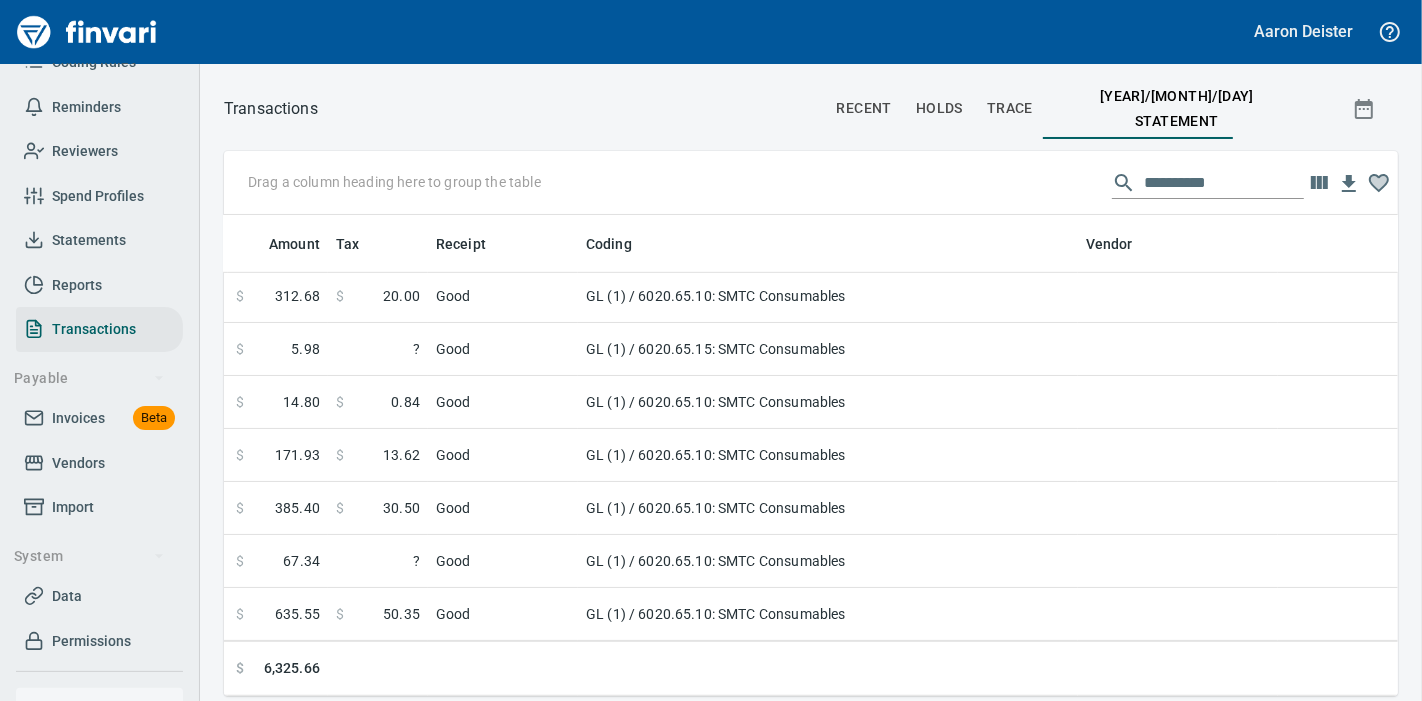 scroll, scrollTop: 2, scrollLeft: 2, axis: both 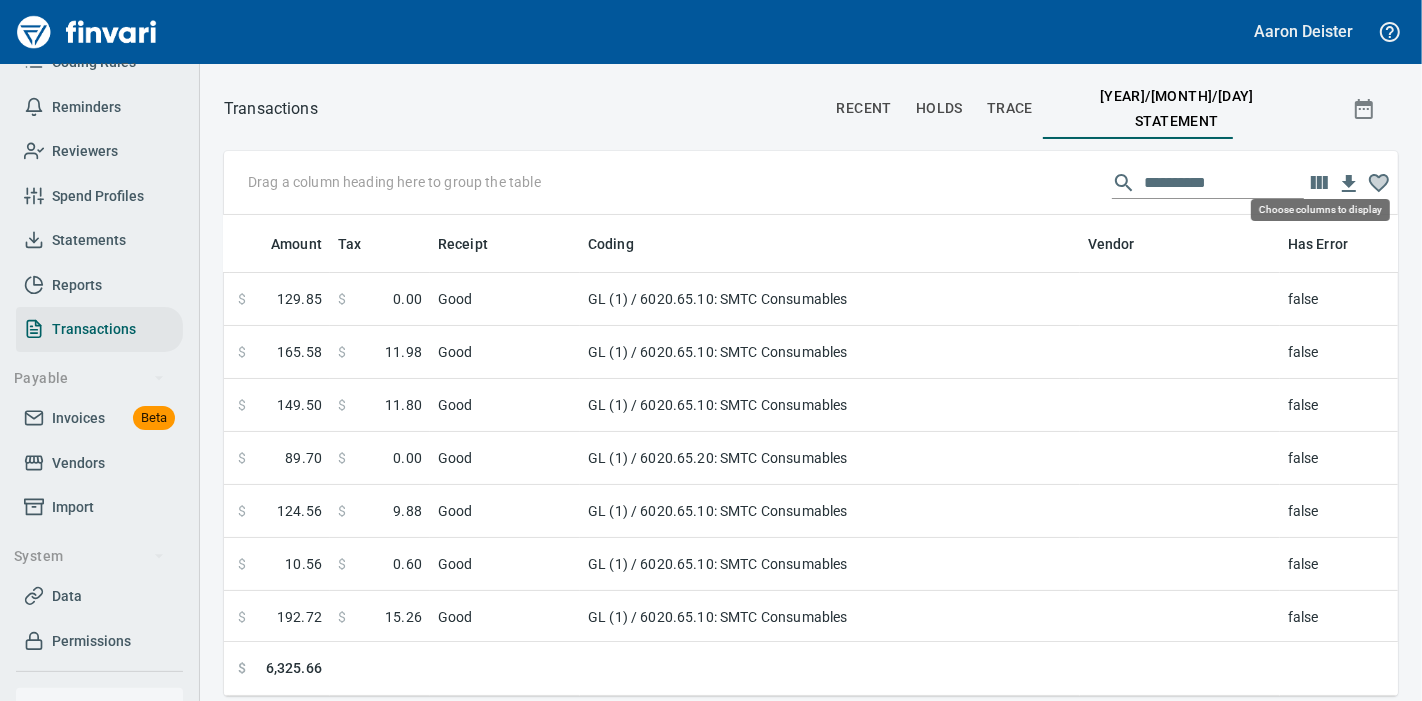 click 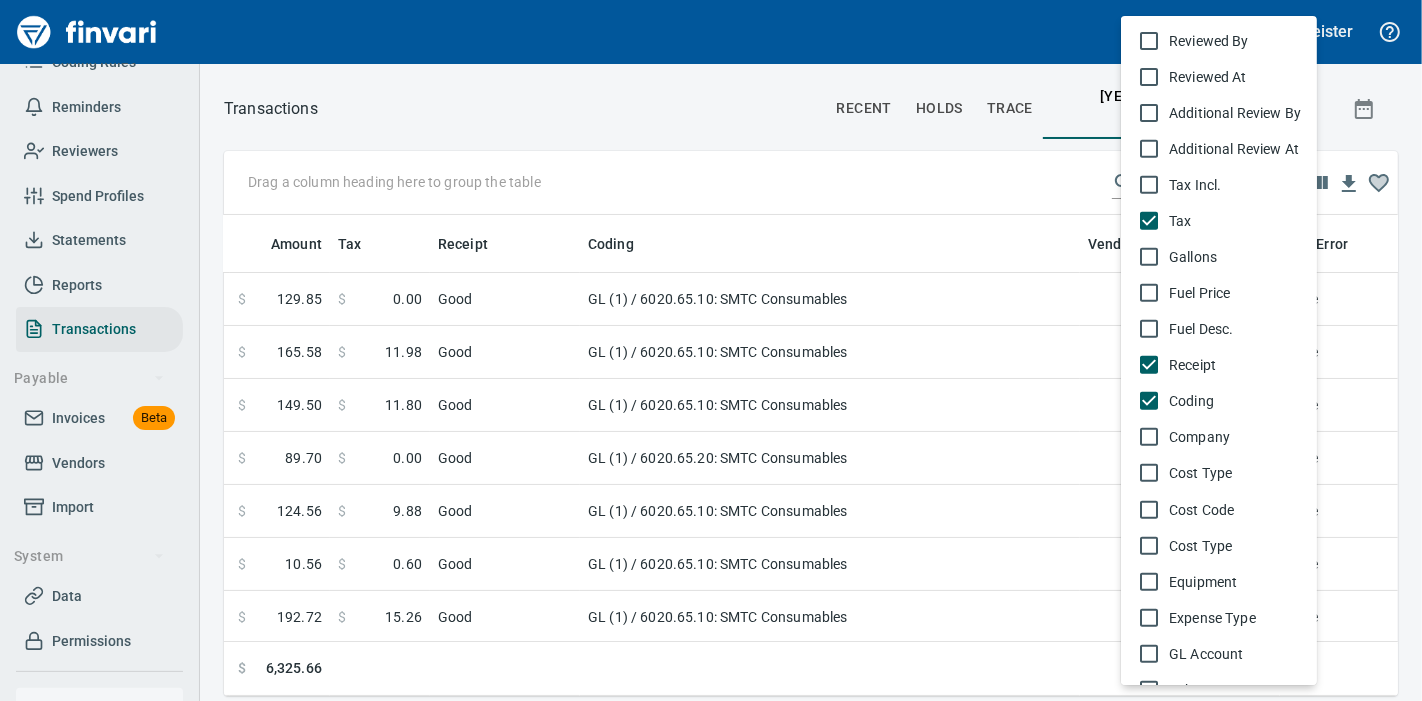 scroll, scrollTop: 692, scrollLeft: 0, axis: vertical 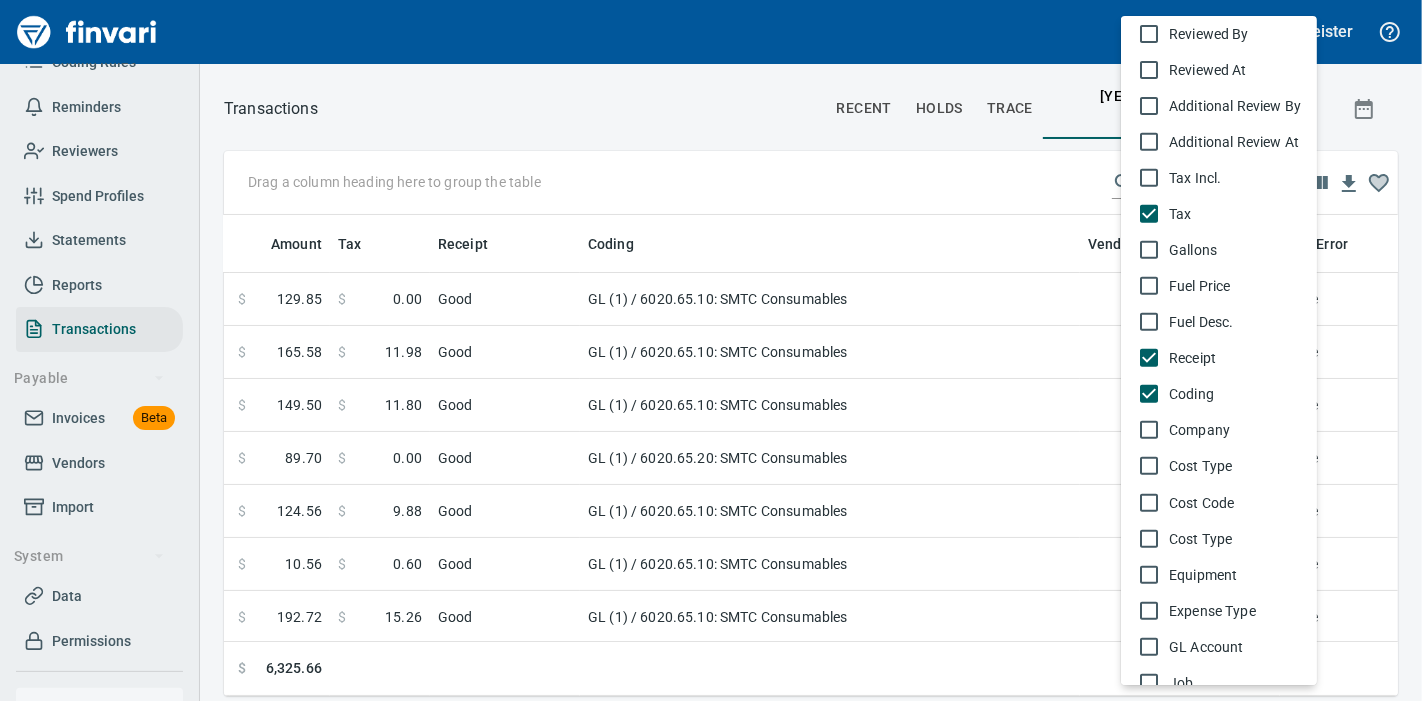 click on "Cost Type" at bounding box center [1231, 466] 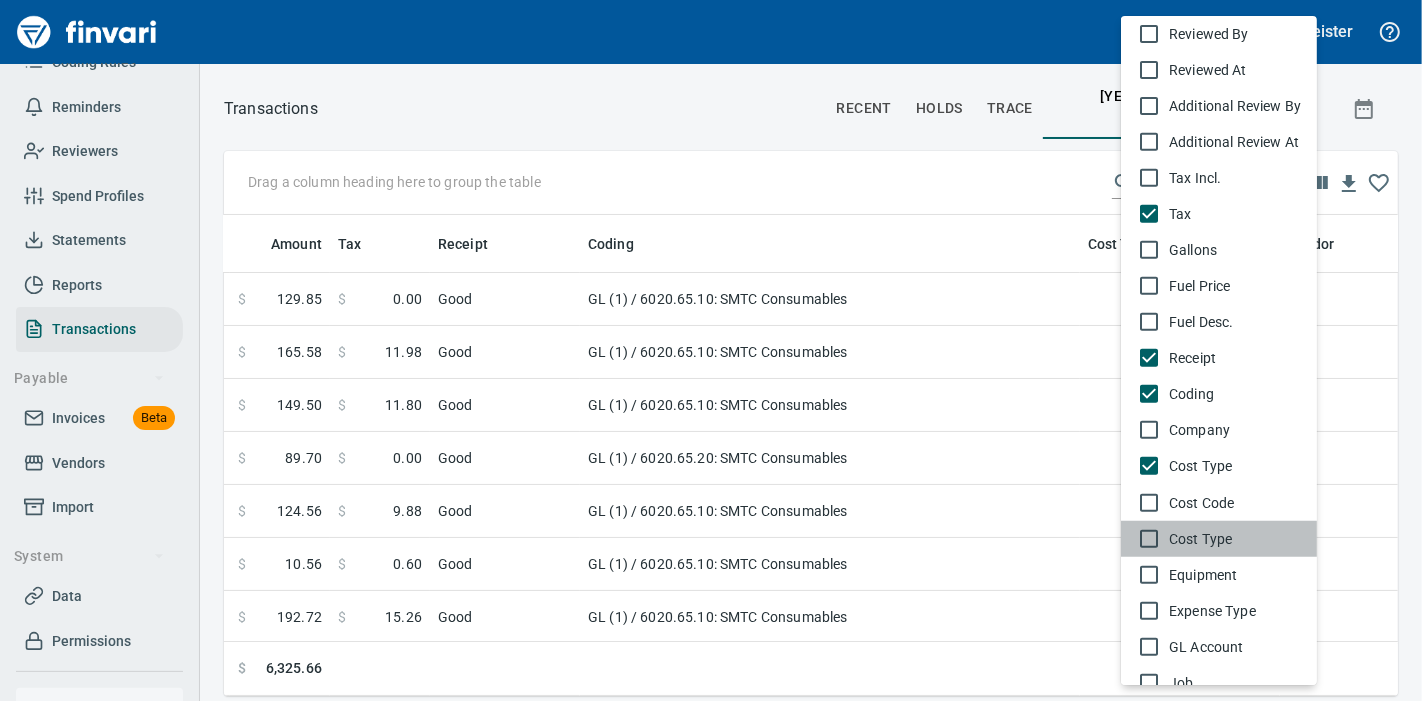 click on "Cost Type" at bounding box center [1235, 539] 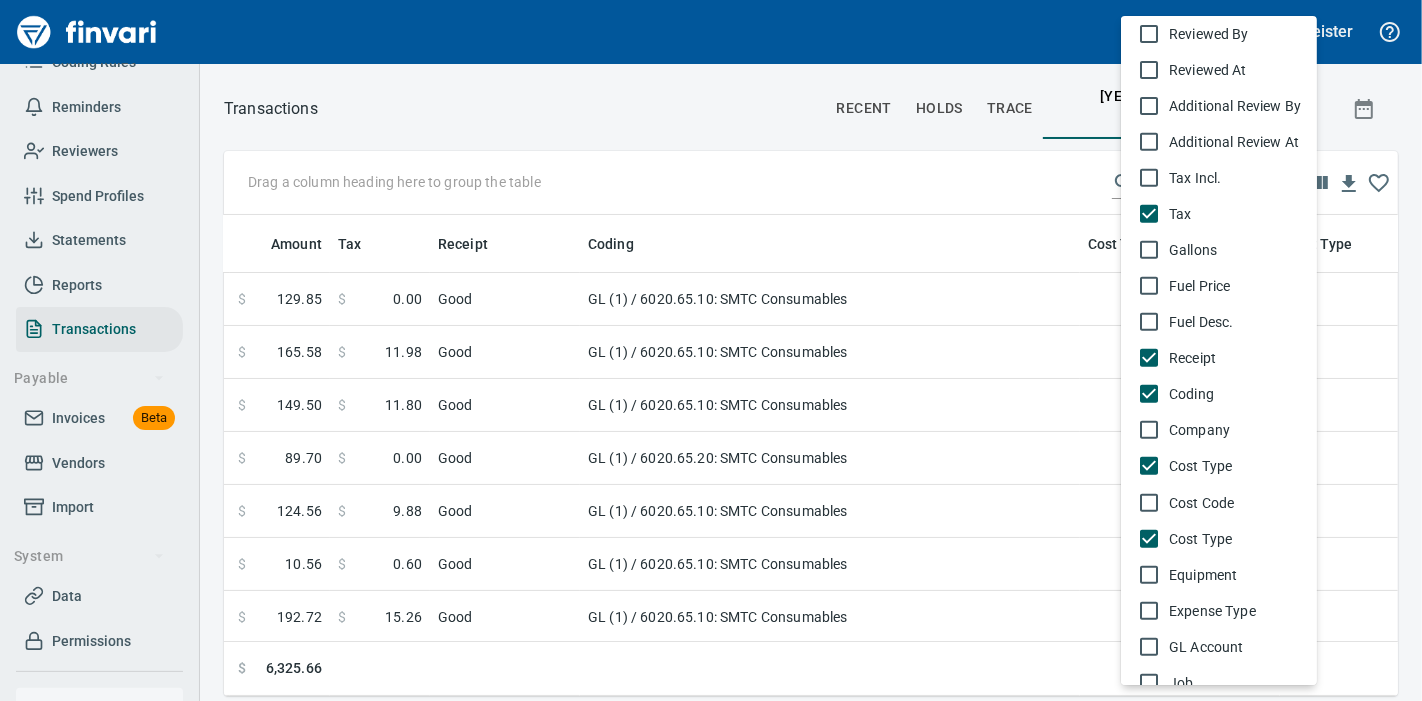 click at bounding box center (711, 350) 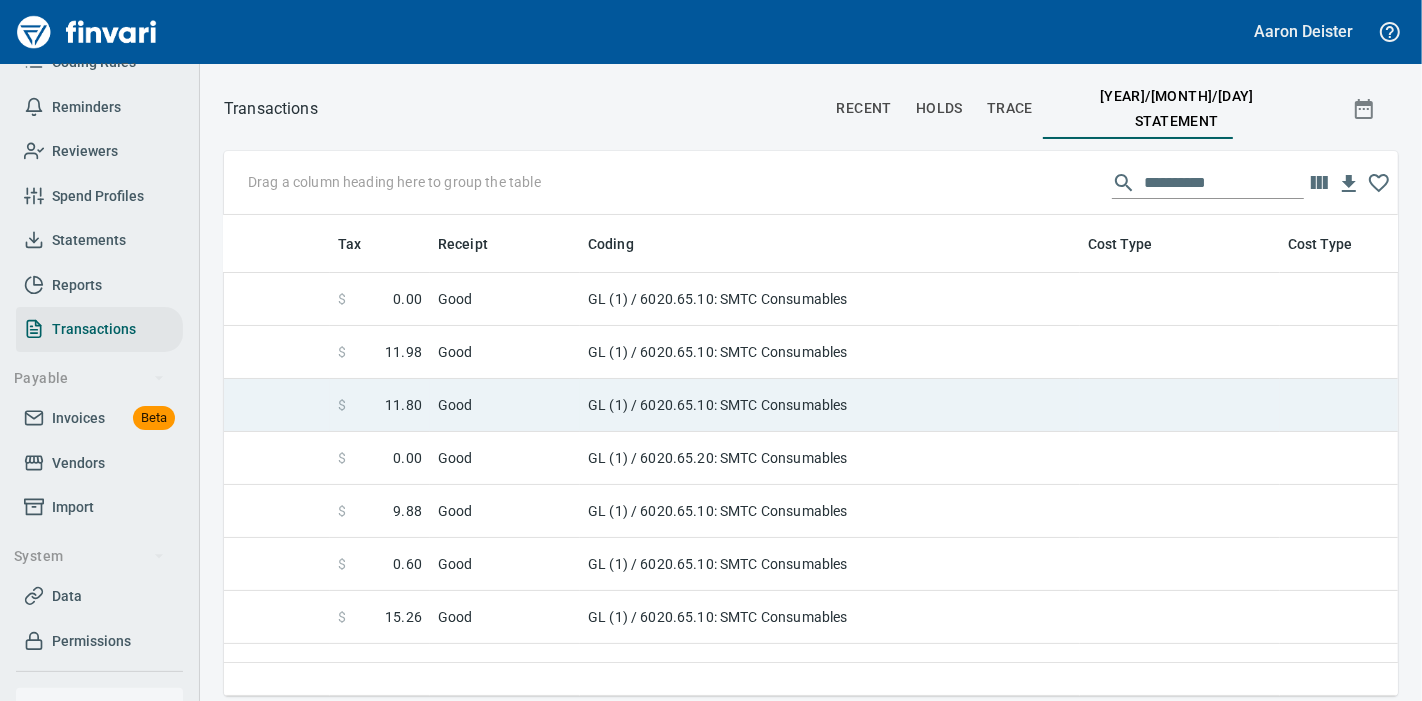 scroll, scrollTop: 0, scrollLeft: 1131, axis: horizontal 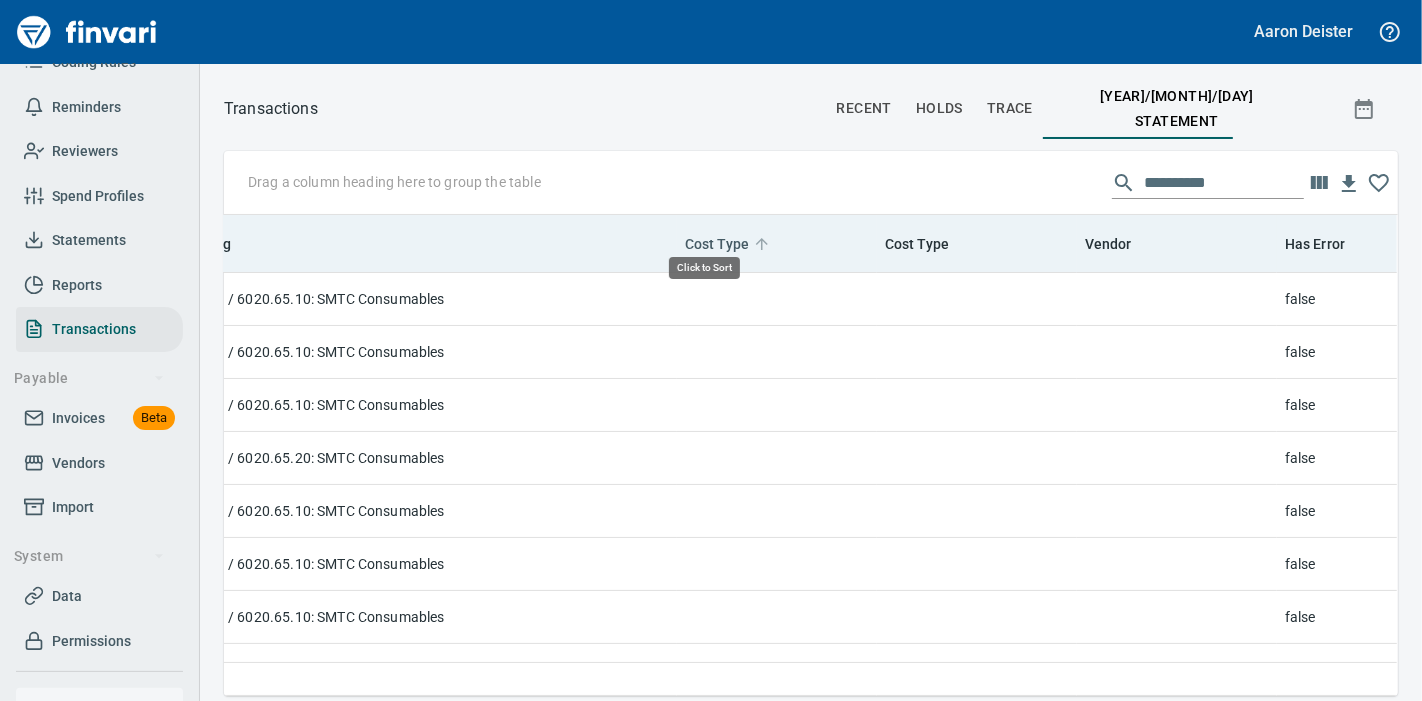 click on "Cost Type" at bounding box center (717, 244) 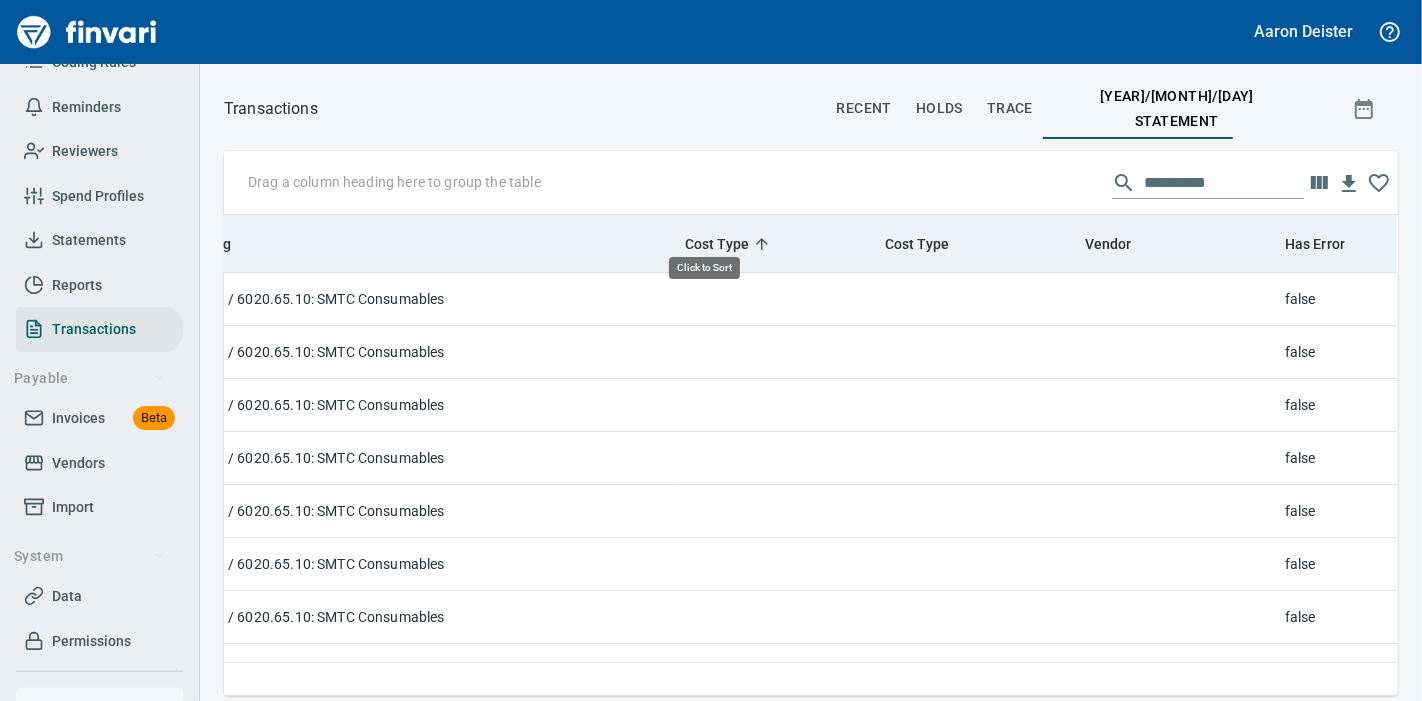 click on "Cost Type" at bounding box center (717, 244) 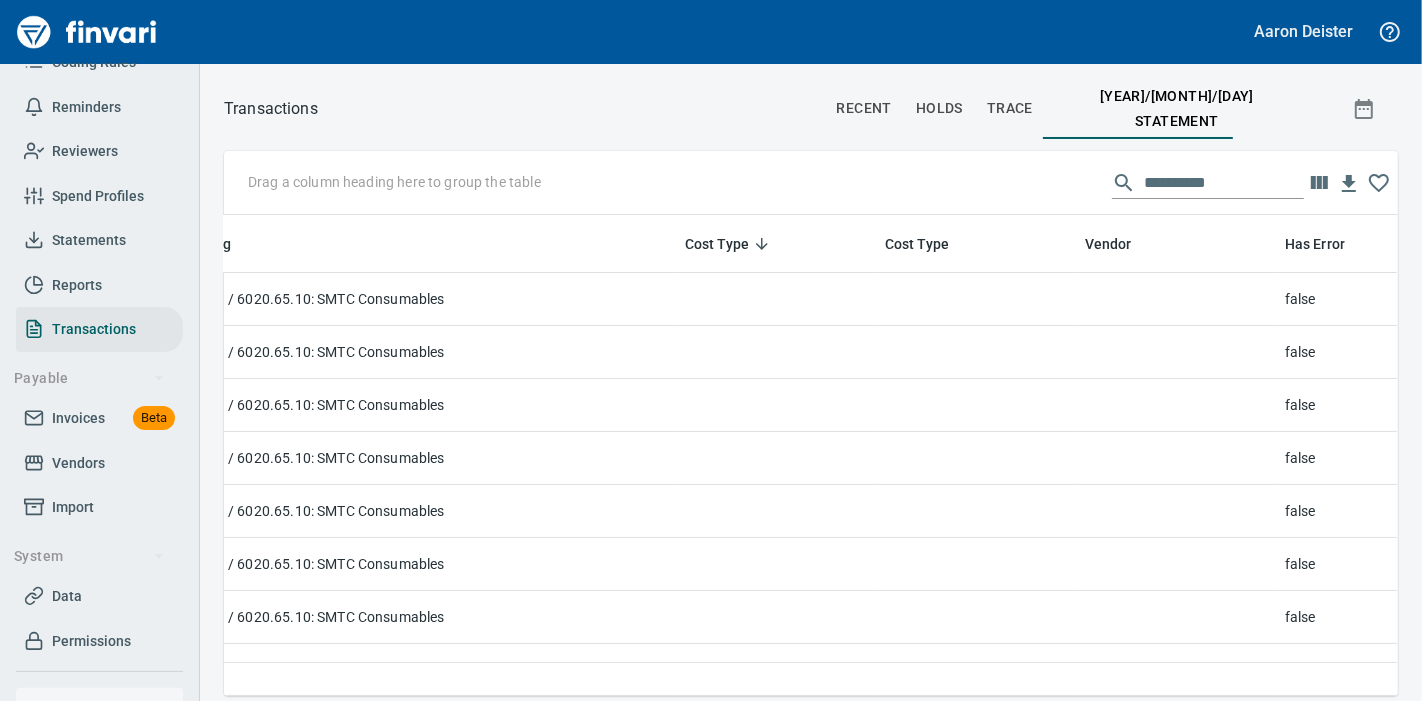 scroll, scrollTop: 447, scrollLeft: 1140, axis: both 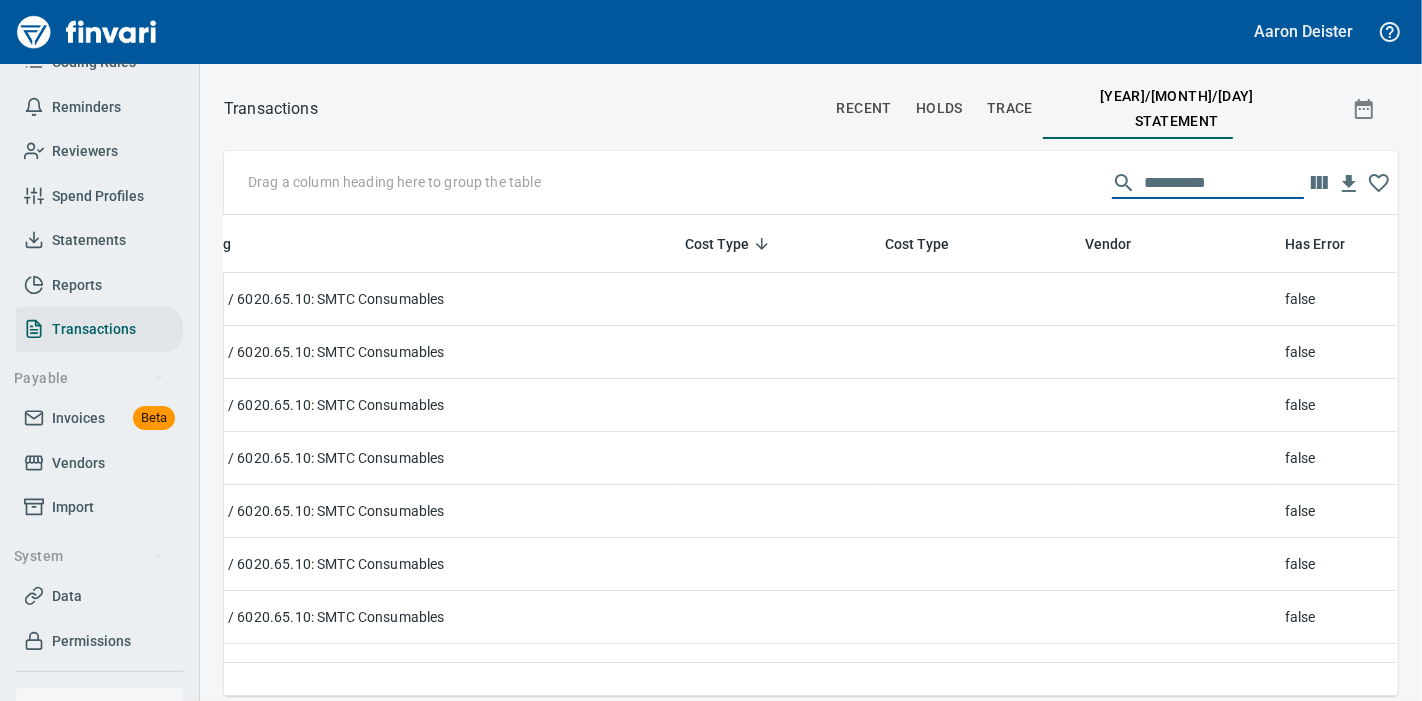 drag, startPoint x: 1221, startPoint y: 173, endPoint x: 1006, endPoint y: 178, distance: 215.05814 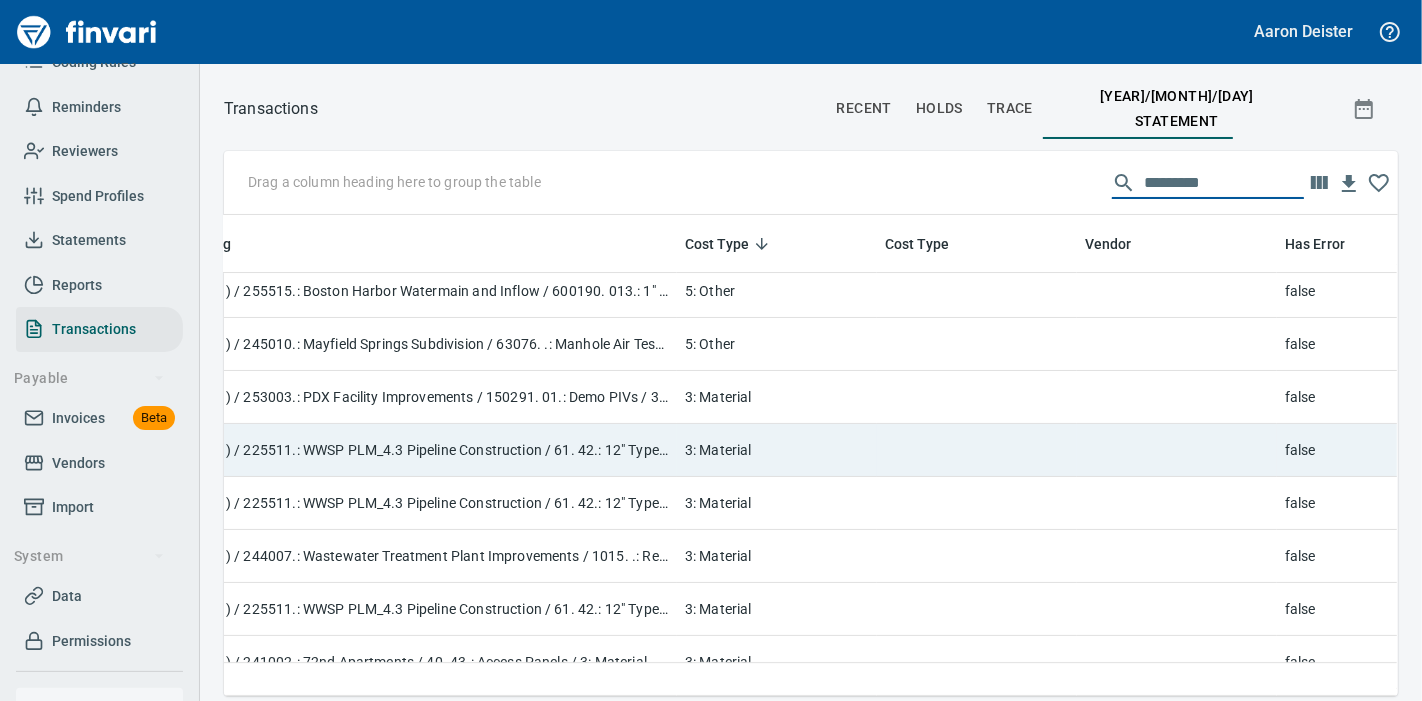 scroll, scrollTop: 5928, scrollLeft: 1131, axis: both 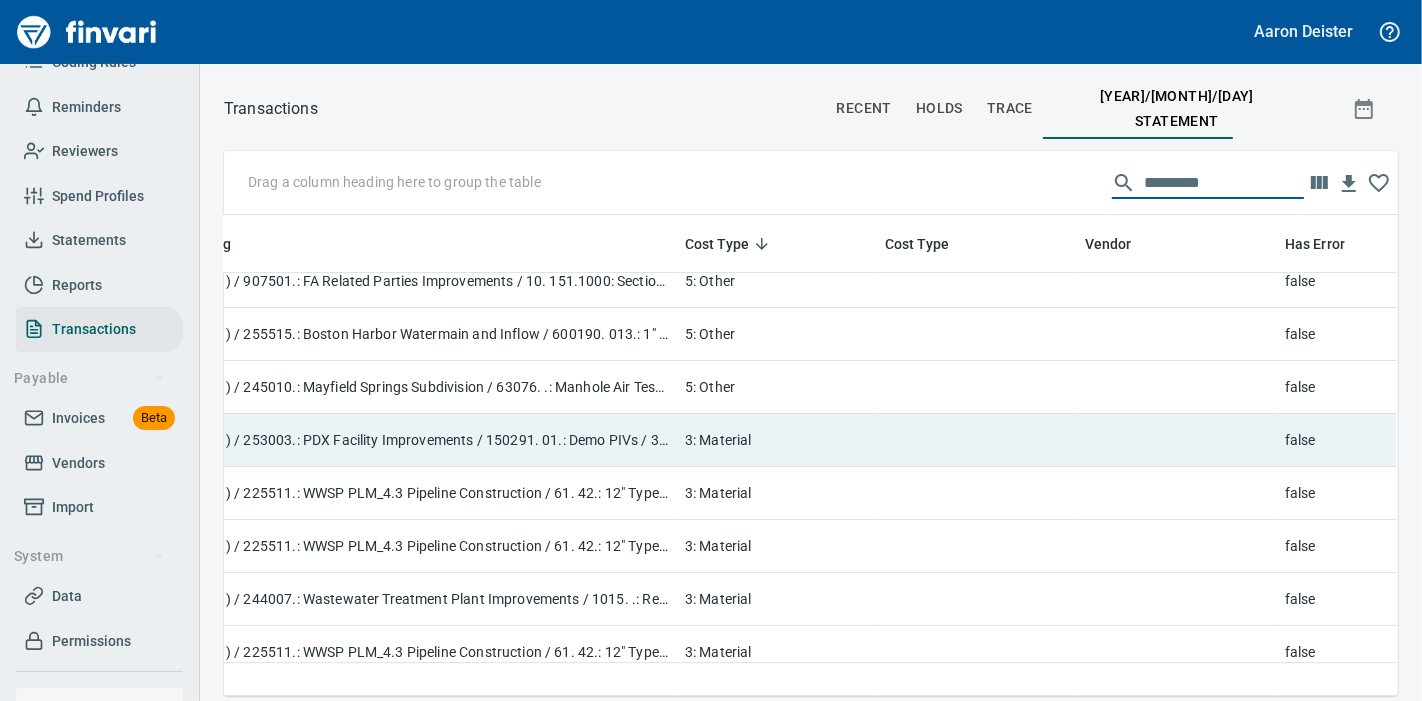 type 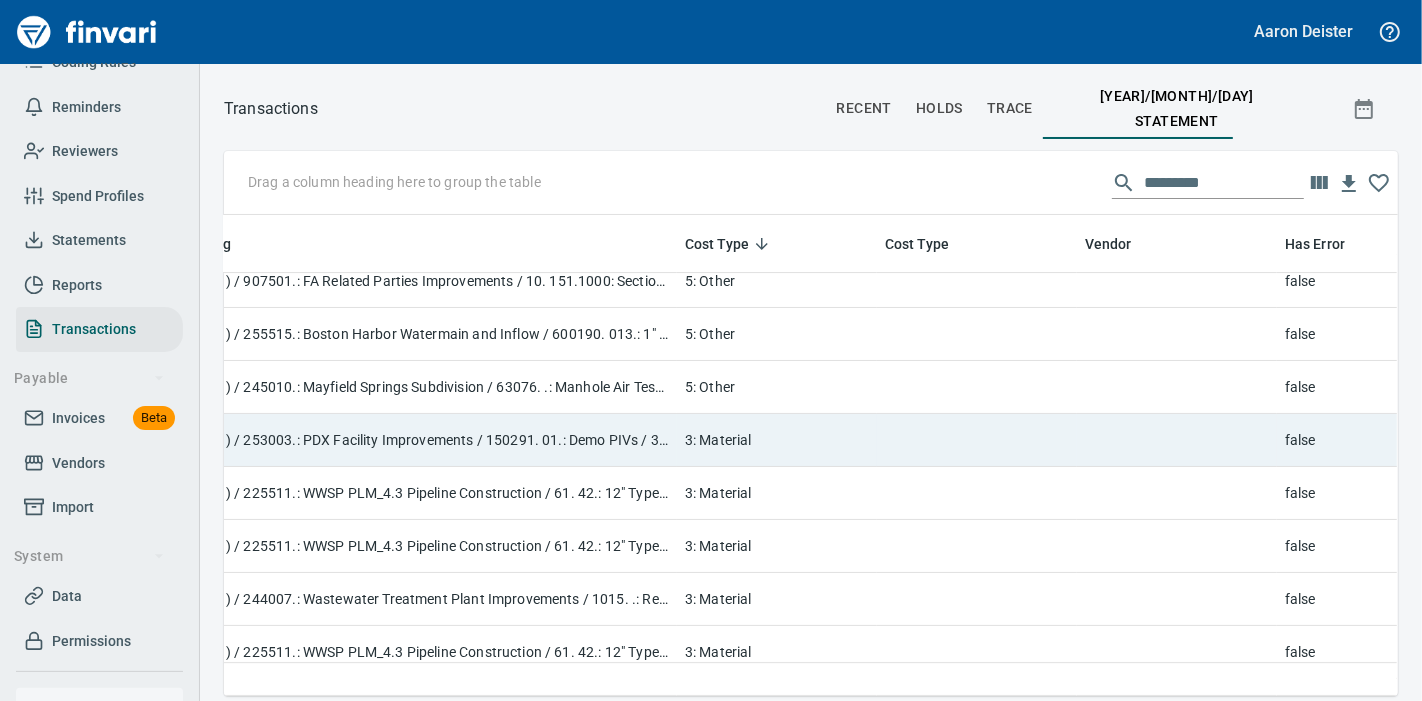 click on "3: Material" at bounding box center [777, 440] 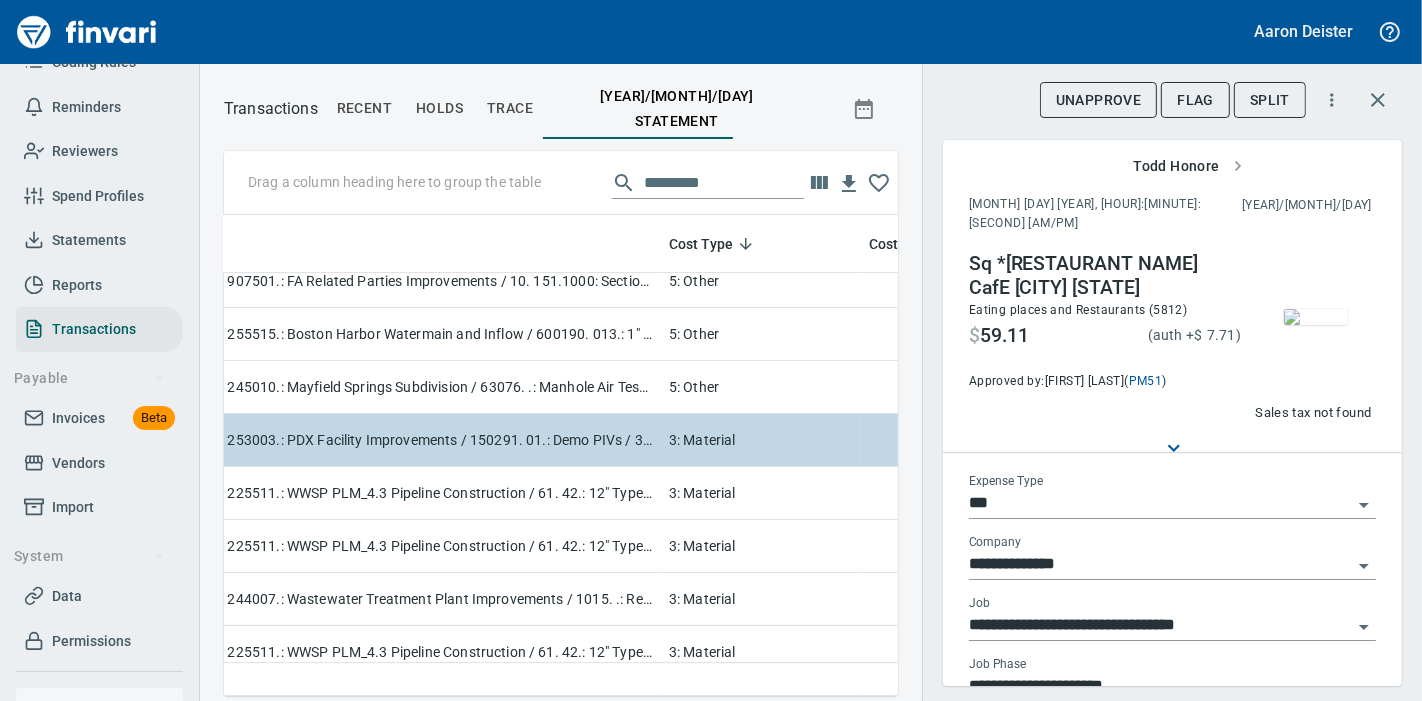 scroll, scrollTop: 447, scrollLeft: 640, axis: both 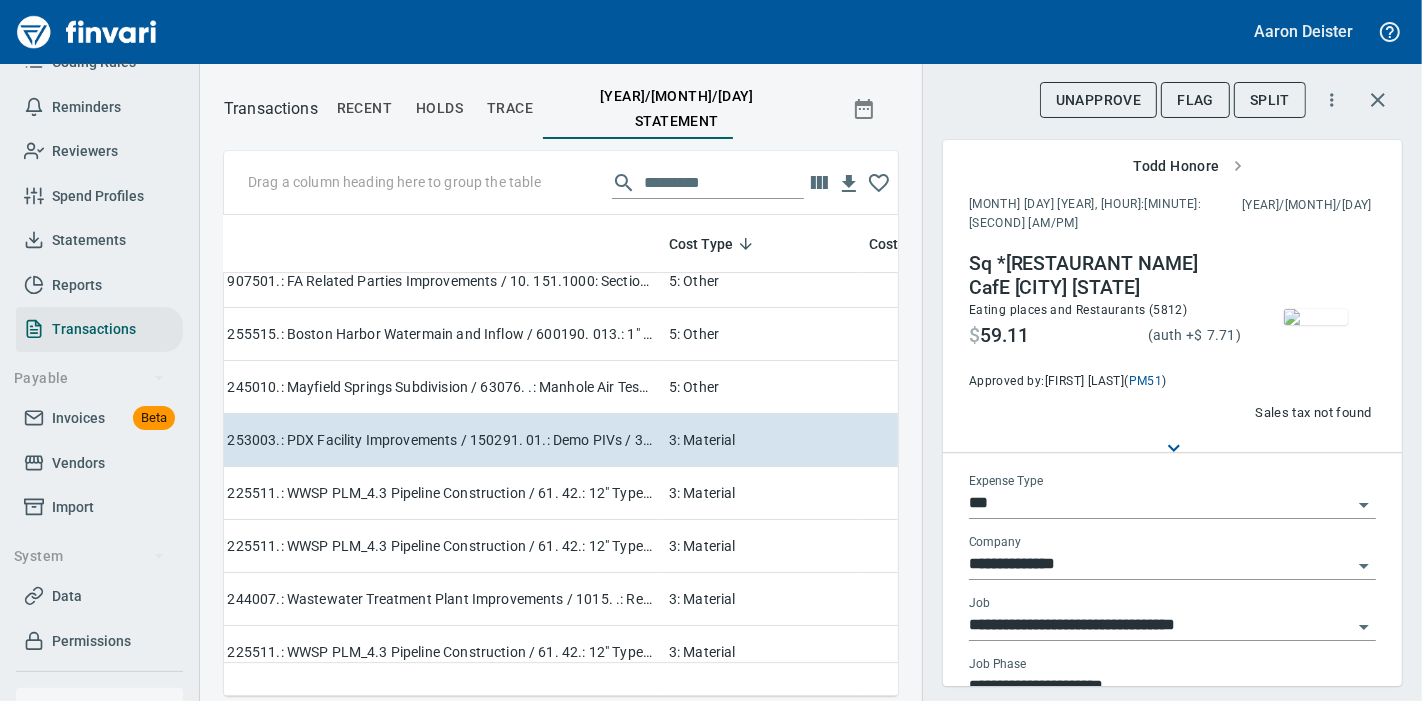 click at bounding box center (1316, 317) 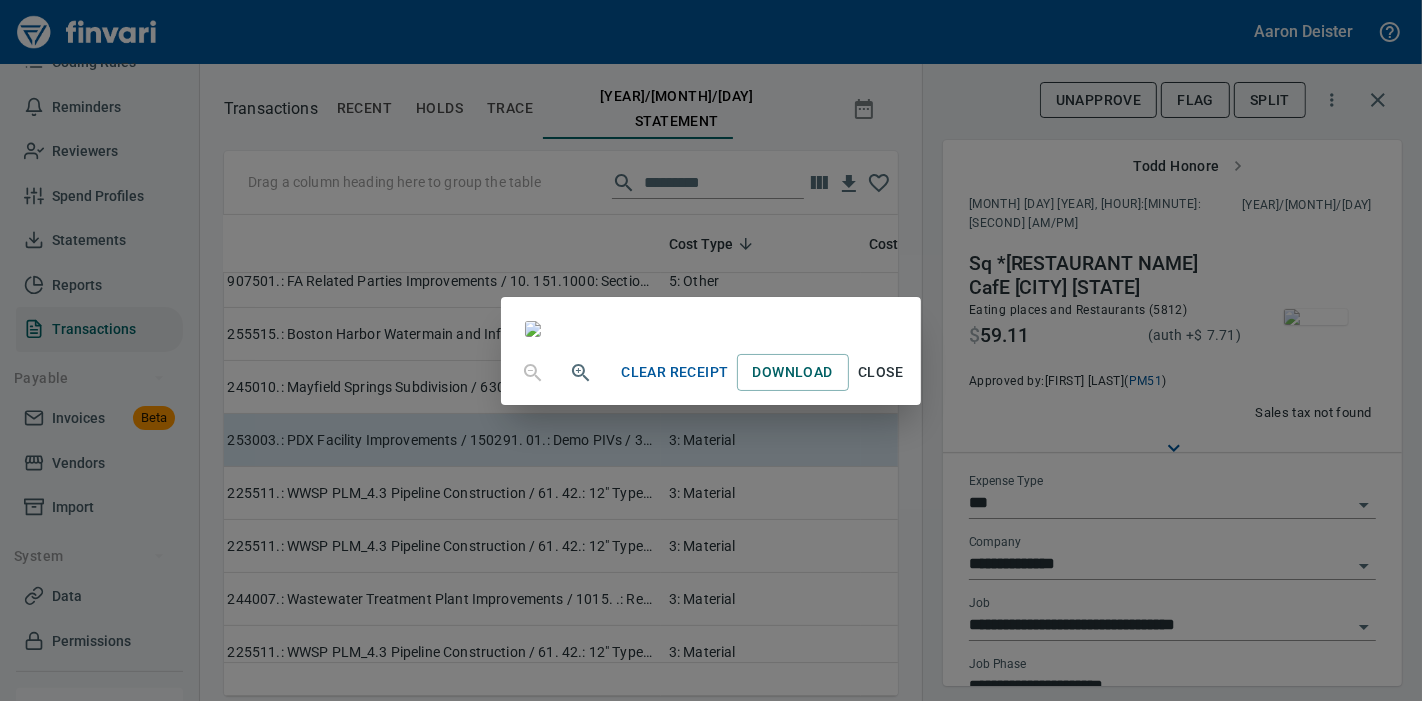 scroll, scrollTop: 474, scrollLeft: 0, axis: vertical 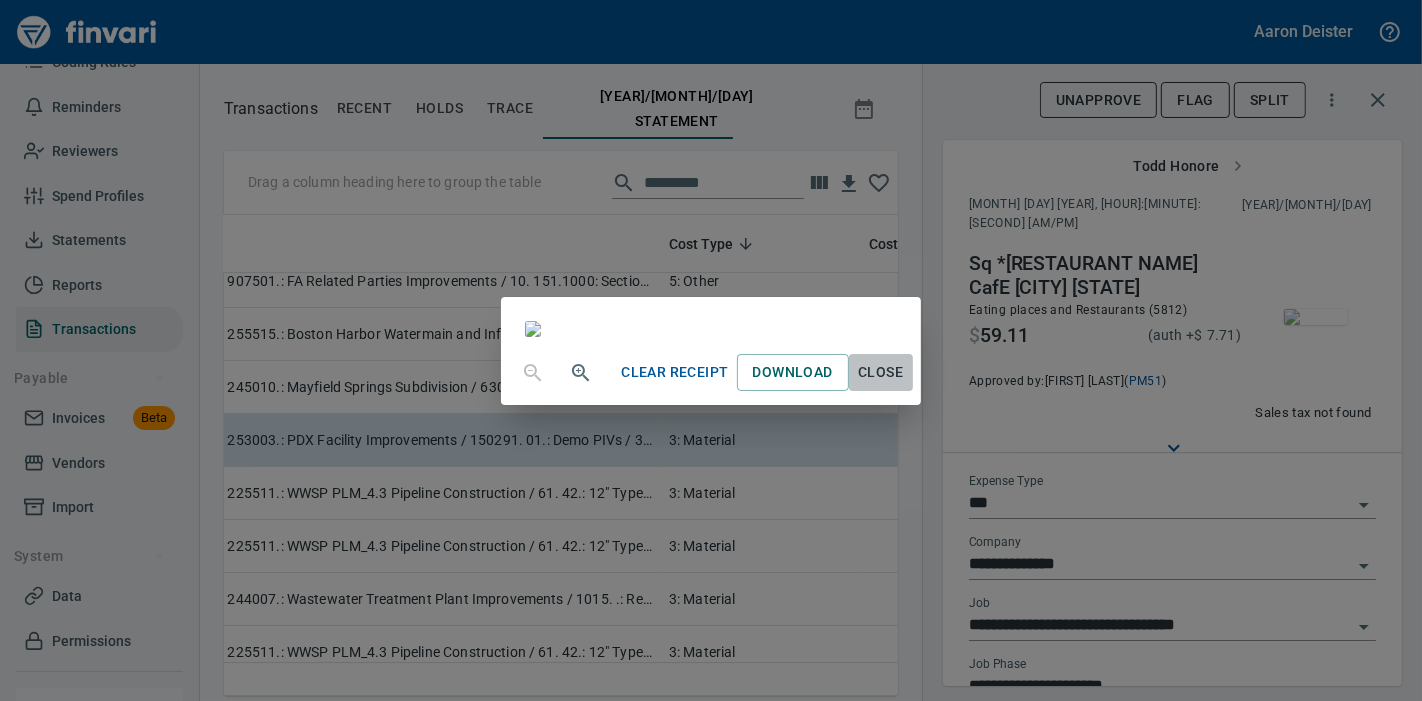 click on "Close" at bounding box center [881, 372] 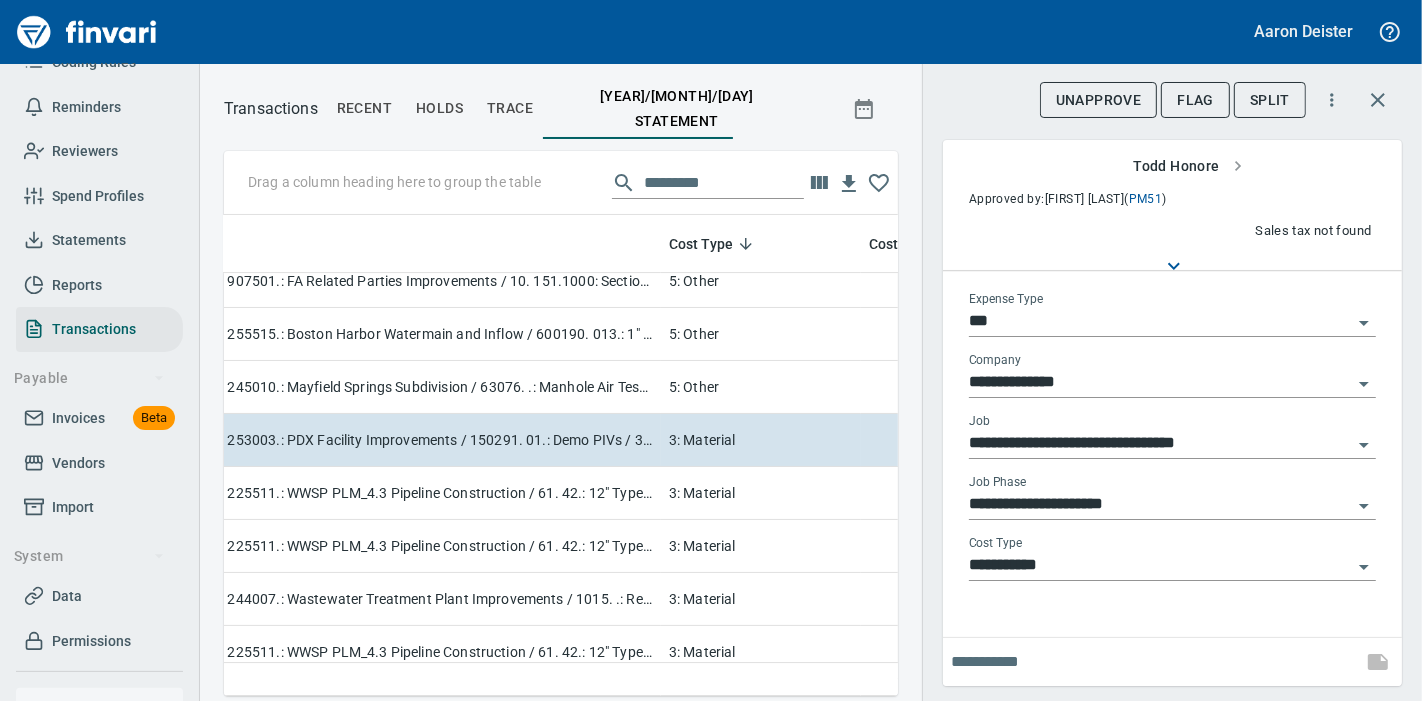 scroll, scrollTop: 0, scrollLeft: 0, axis: both 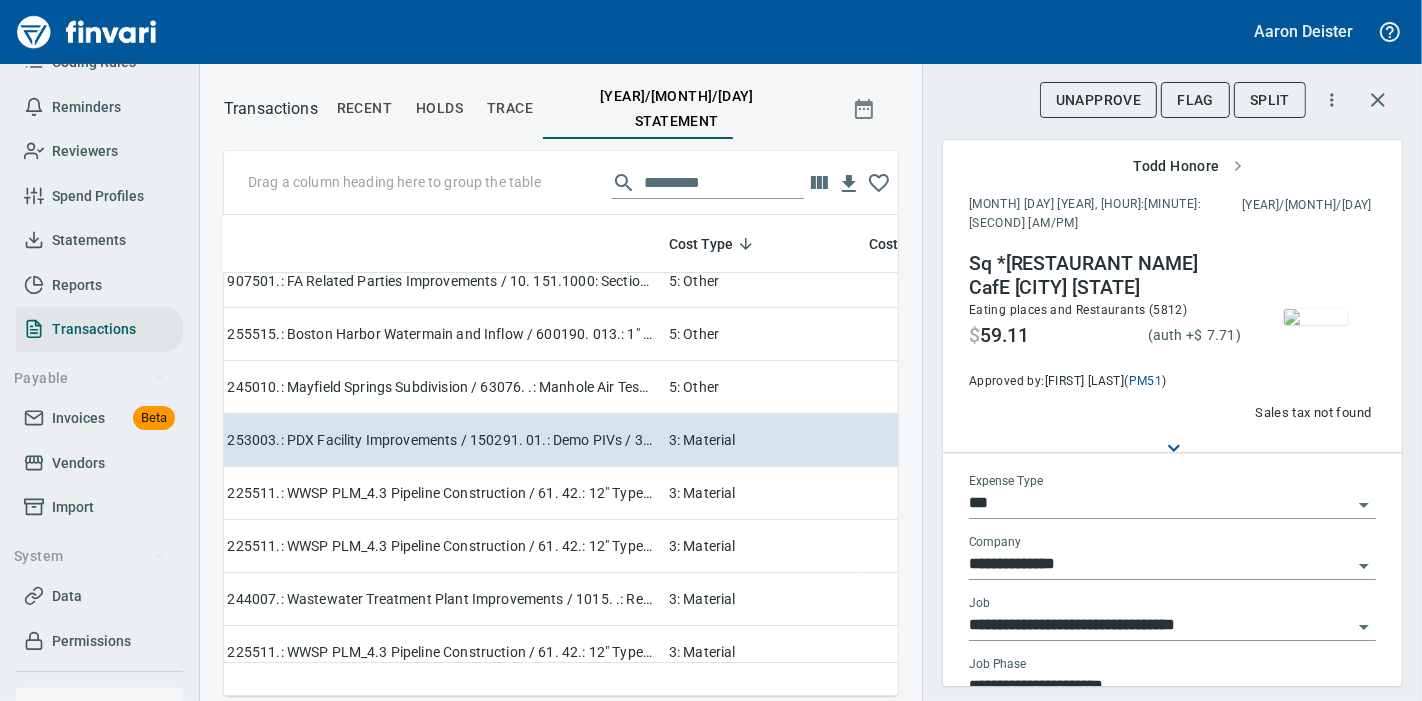 click at bounding box center [1316, 317] 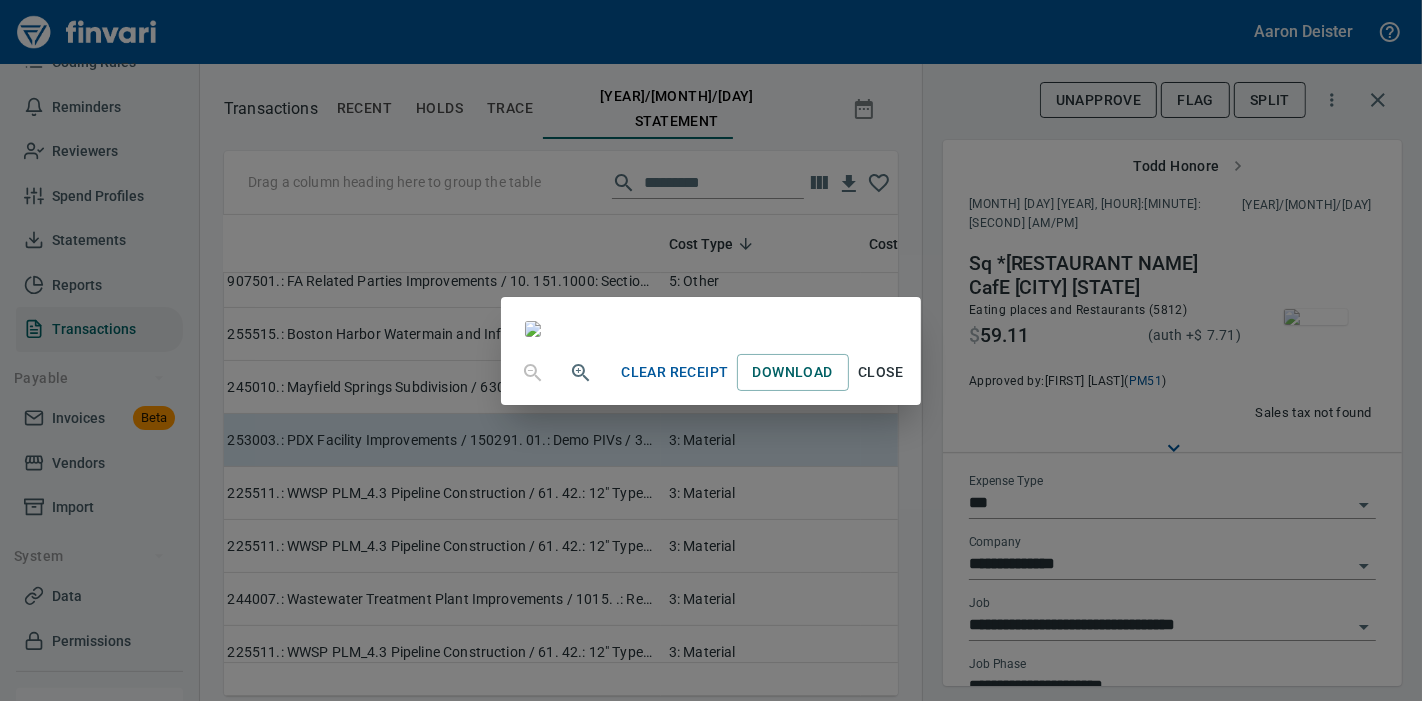 click on "Close" at bounding box center (881, 372) 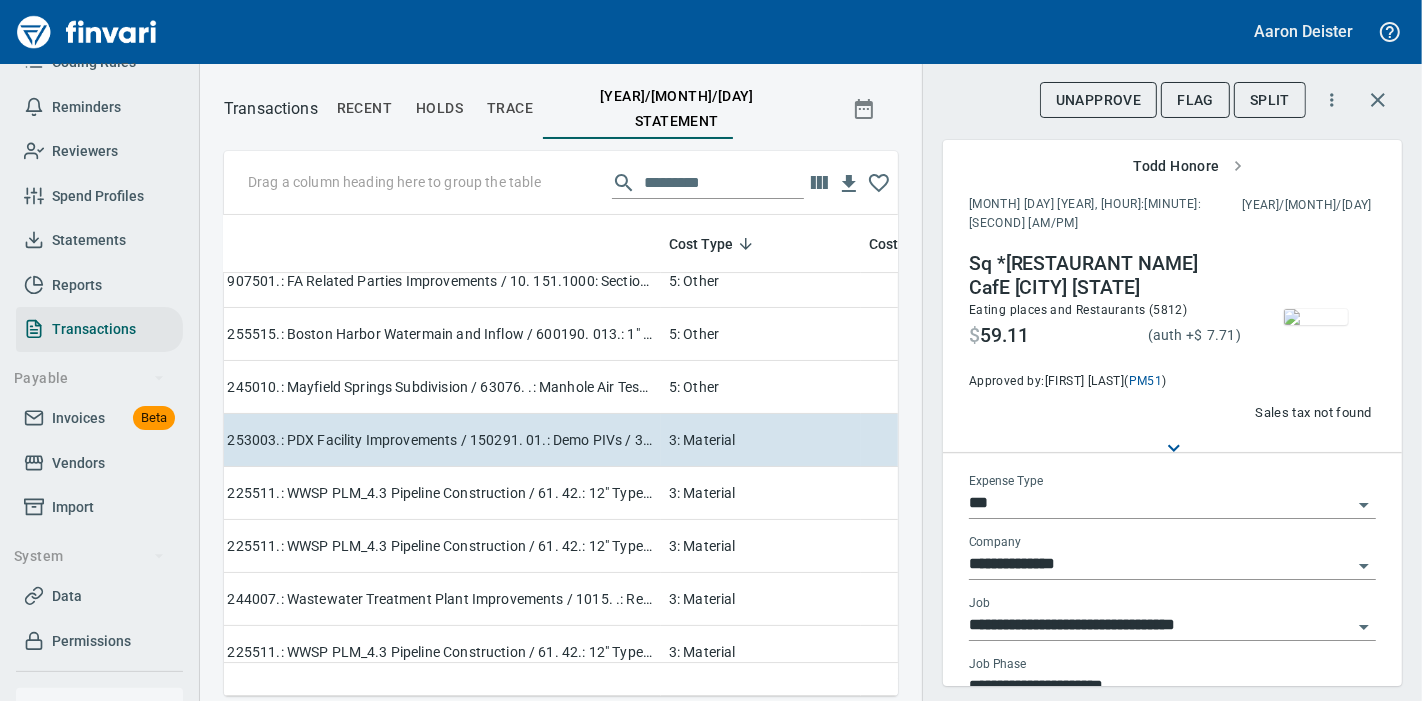 scroll, scrollTop: 182, scrollLeft: 0, axis: vertical 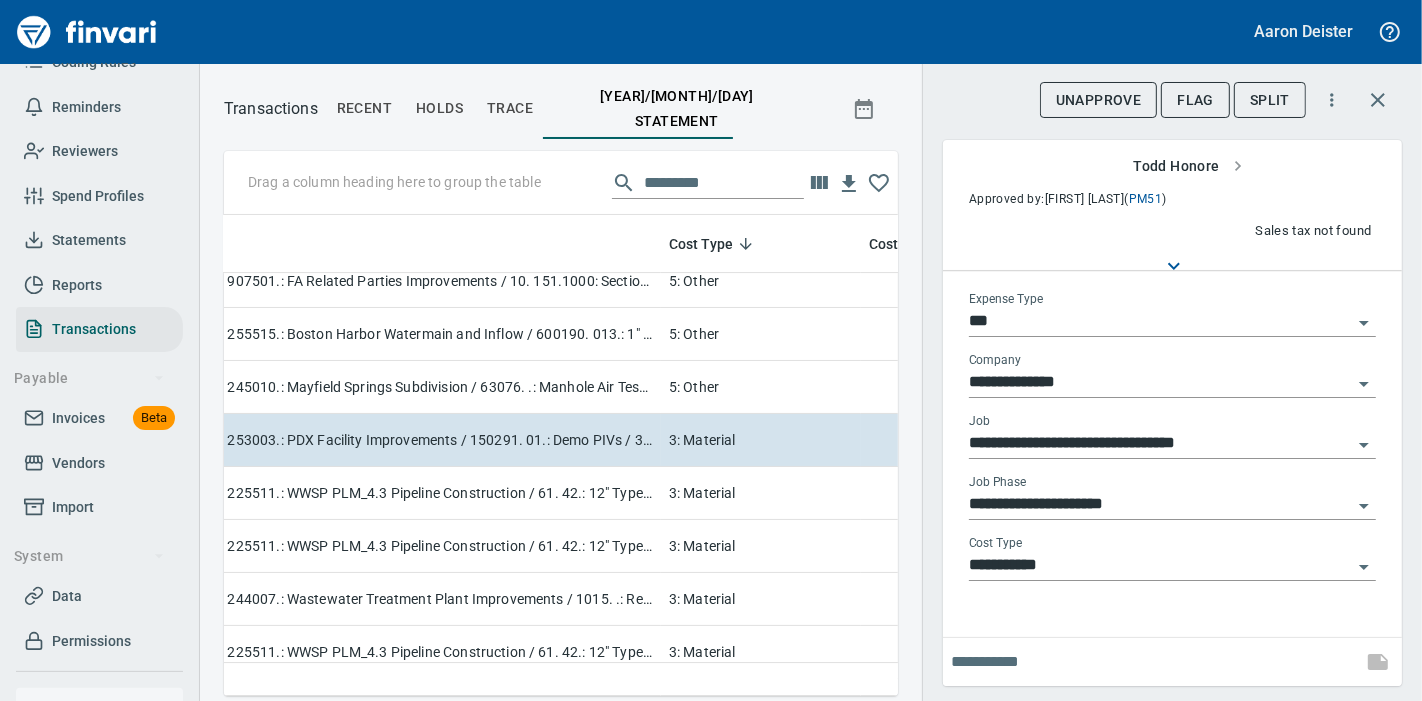 click on "**********" at bounding box center (1172, 566) 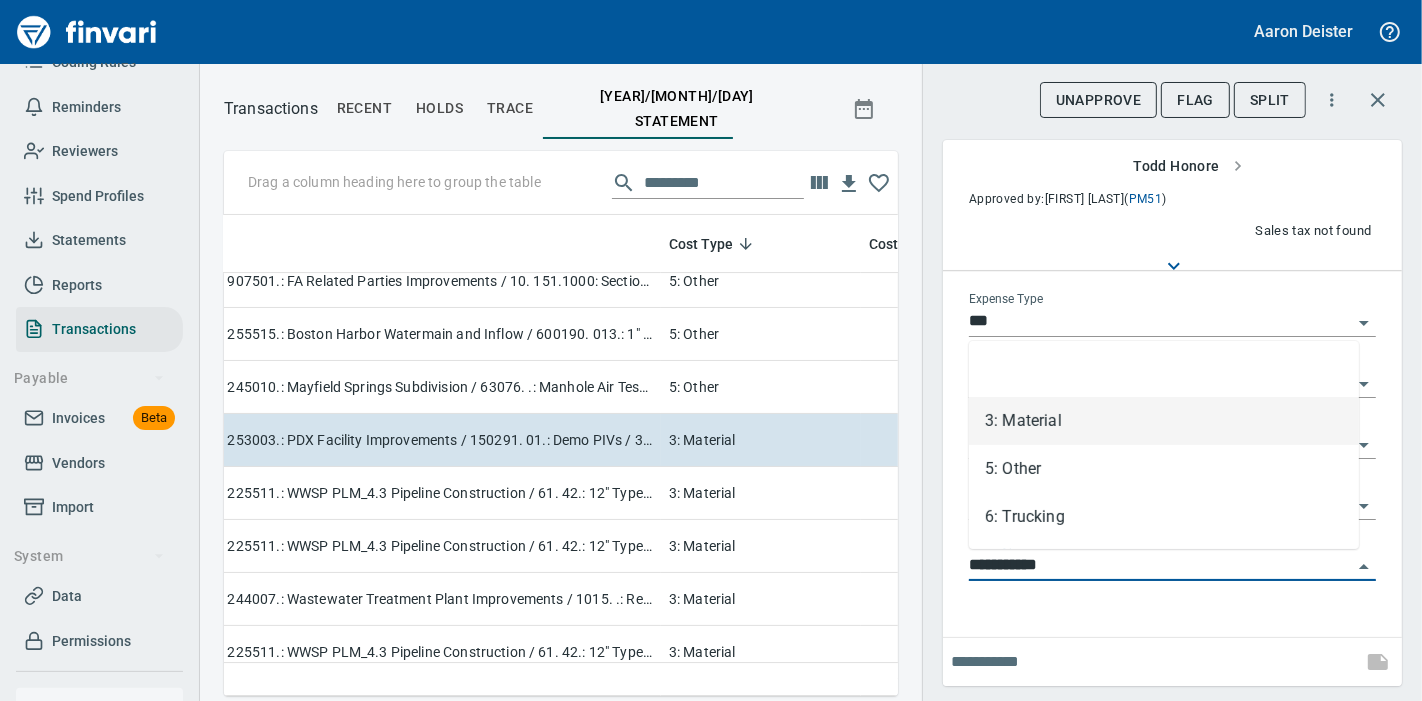 scroll, scrollTop: 447, scrollLeft: 640, axis: both 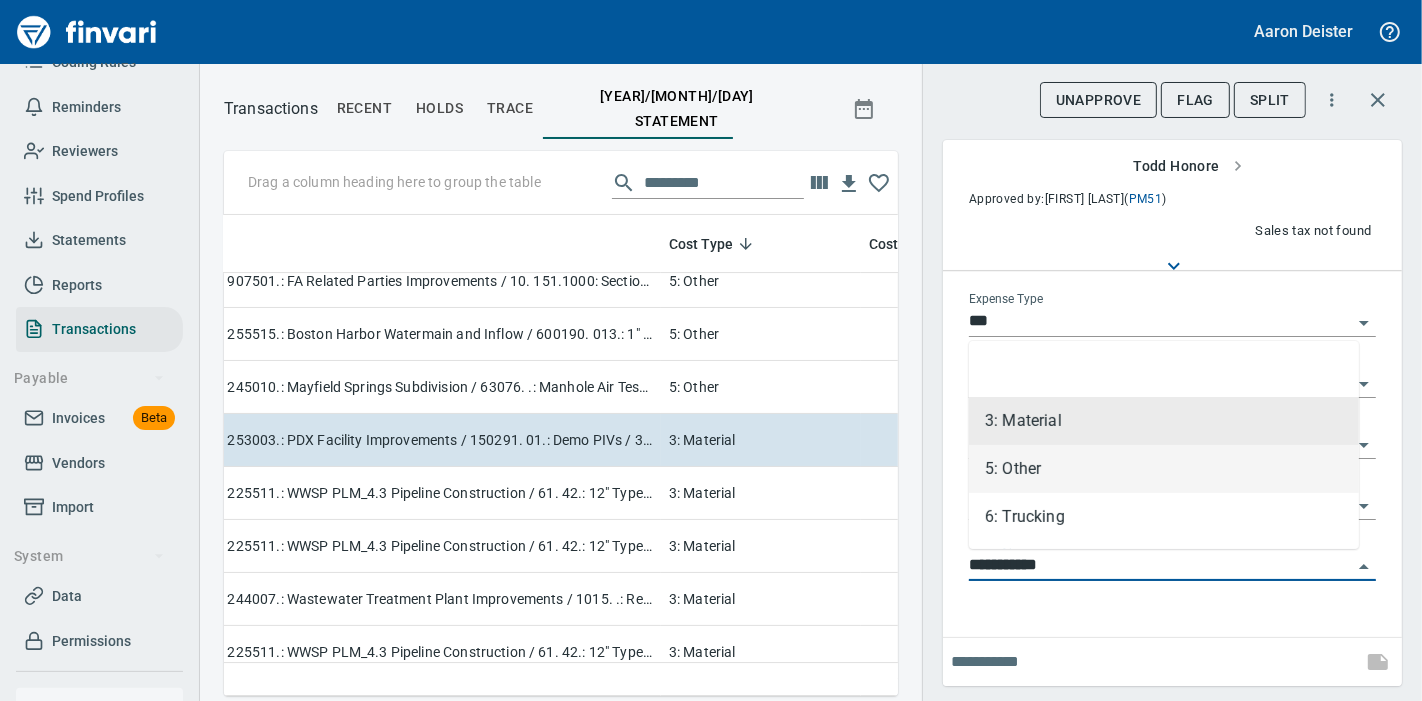 click on "5: Other" at bounding box center (1164, 469) 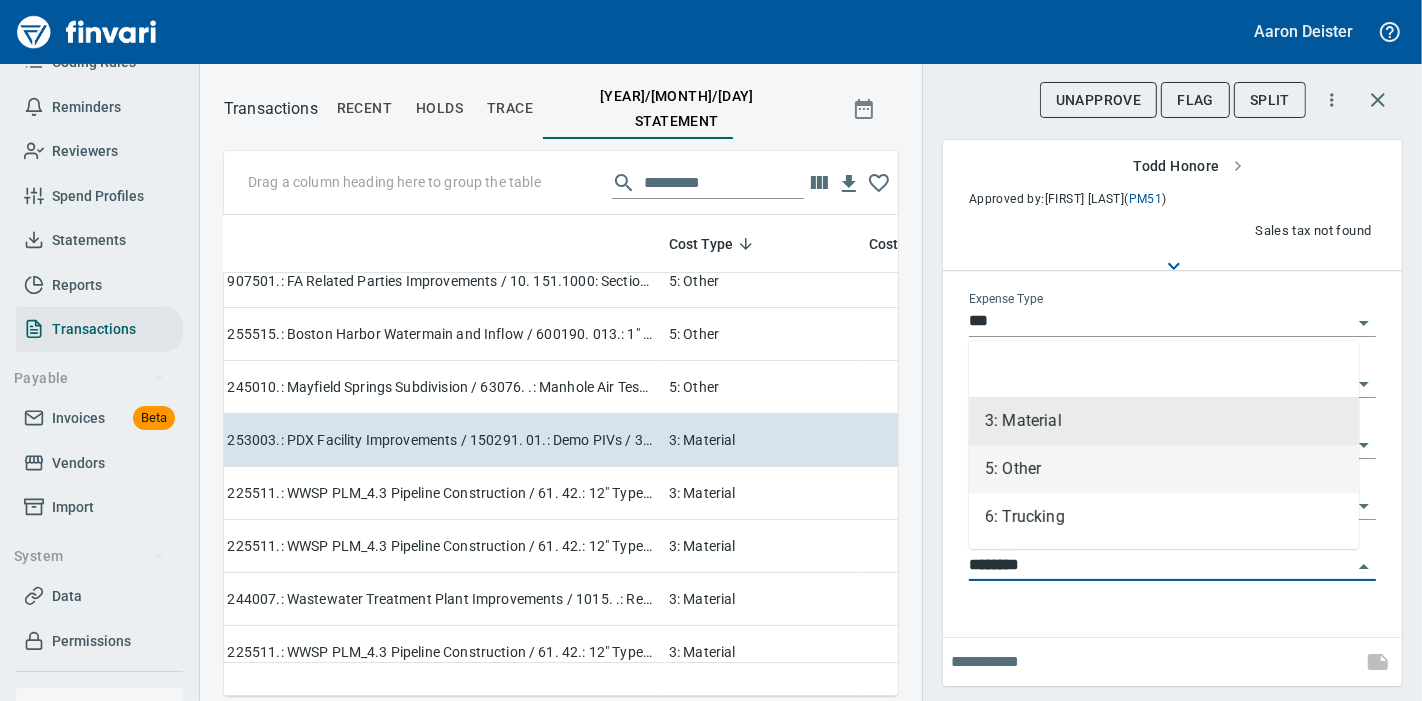 type on "********" 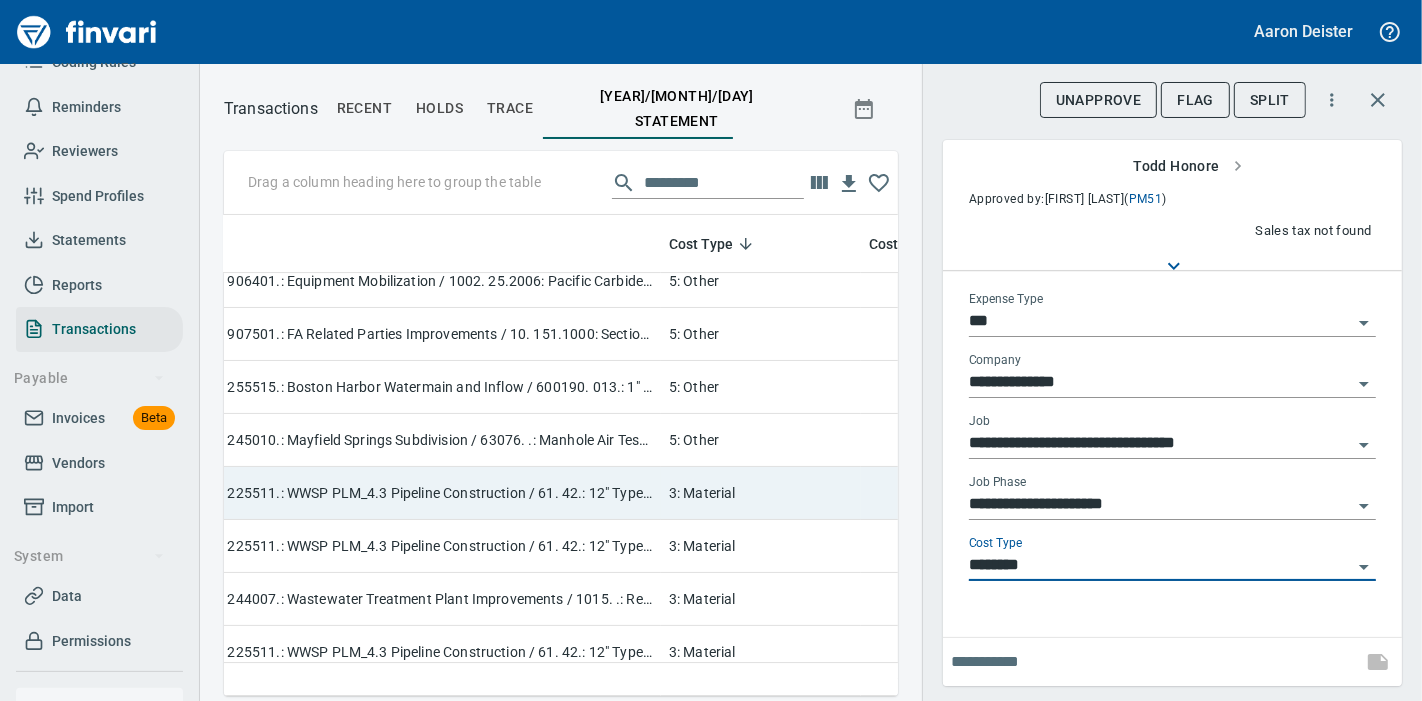 click on "3: Material" at bounding box center [761, 493] 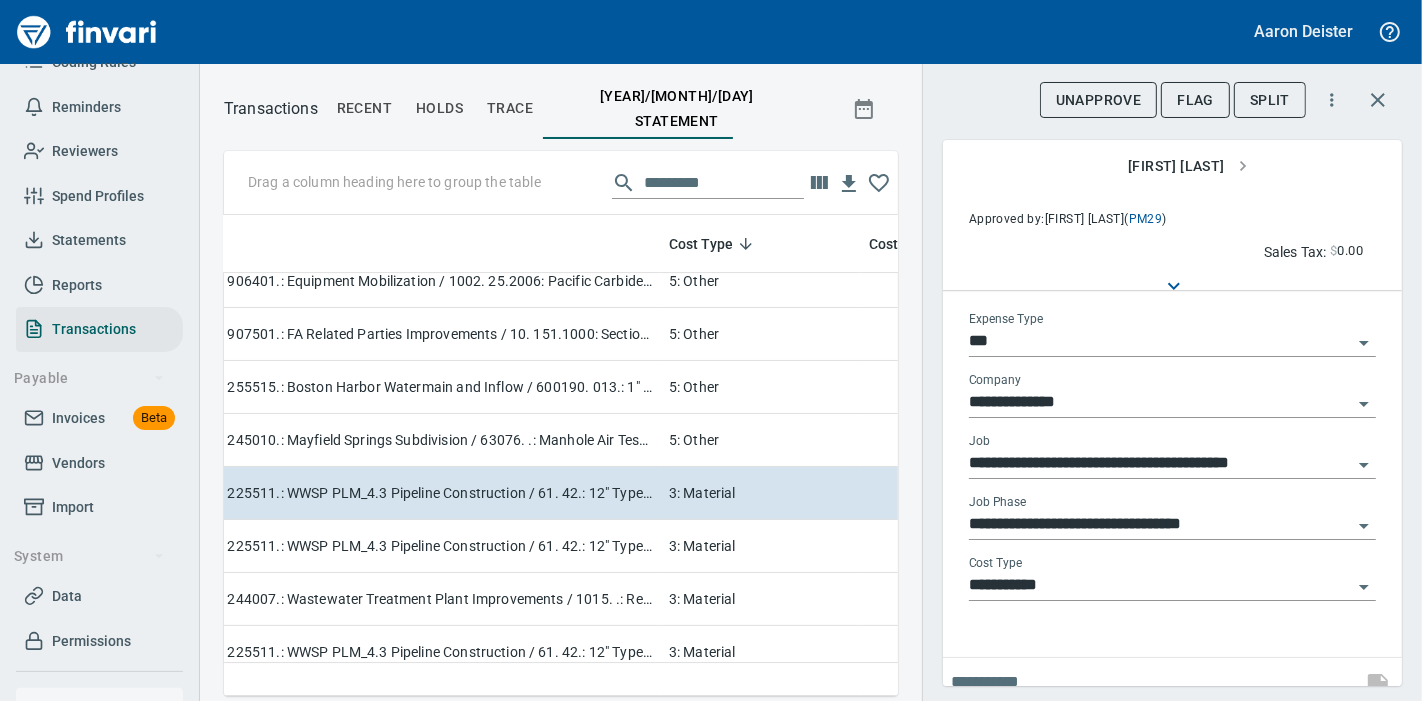 scroll, scrollTop: 0, scrollLeft: 0, axis: both 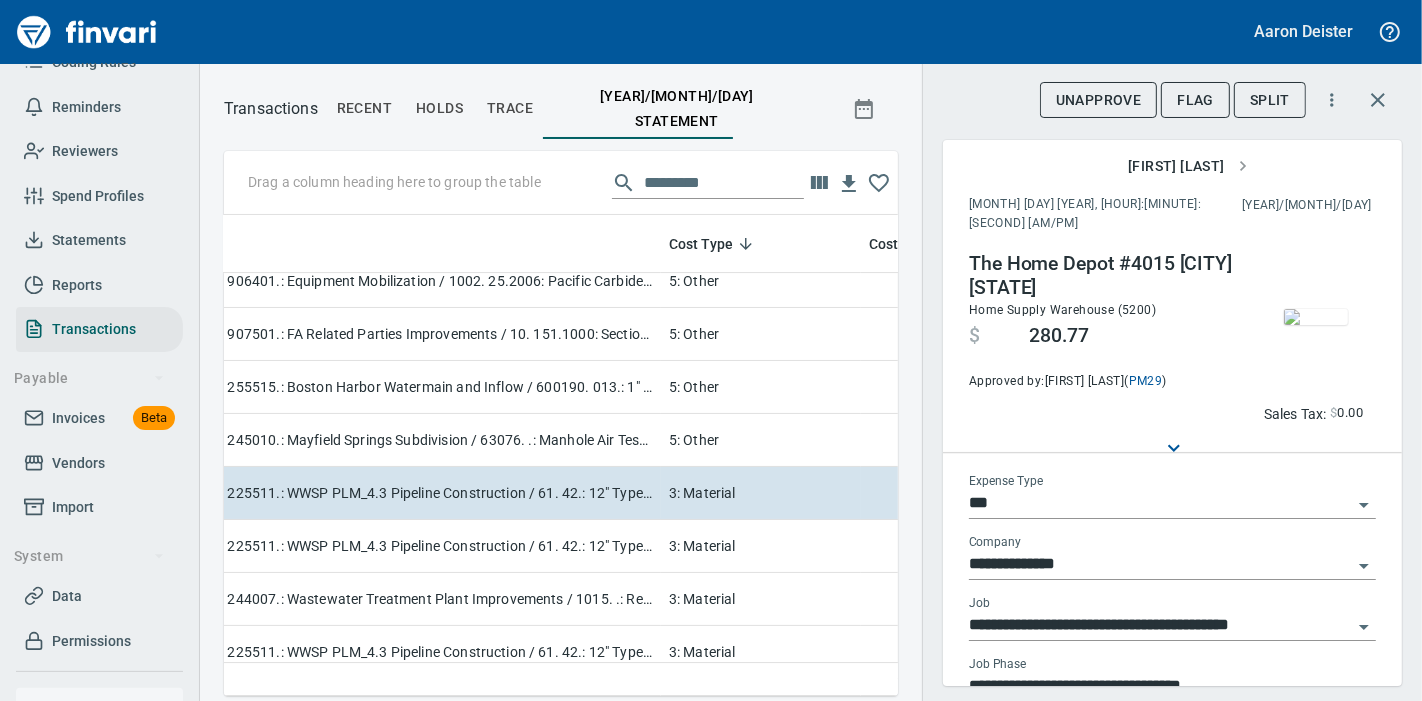 click at bounding box center (1316, 317) 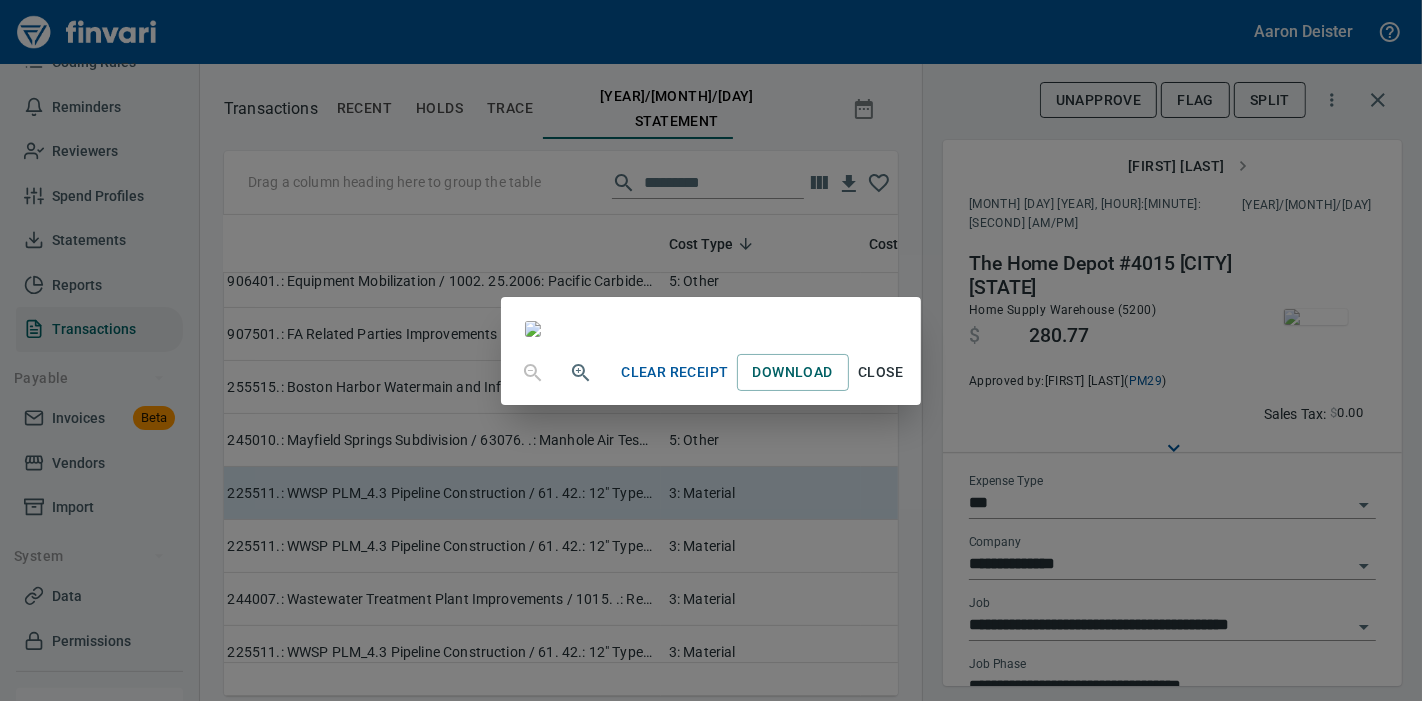 scroll, scrollTop: 88, scrollLeft: 0, axis: vertical 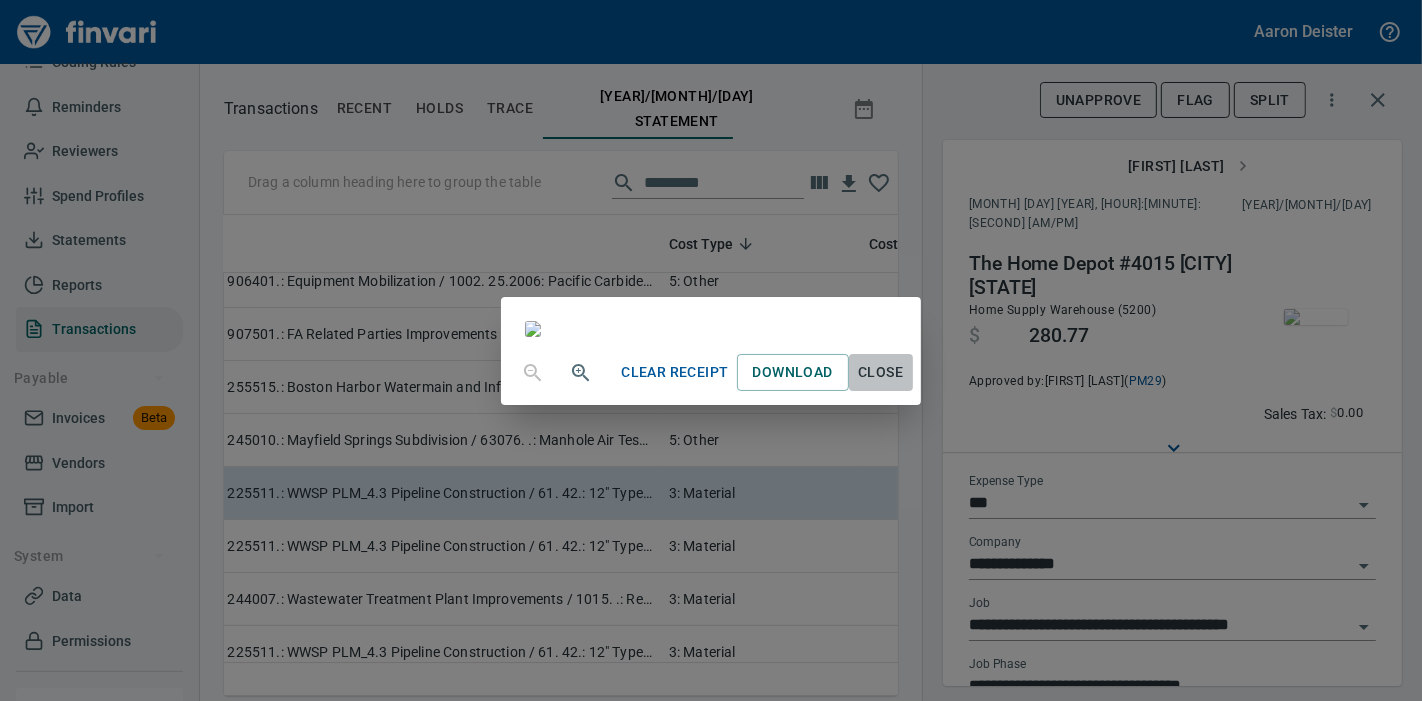 click on "Close" at bounding box center [881, 372] 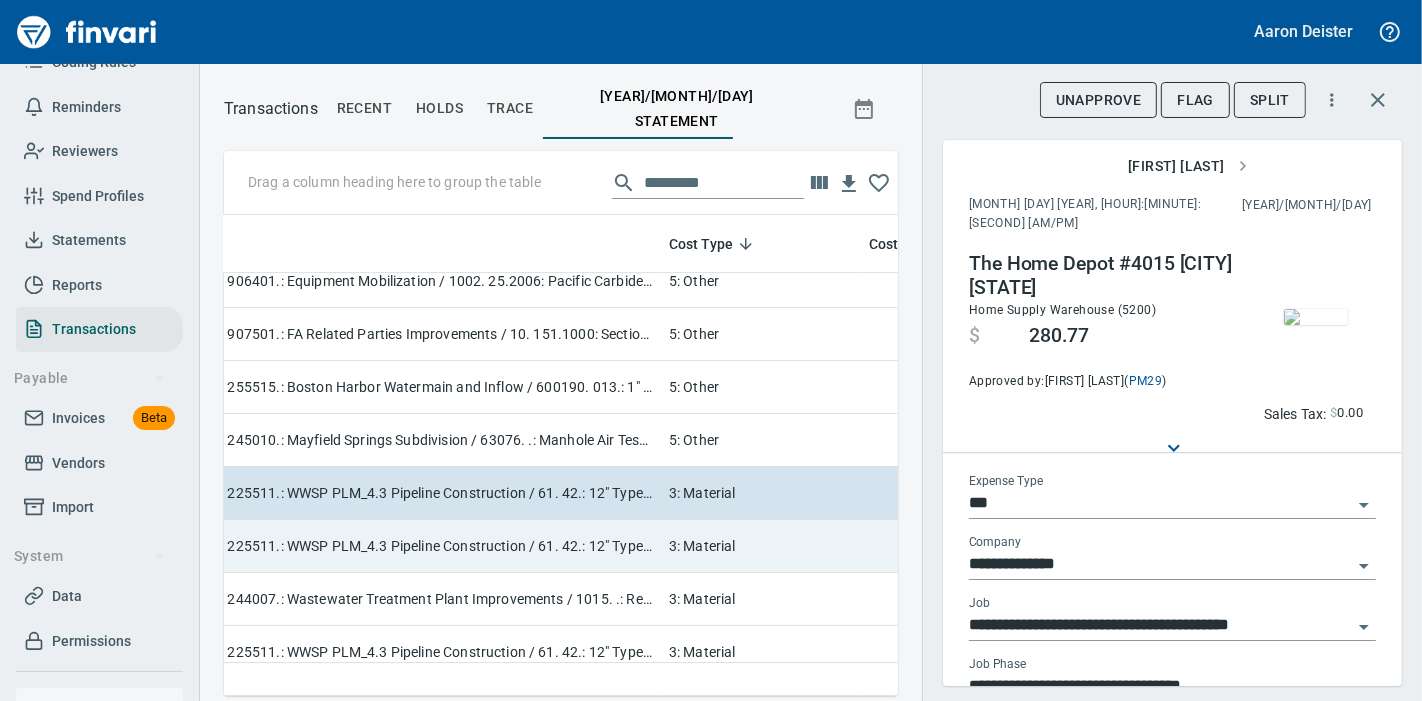 click on "3: Material" at bounding box center [761, 546] 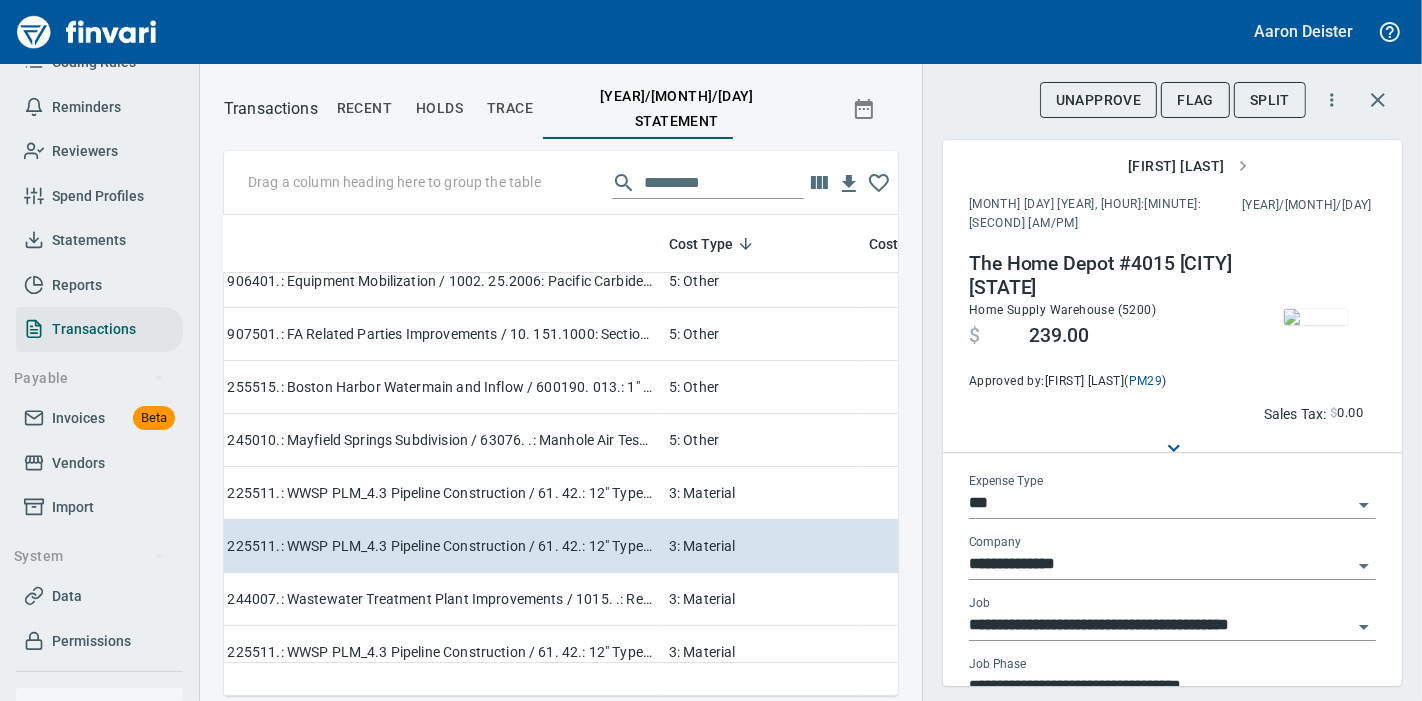 click at bounding box center [1316, 317] 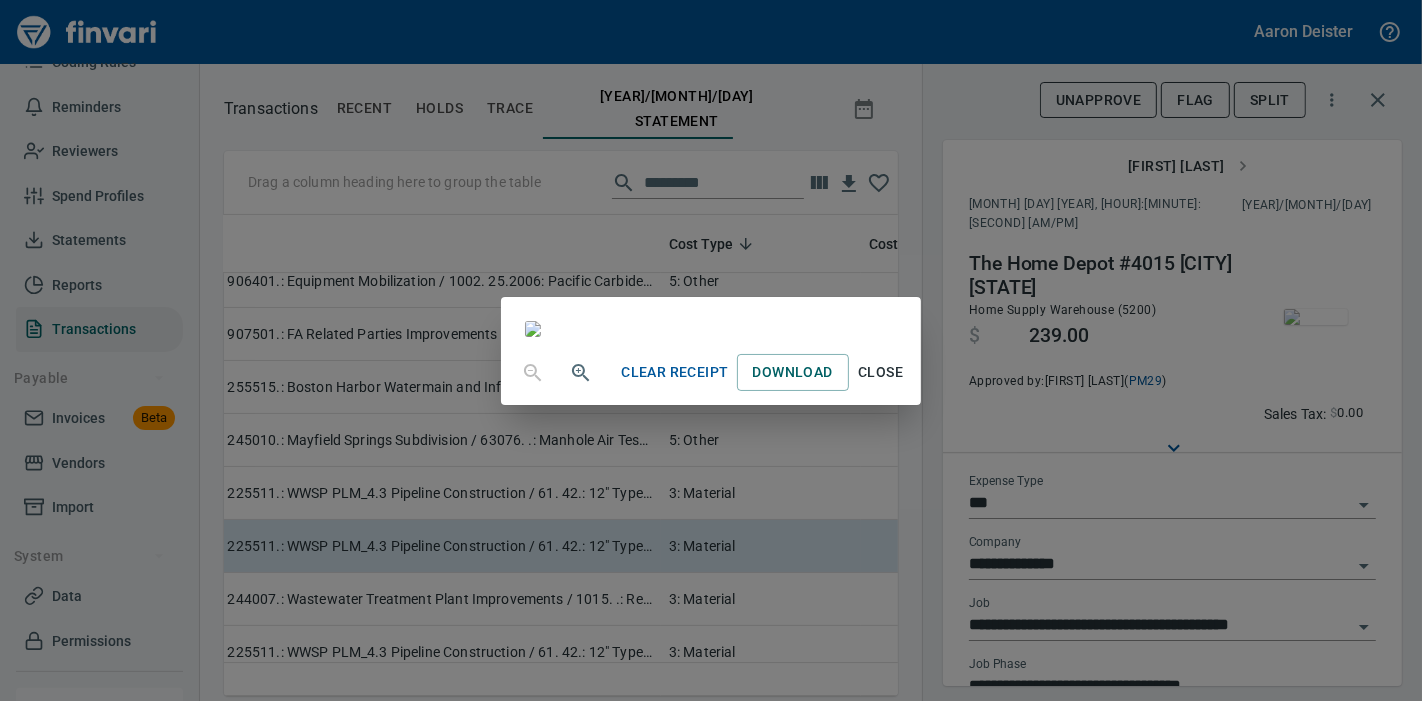 scroll, scrollTop: 81, scrollLeft: 0, axis: vertical 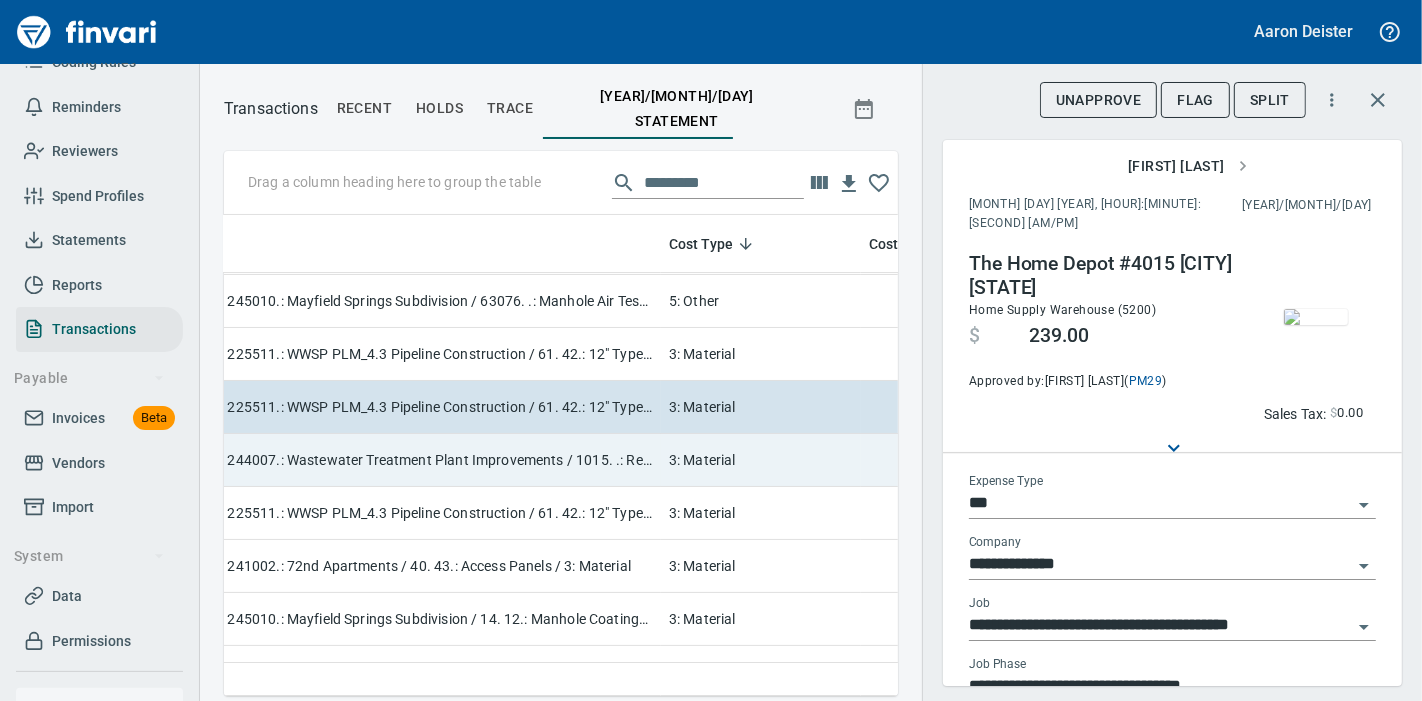 click on "Job (1) / 244007.: Wastewater Treatment Plant Improvements / 1015. .: Rework Pipe Only / 3: Material" at bounding box center [411, 460] 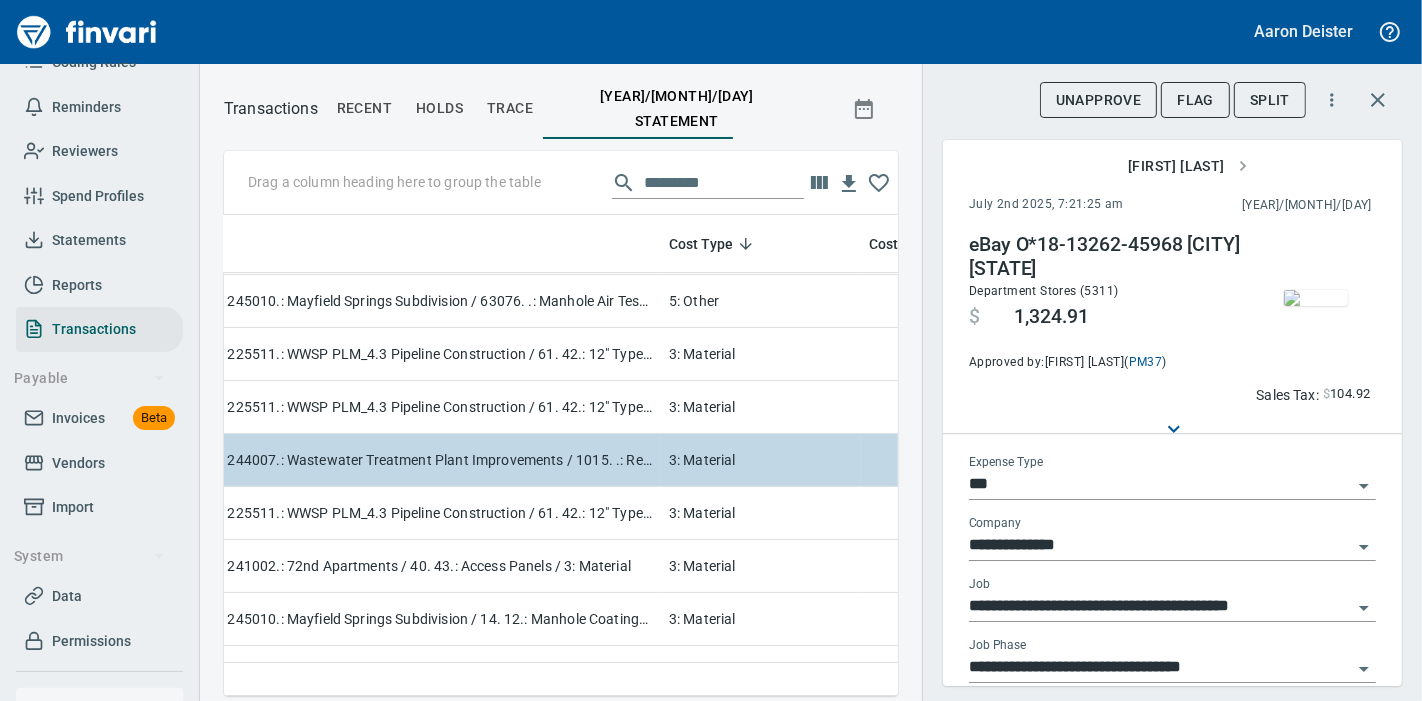 type on "**********" 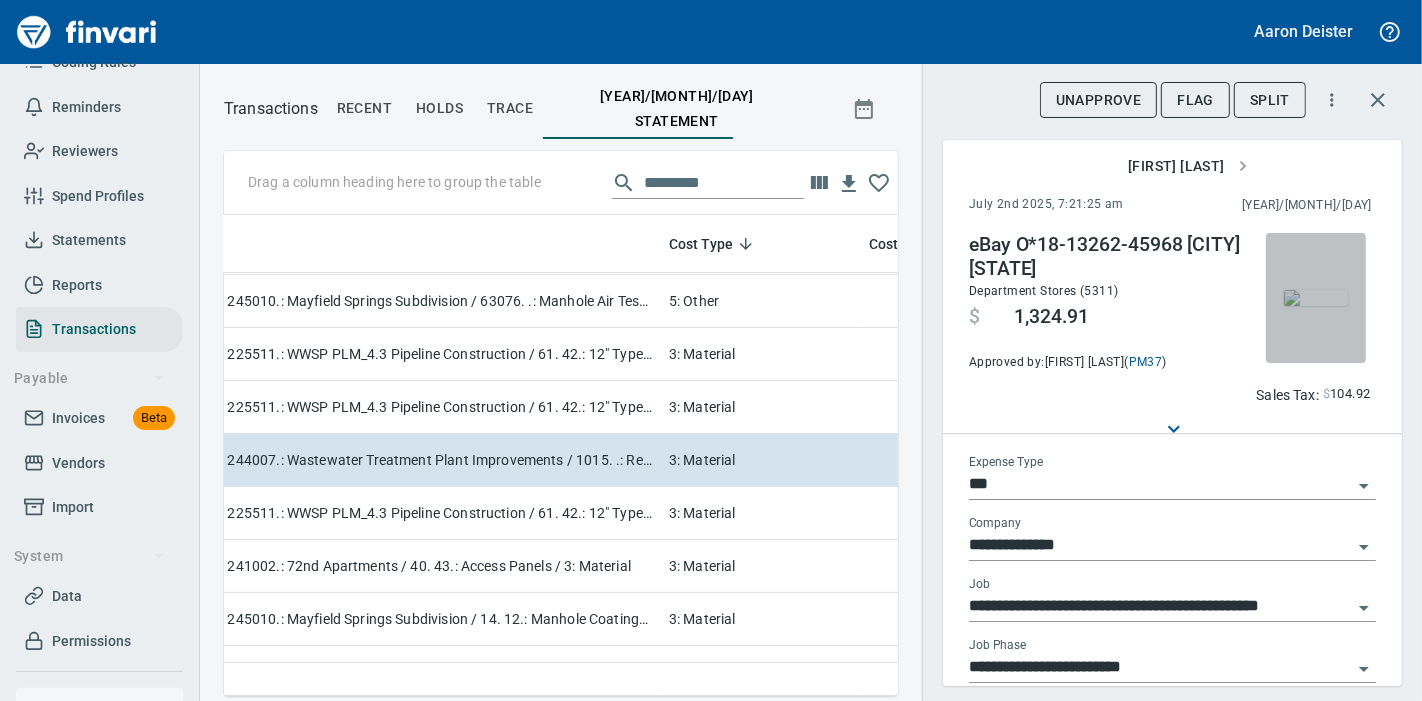 click at bounding box center (1316, 298) 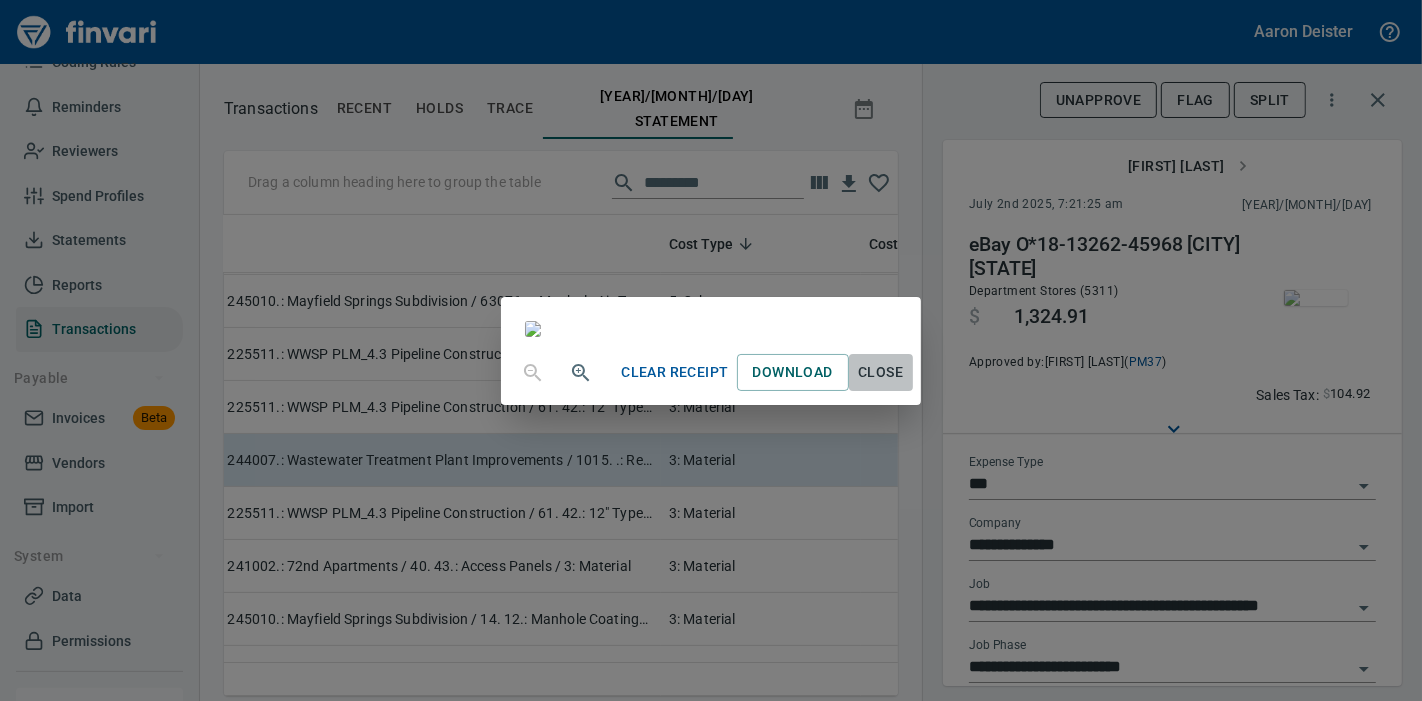 click on "Close" at bounding box center [881, 372] 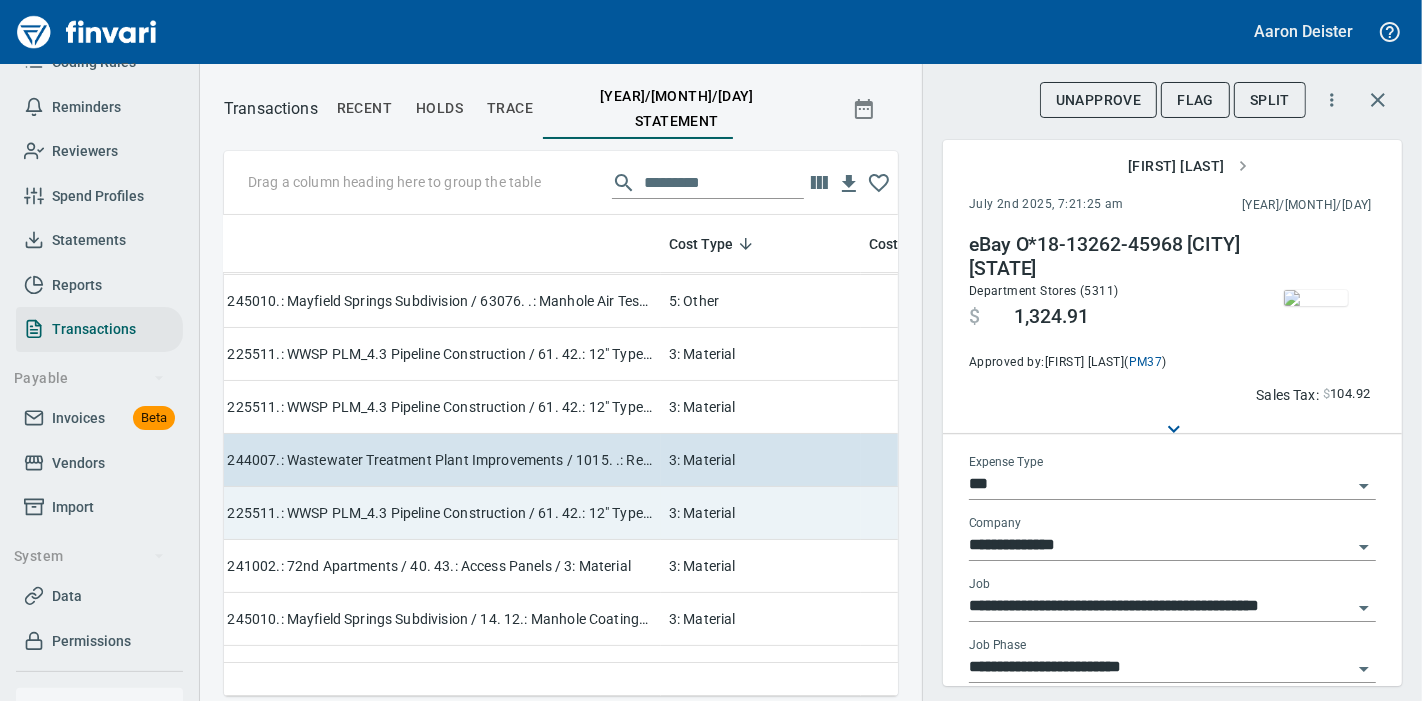 click on "Job (1) / 225511.: WWSP PLM_4.3 Pipeline Construction / 61. 42.: 12" Type II ARV with Vault / 3: Material" at bounding box center [411, 513] 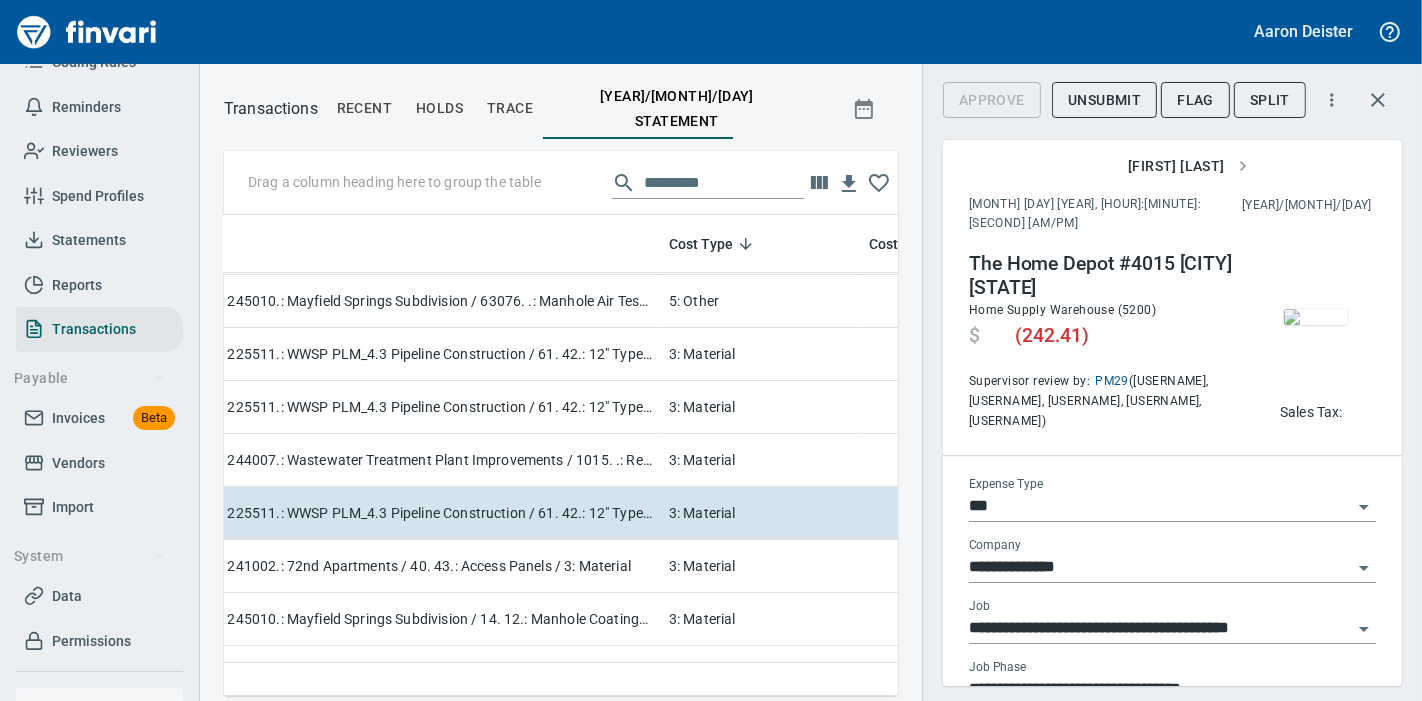 click at bounding box center [1316, 317] 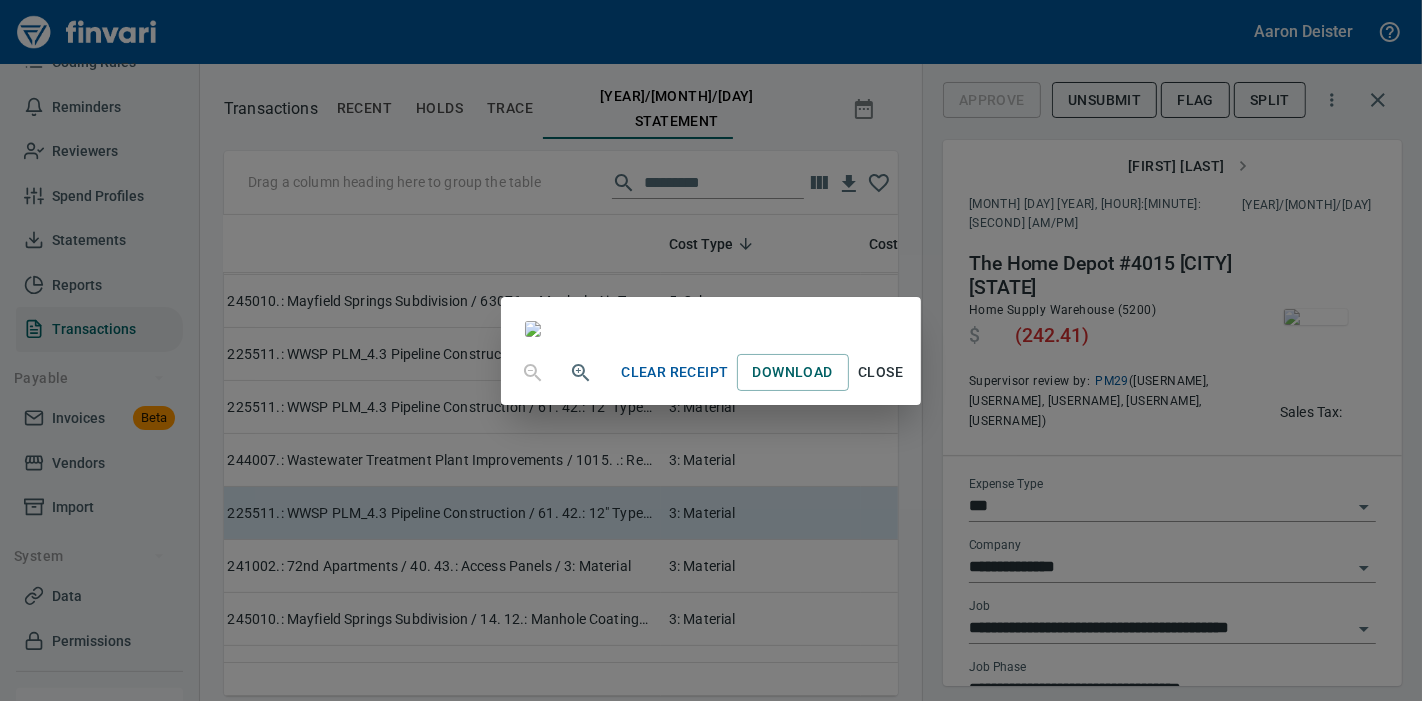 scroll, scrollTop: 277, scrollLeft: 0, axis: vertical 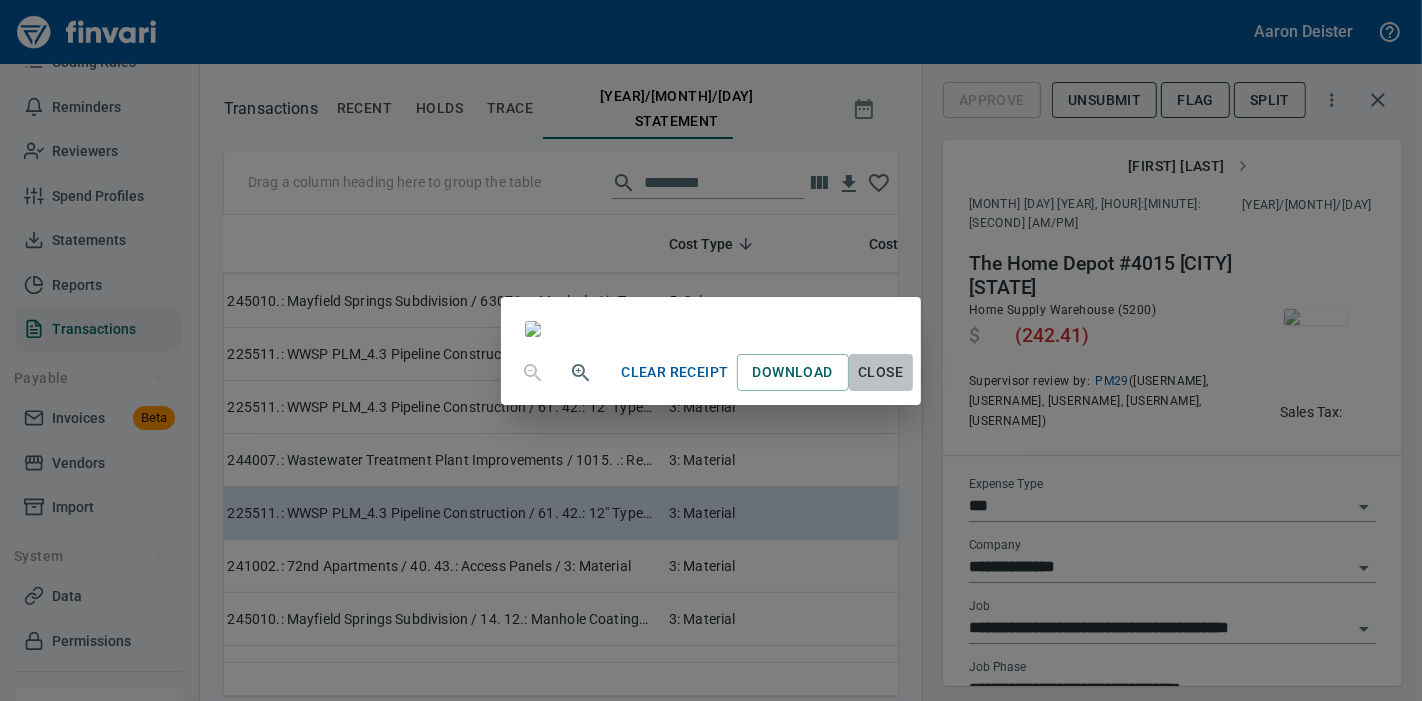 click on "Close" at bounding box center (881, 372) 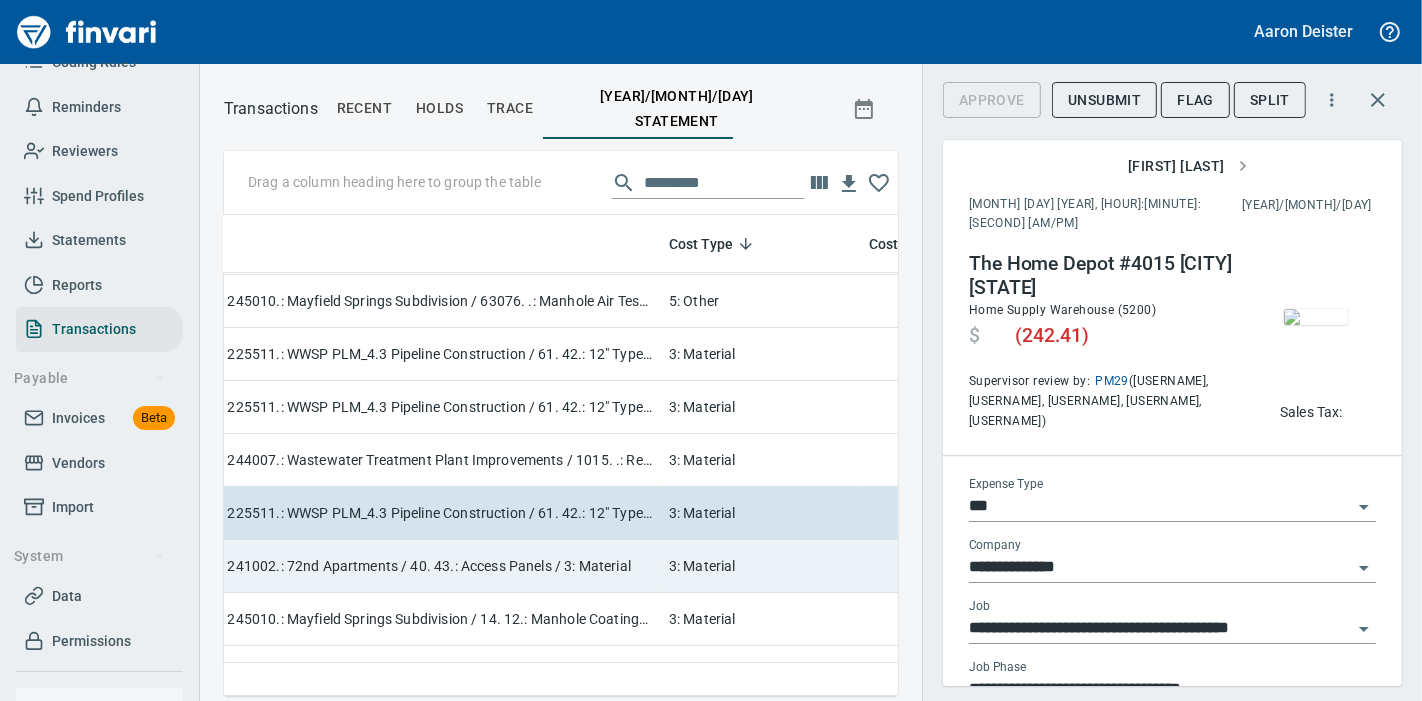 click on "Job (1) / 241002.: 72nd Apartments / 40. 43.: Access Panels / 3: Material" at bounding box center (411, 566) 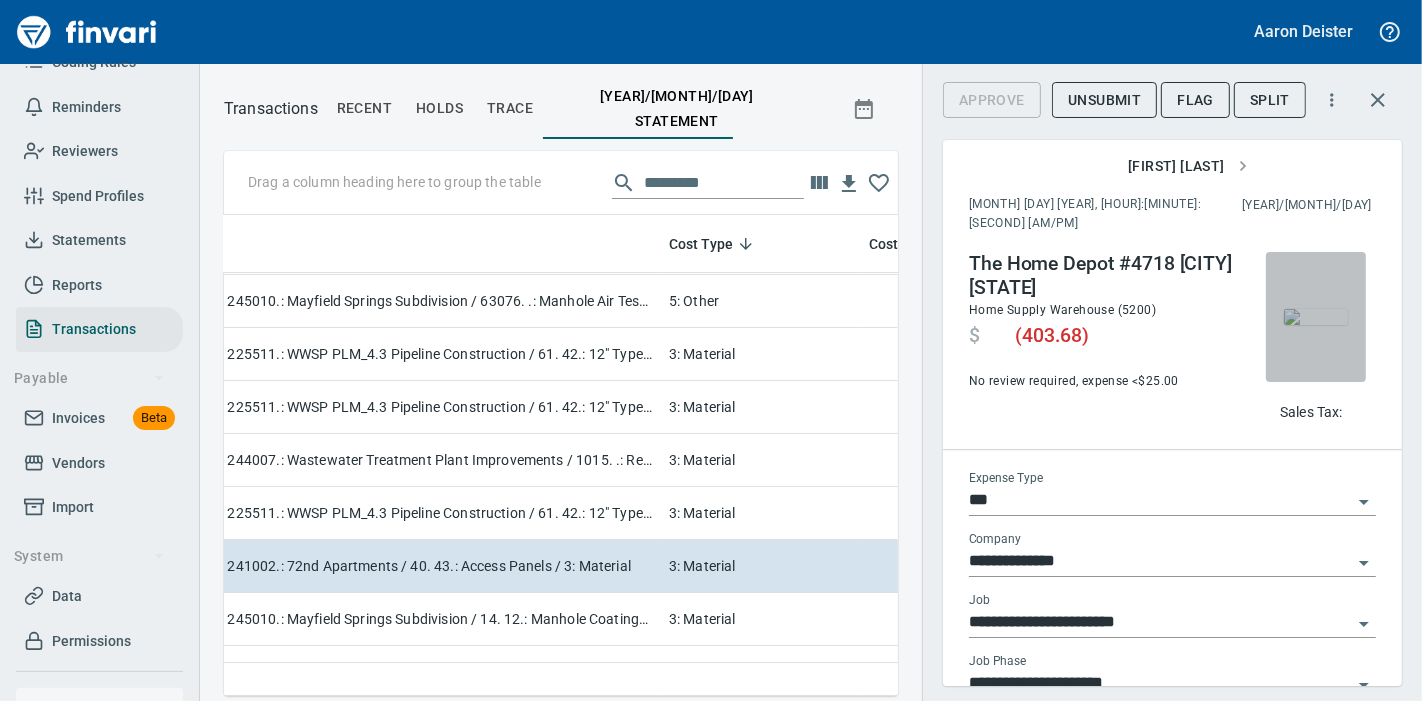 click at bounding box center (1316, 317) 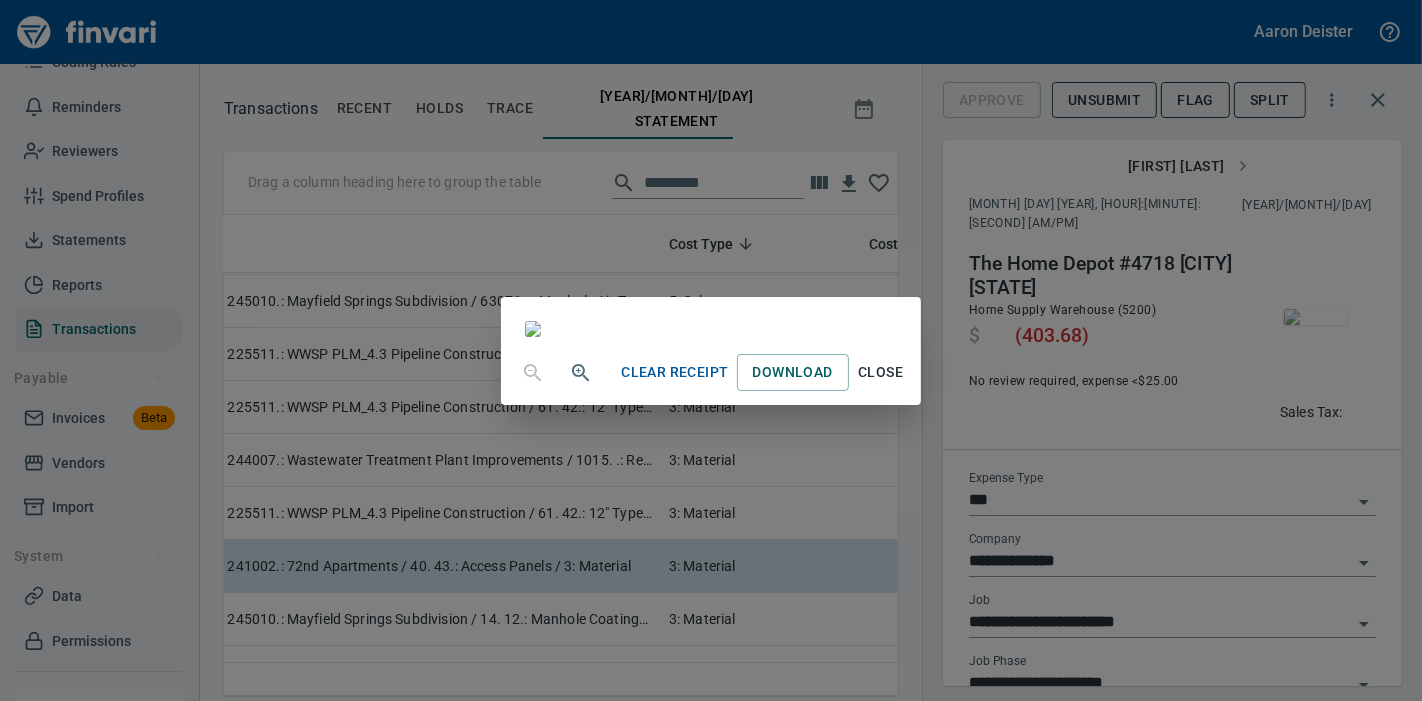 click on "Clear Receipt Download Close" at bounding box center [711, 350] 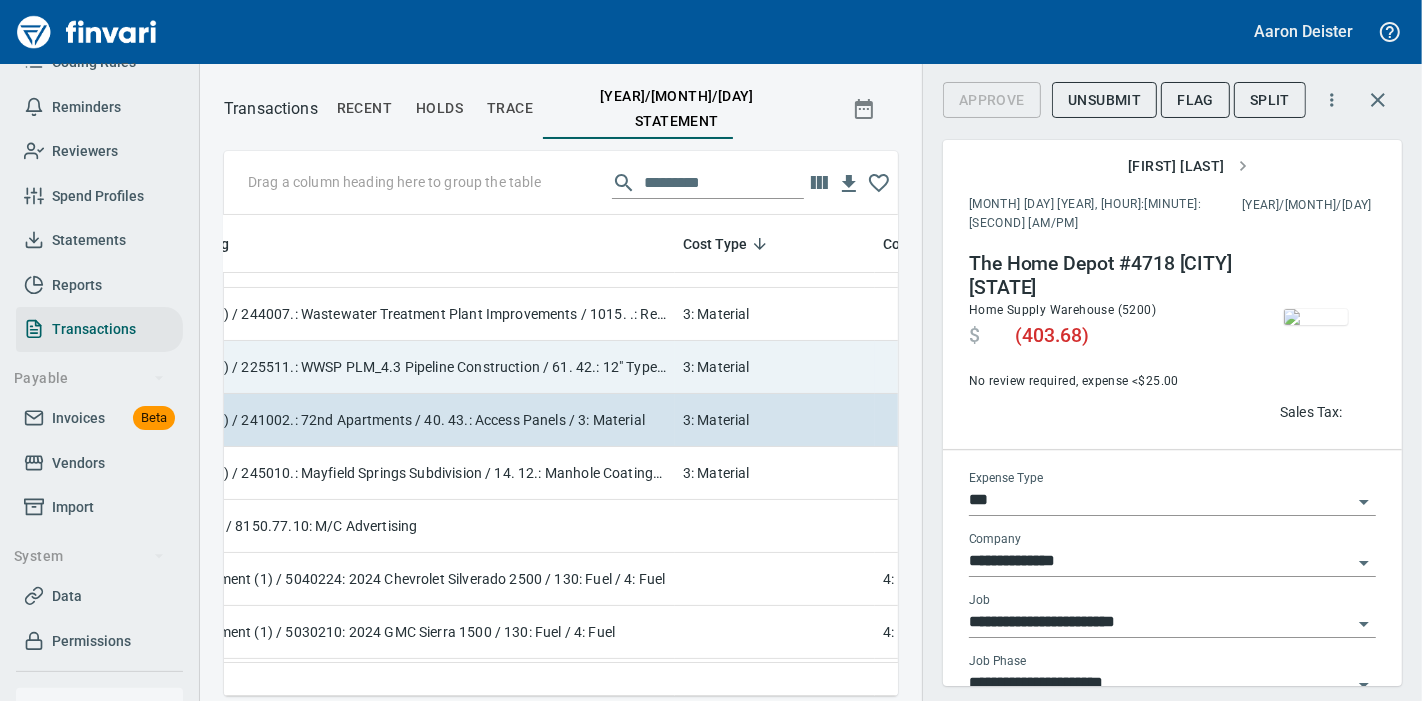 scroll, scrollTop: 6215, scrollLeft: 1115, axis: both 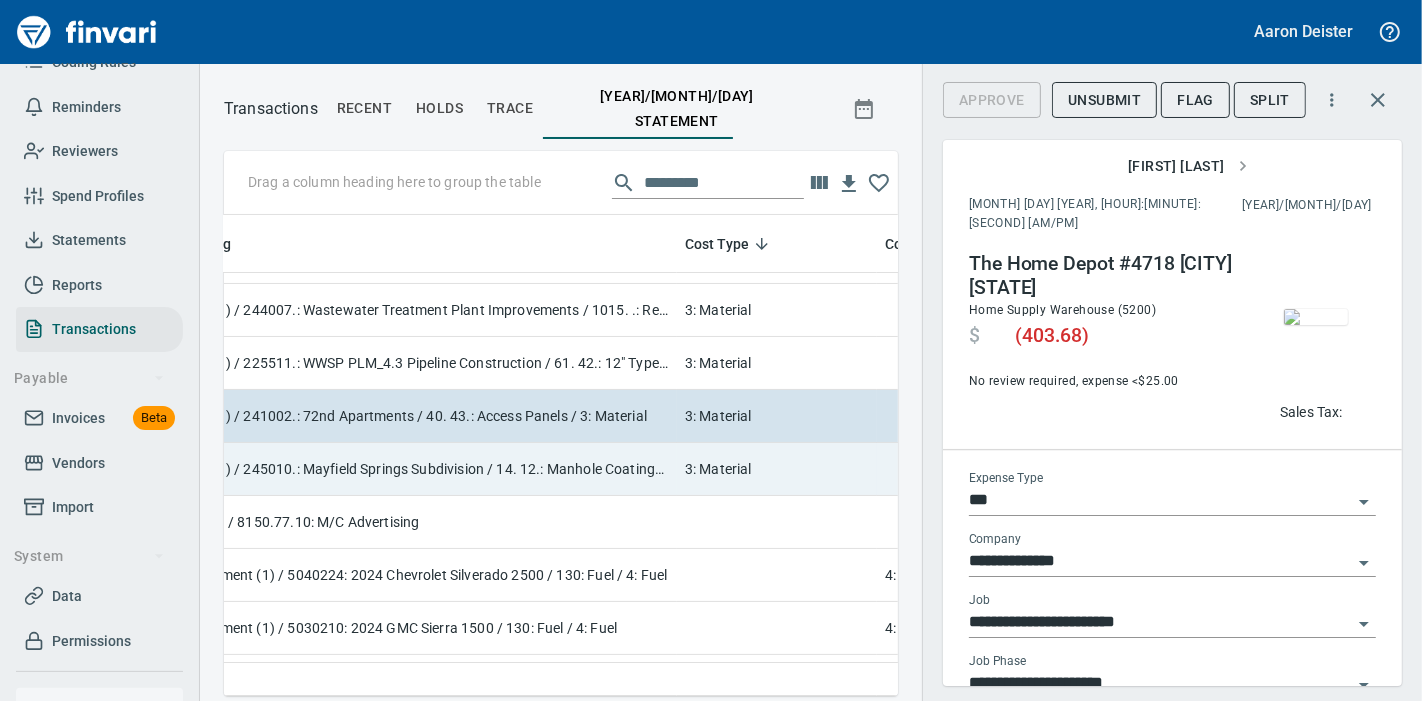 click on "Job (1) / 245010.: Mayfield Springs Subdivision / 14. 12.: Manhole Coatings / 3: Material" at bounding box center [427, 469] 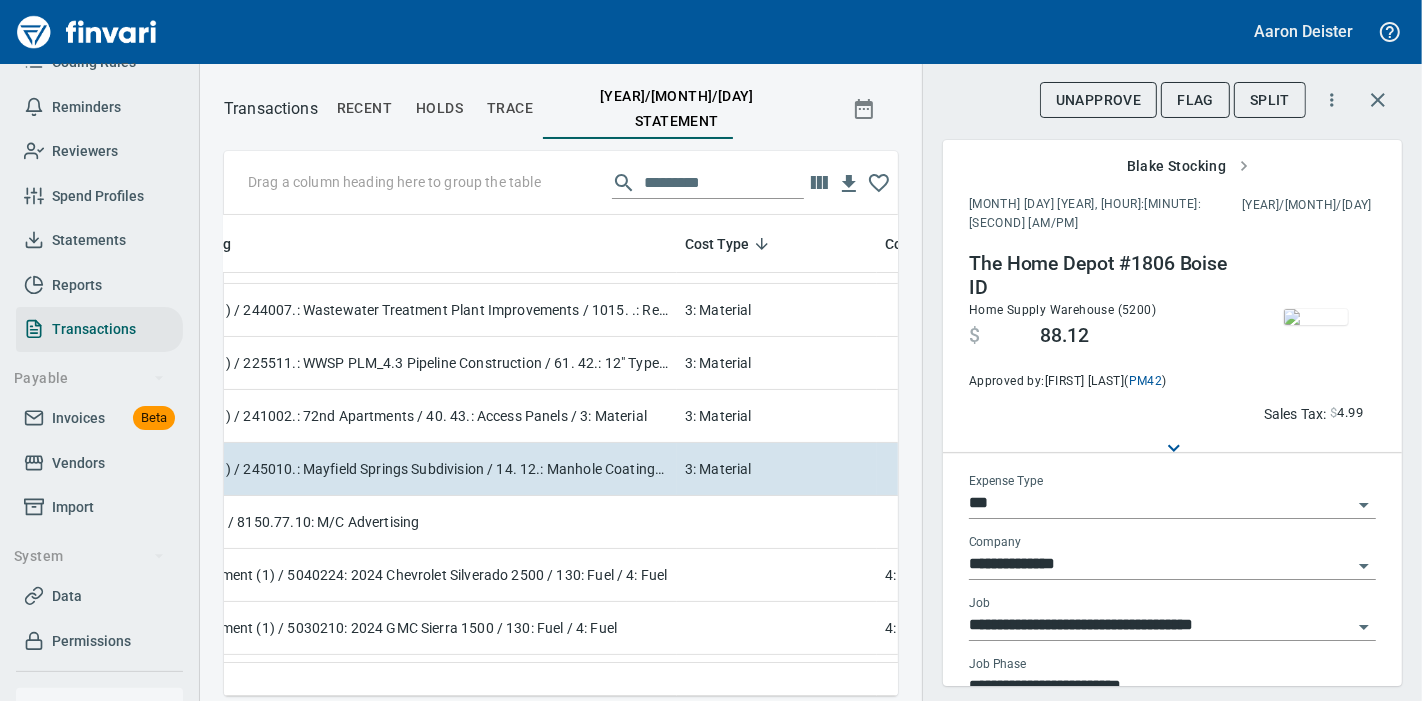 click at bounding box center [1316, 317] 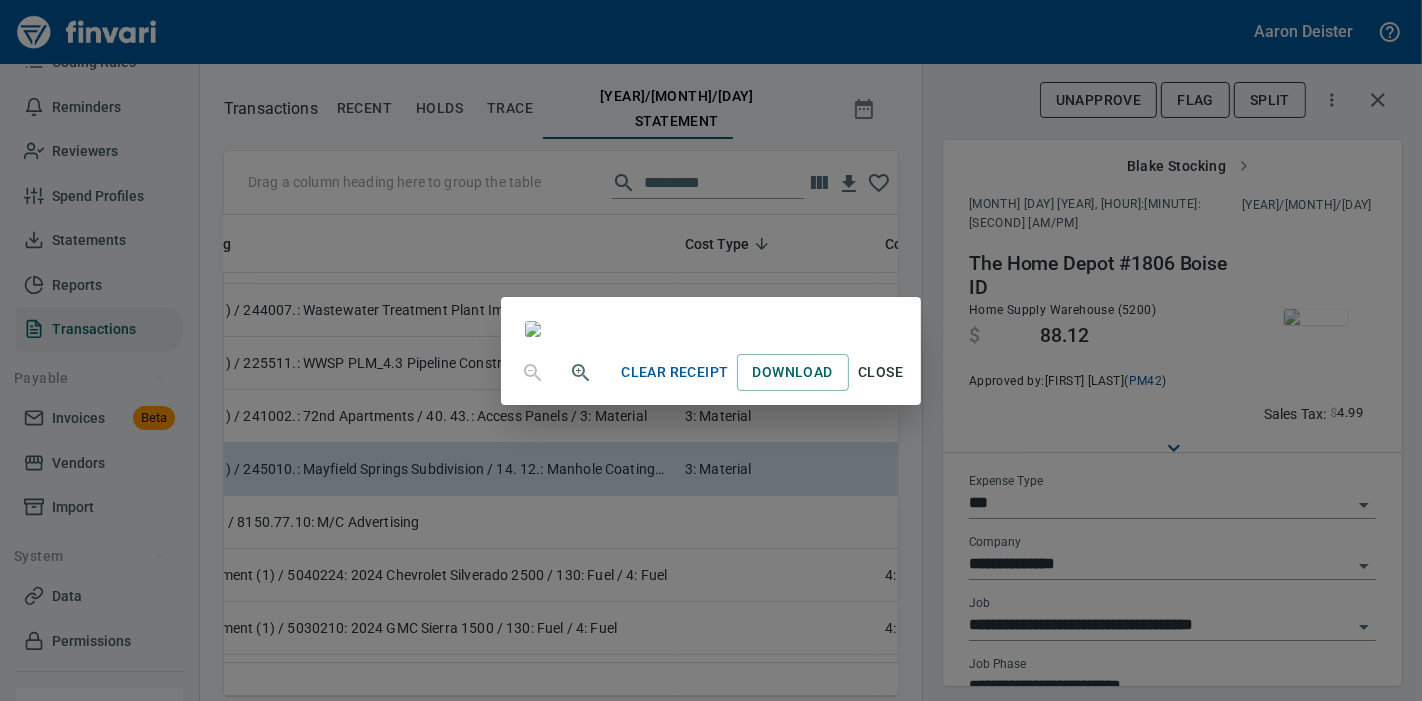 click on "Close" at bounding box center (881, 372) 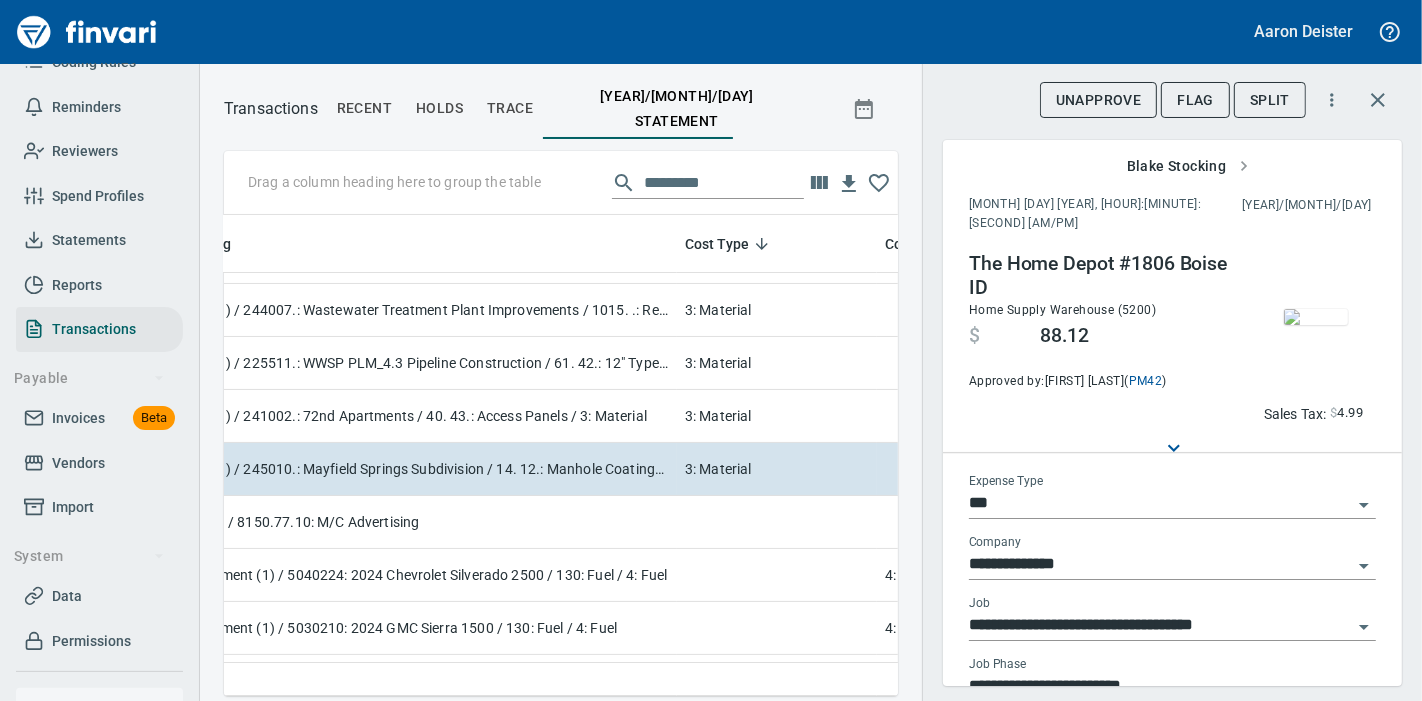 scroll, scrollTop: 447, scrollLeft: 640, axis: both 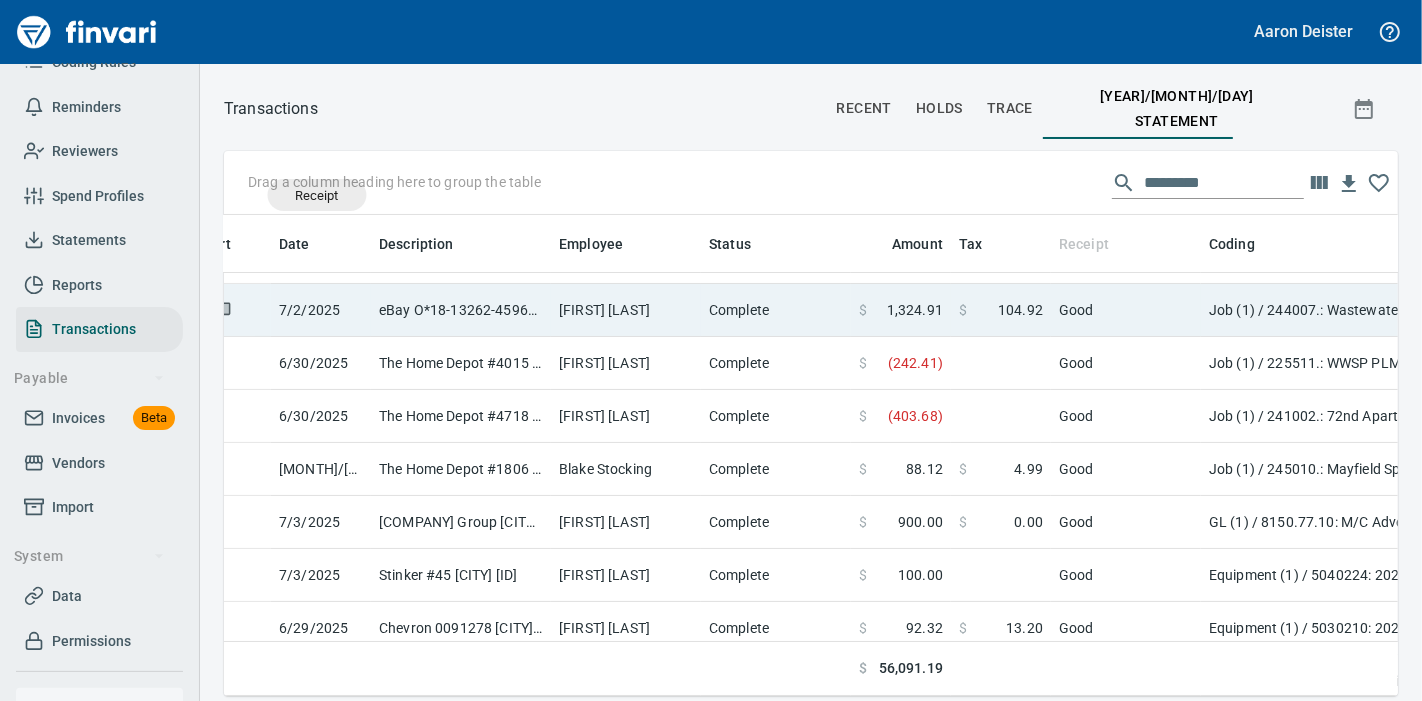 drag, startPoint x: 1088, startPoint y: 224, endPoint x: 320, endPoint y: 173, distance: 769.69147 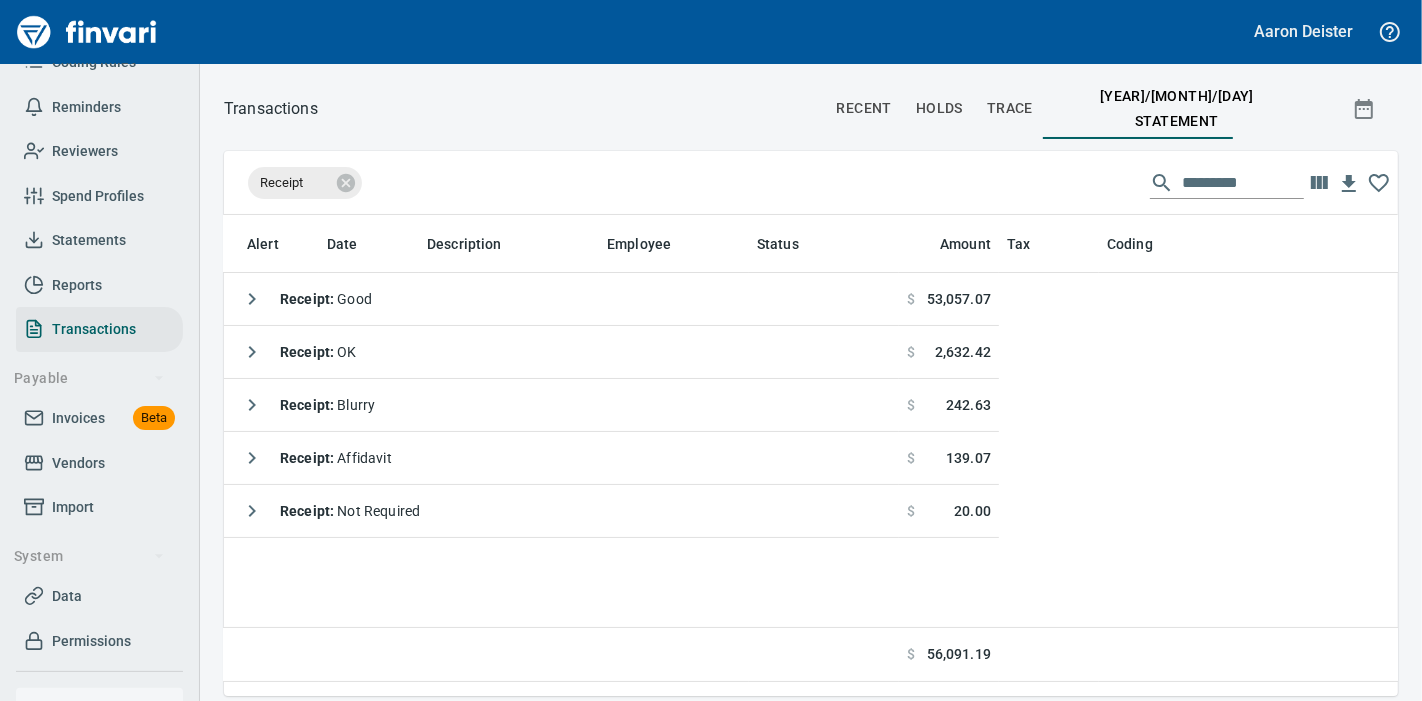 scroll, scrollTop: 0, scrollLeft: 91, axis: horizontal 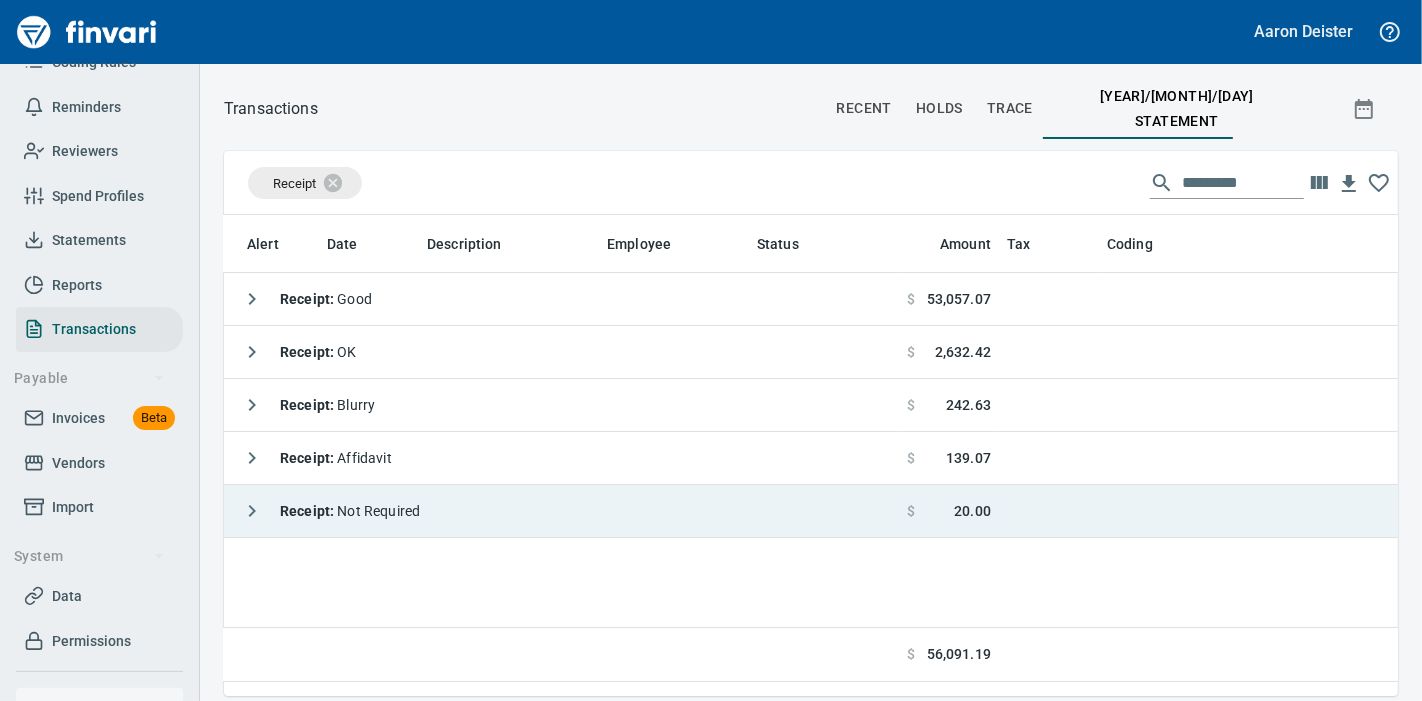 click 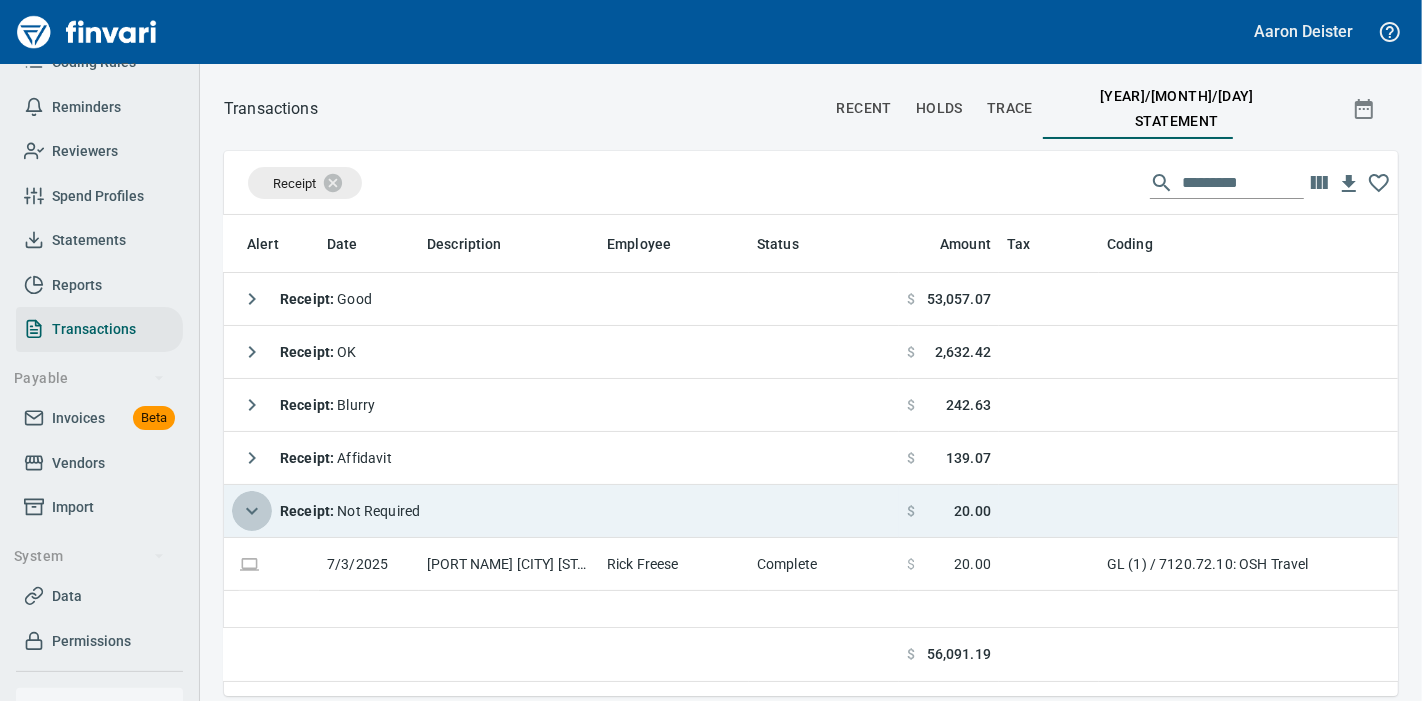 click 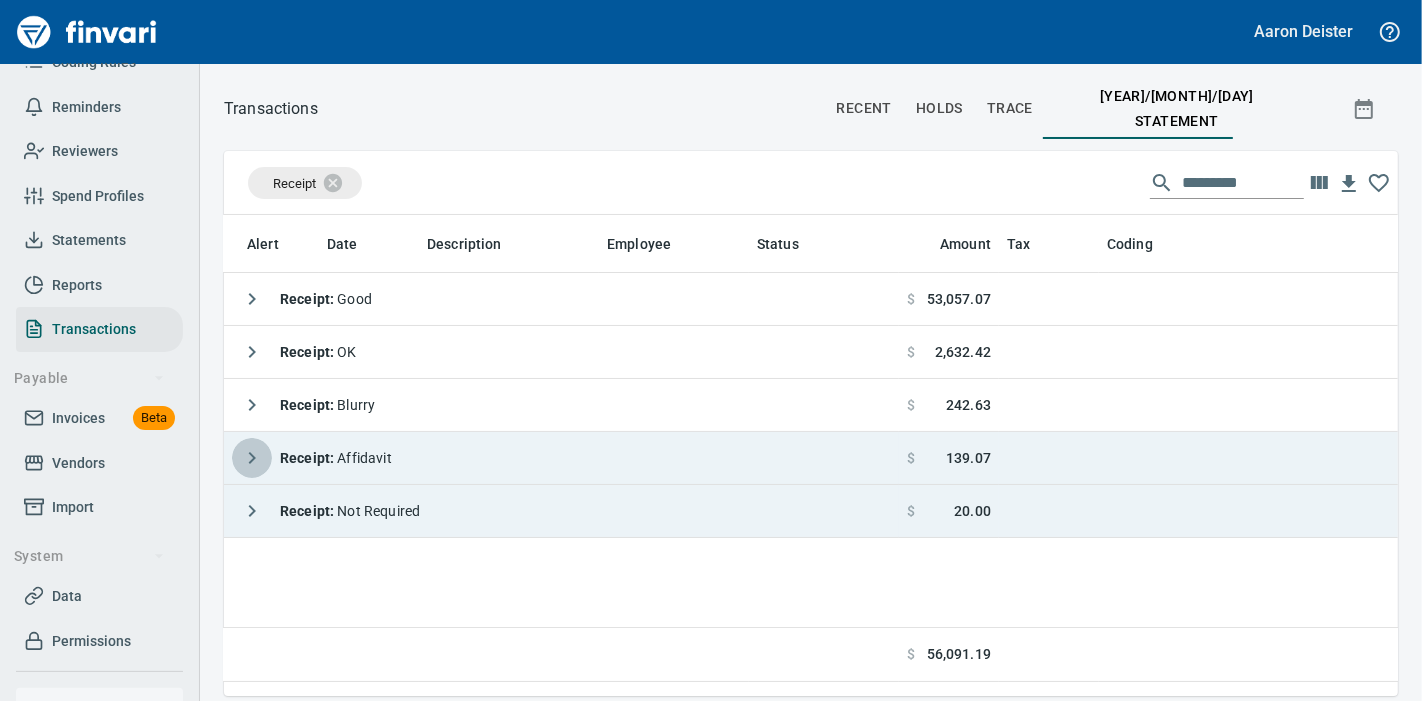 click 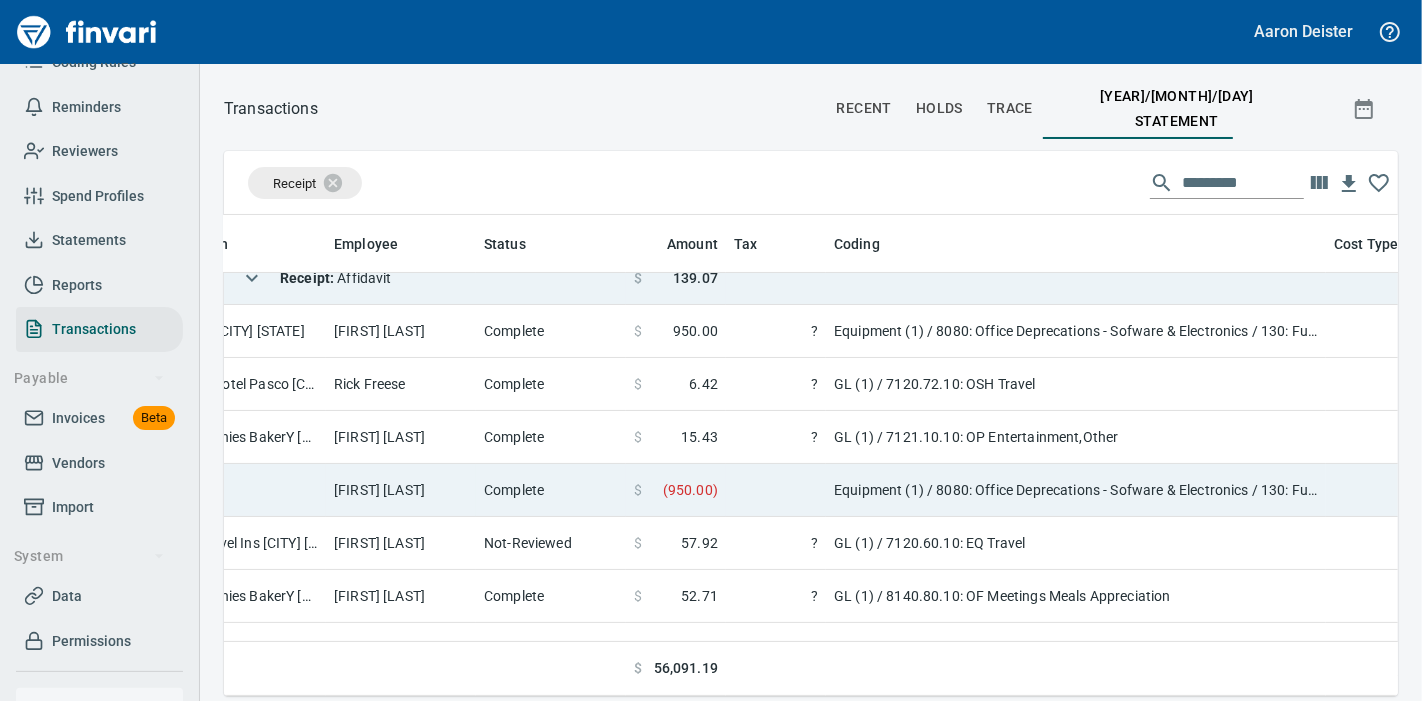 scroll, scrollTop: 180, scrollLeft: 364, axis: both 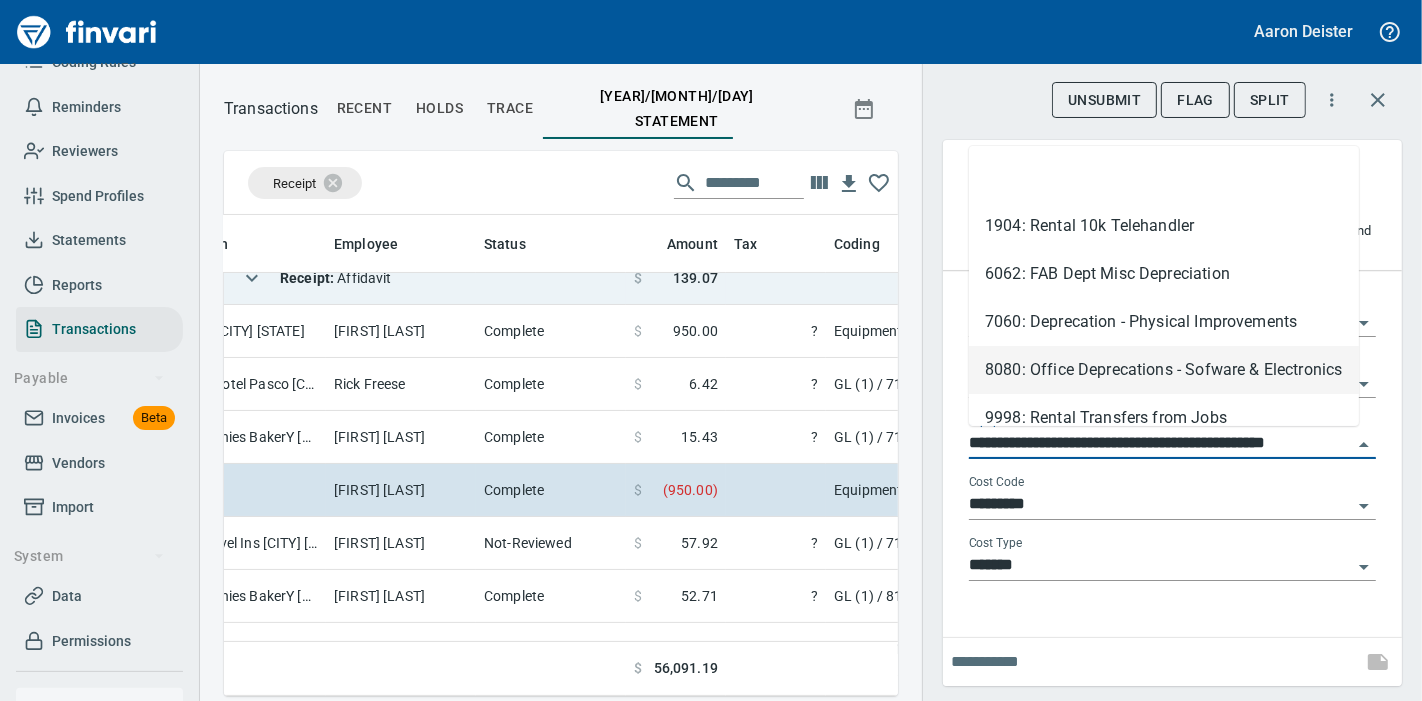 click on "**********" at bounding box center (1160, 444) 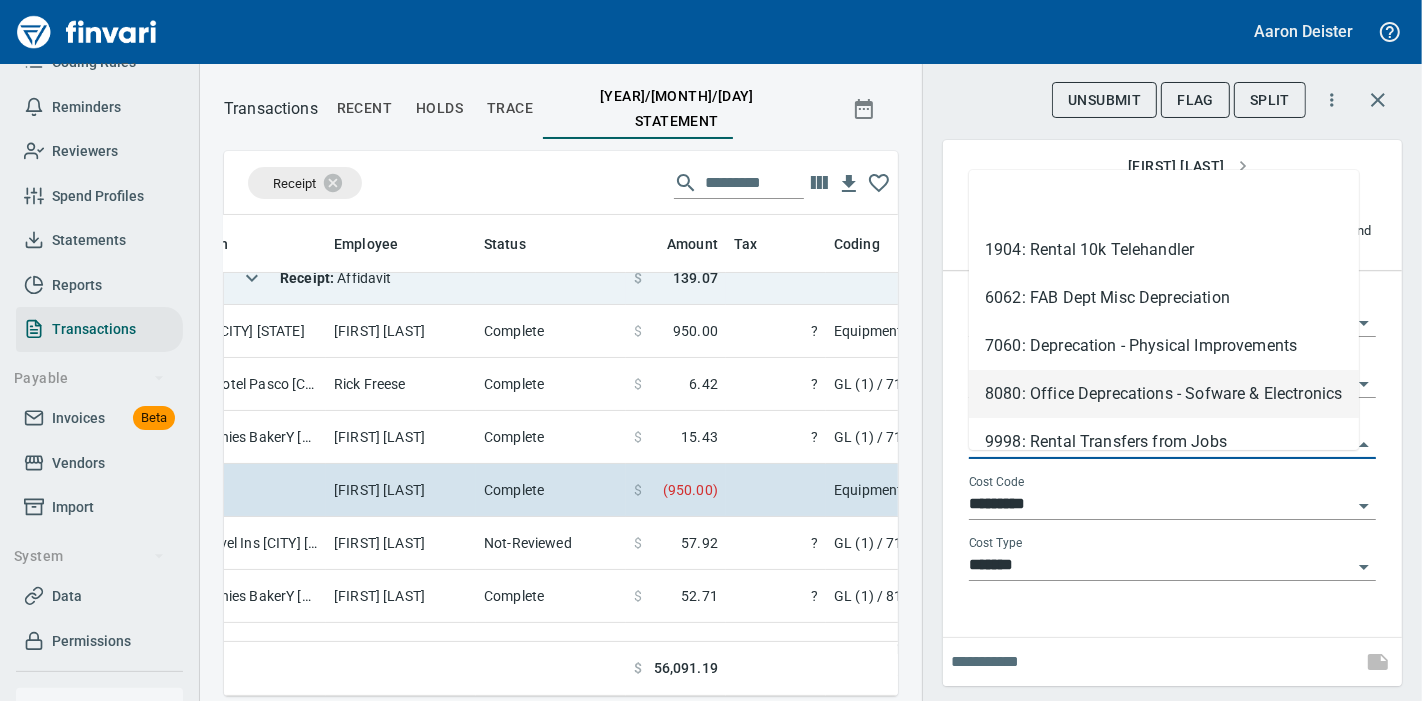 scroll, scrollTop: 137, scrollLeft: 0, axis: vertical 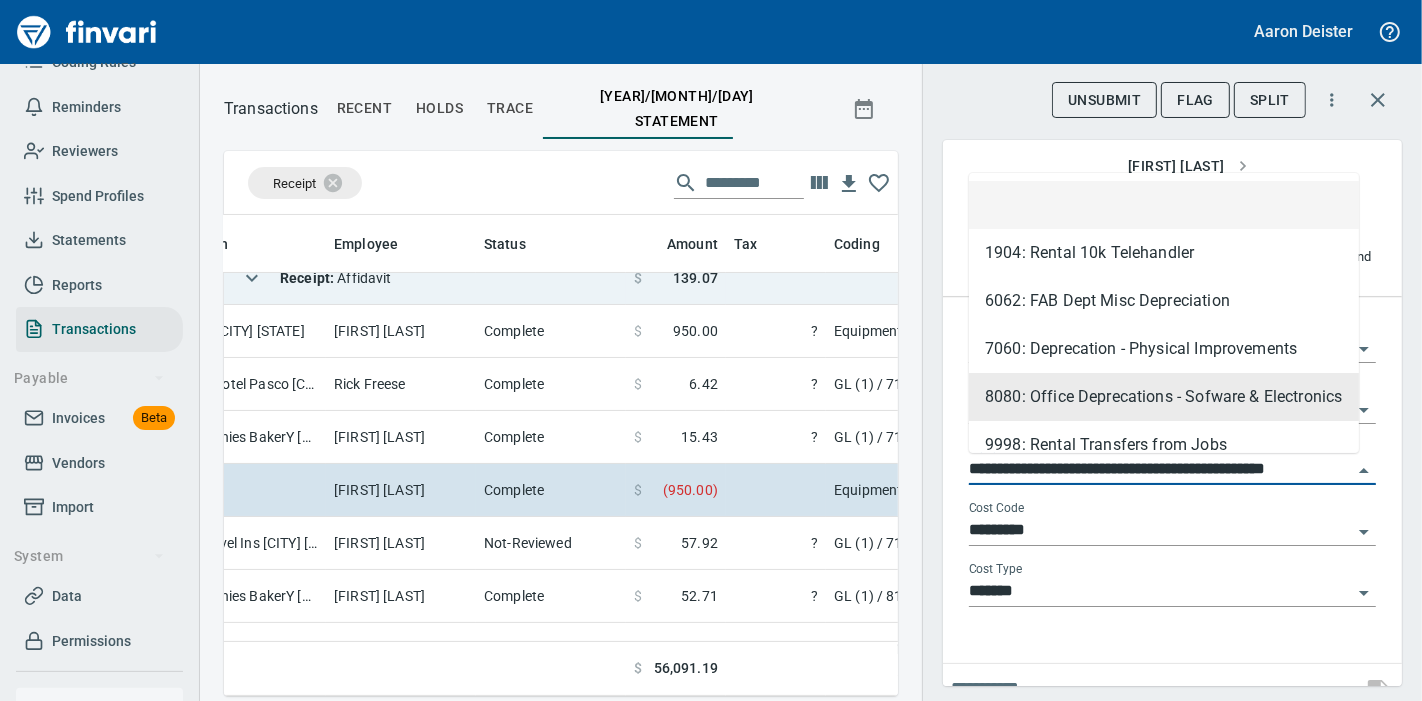 click on "Unsubmit Flag Split" at bounding box center (1172, 105) 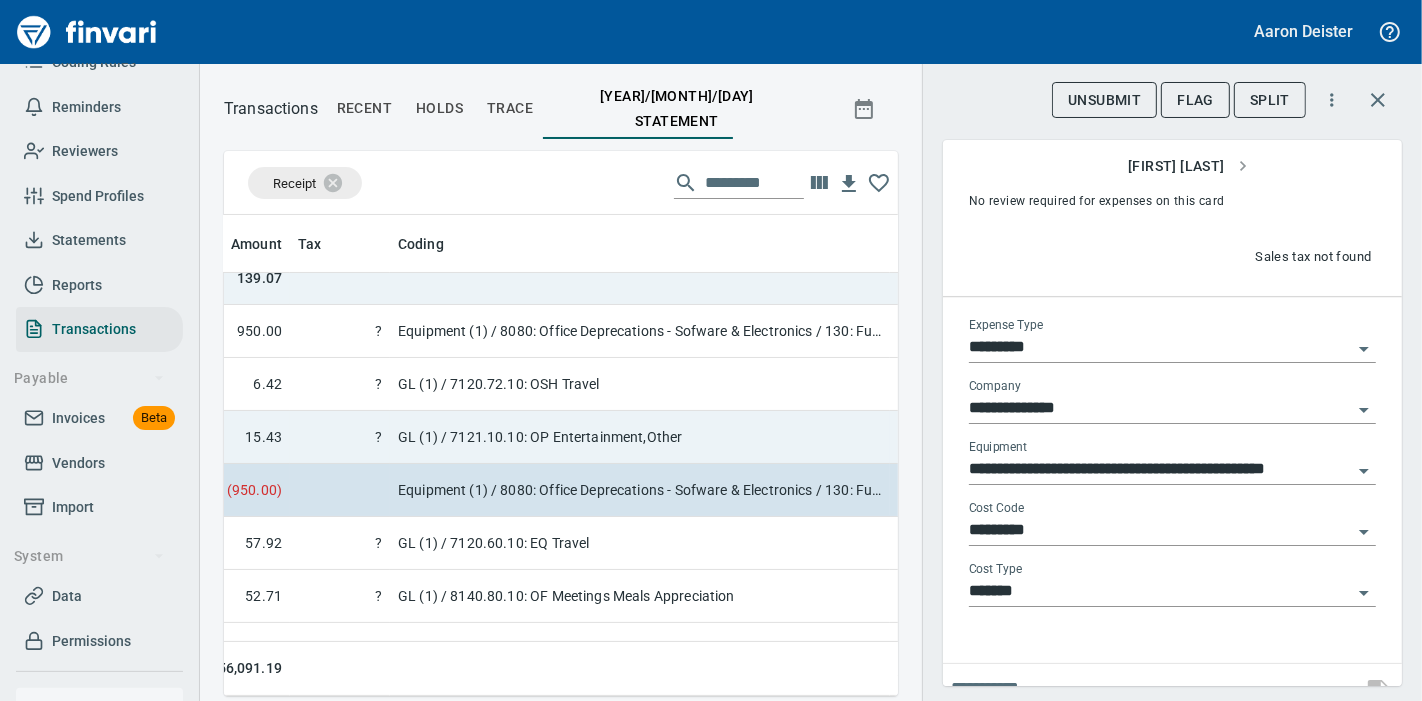 scroll, scrollTop: 180, scrollLeft: 802, axis: both 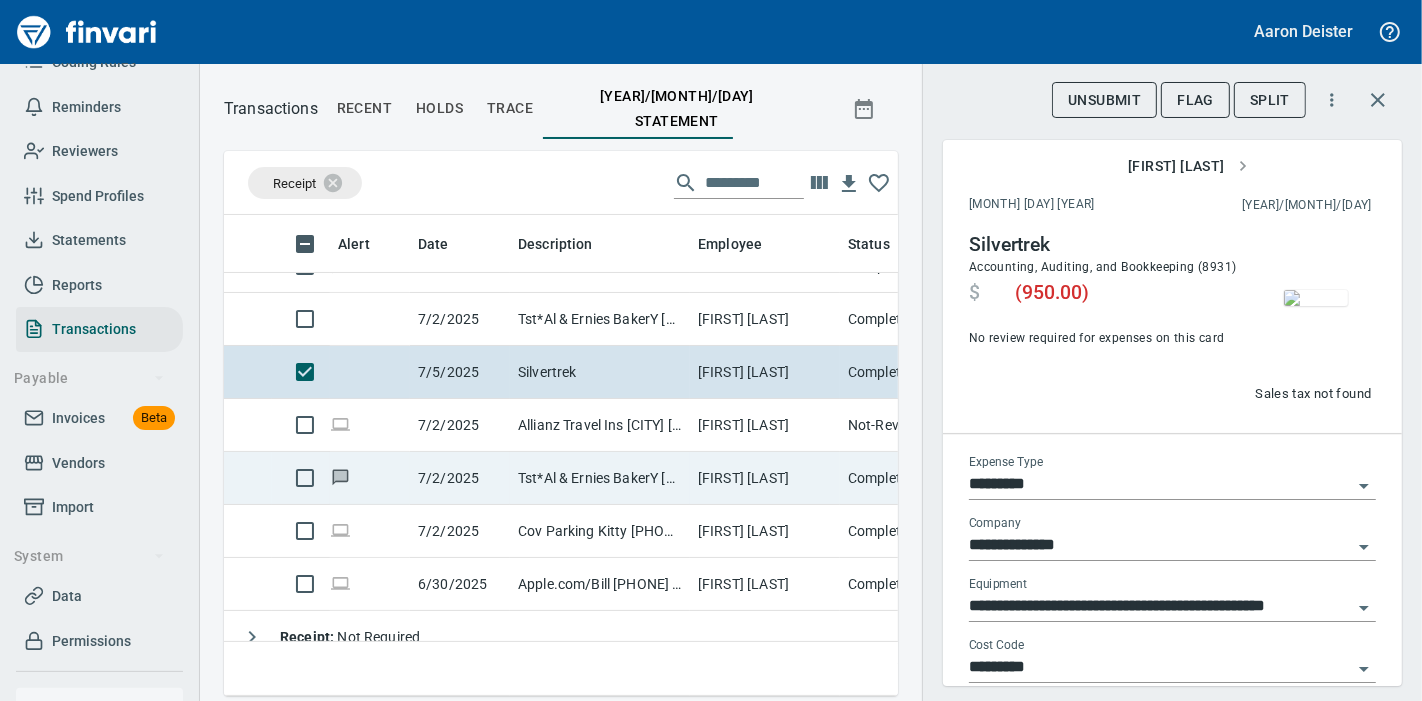 click on "Tst*Al & Ernies BakerY [CITY] [STATE]" at bounding box center [600, 478] 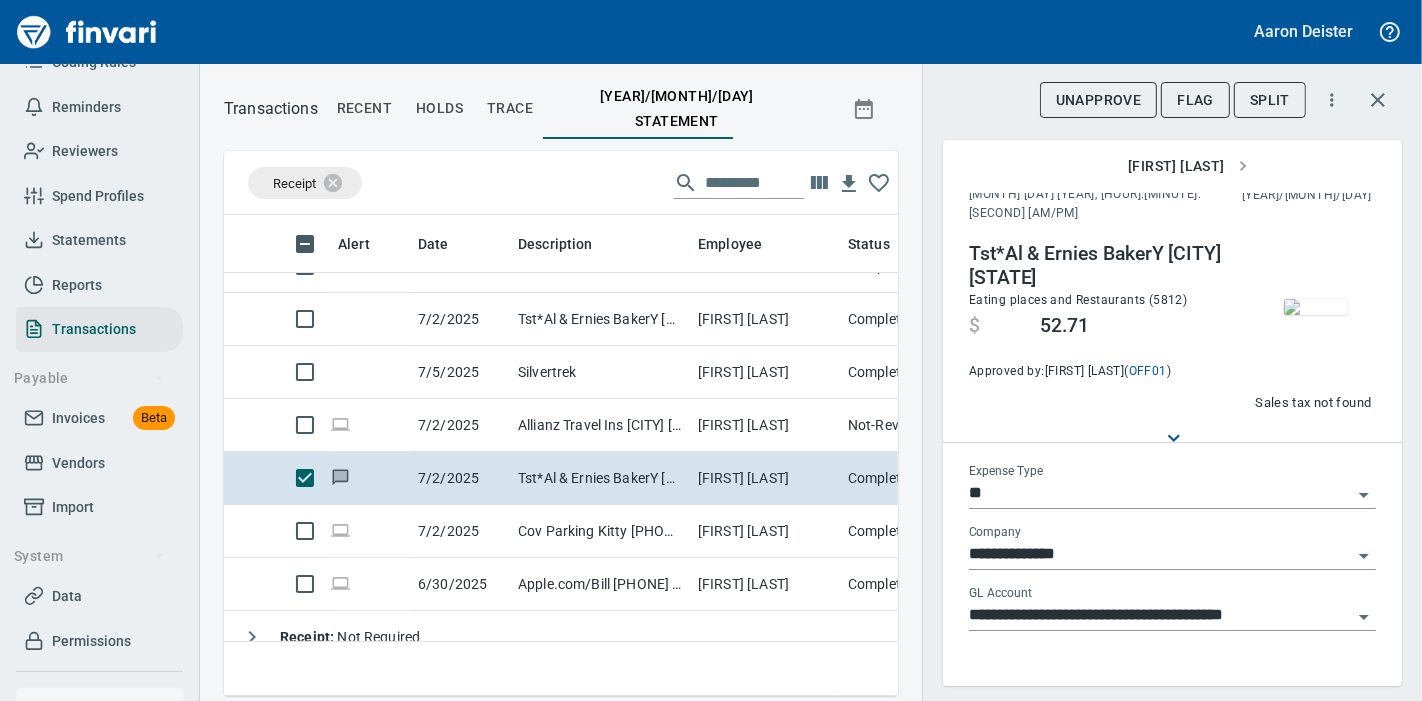 scroll, scrollTop: 0, scrollLeft: 0, axis: both 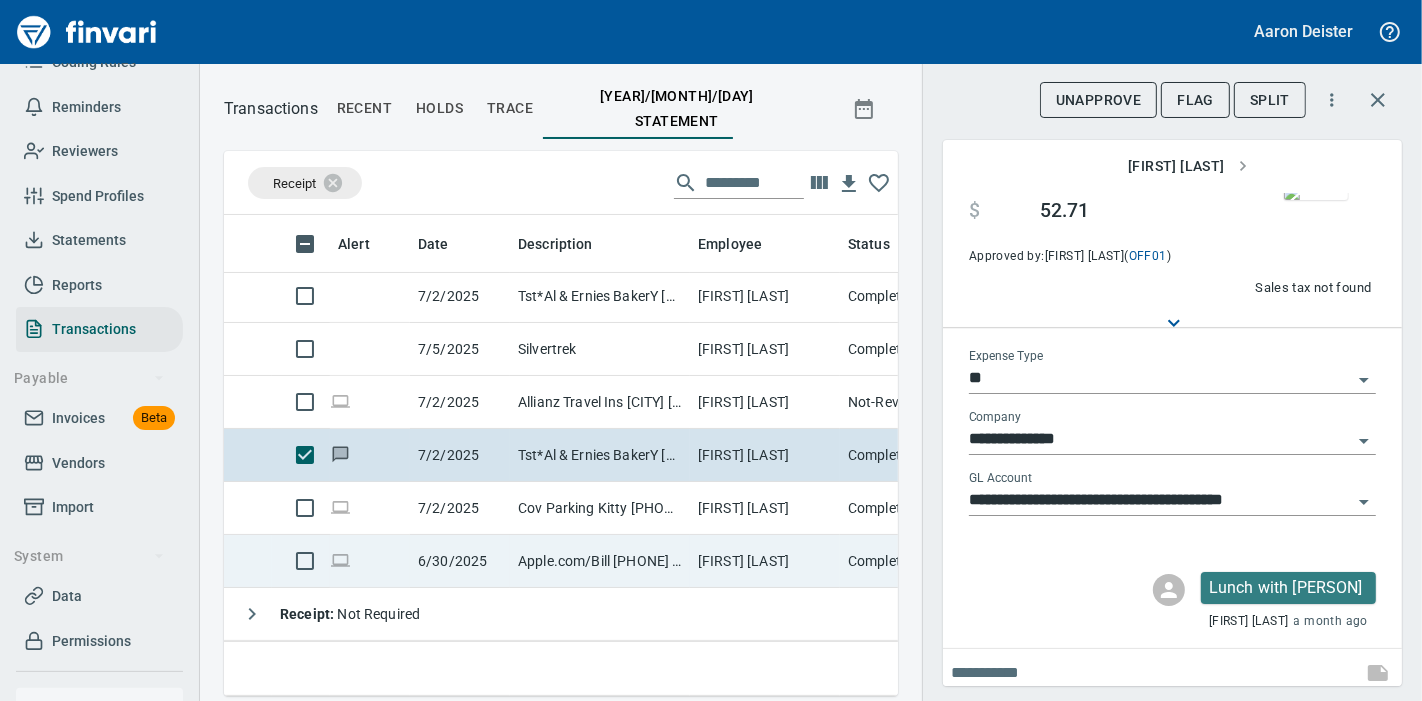 click on "Apple.com/Bill [PHONE] [STATE]" at bounding box center (600, 561) 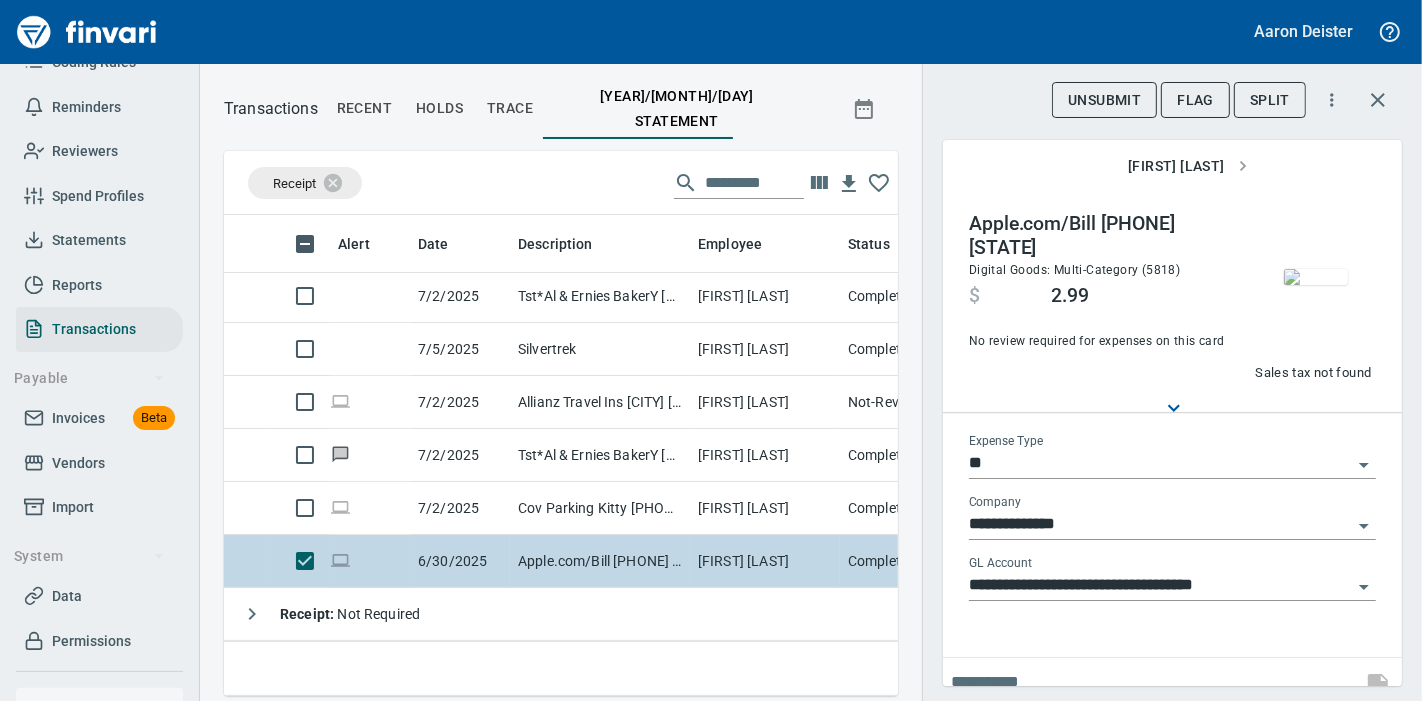scroll, scrollTop: 50, scrollLeft: 0, axis: vertical 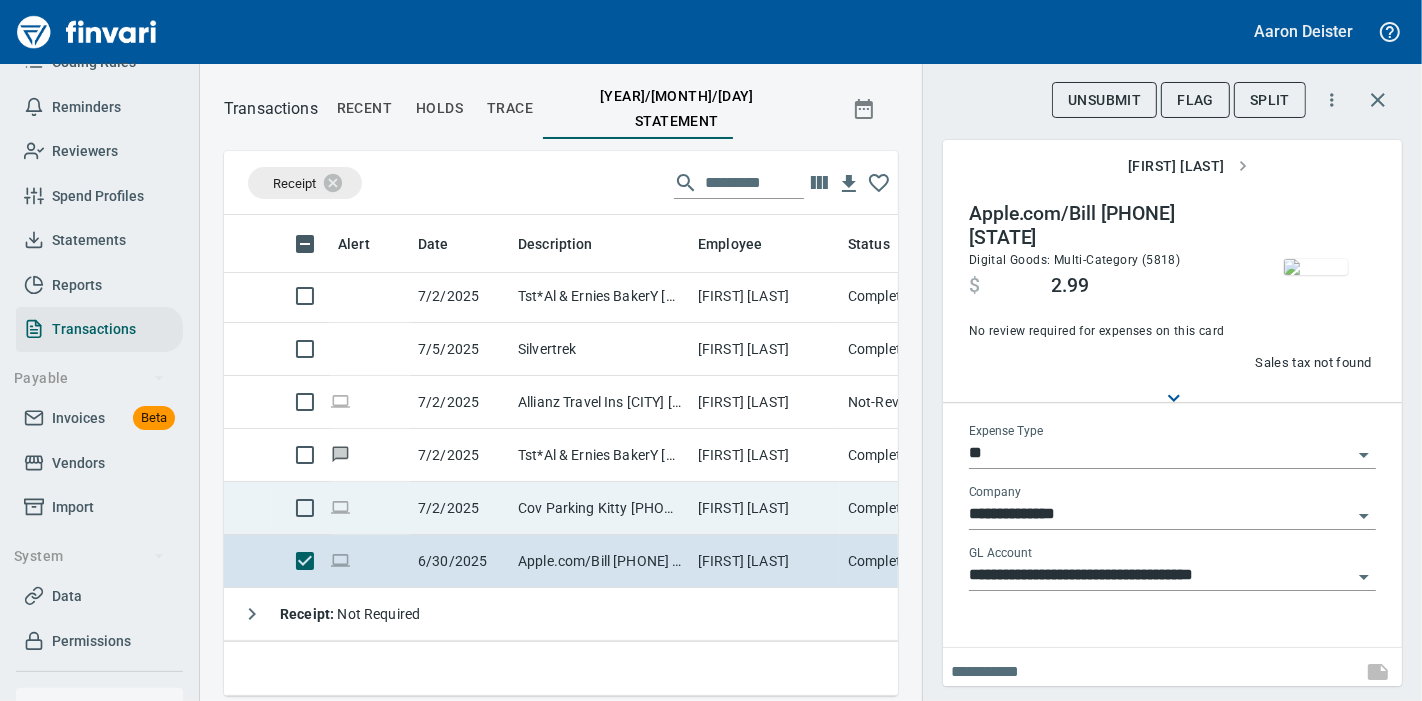 click on "[FIRST] [LAST]" at bounding box center [765, 508] 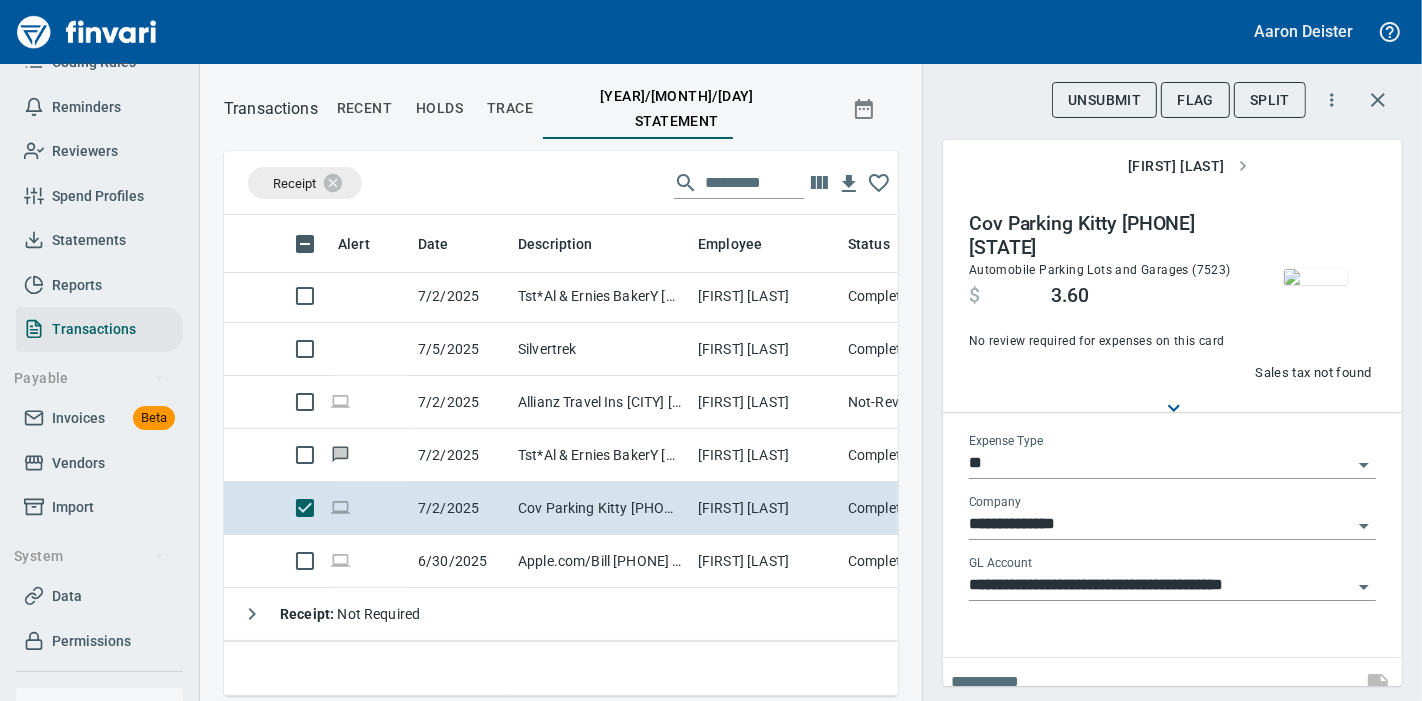 scroll, scrollTop: 50, scrollLeft: 0, axis: vertical 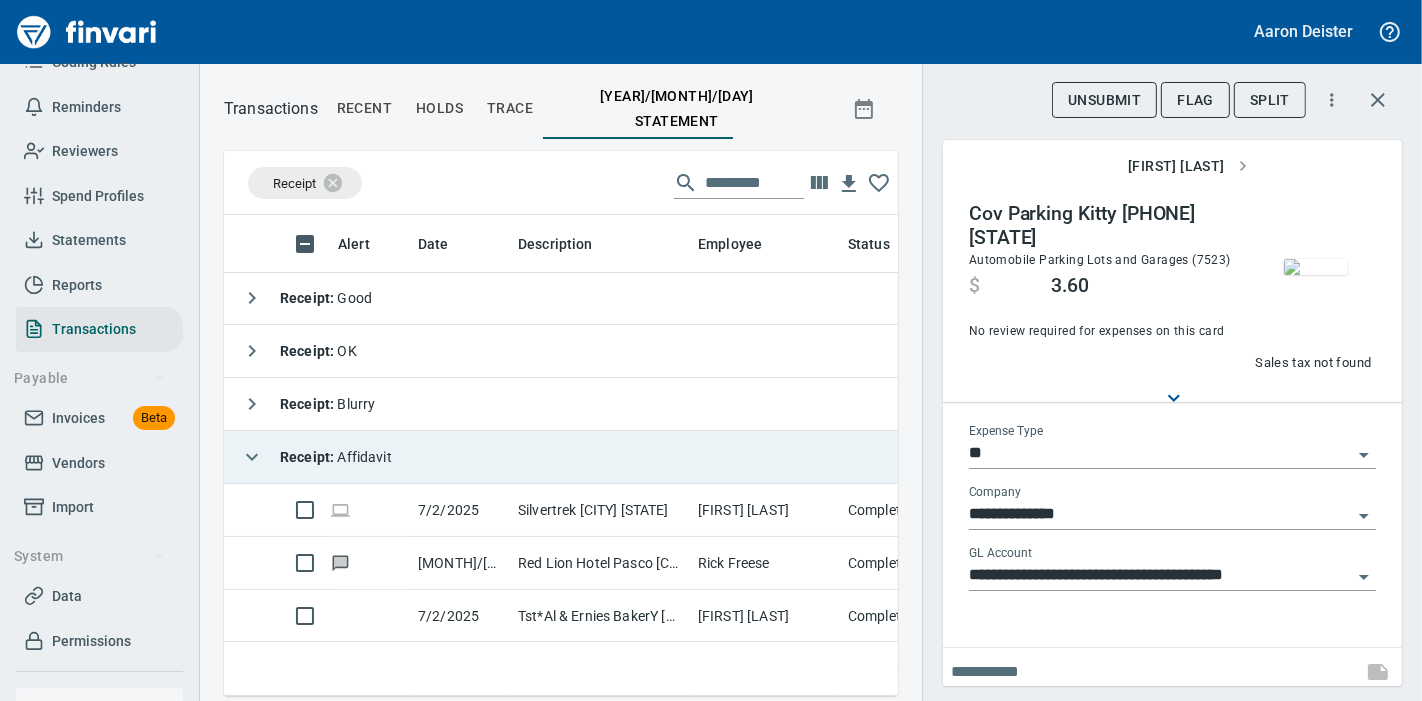 click on "Receipt :" at bounding box center [308, 457] 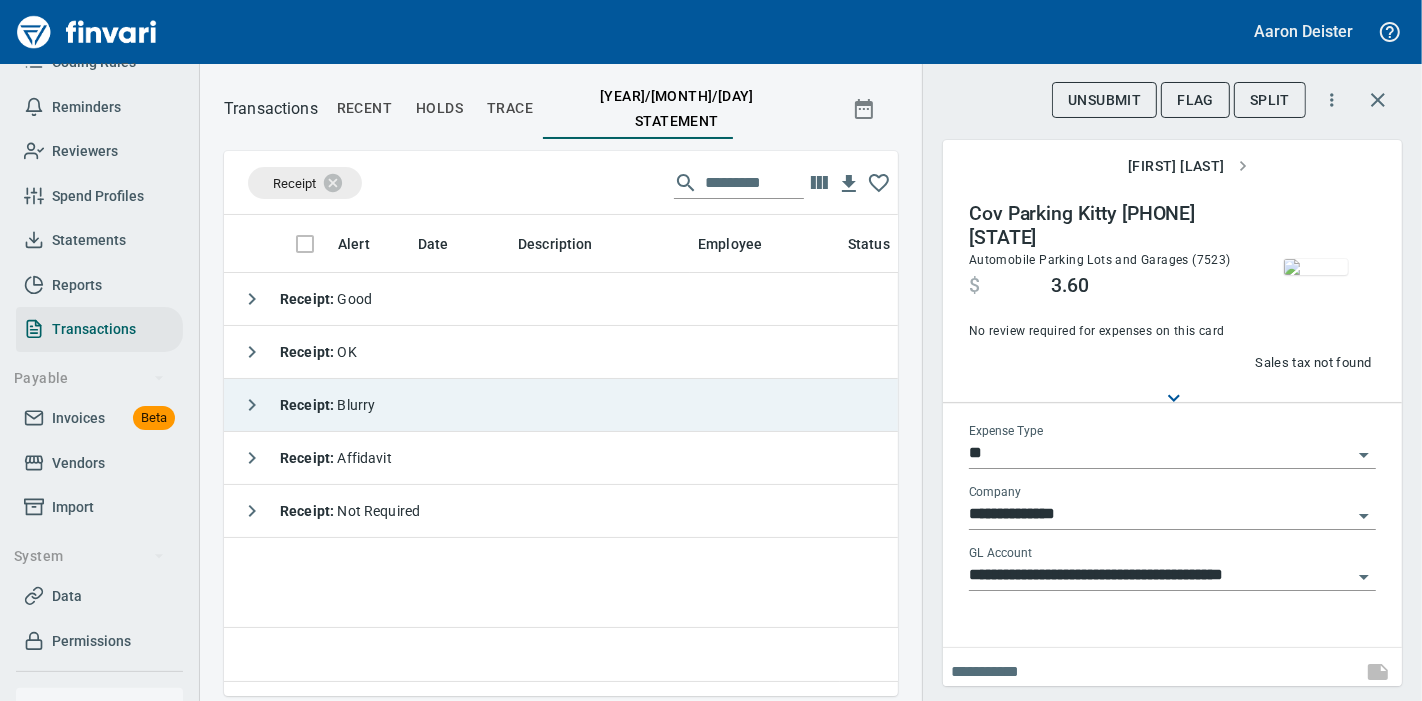 click on "Receipt :   Blurry" at bounding box center (327, 405) 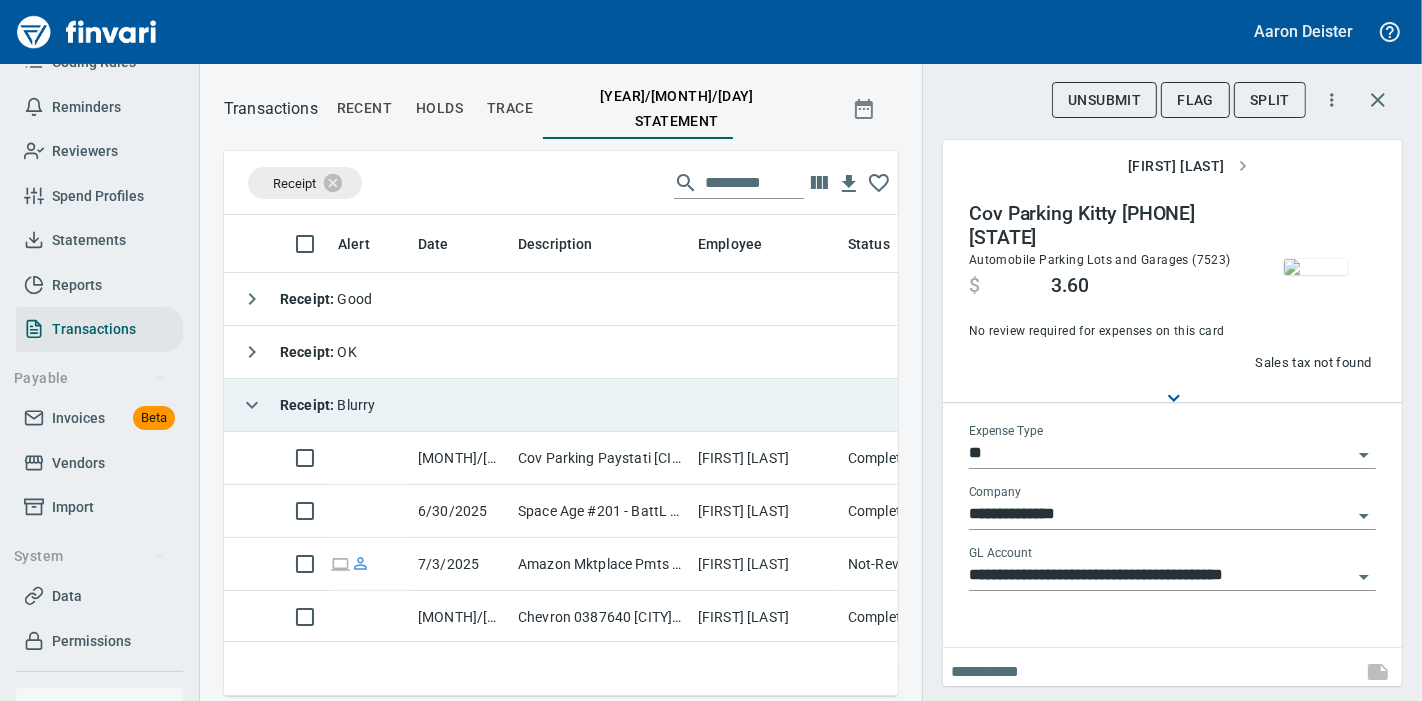 click on "Receipt :   Blurry" at bounding box center [327, 405] 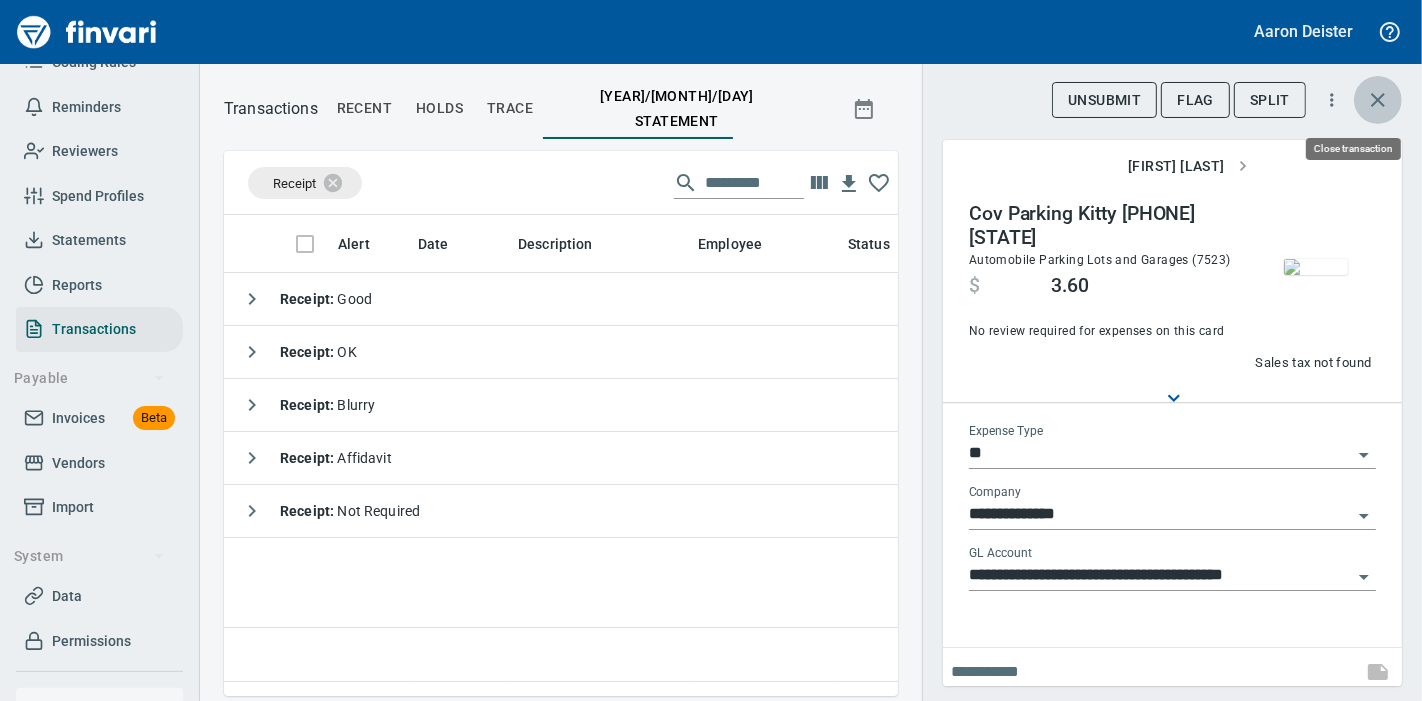 click 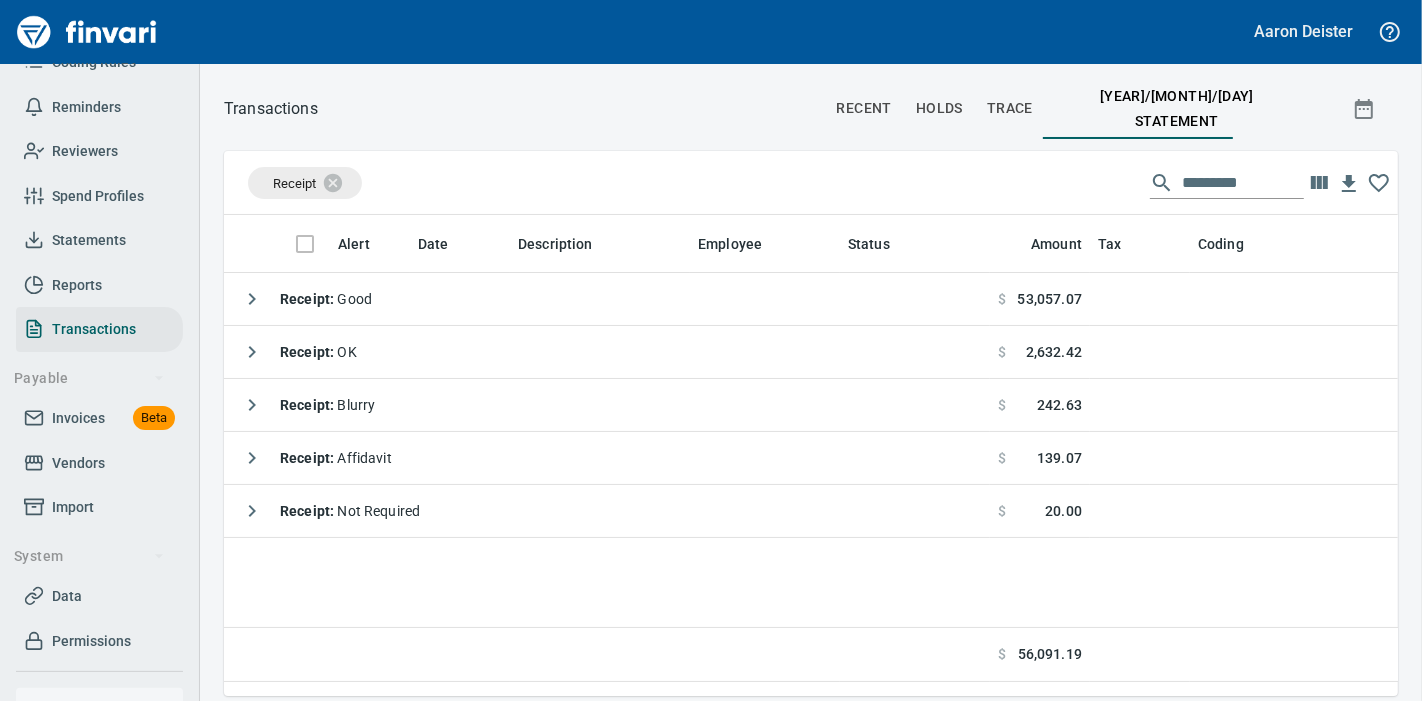 scroll, scrollTop: 2, scrollLeft: 2, axis: both 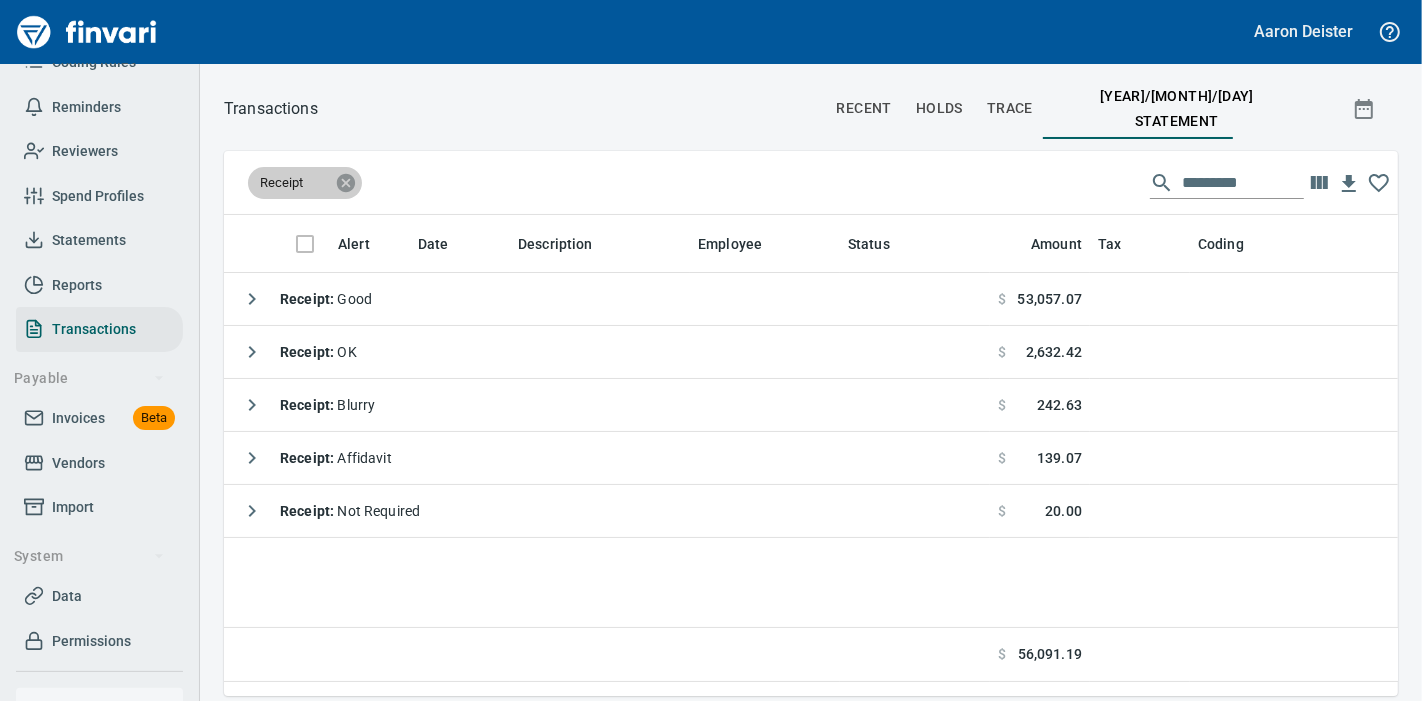 click 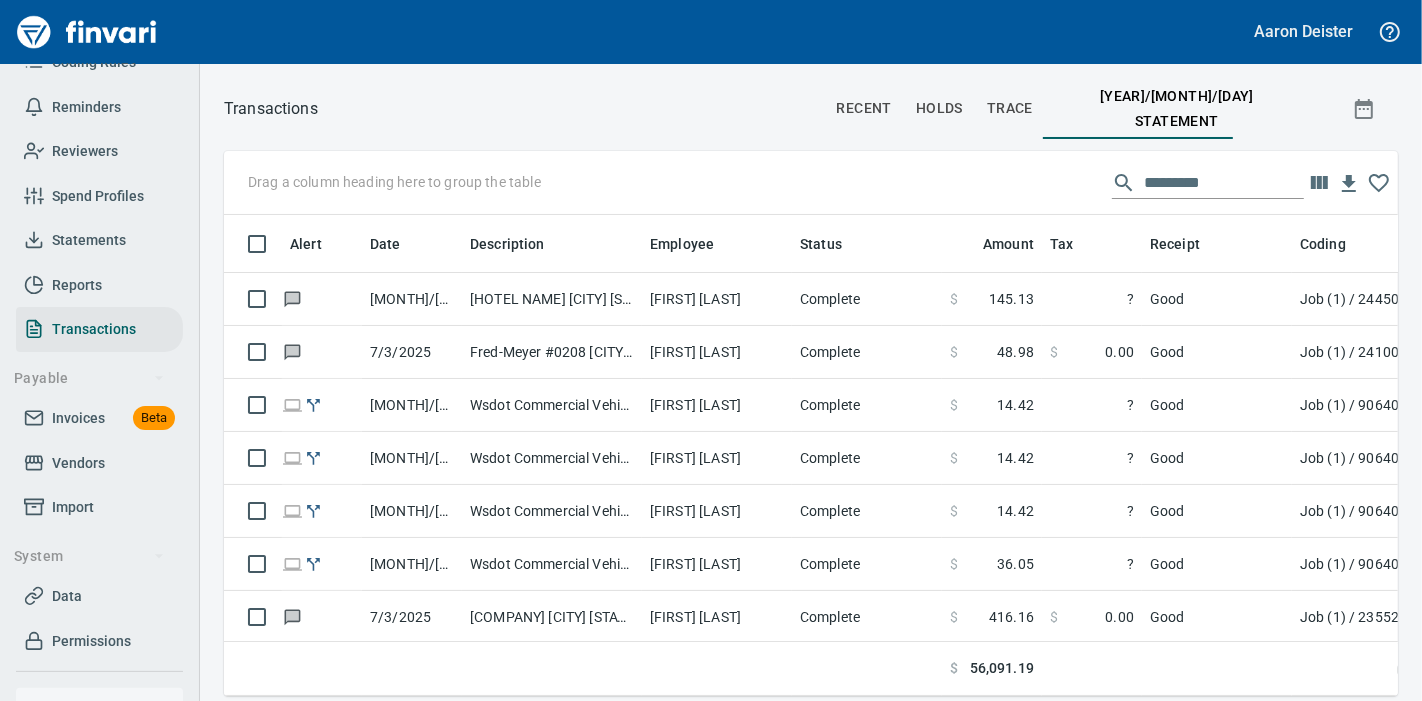 scroll, scrollTop: 447, scrollLeft: 1140, axis: both 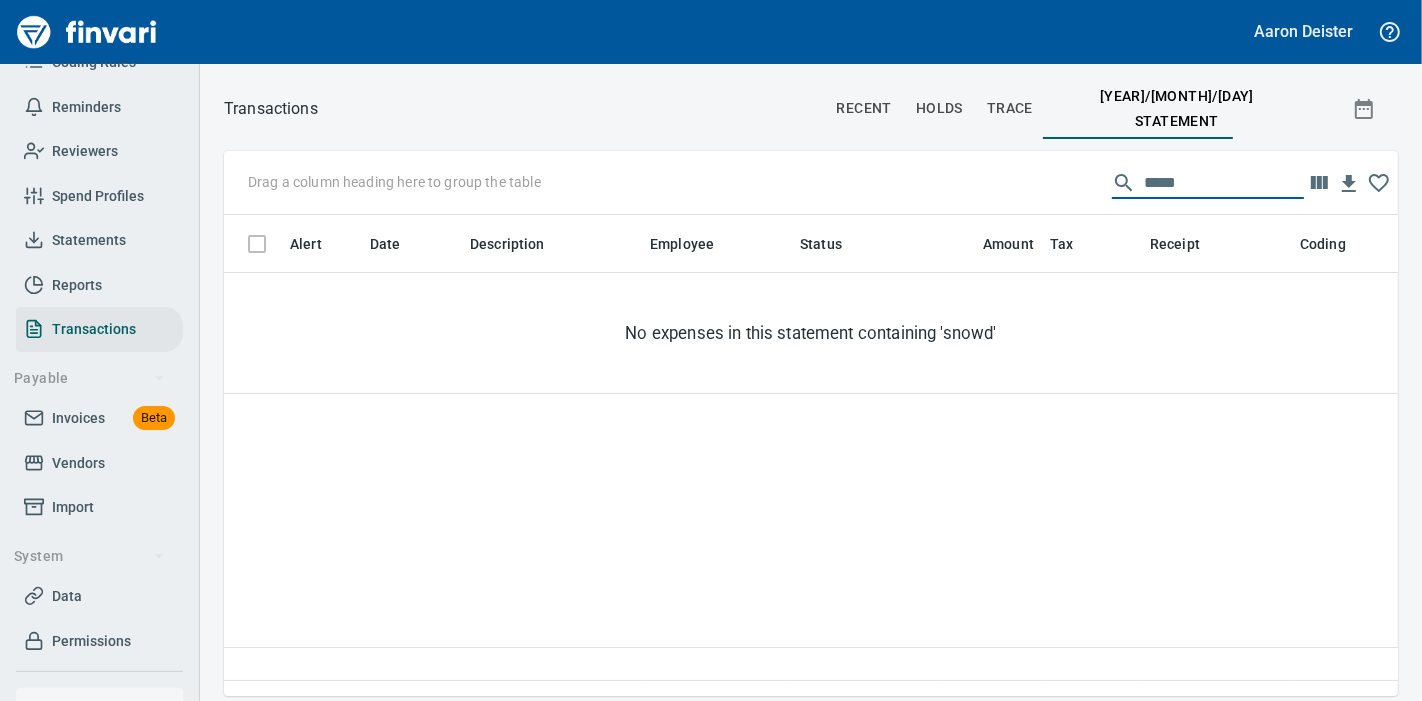 type on "******" 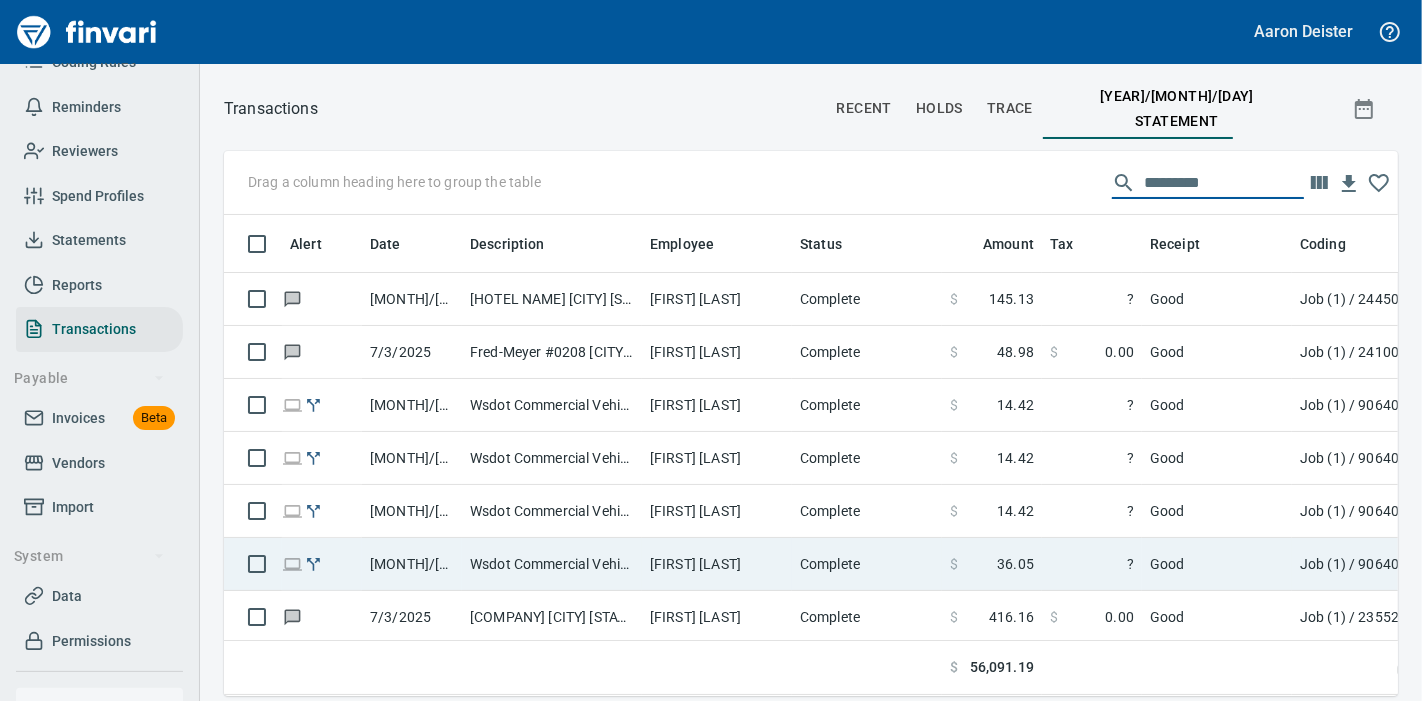 scroll, scrollTop: 447, scrollLeft: 1140, axis: both 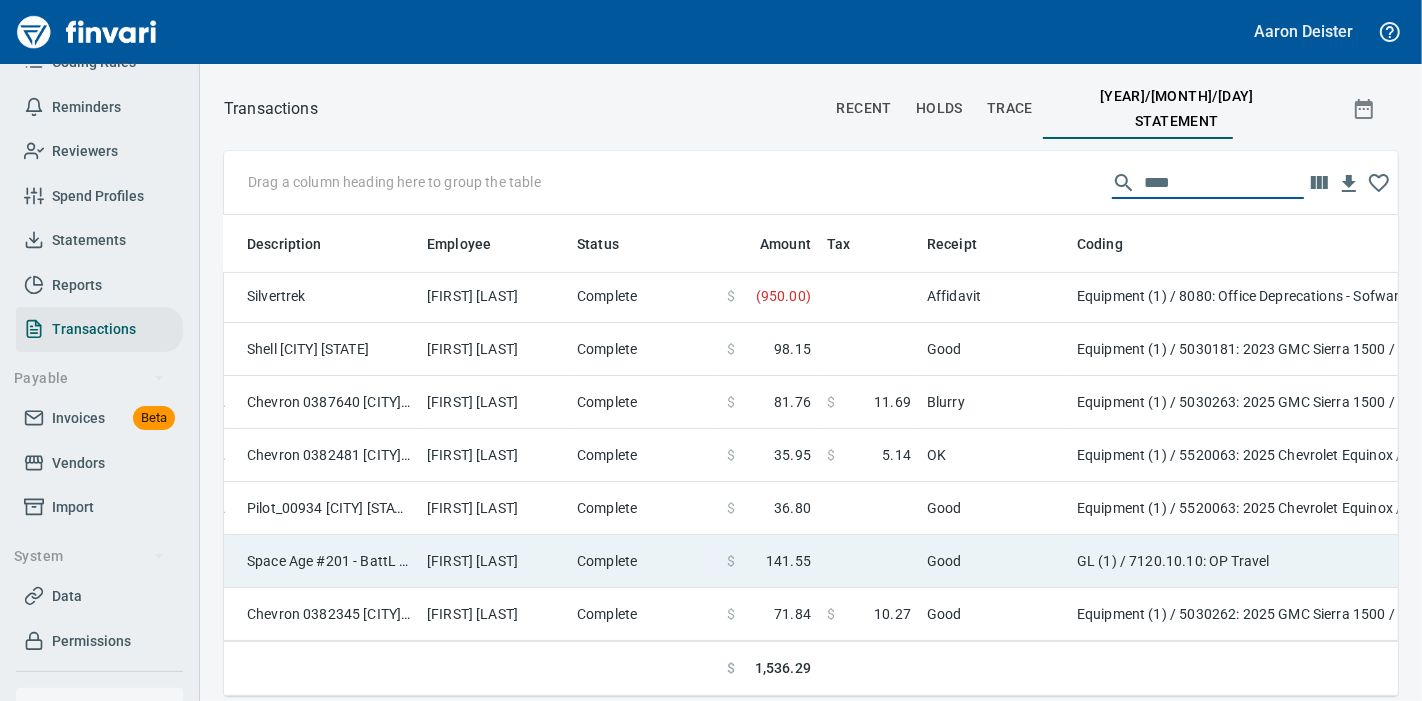 type on "****" 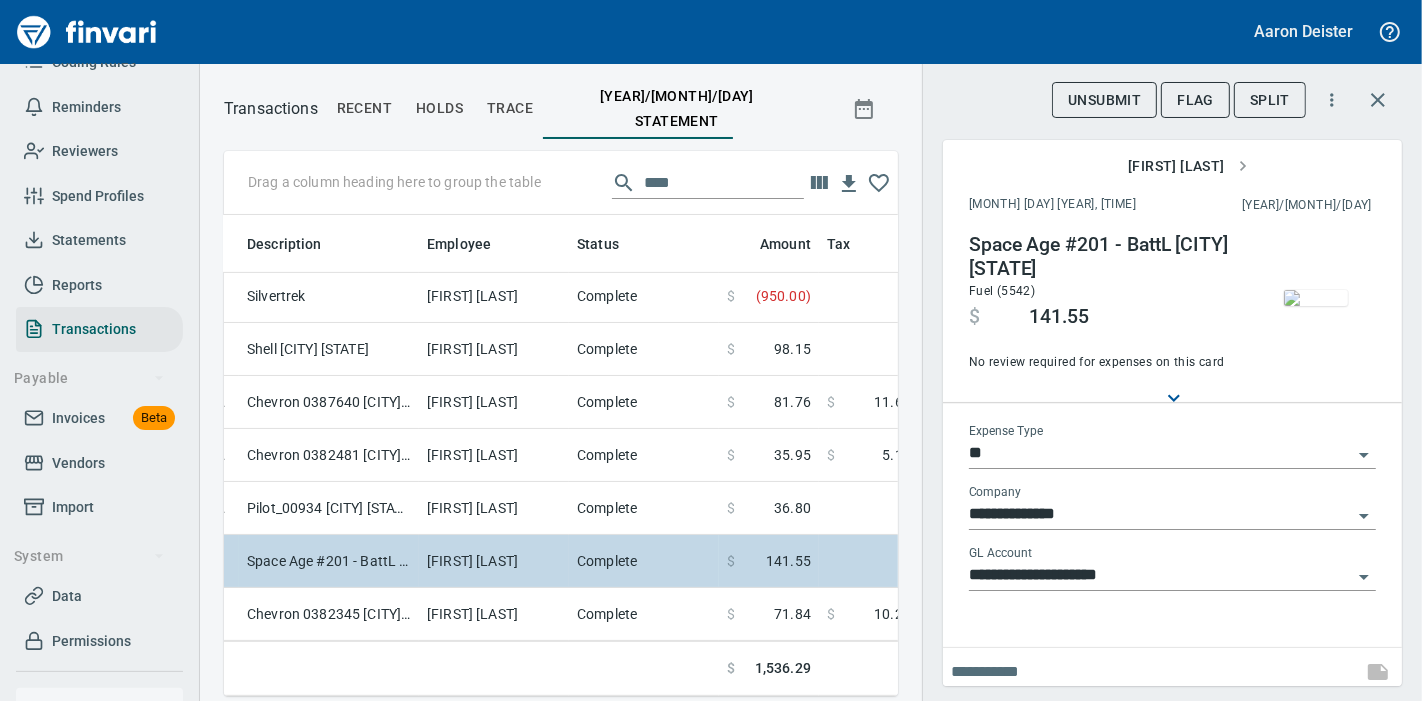 scroll, scrollTop: 447, scrollLeft: 640, axis: both 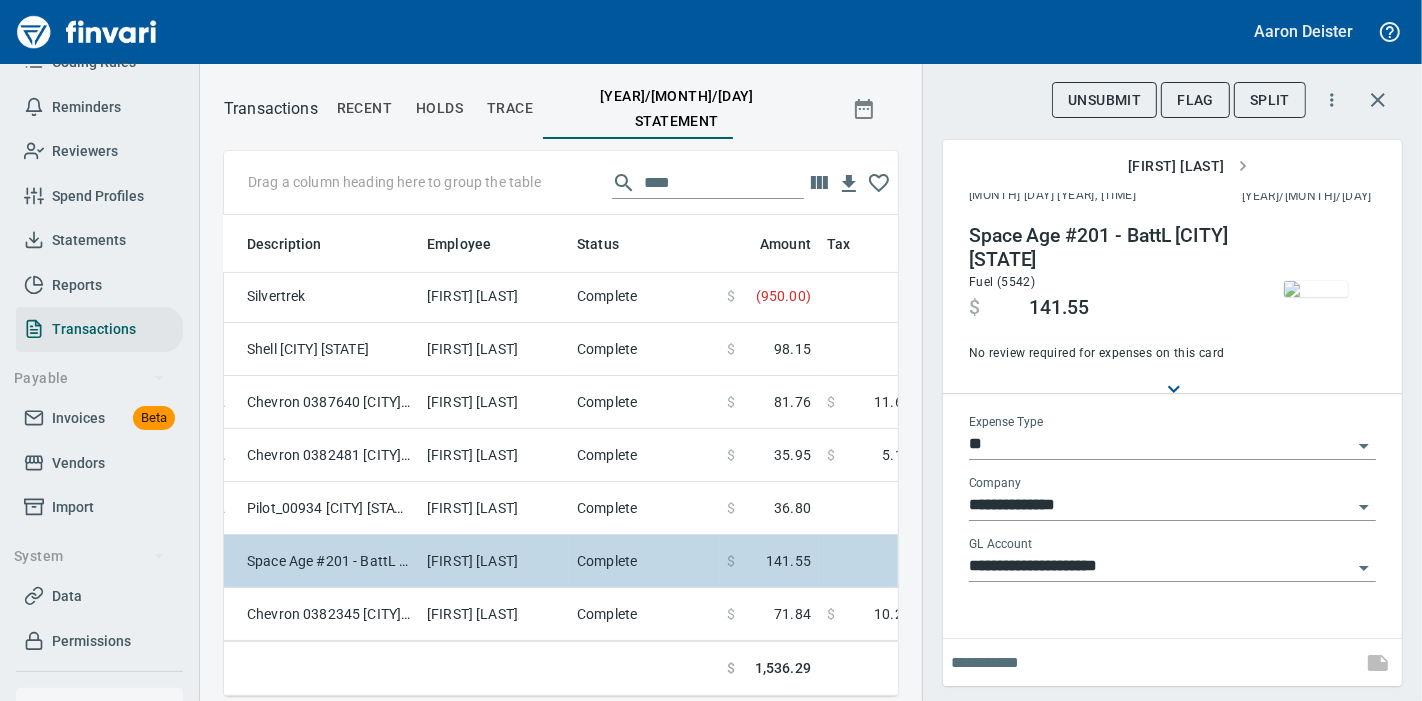 click on "**********" at bounding box center (1160, 506) 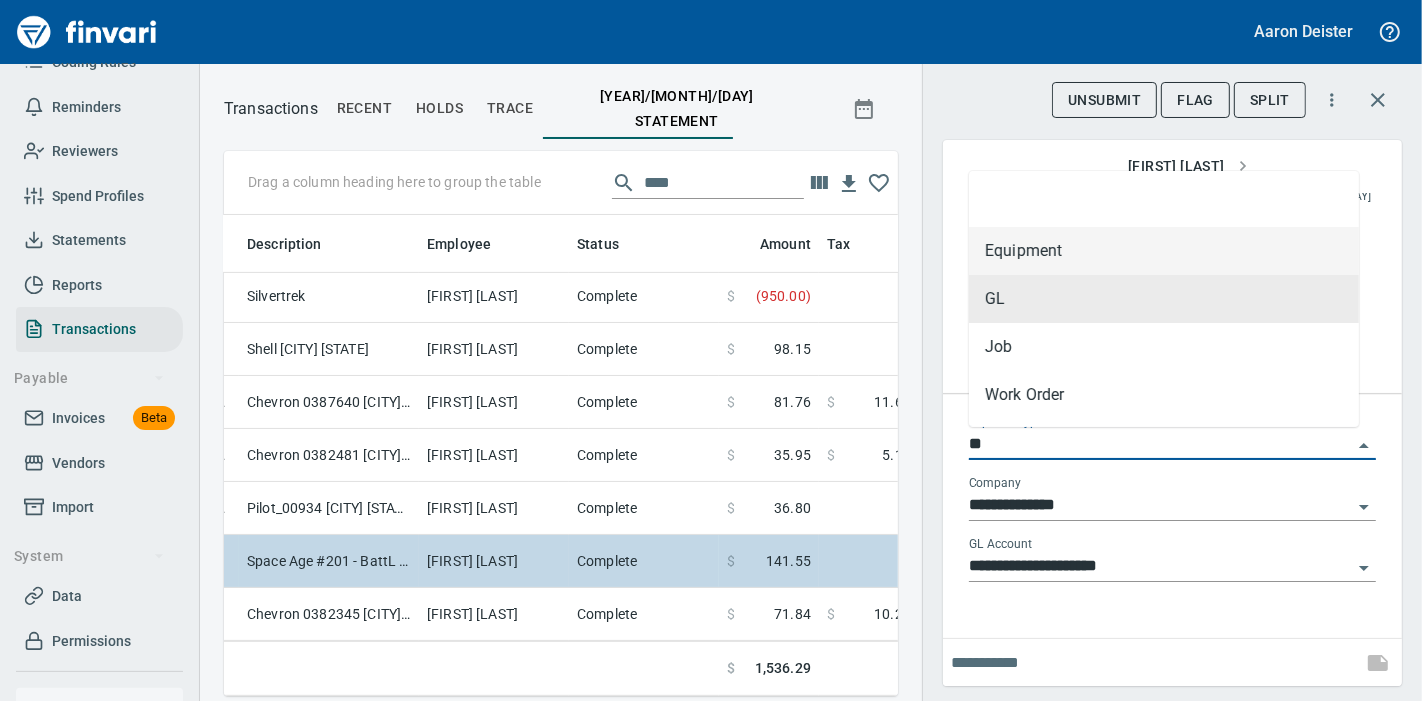 click on "Equipment" at bounding box center (1164, 251) 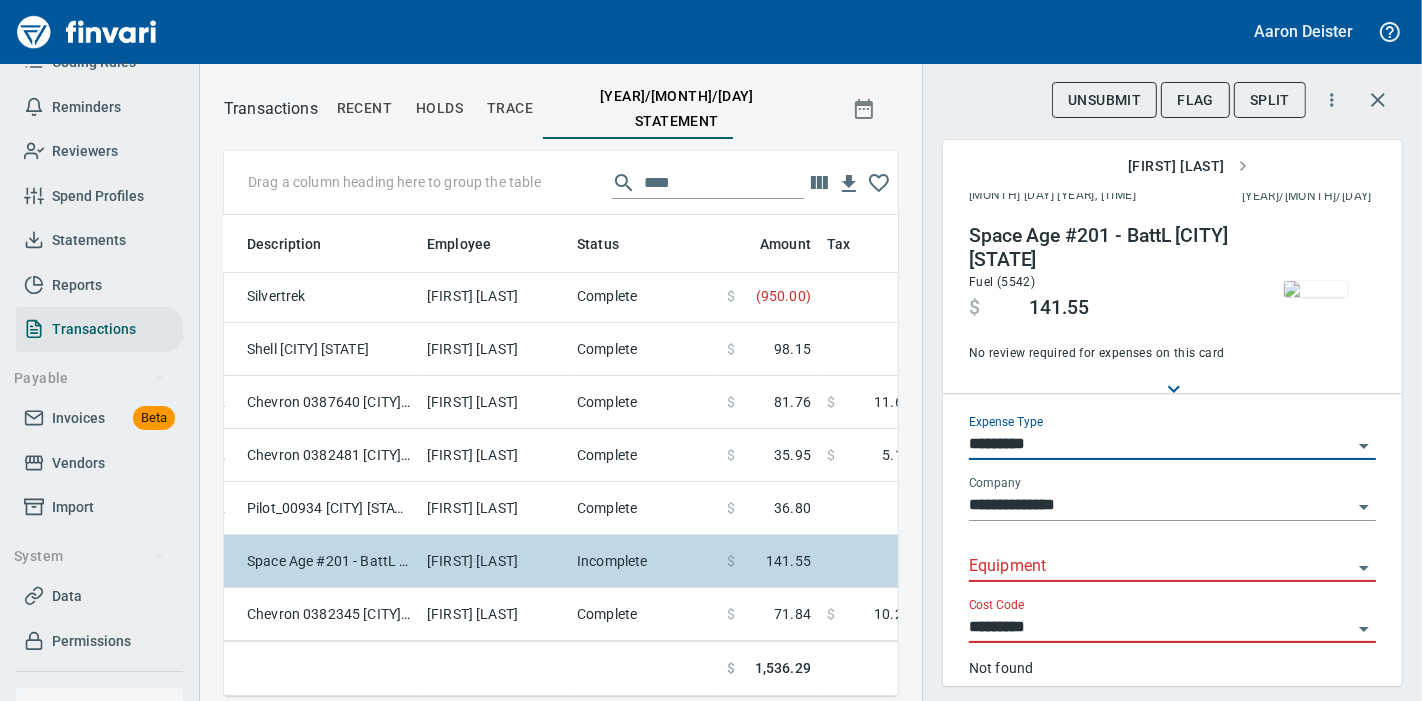 click on "Equipment" at bounding box center [1160, 567] 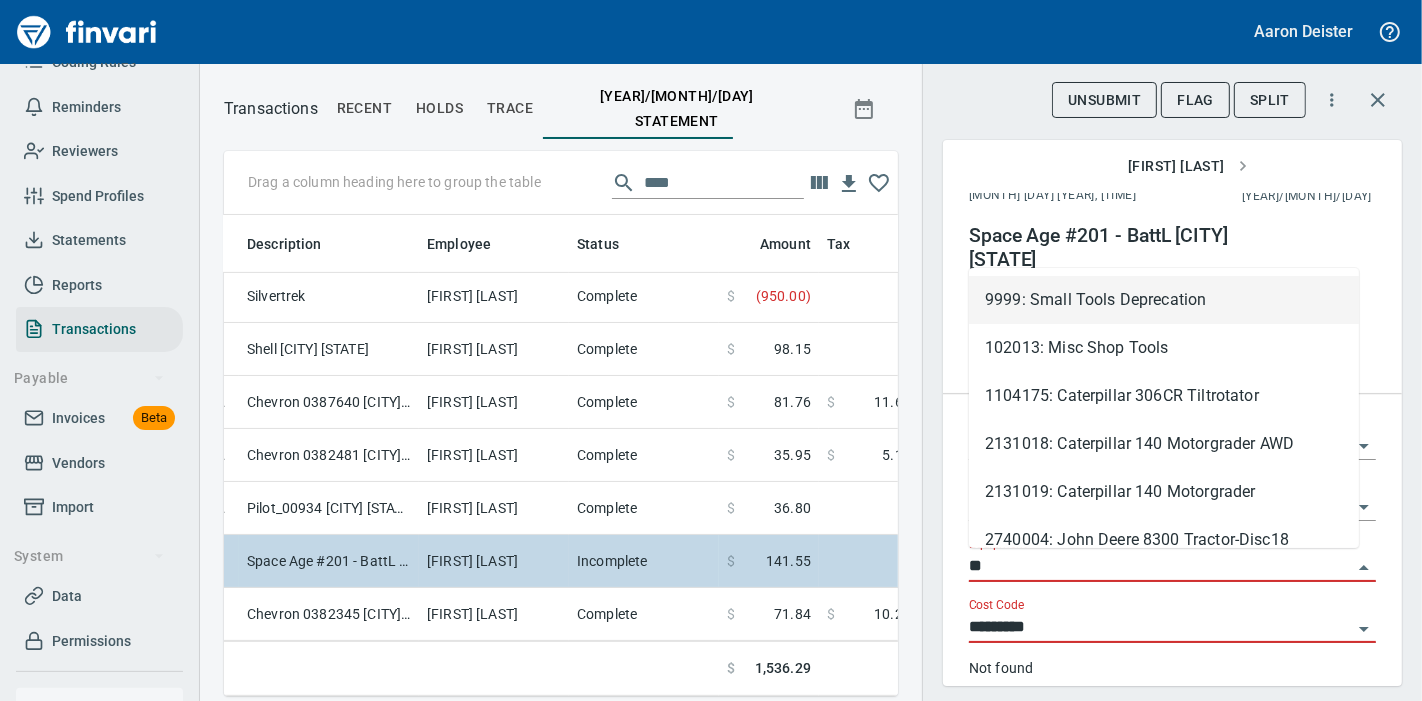 scroll, scrollTop: 447, scrollLeft: 640, axis: both 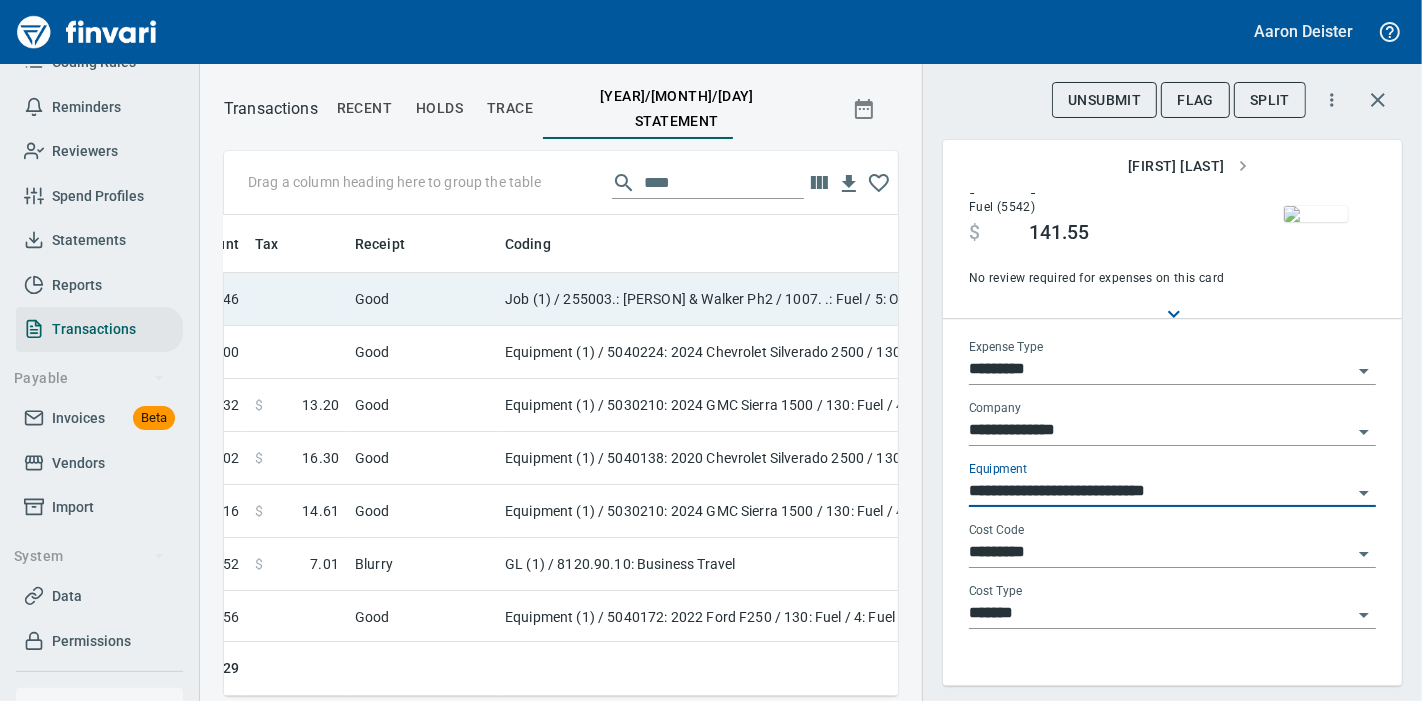 type on "**********" 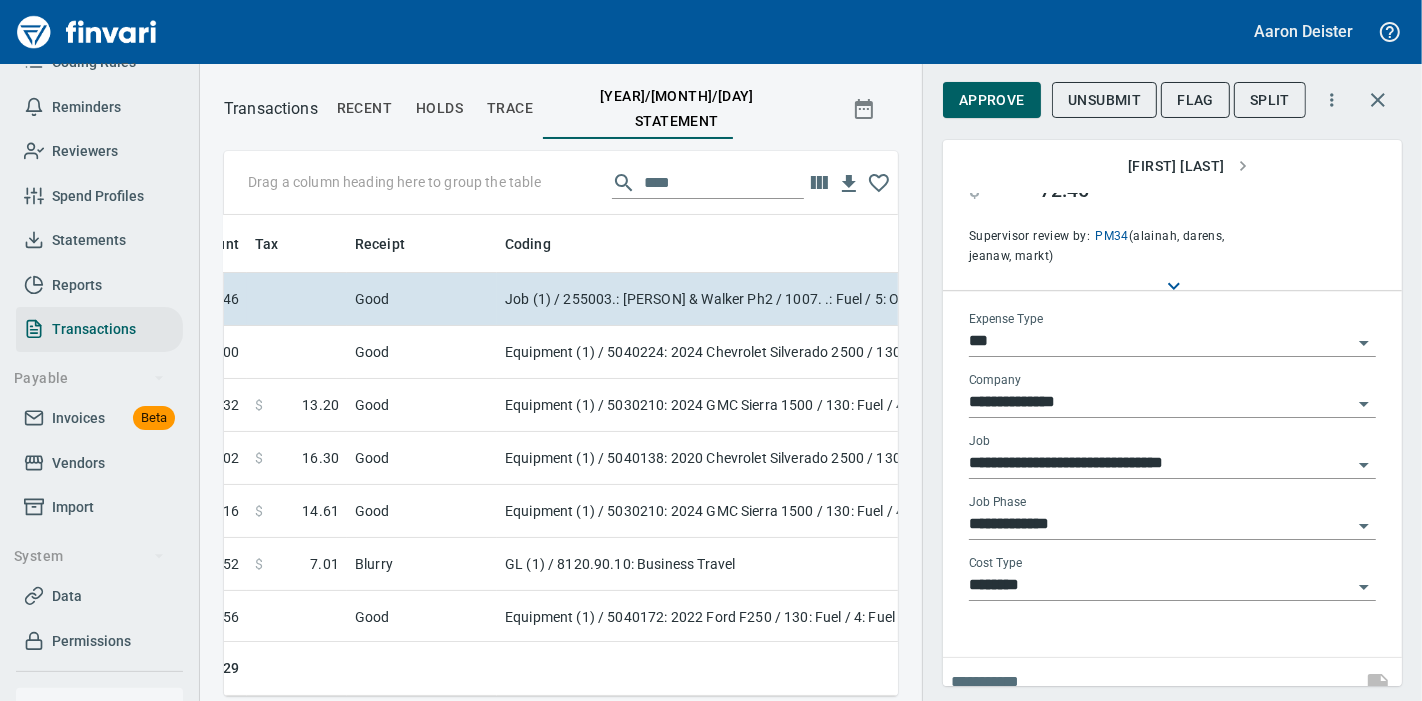 scroll, scrollTop: 0, scrollLeft: 0, axis: both 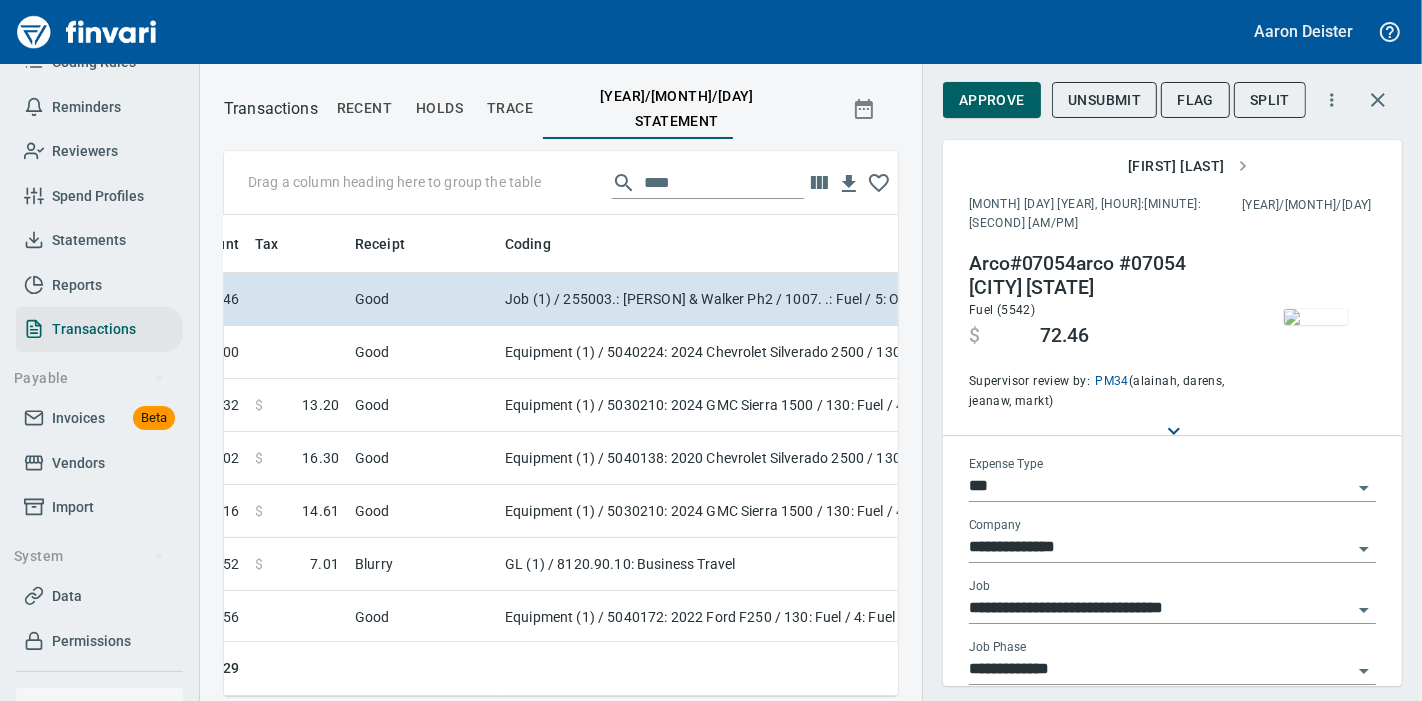 click at bounding box center (1316, 317) 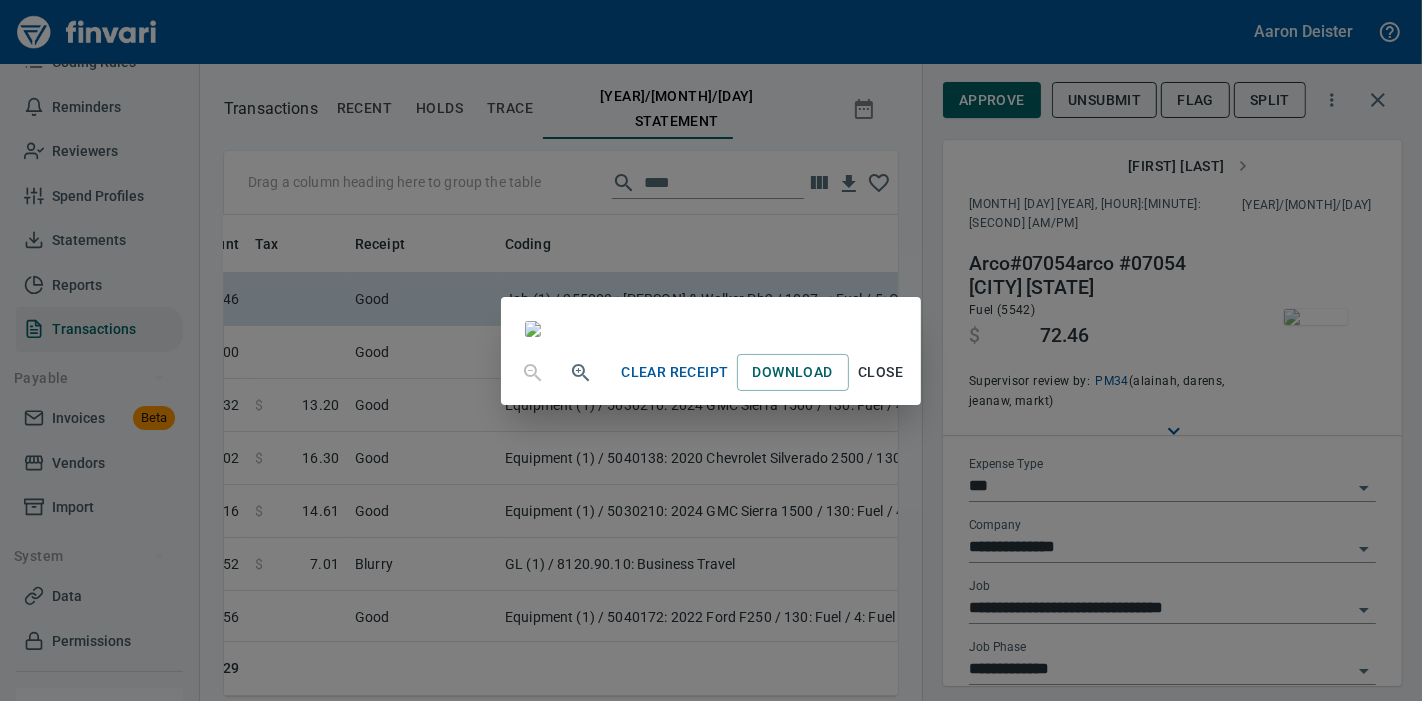 scroll, scrollTop: 280, scrollLeft: 0, axis: vertical 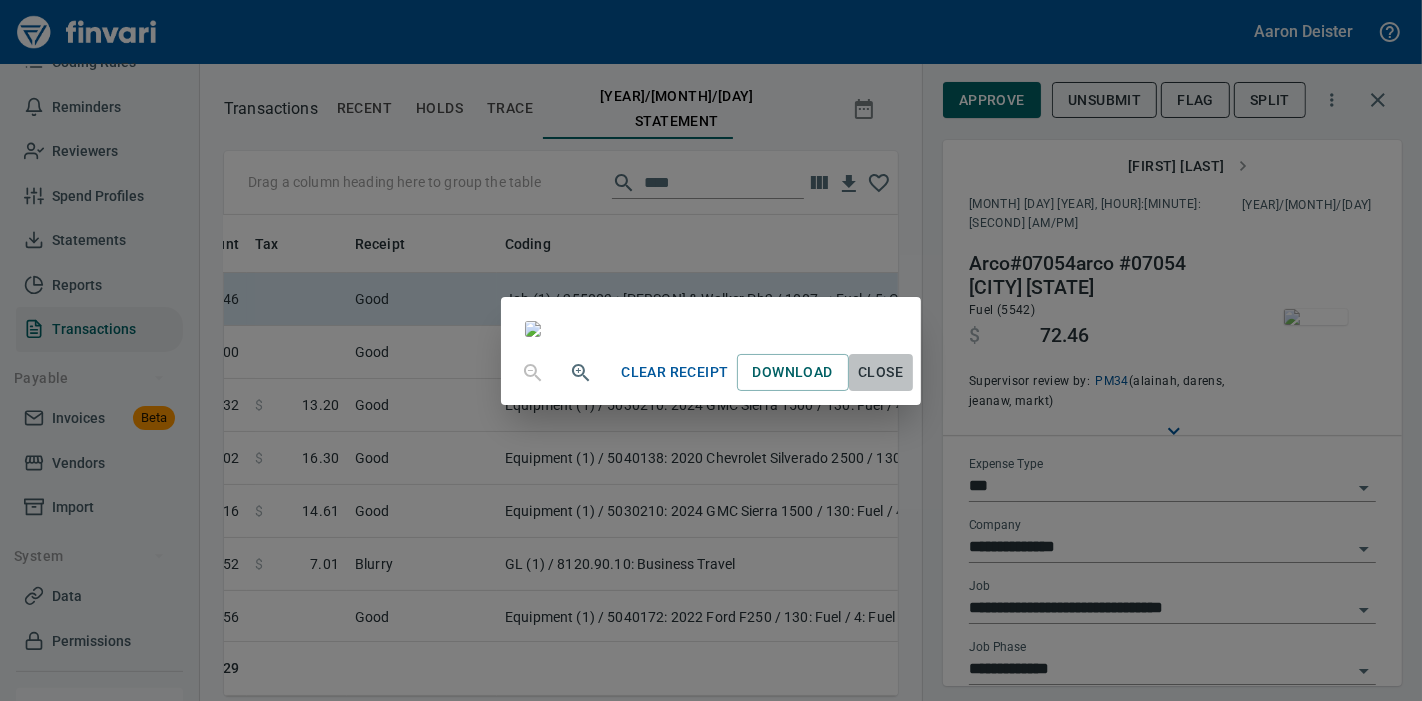 click on "Close" at bounding box center [881, 372] 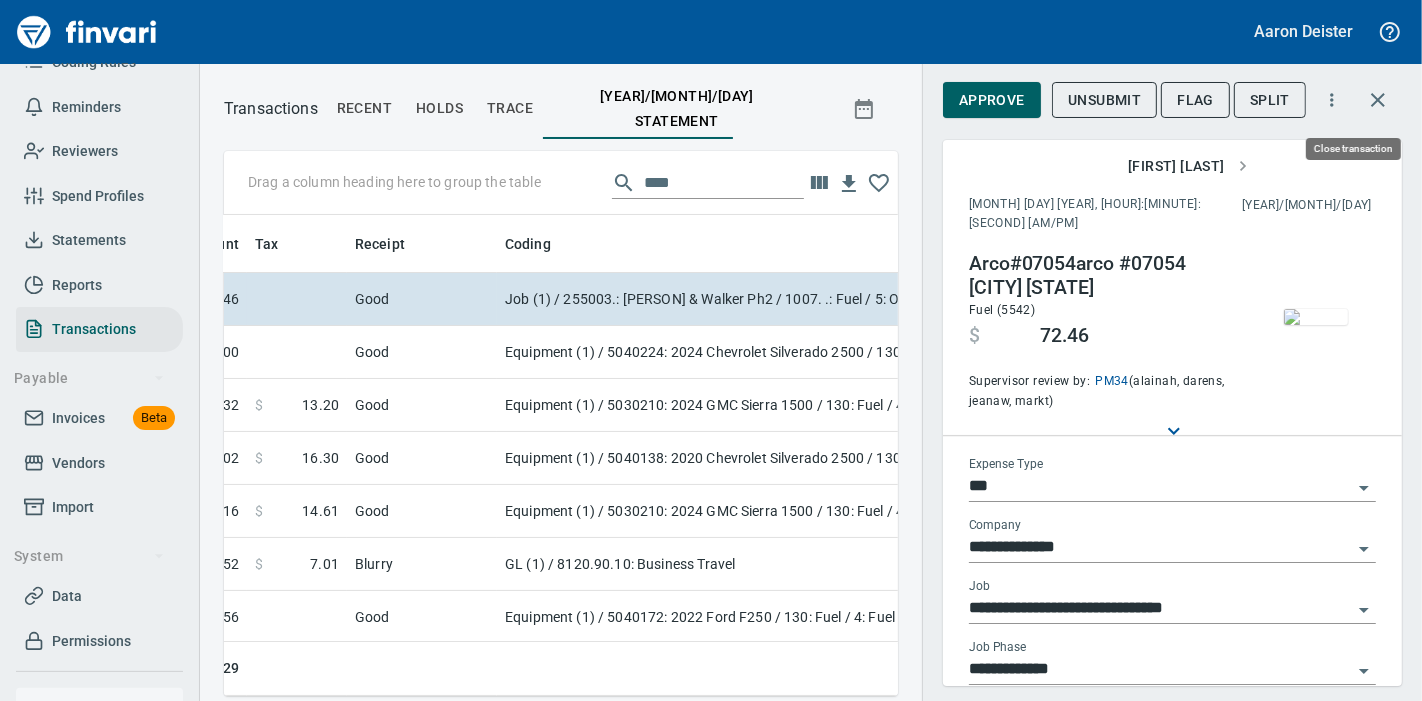 scroll, scrollTop: 447, scrollLeft: 640, axis: both 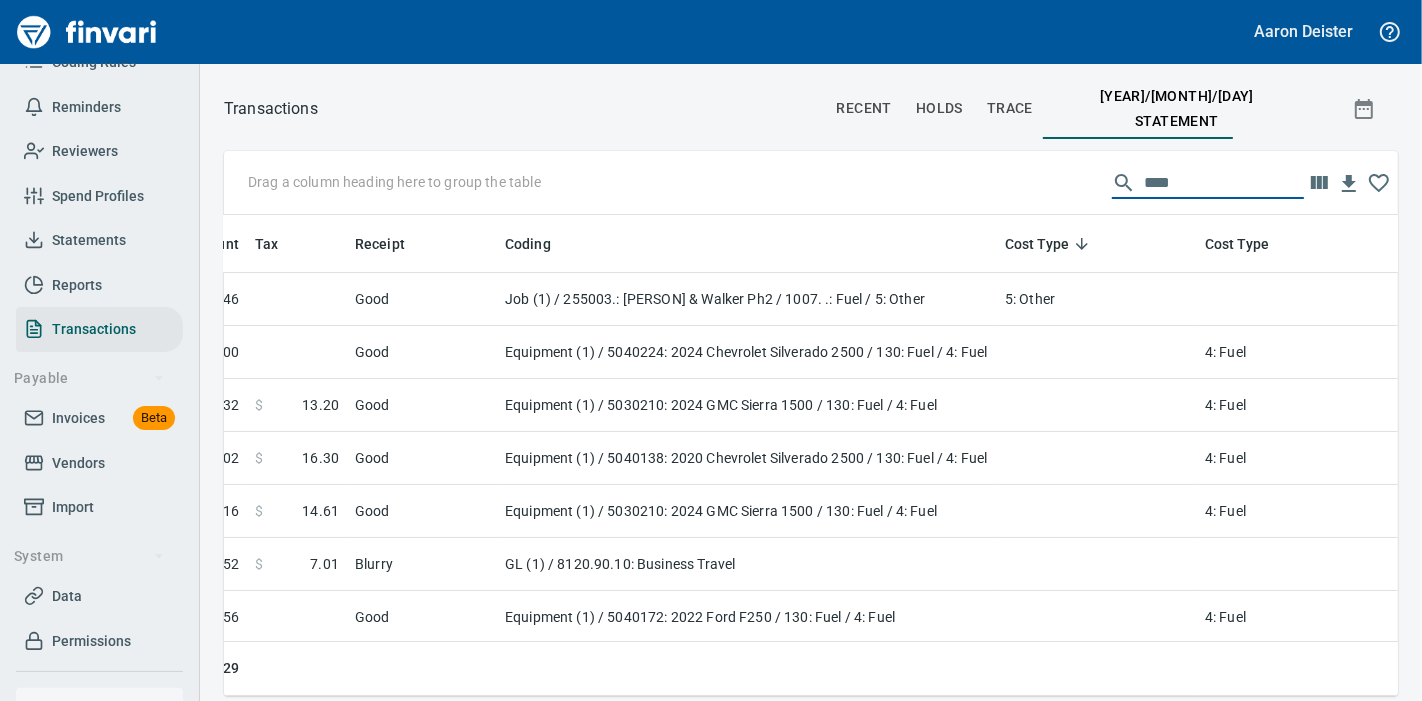 drag, startPoint x: 1182, startPoint y: 167, endPoint x: 981, endPoint y: 190, distance: 202.31165 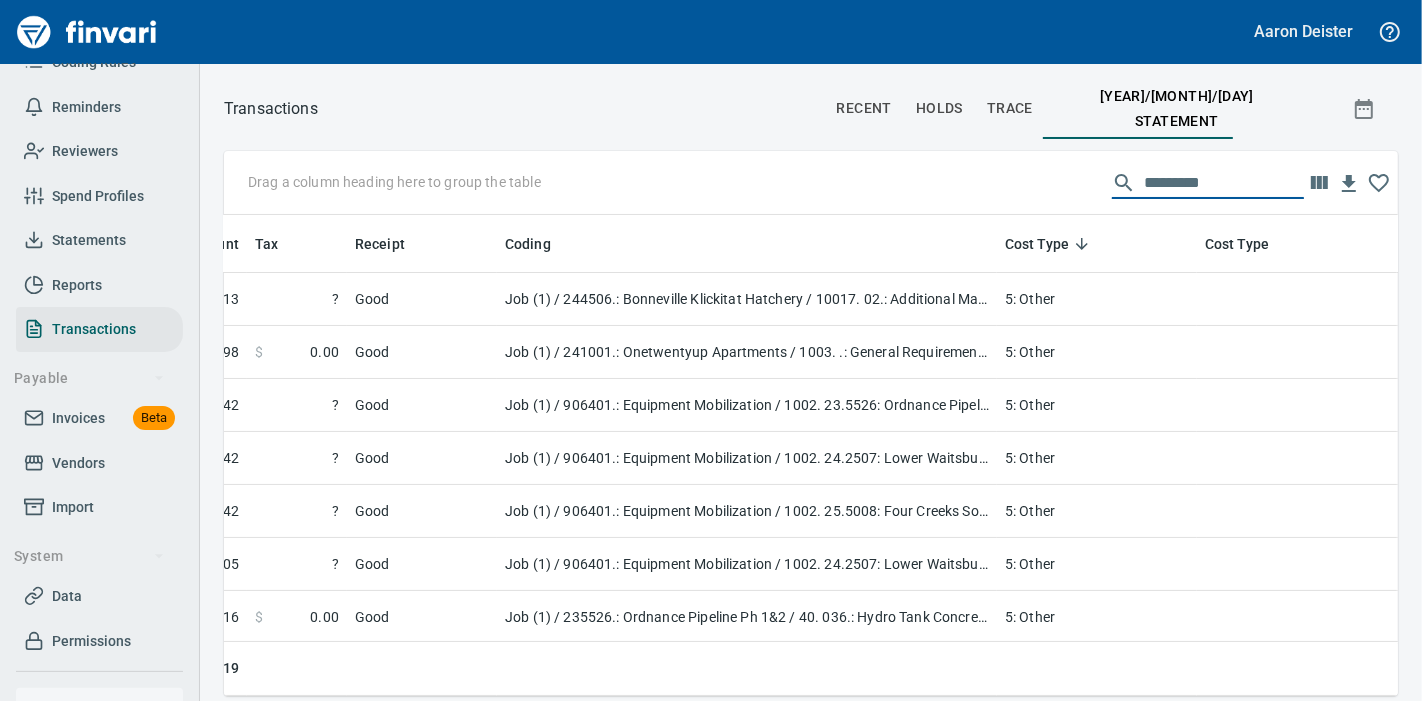 scroll, scrollTop: 447, scrollLeft: 1140, axis: both 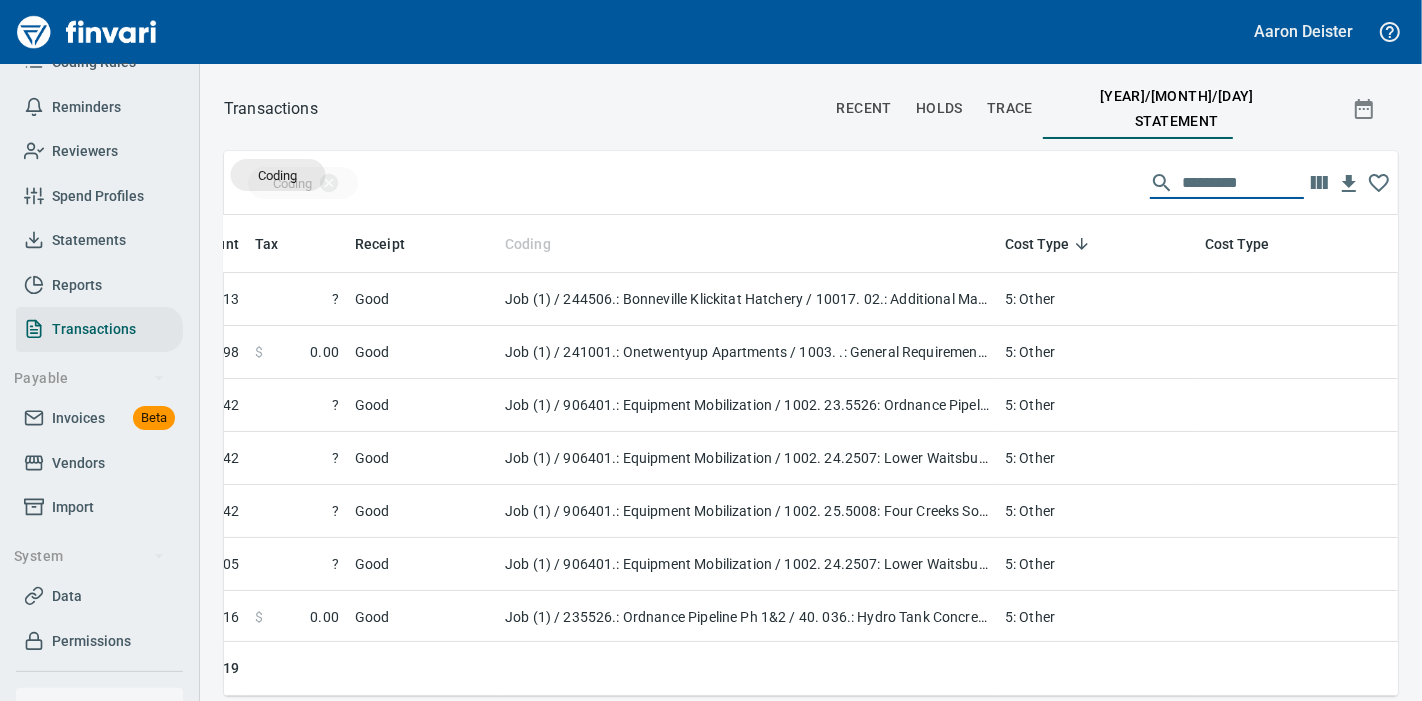 drag, startPoint x: 547, startPoint y: 239, endPoint x: 280, endPoint y: 170, distance: 275.77164 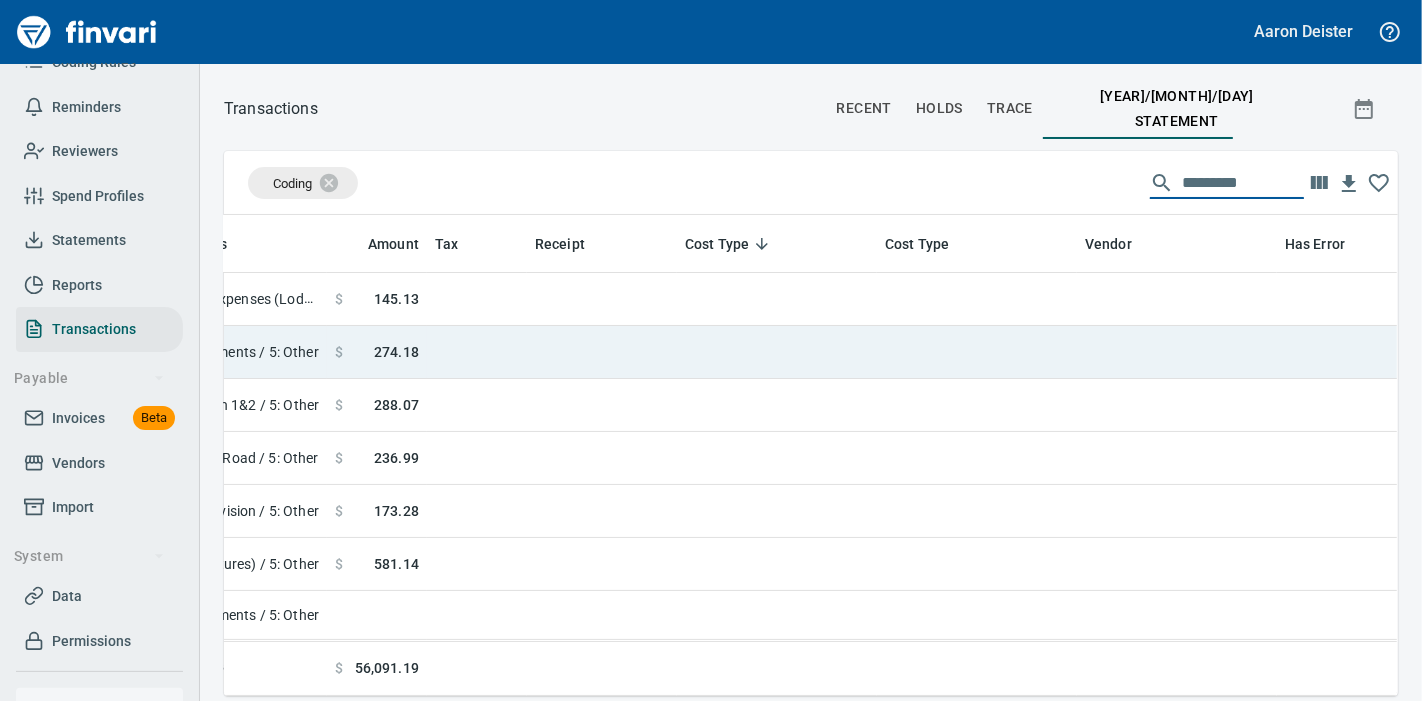 scroll, scrollTop: 0, scrollLeft: 0, axis: both 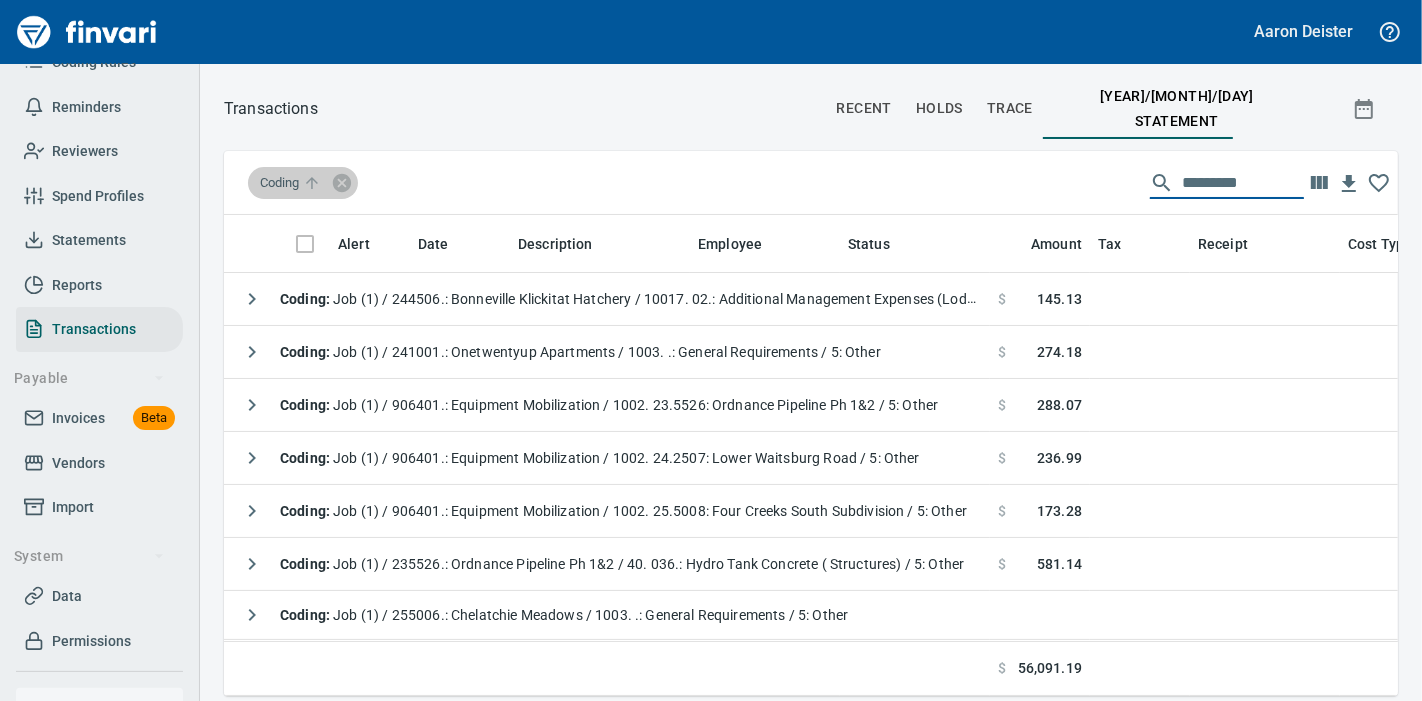 click on "Coding" at bounding box center (292, 183) 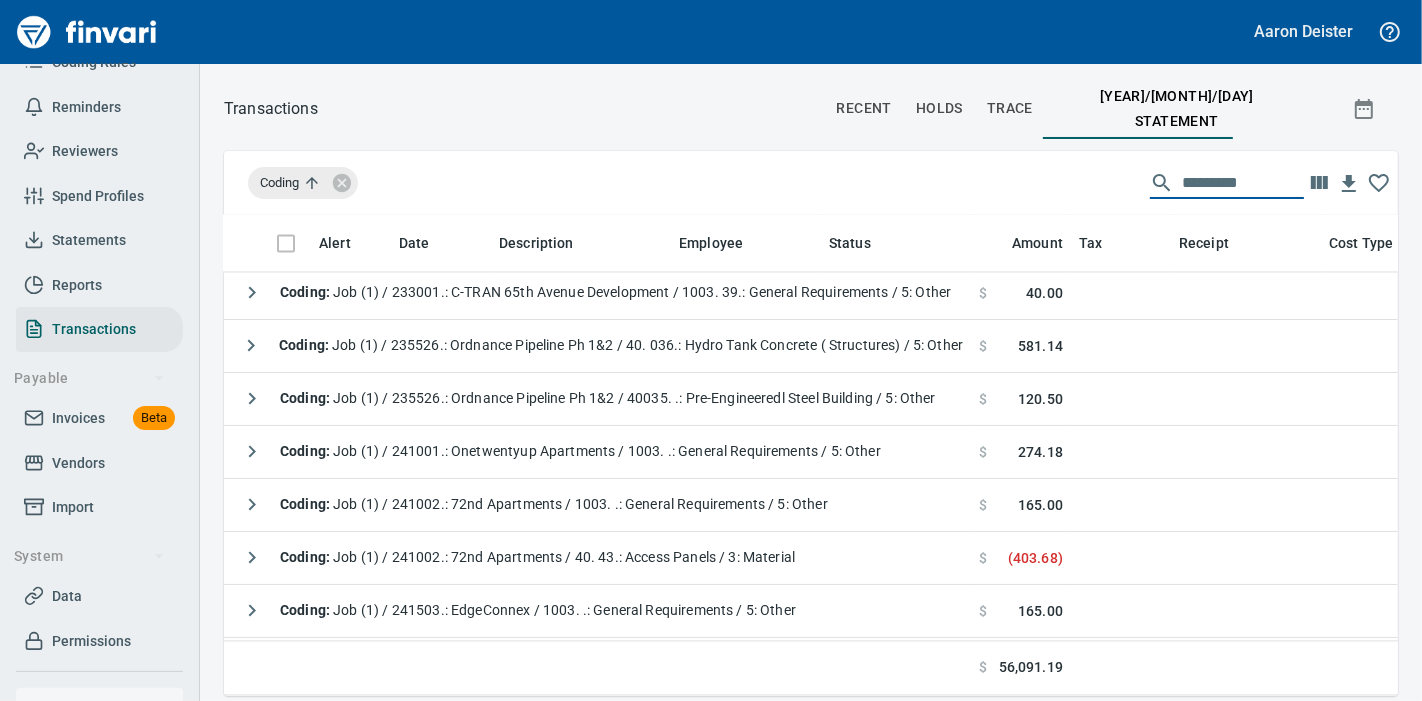 scroll, scrollTop: 3232, scrollLeft: 19, axis: both 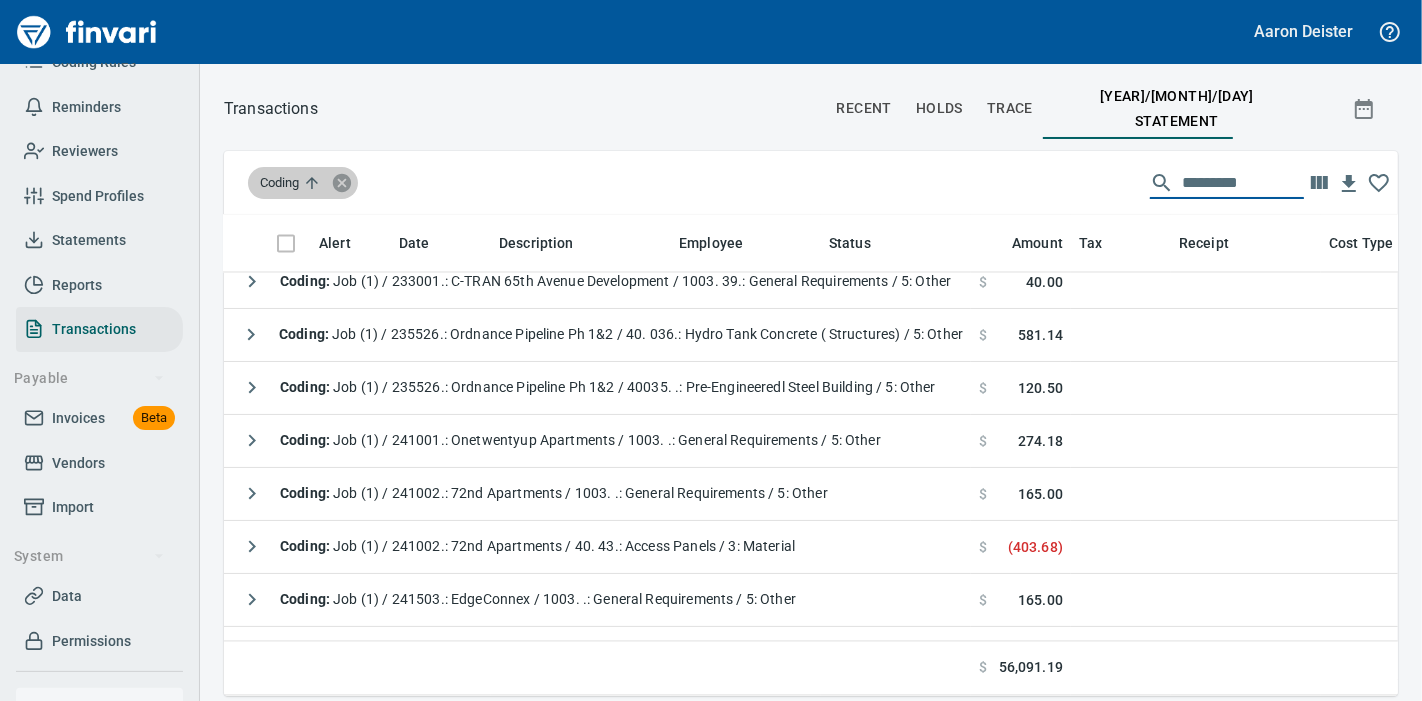 click 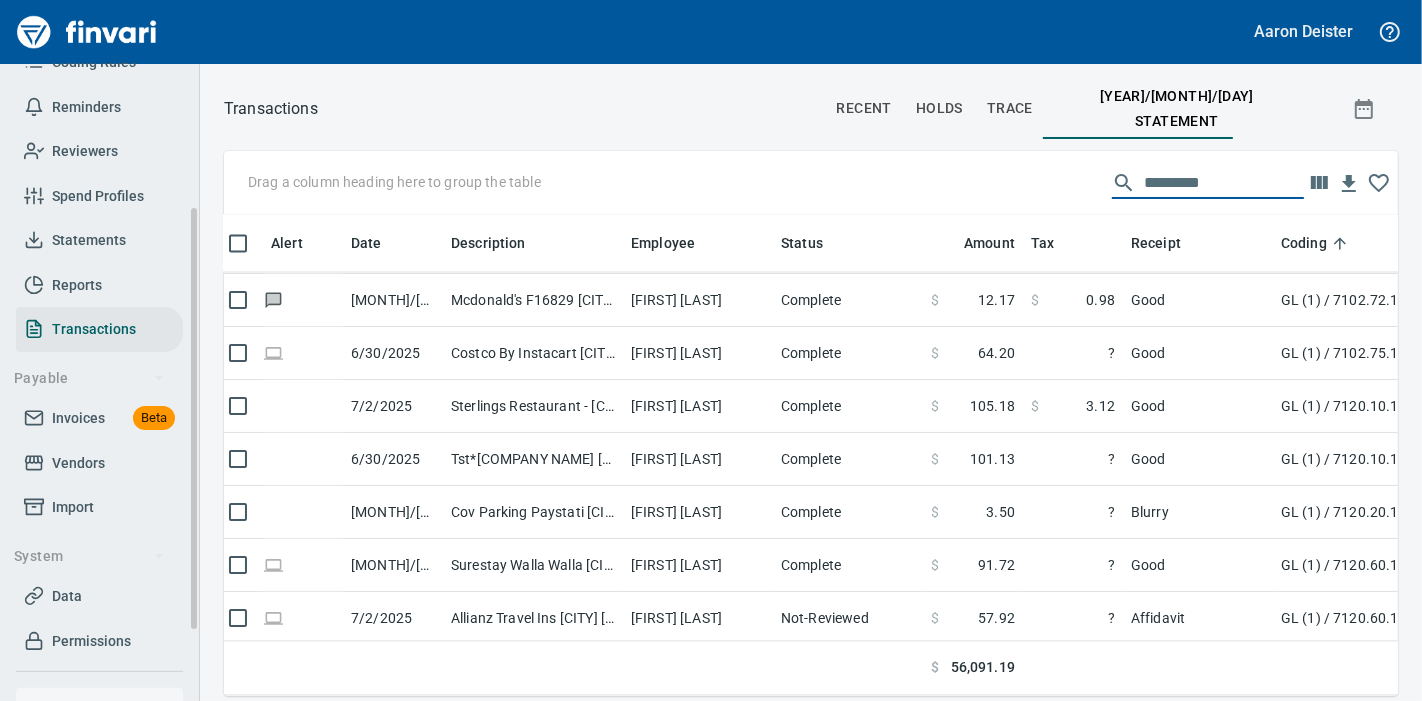 type 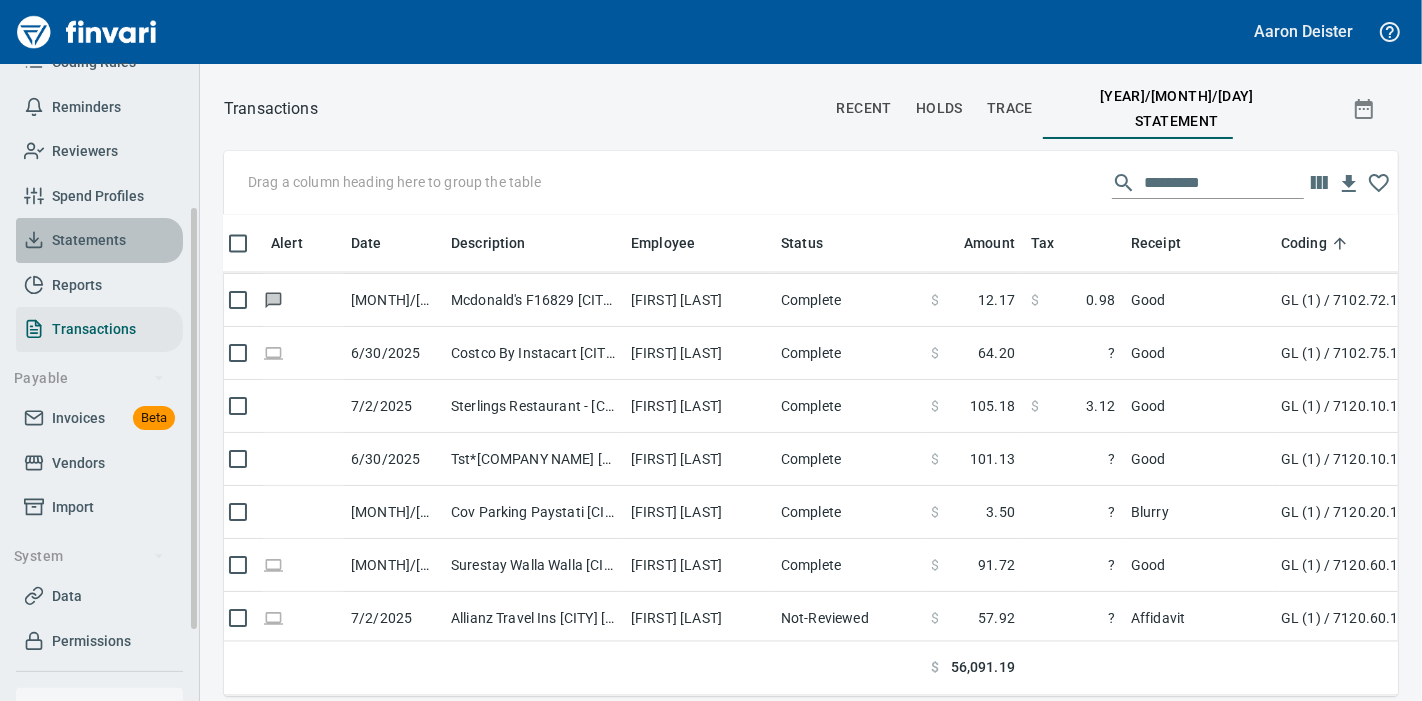 click on "Statements" at bounding box center [89, 240] 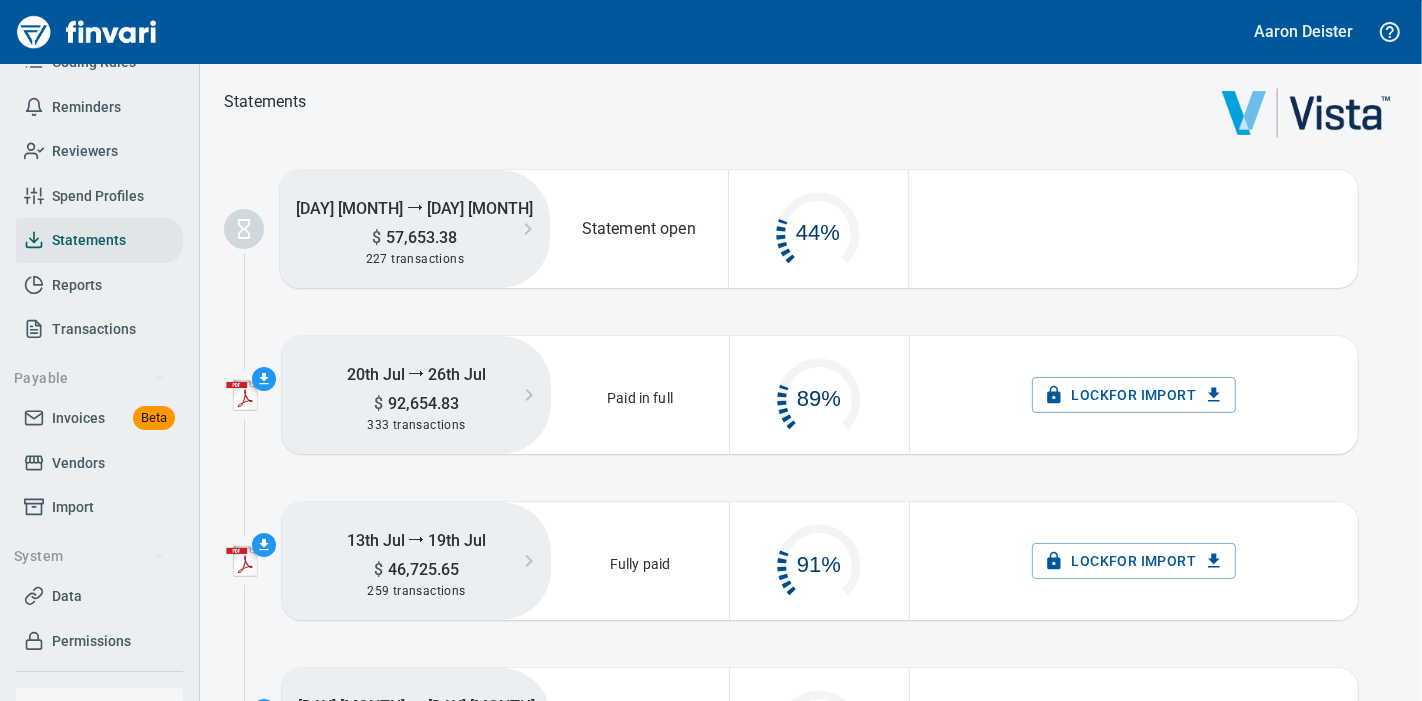 scroll, scrollTop: 18, scrollLeft: 17, axis: both 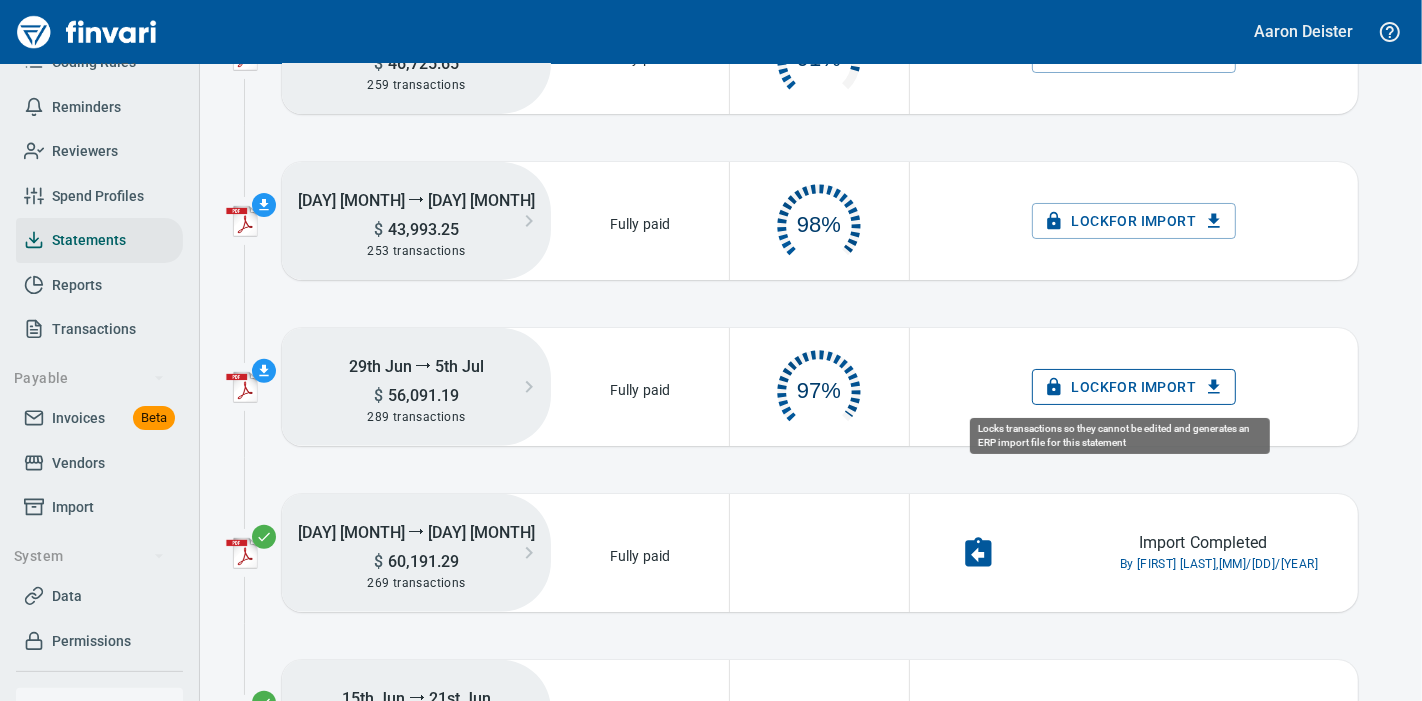 click on "Lock  for Import" at bounding box center (1134, 387) 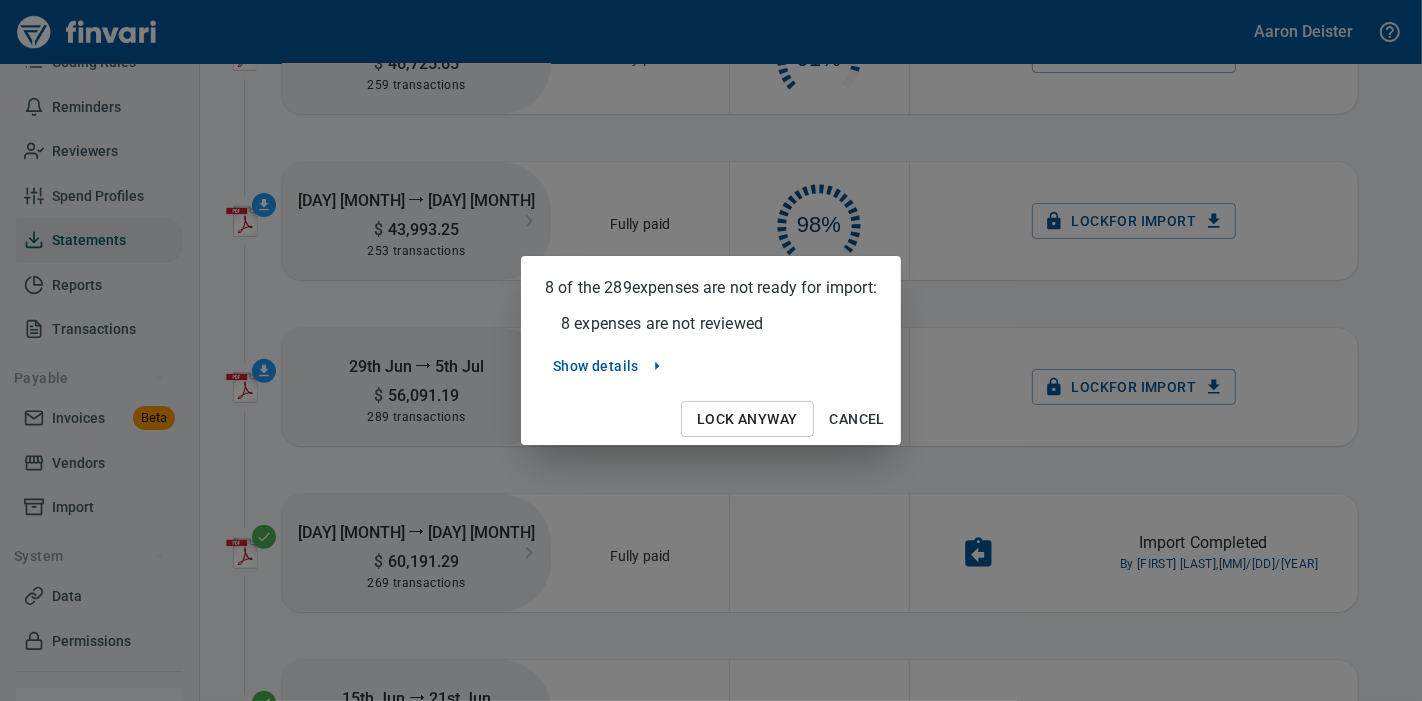 click on "Lock Anyway" at bounding box center (747, 419) 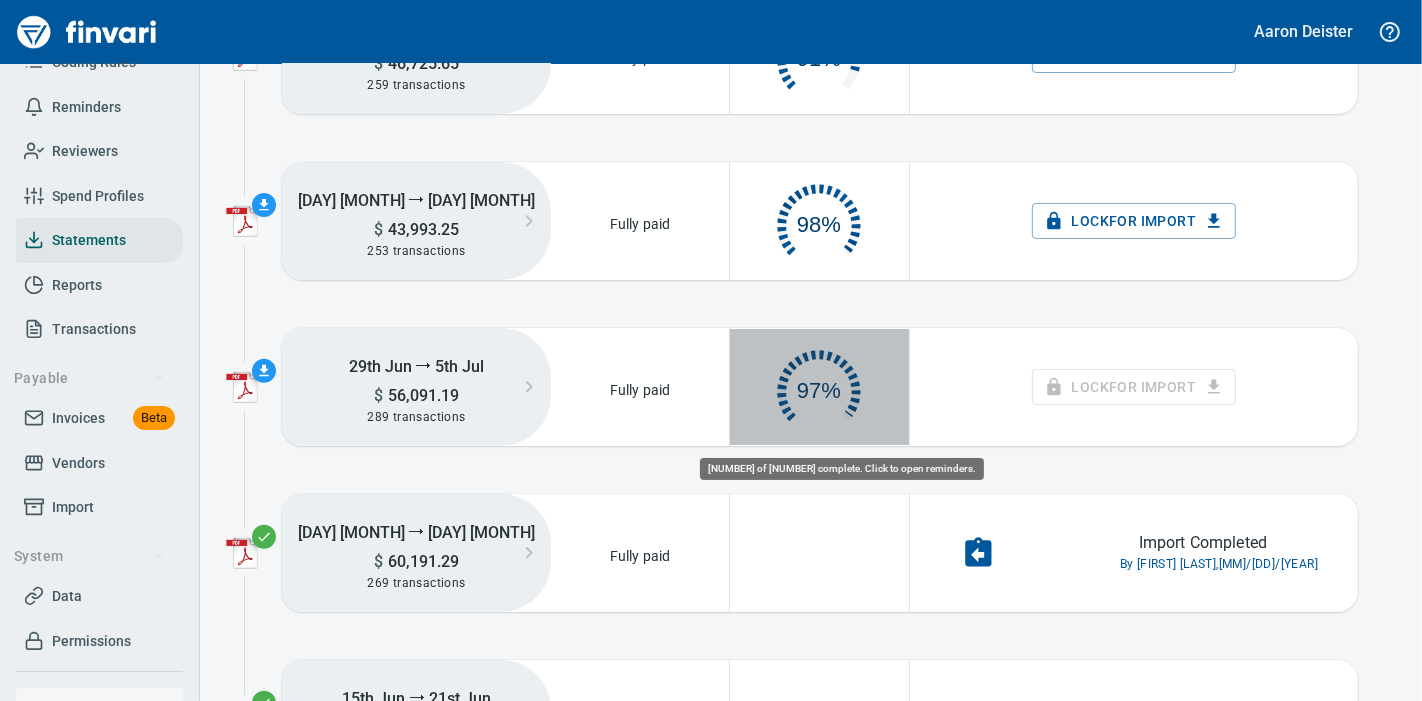 click 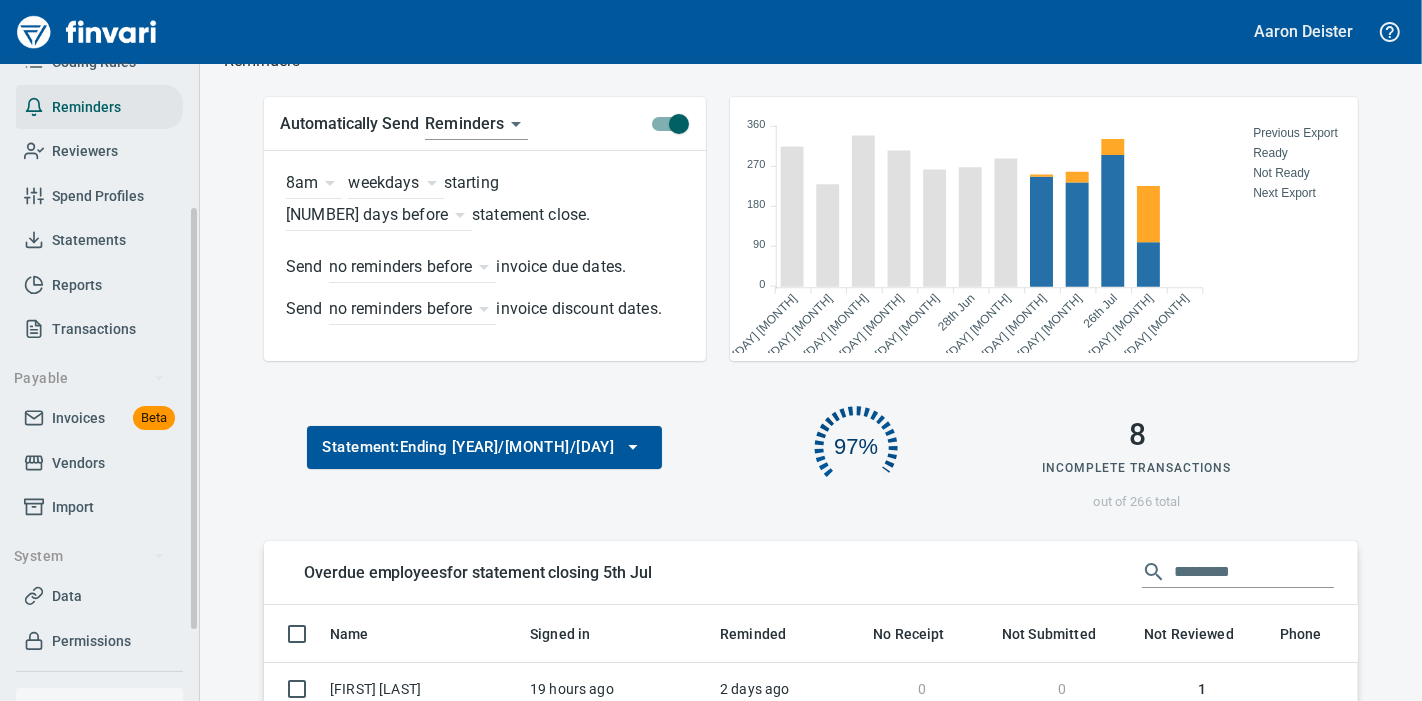 click on "Statements" at bounding box center (89, 240) 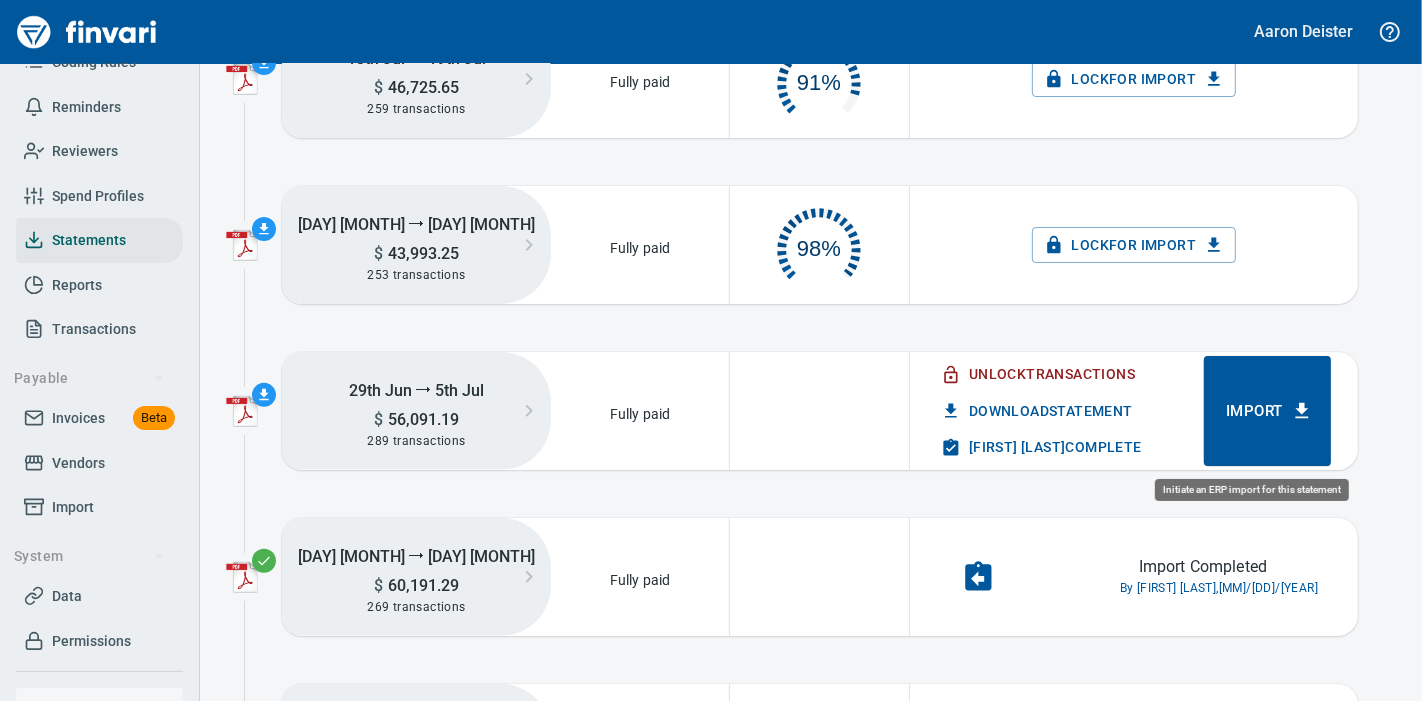 click on "Import" at bounding box center (1267, 411) 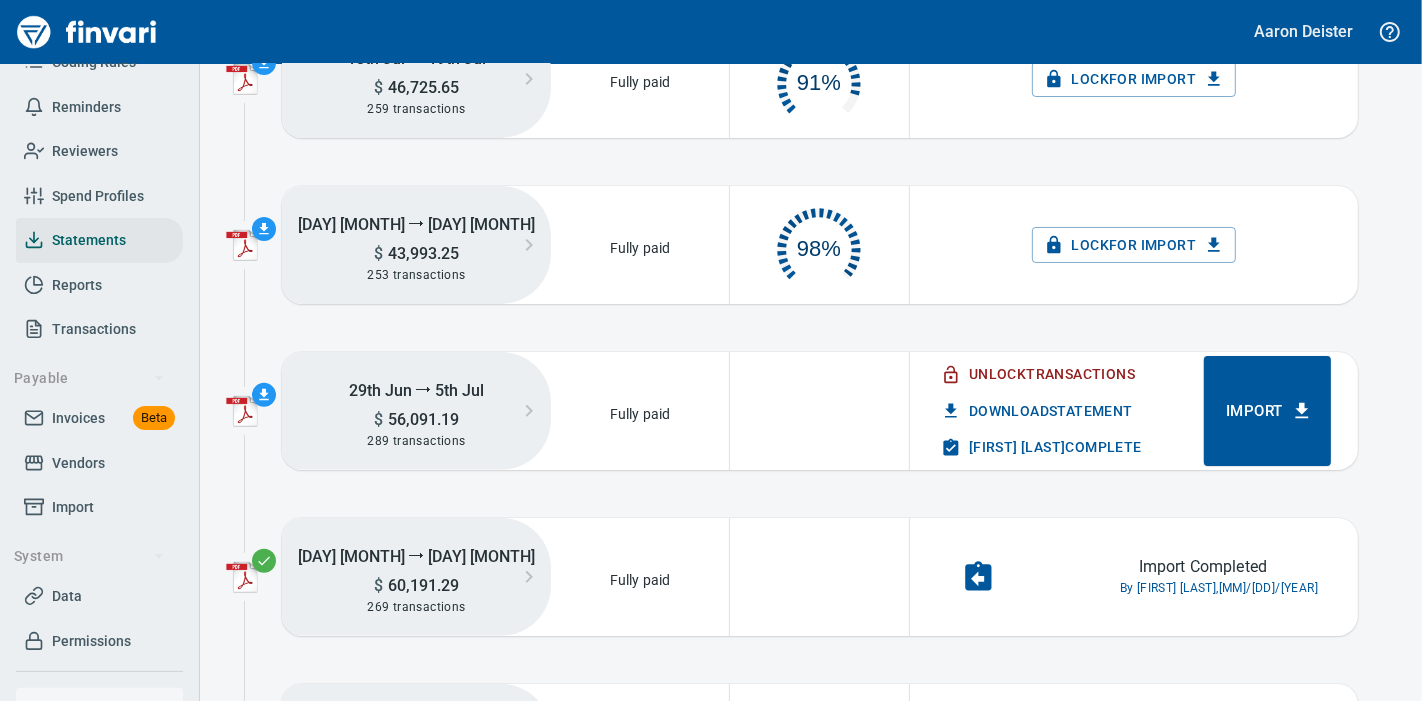 scroll, scrollTop: 99, scrollLeft: 159, axis: both 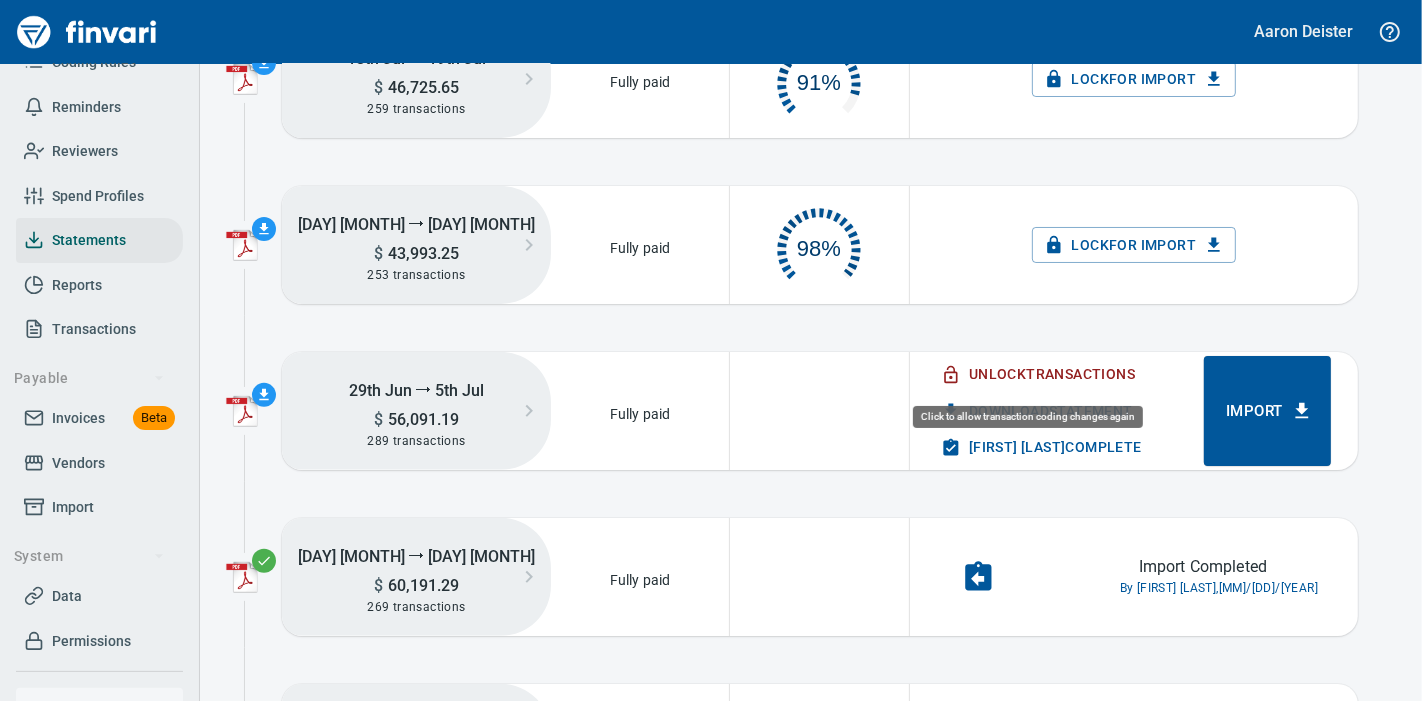click on "Unlock   Transactions" at bounding box center (1040, 374) 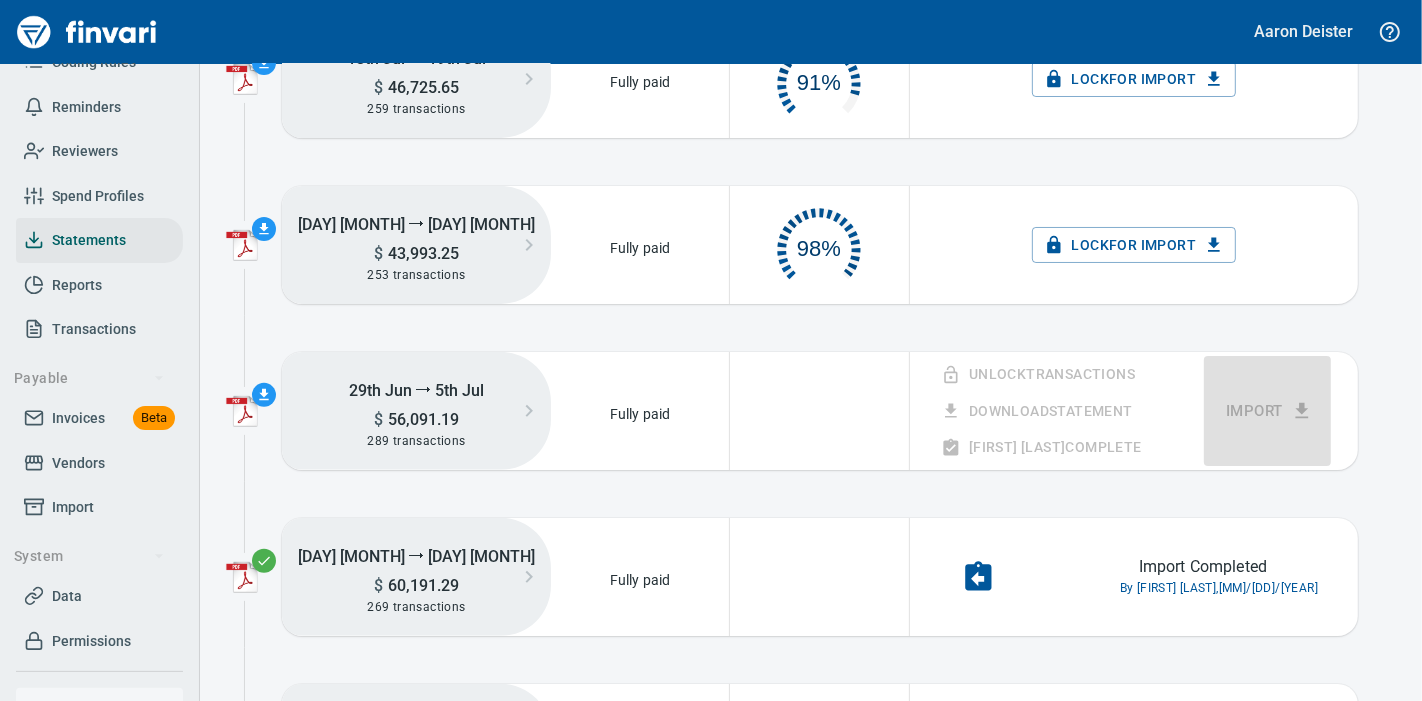 scroll, scrollTop: 99, scrollLeft: 159, axis: both 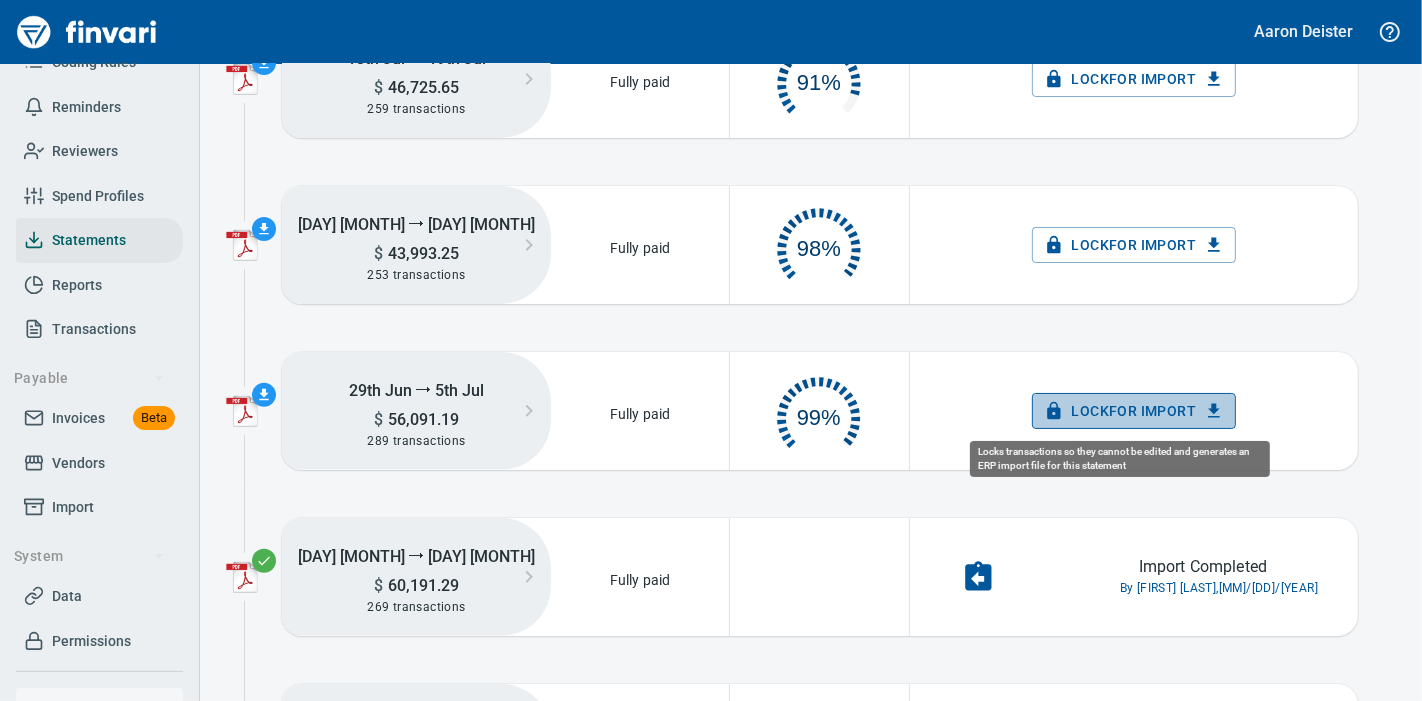 click on "Lock  for Import" at bounding box center [1134, 411] 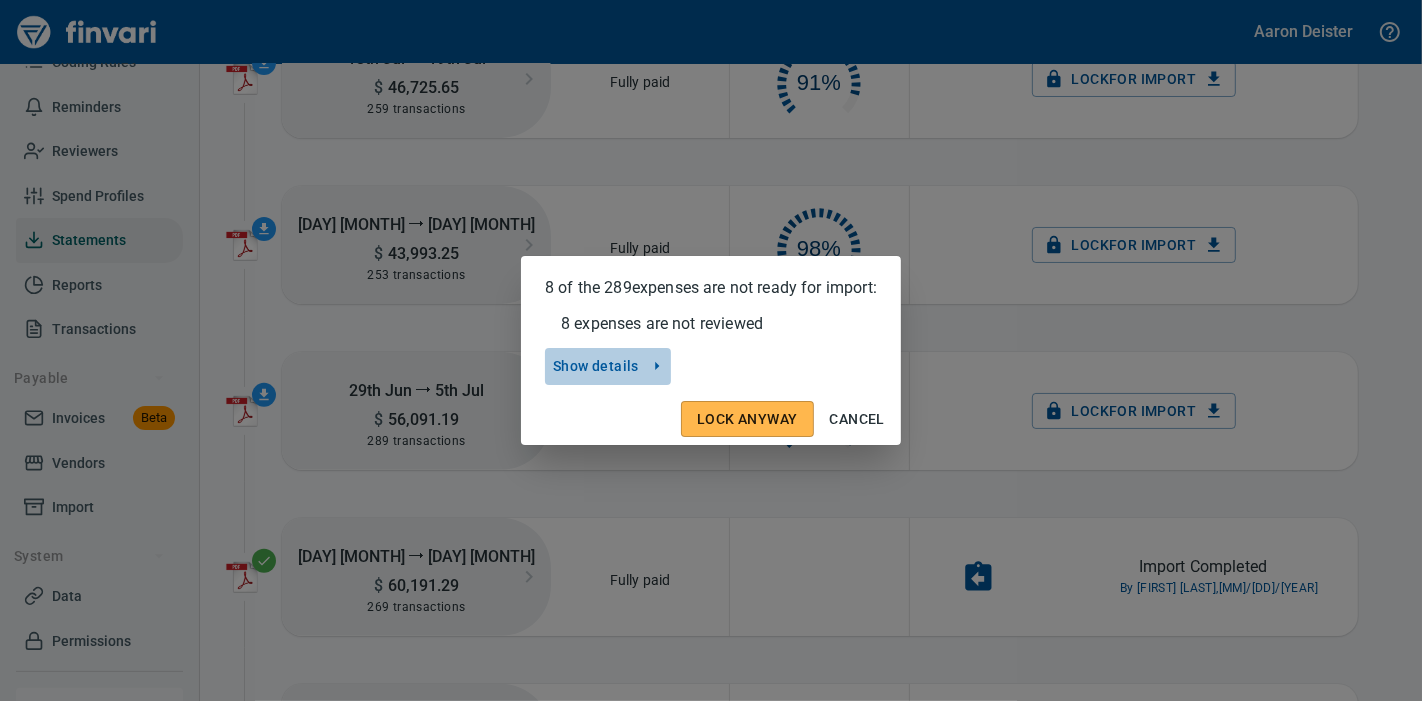 click 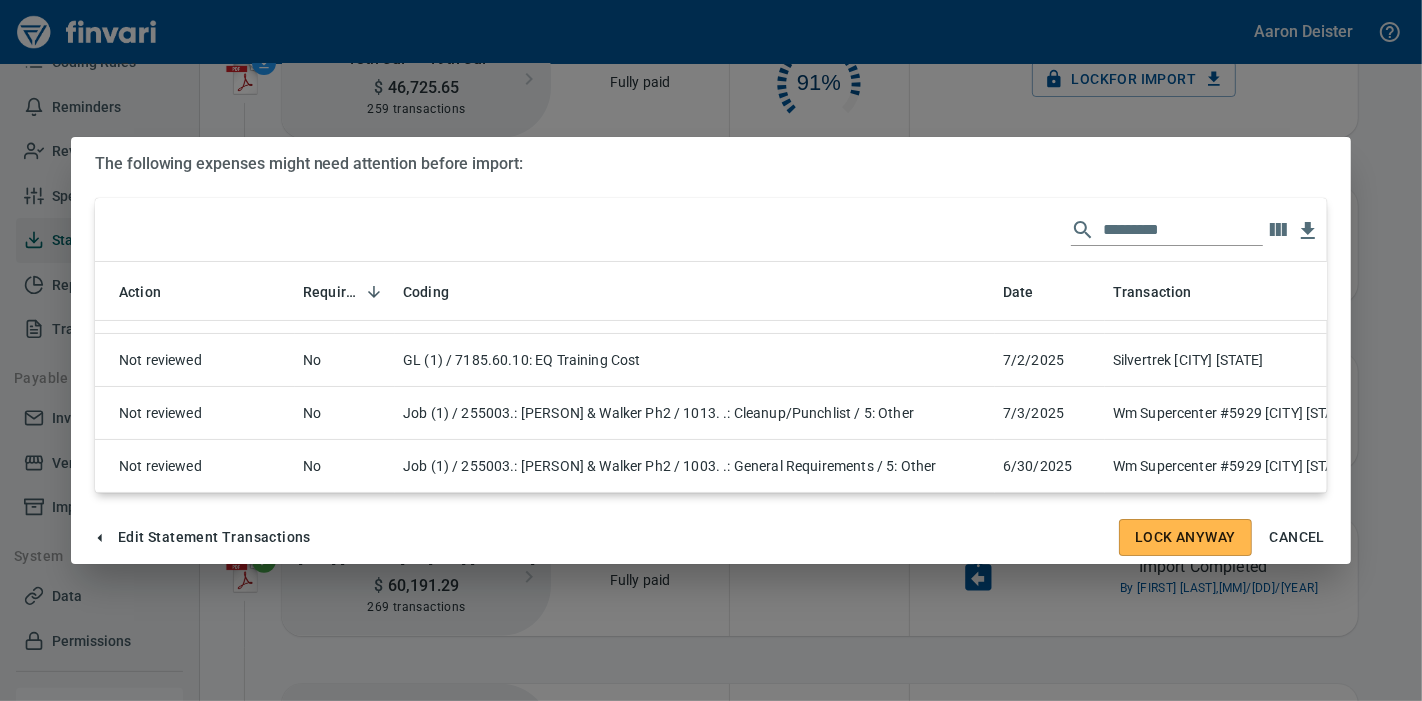 click on "Cancel" at bounding box center [1297, 537] 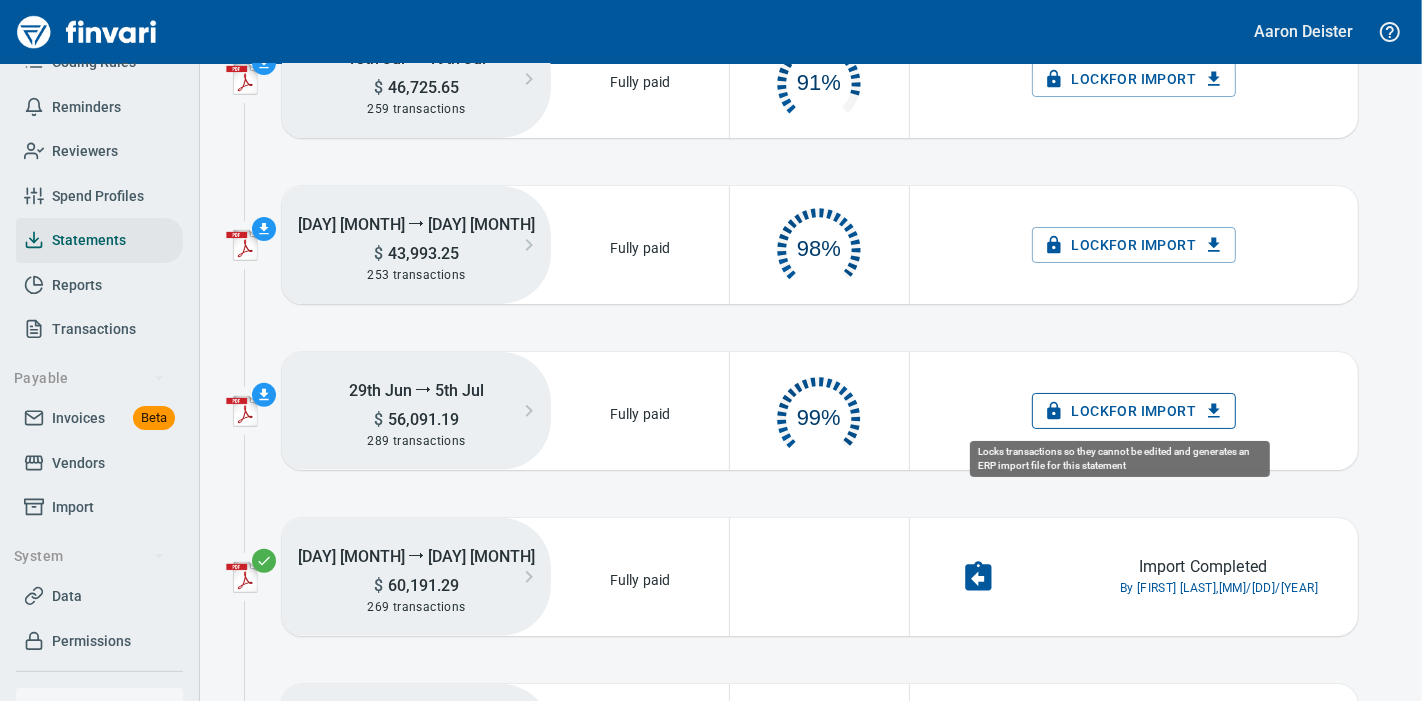 click on "Lock  for Import" at bounding box center [1134, 411] 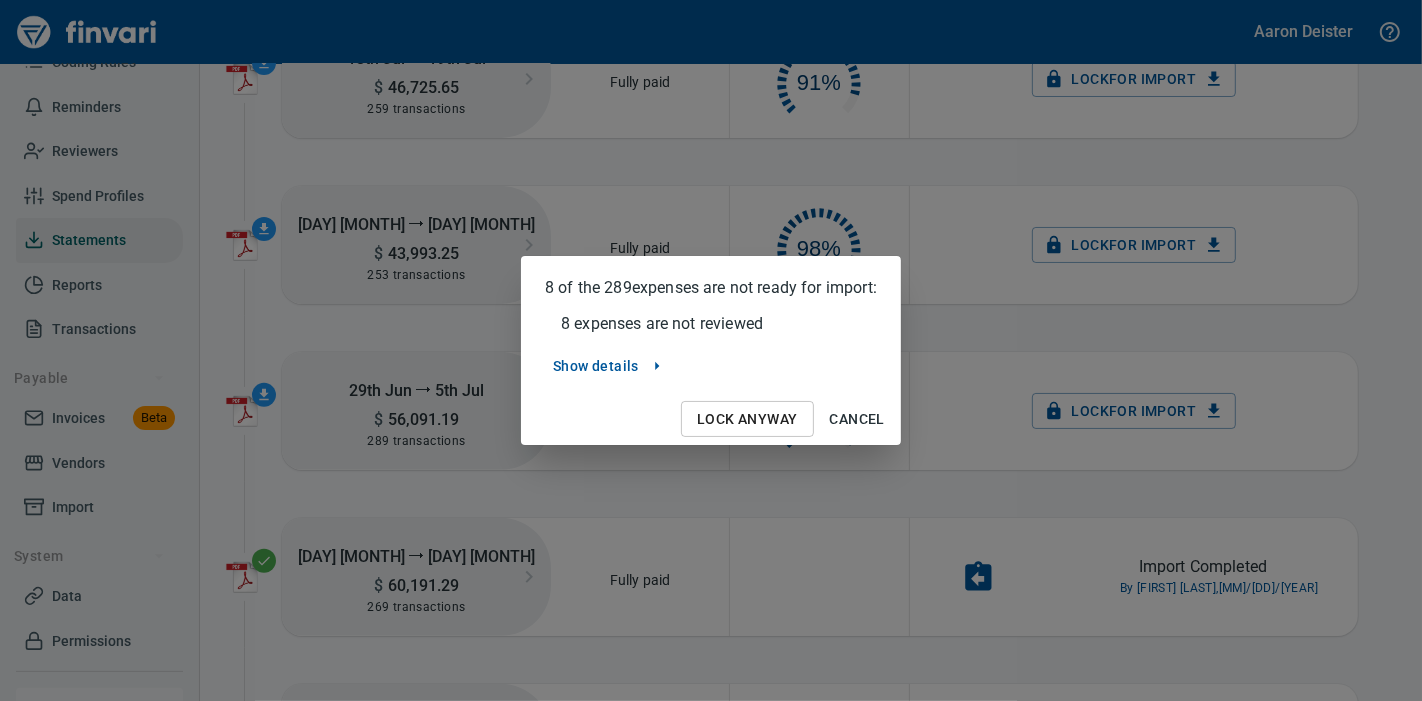 click on "Lock Anyway" at bounding box center [747, 419] 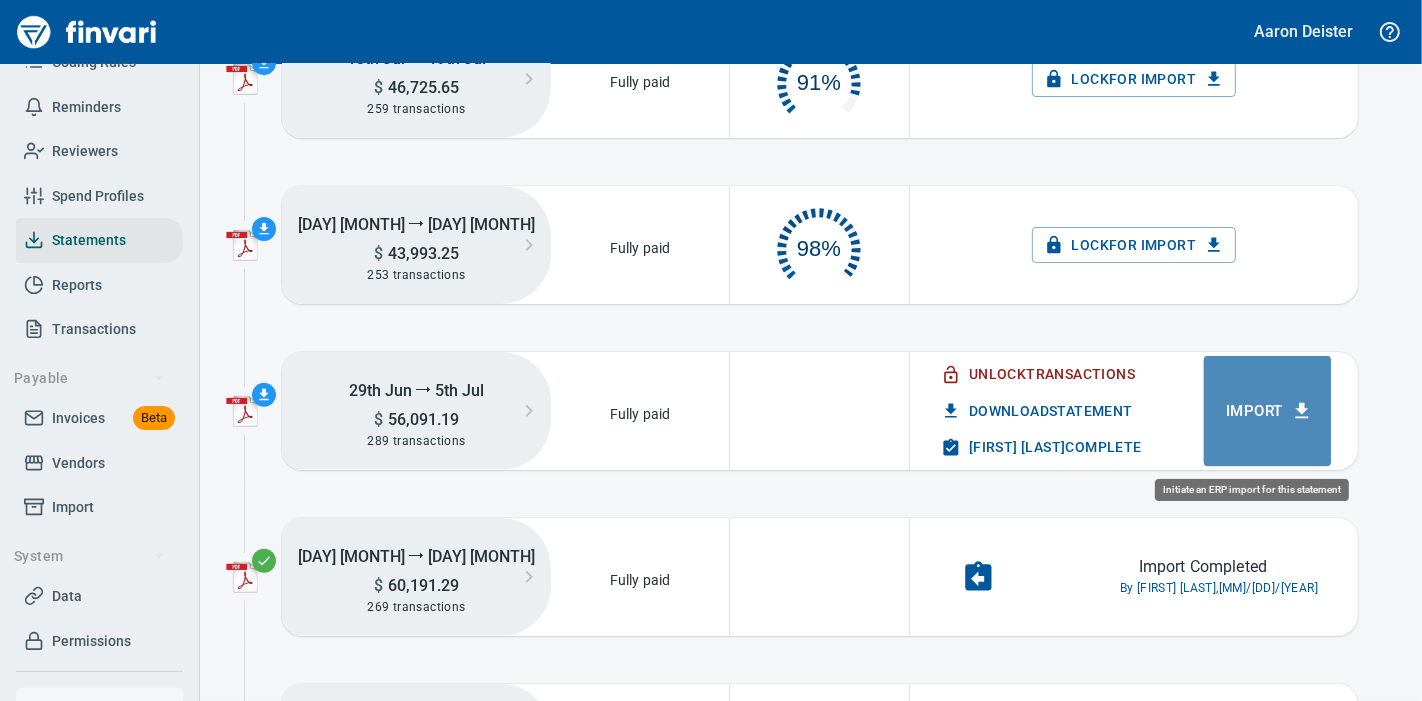 click on "Import" at bounding box center [1267, 411] 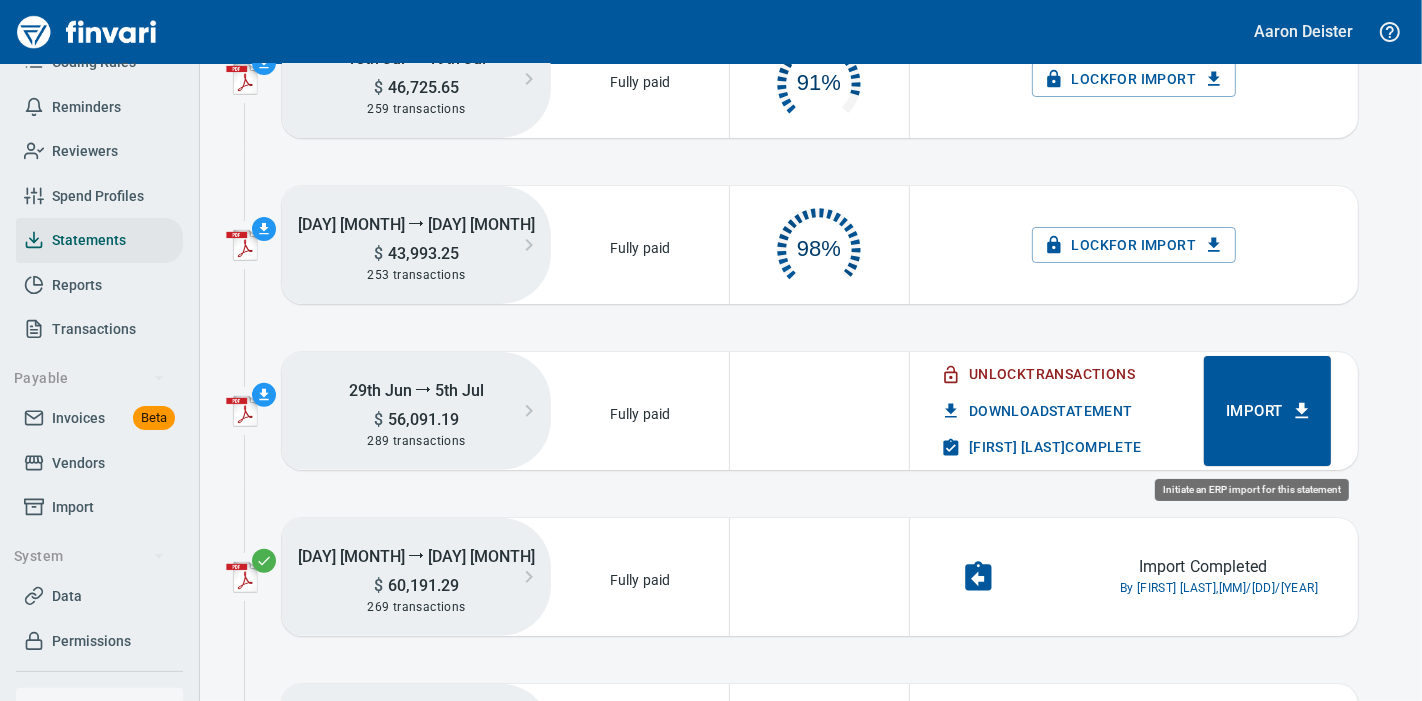click on "Import" at bounding box center [1267, 411] 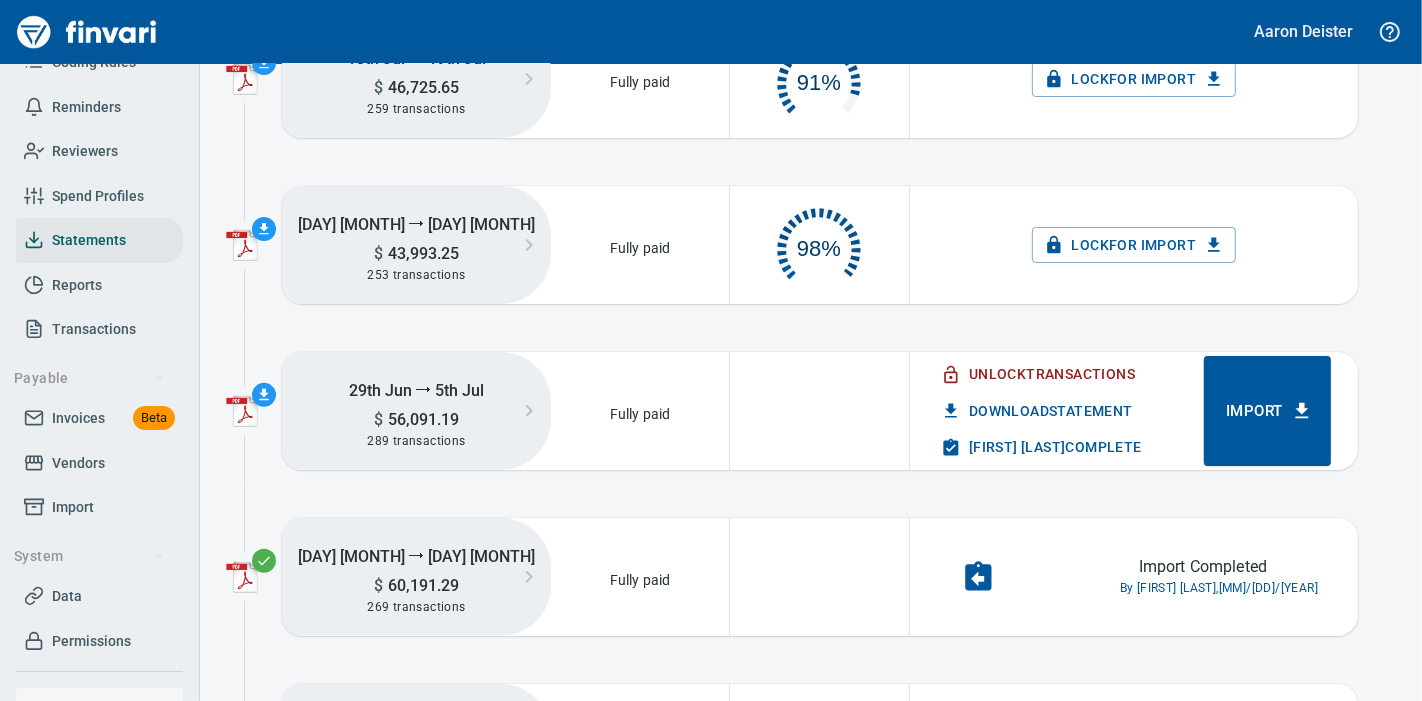 scroll, scrollTop: 99, scrollLeft: 159, axis: both 